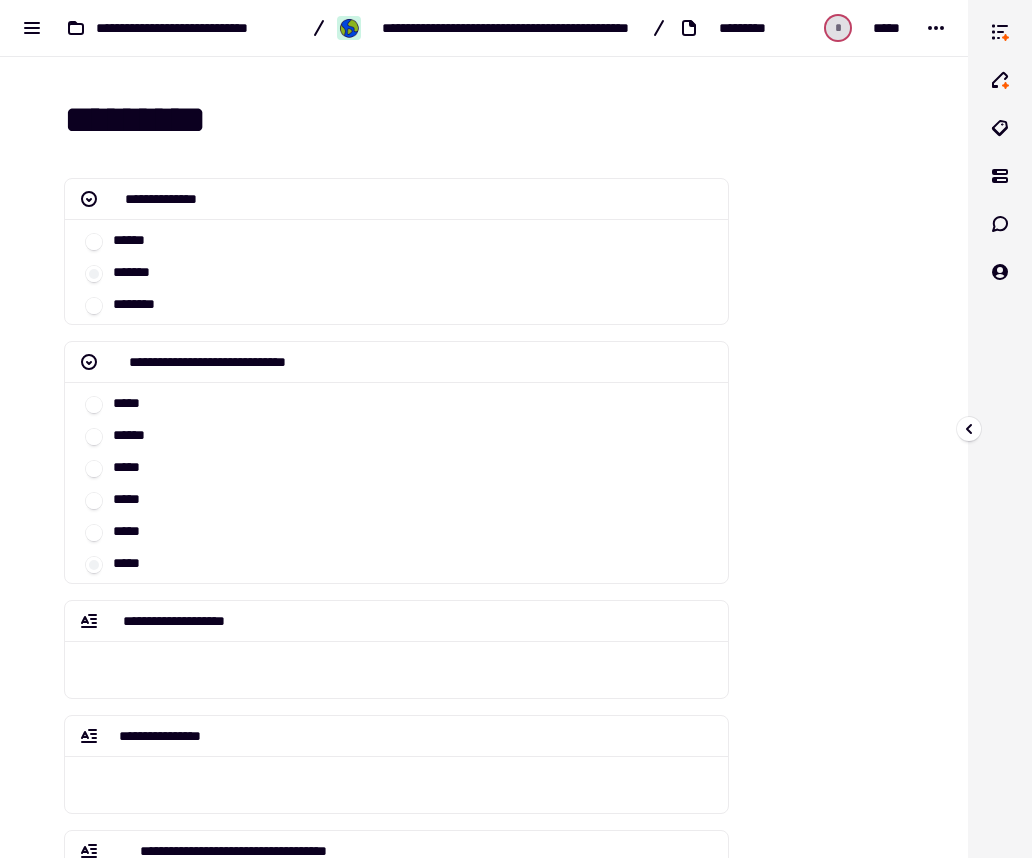 scroll, scrollTop: 0, scrollLeft: 0, axis: both 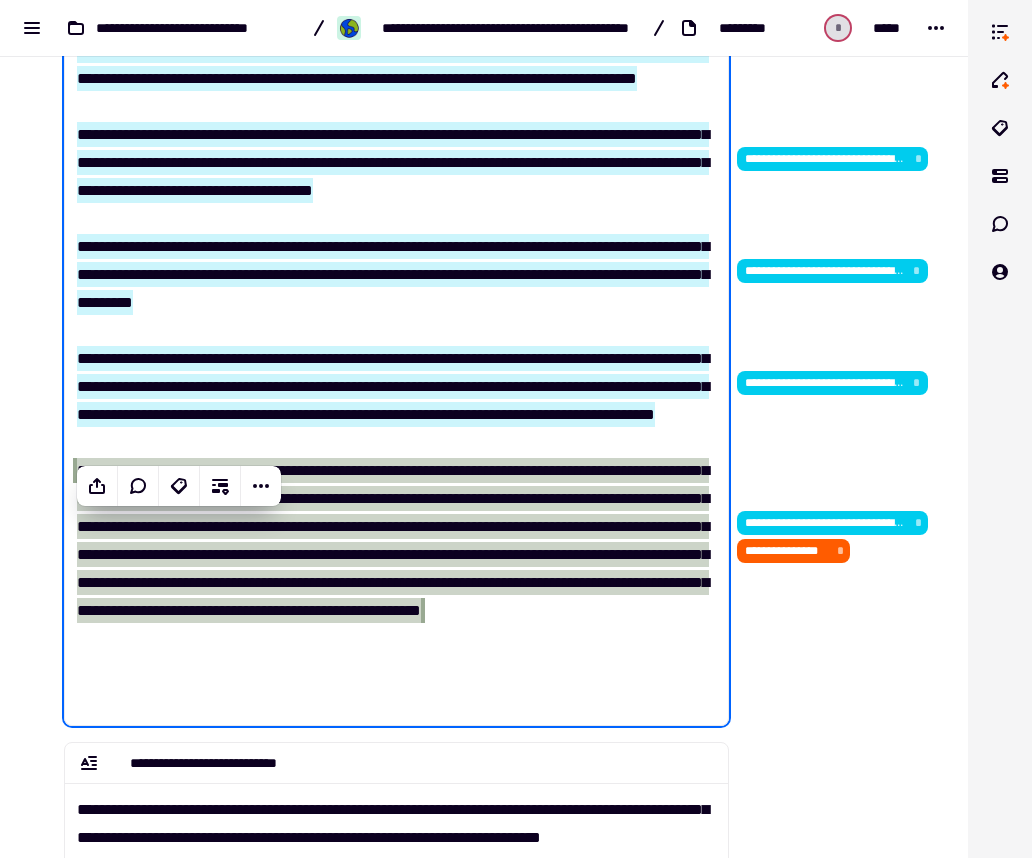 click on "**********" at bounding box center [832, -1341] 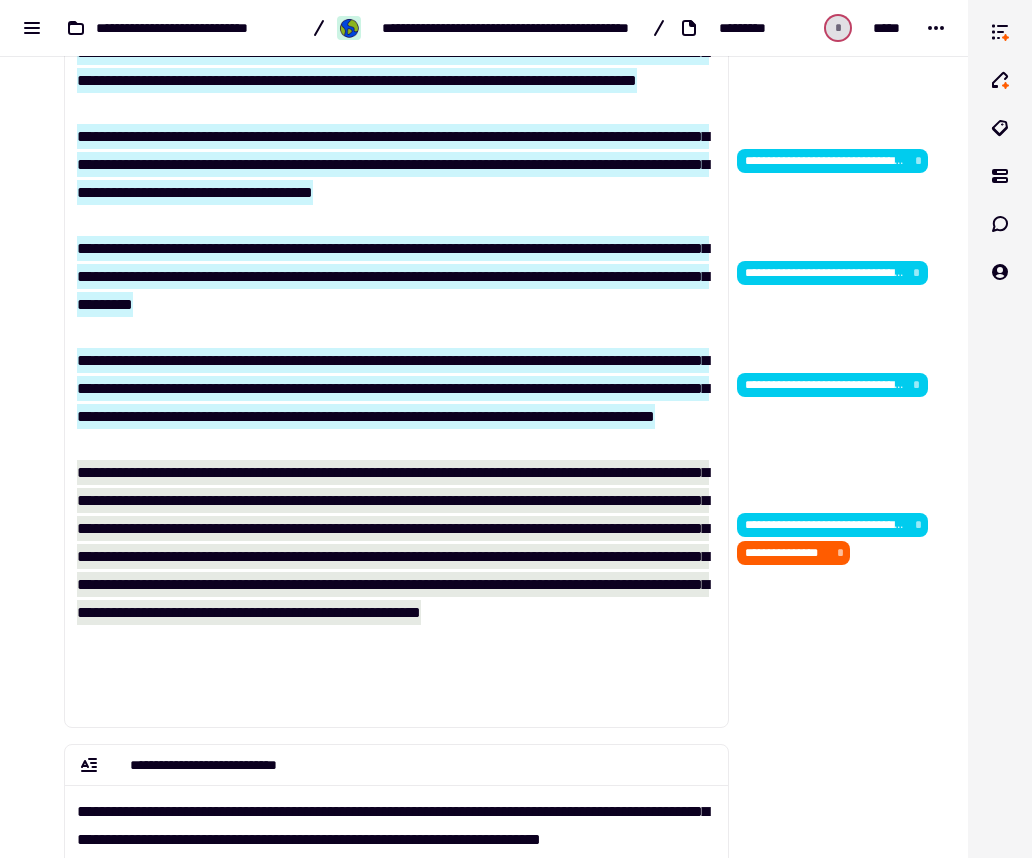 scroll, scrollTop: 3836, scrollLeft: 0, axis: vertical 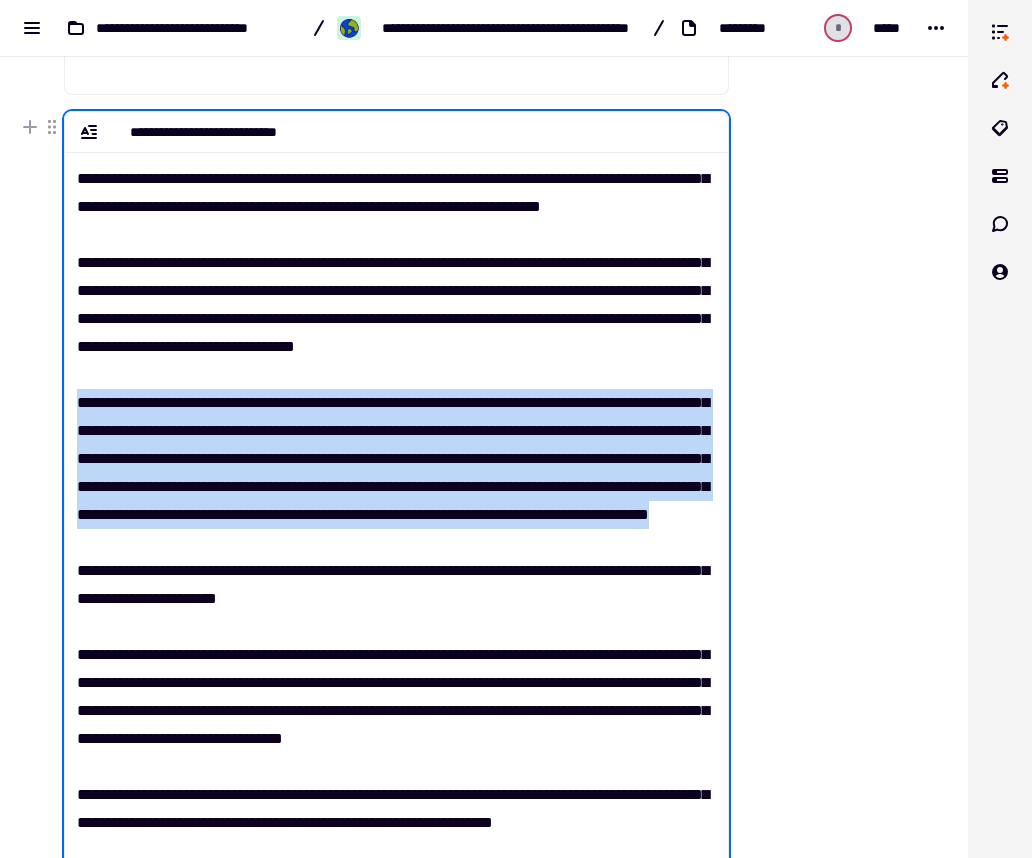 drag, startPoint x: 515, startPoint y: 569, endPoint x: 67, endPoint y: 430, distance: 469.06824 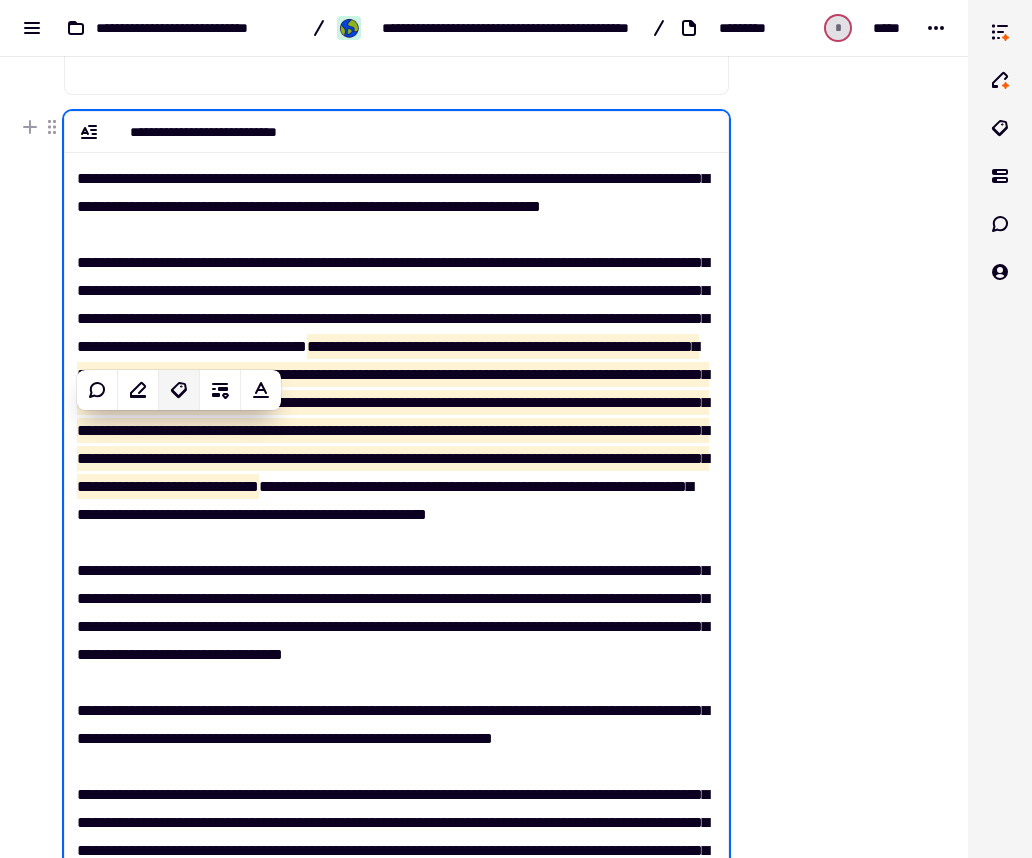 click 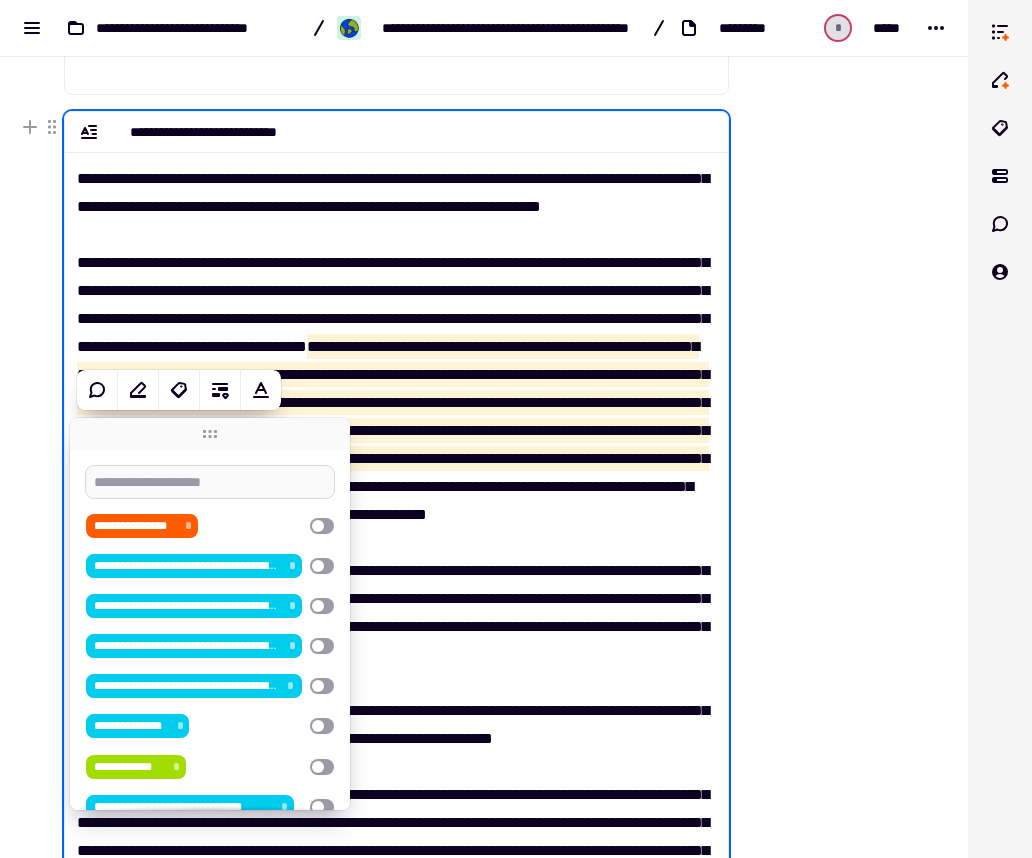 click at bounding box center (210, 482) 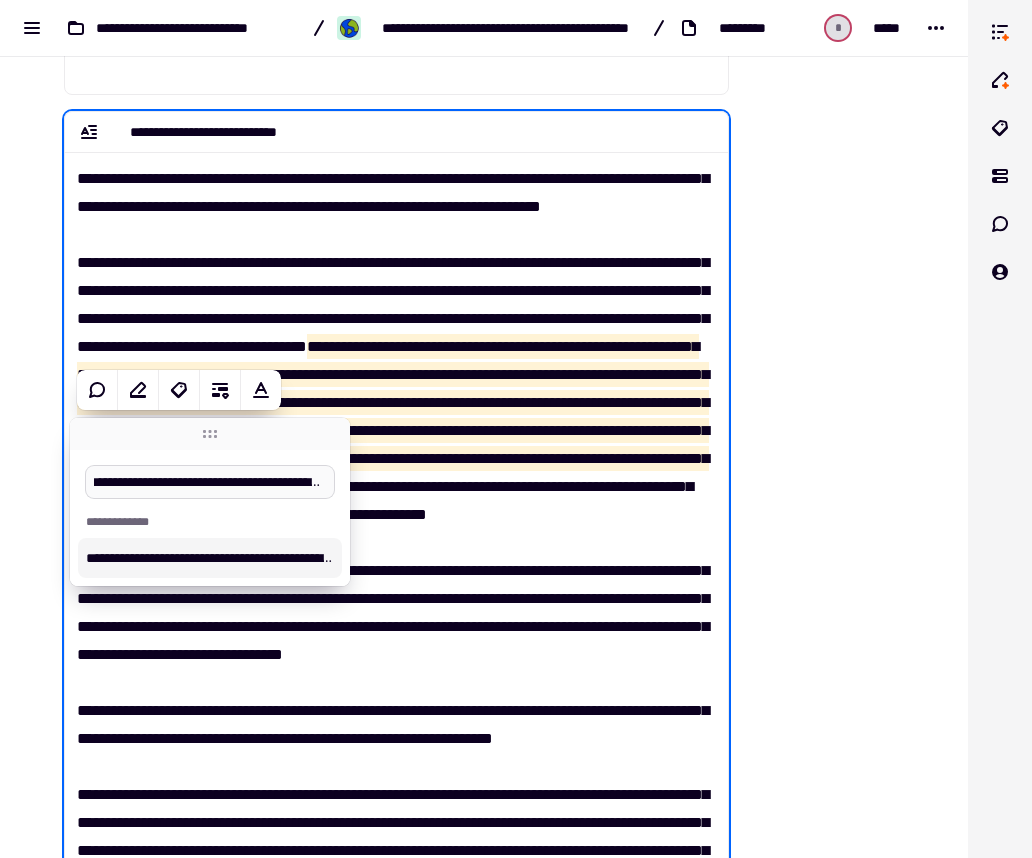 scroll, scrollTop: 0, scrollLeft: 98, axis: horizontal 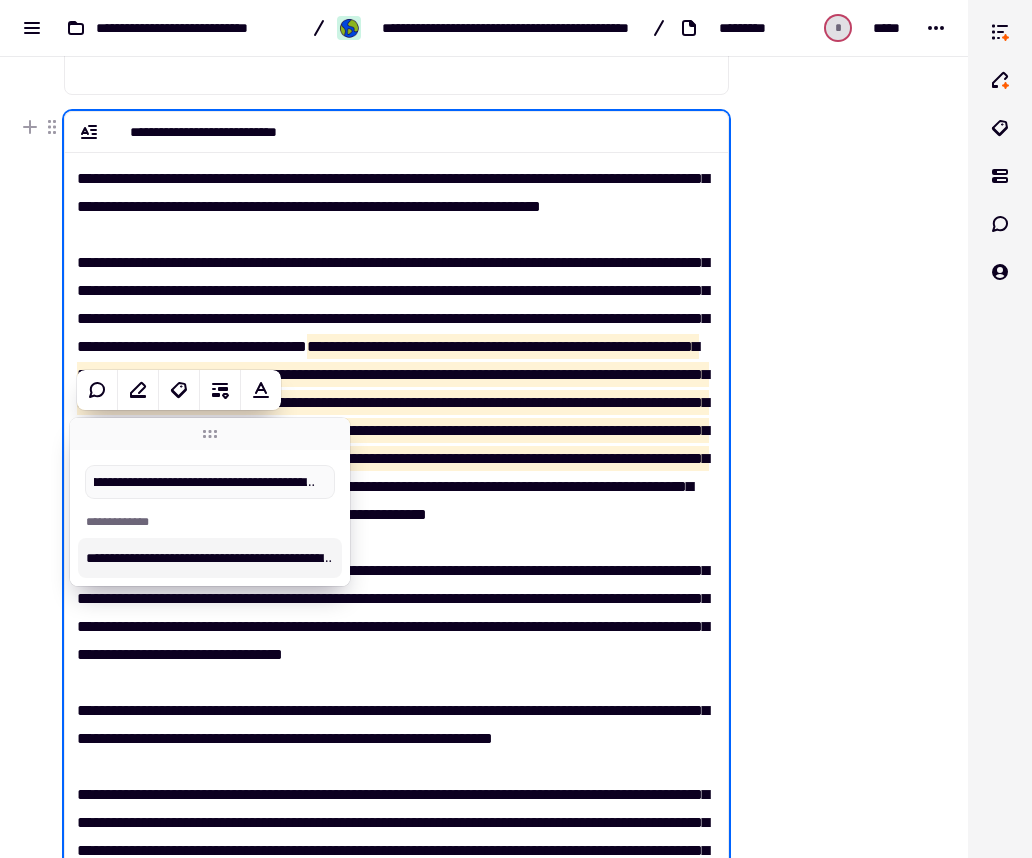 type on "**********" 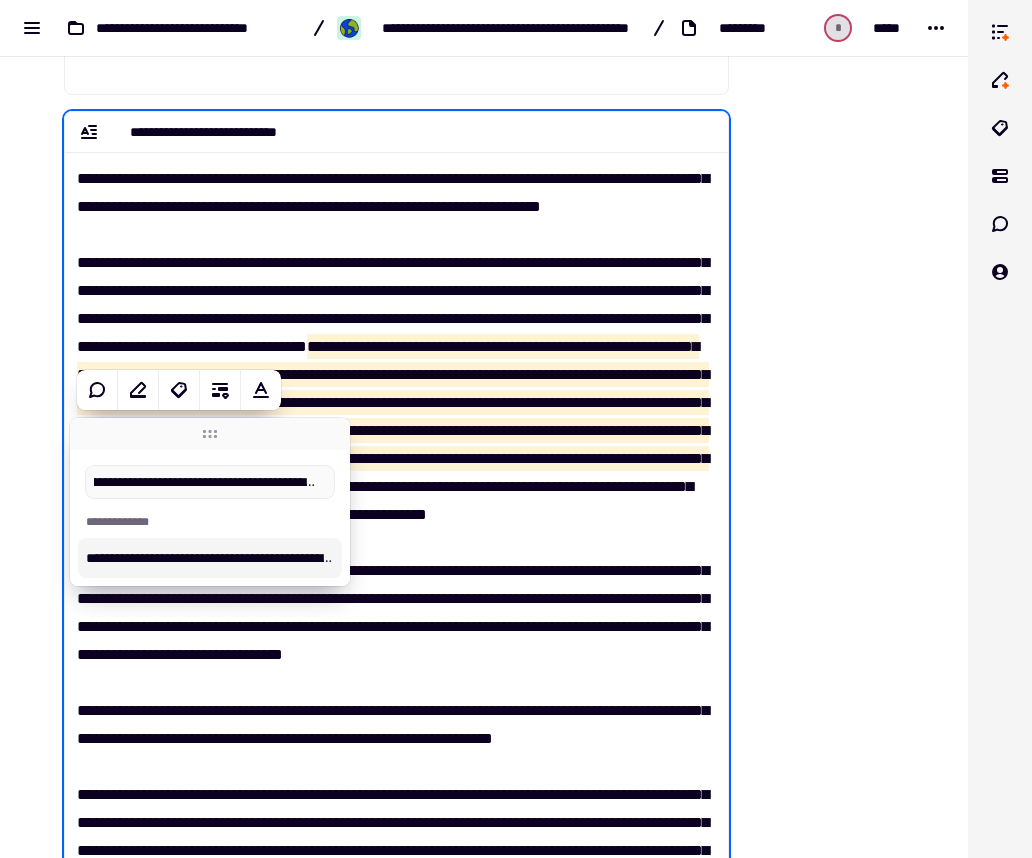 click on "**********" at bounding box center [210, 558] 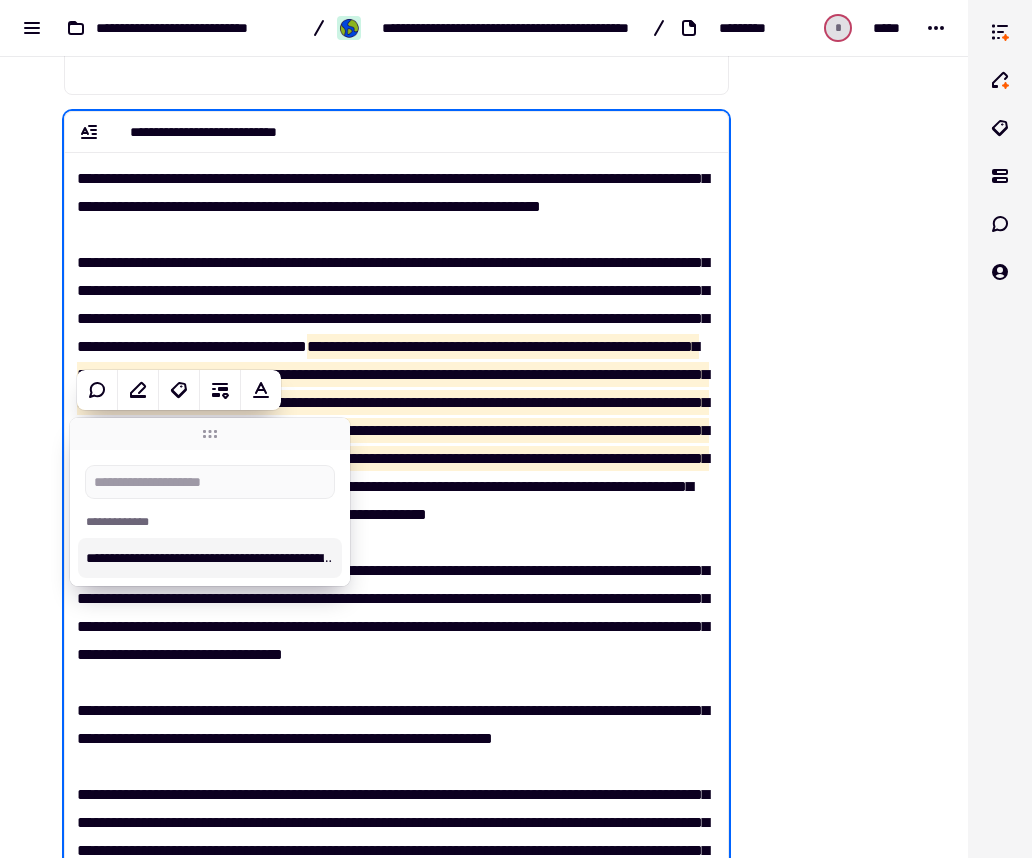 scroll, scrollTop: 0, scrollLeft: 0, axis: both 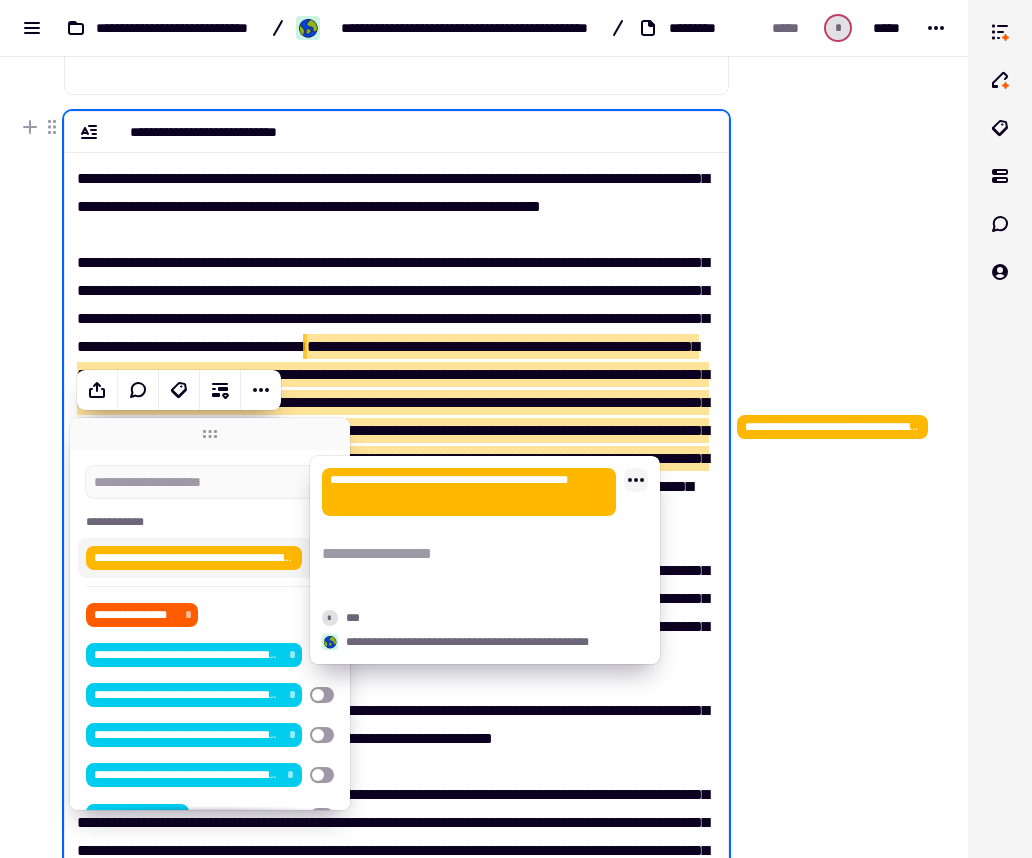 click 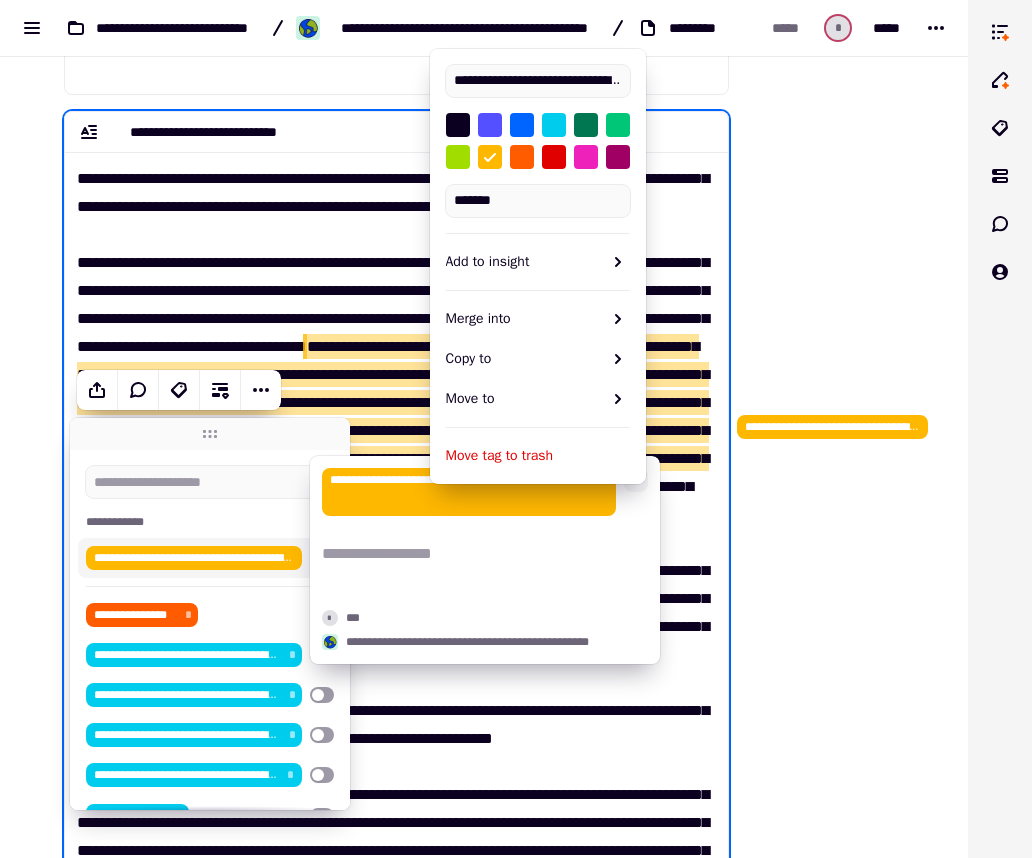 scroll, scrollTop: 0, scrollLeft: 160, axis: horizontal 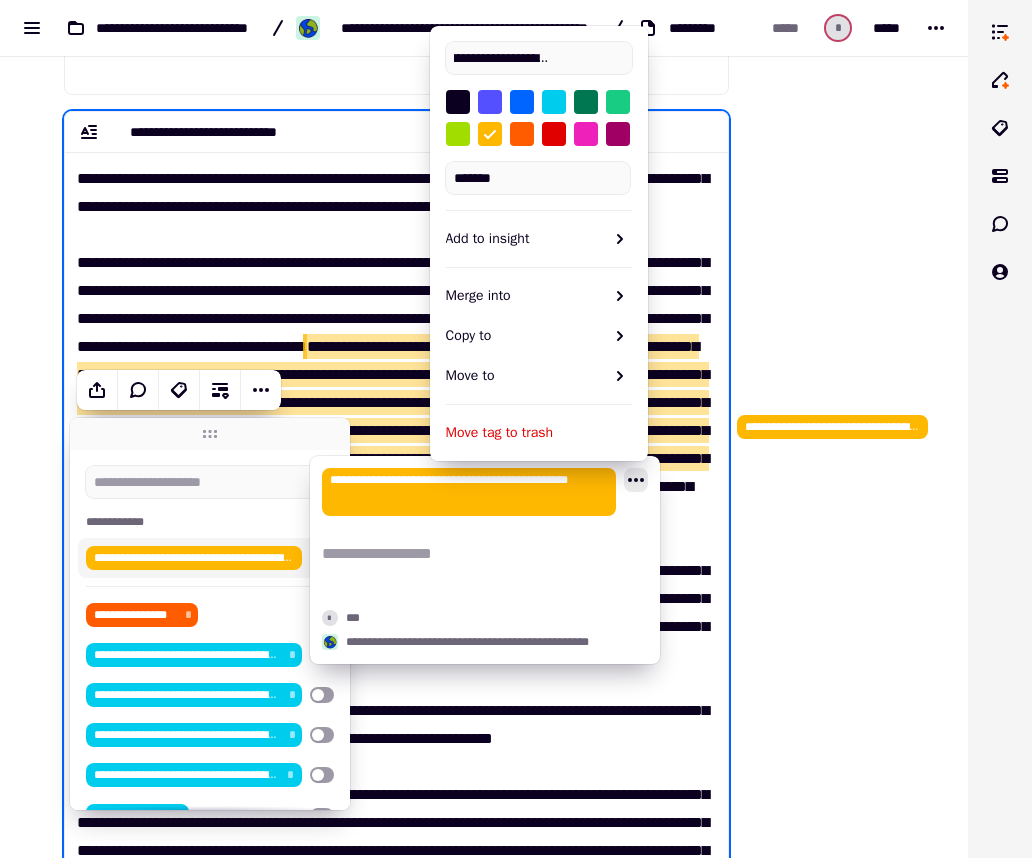 click at bounding box center (618, 102) 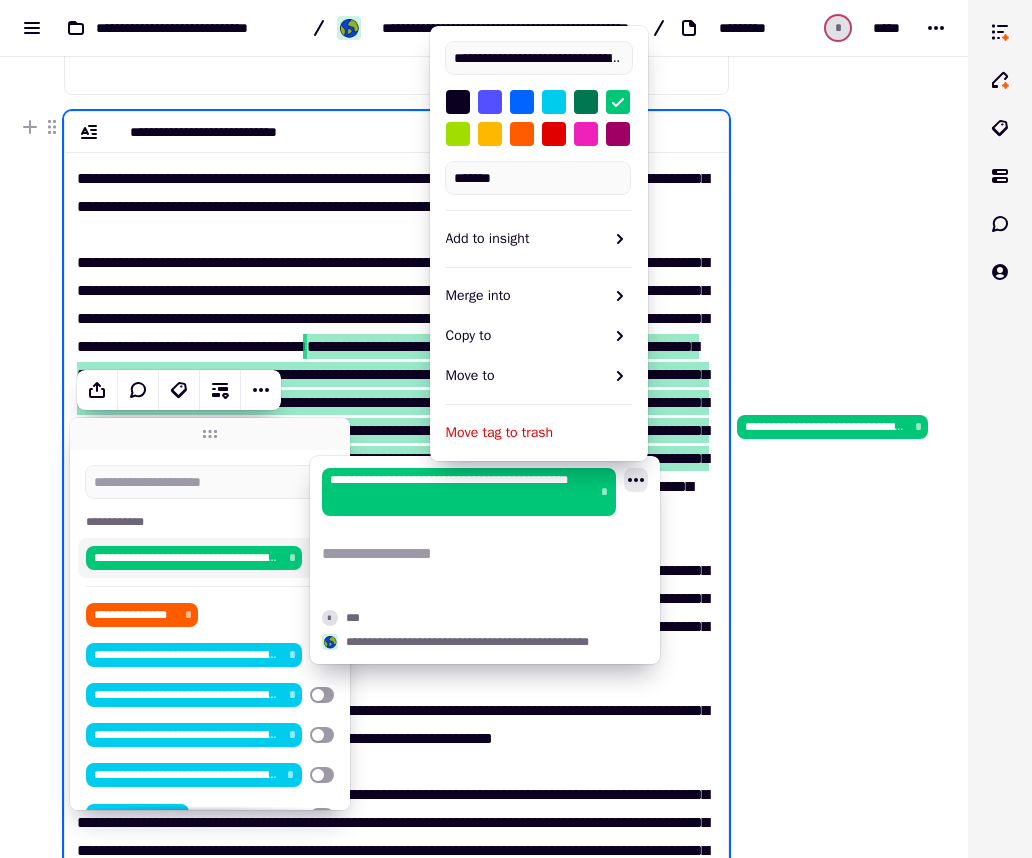 scroll, scrollTop: 3835, scrollLeft: 0, axis: vertical 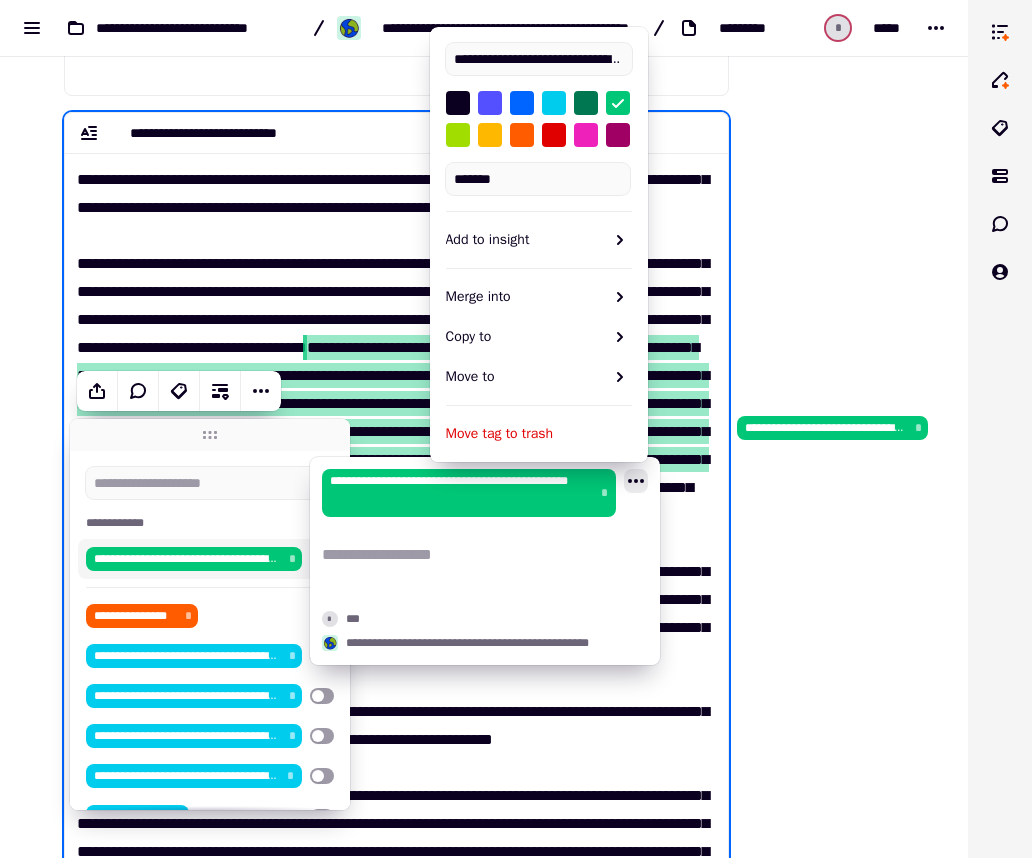 click on "**********" at bounding box center [832, -1634] 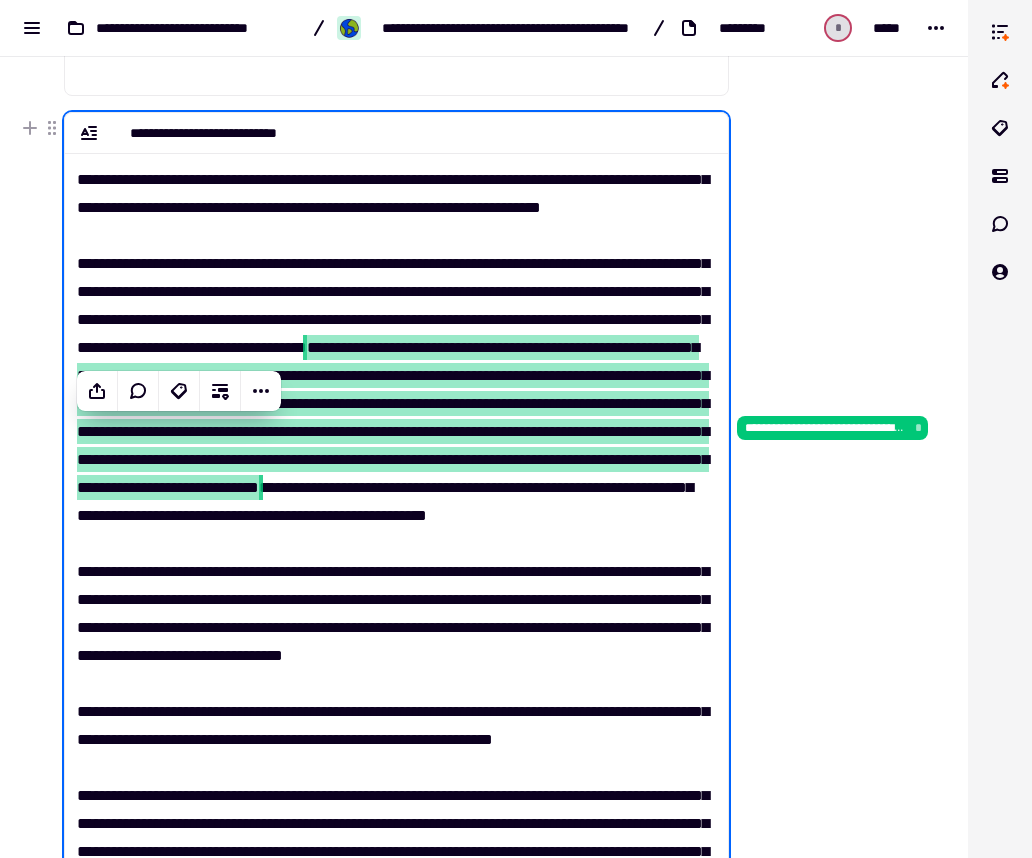 click on "**********" at bounding box center [832, -1634] 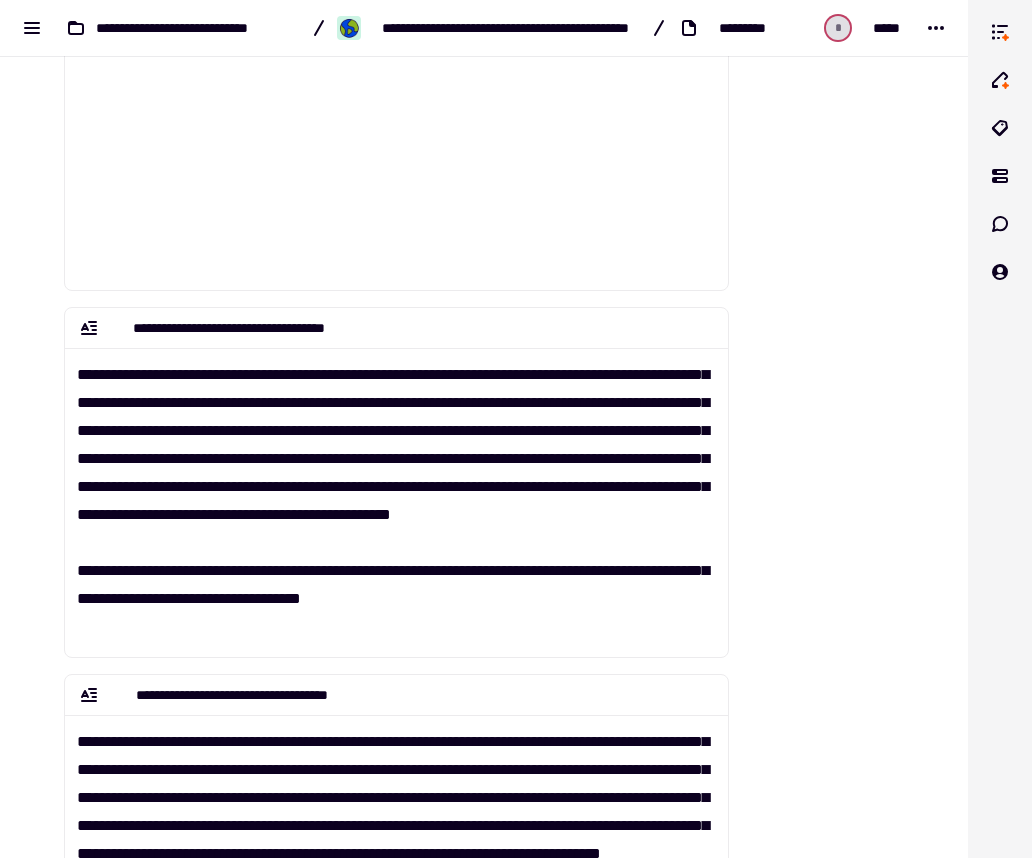 scroll, scrollTop: 4116, scrollLeft: 0, axis: vertical 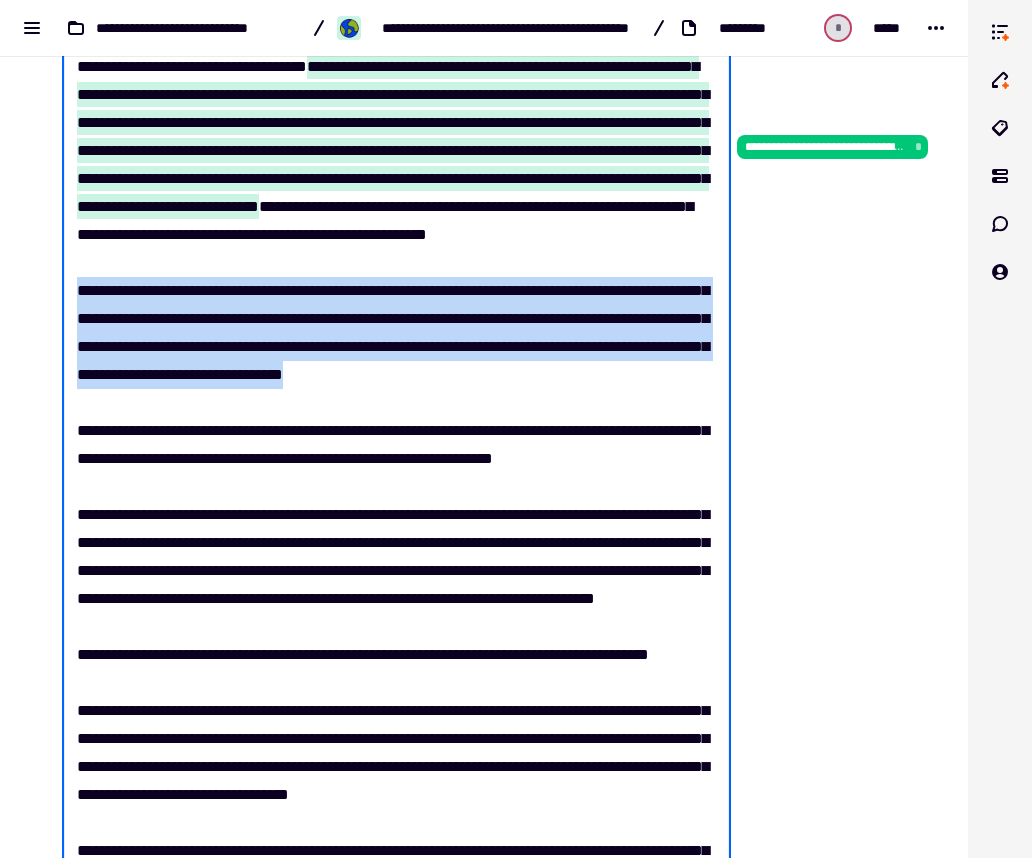 drag, startPoint x: 647, startPoint y: 504, endPoint x: 64, endPoint y: 430, distance: 587.6776 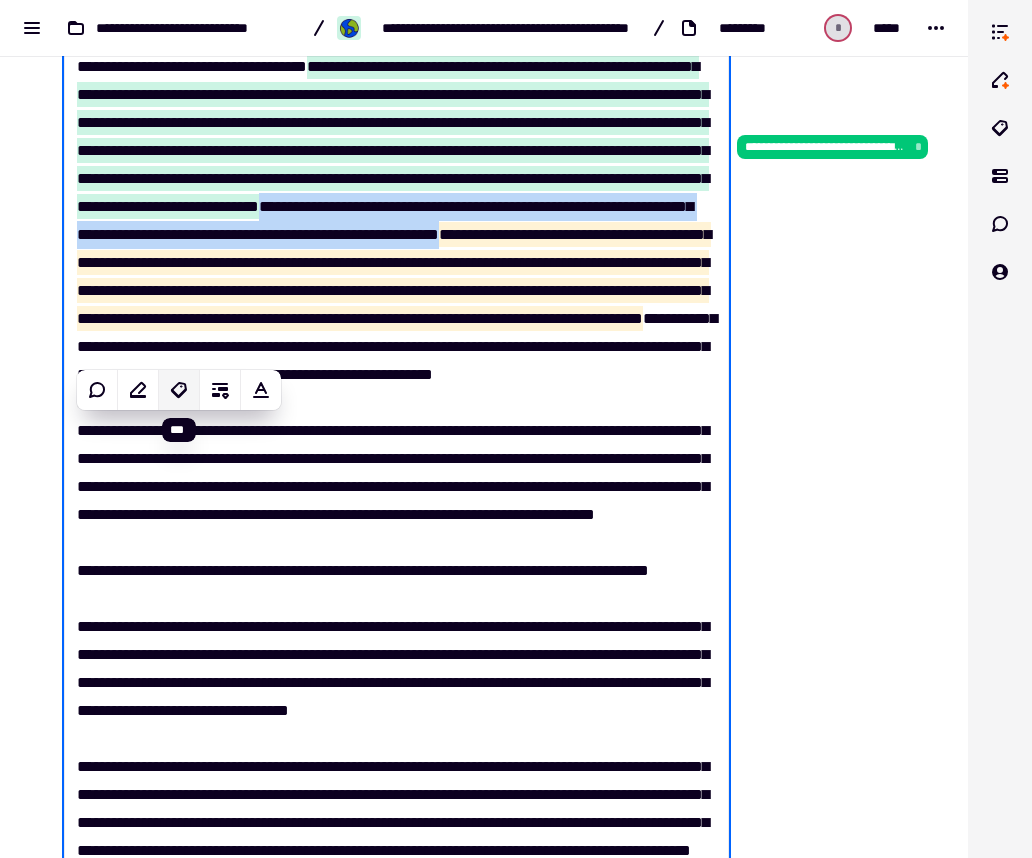 click 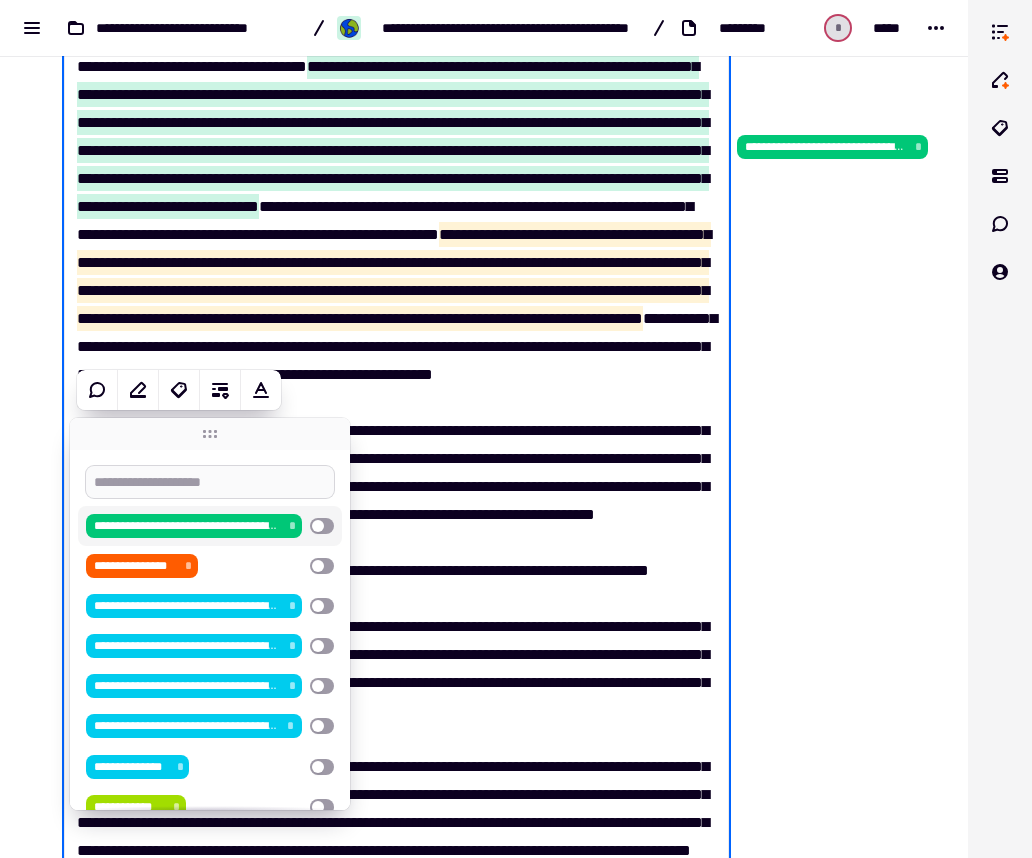 click at bounding box center (210, 482) 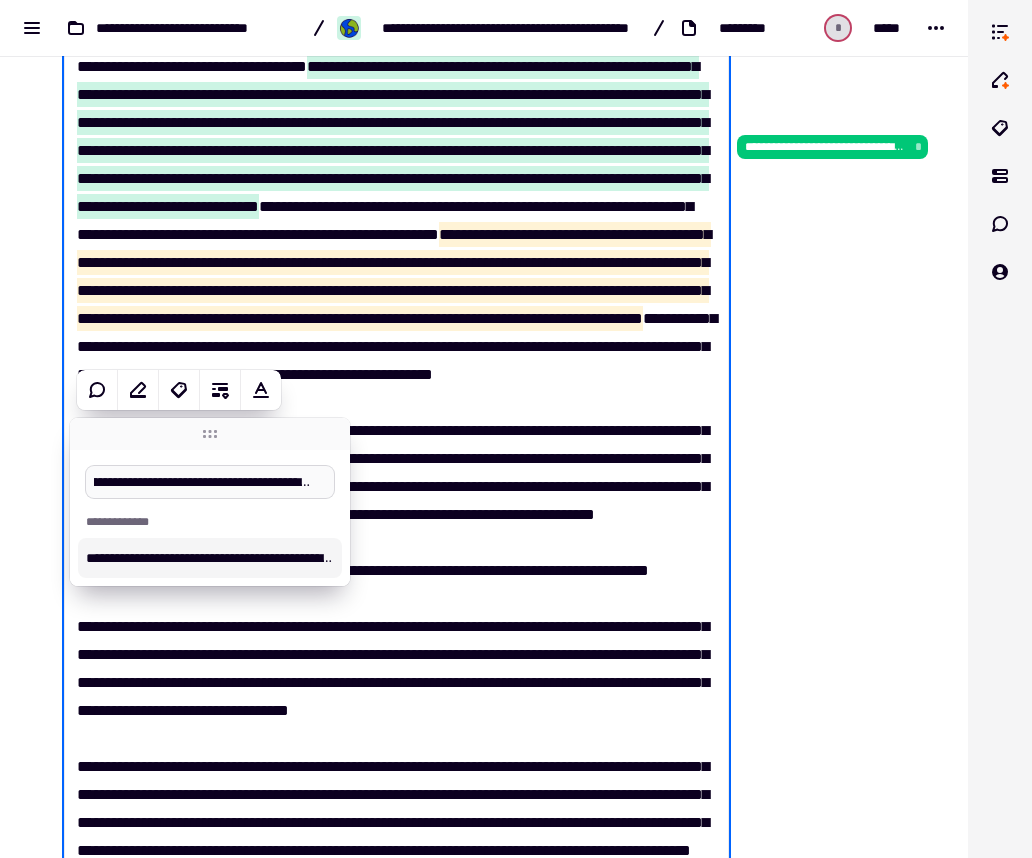 scroll, scrollTop: 0, scrollLeft: 107, axis: horizontal 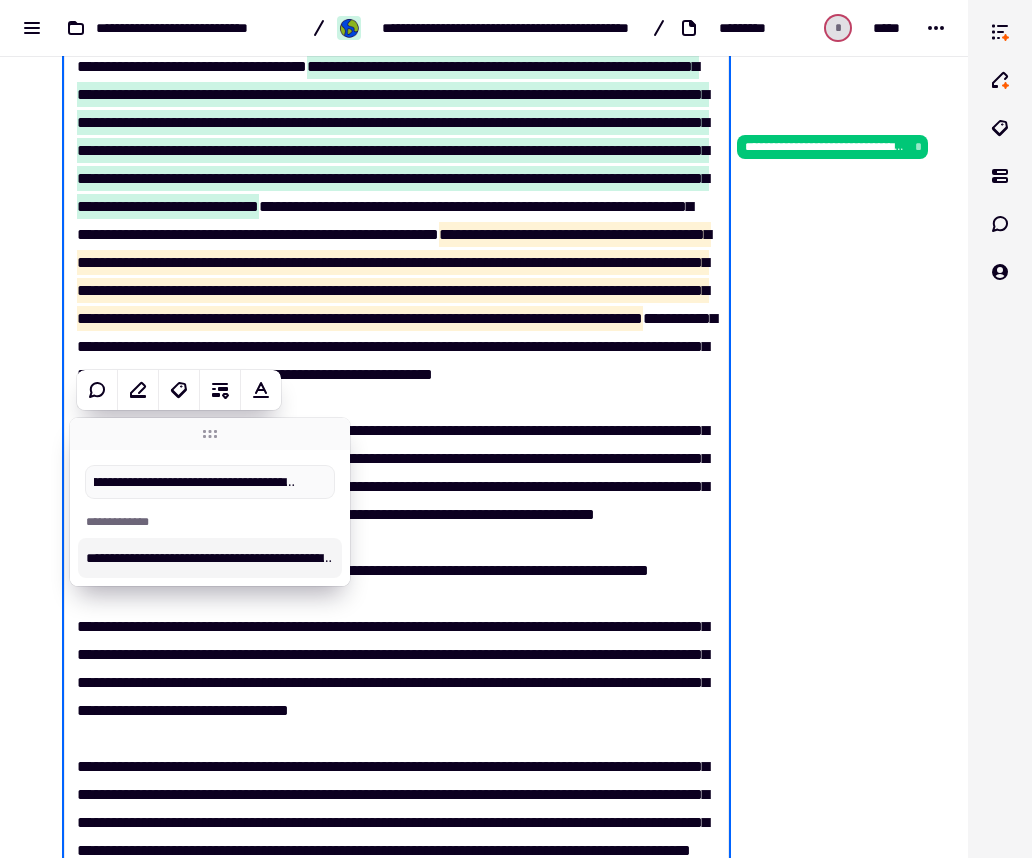 type on "**********" 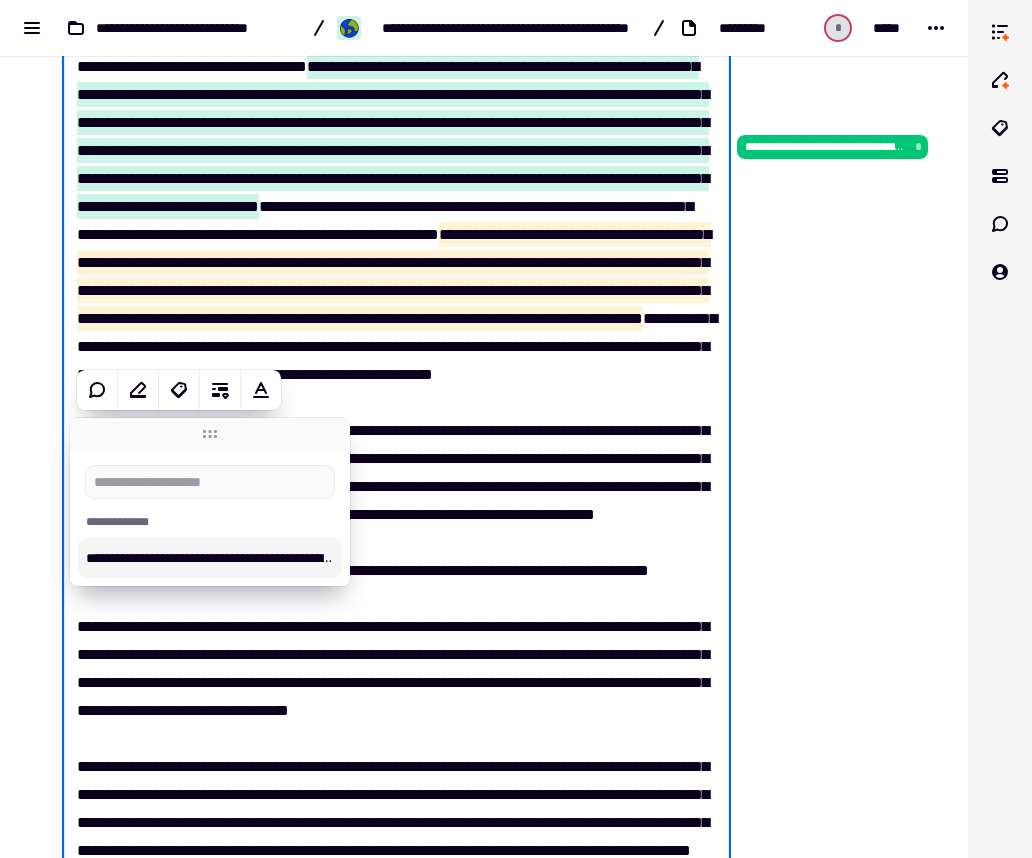scroll, scrollTop: 0, scrollLeft: 0, axis: both 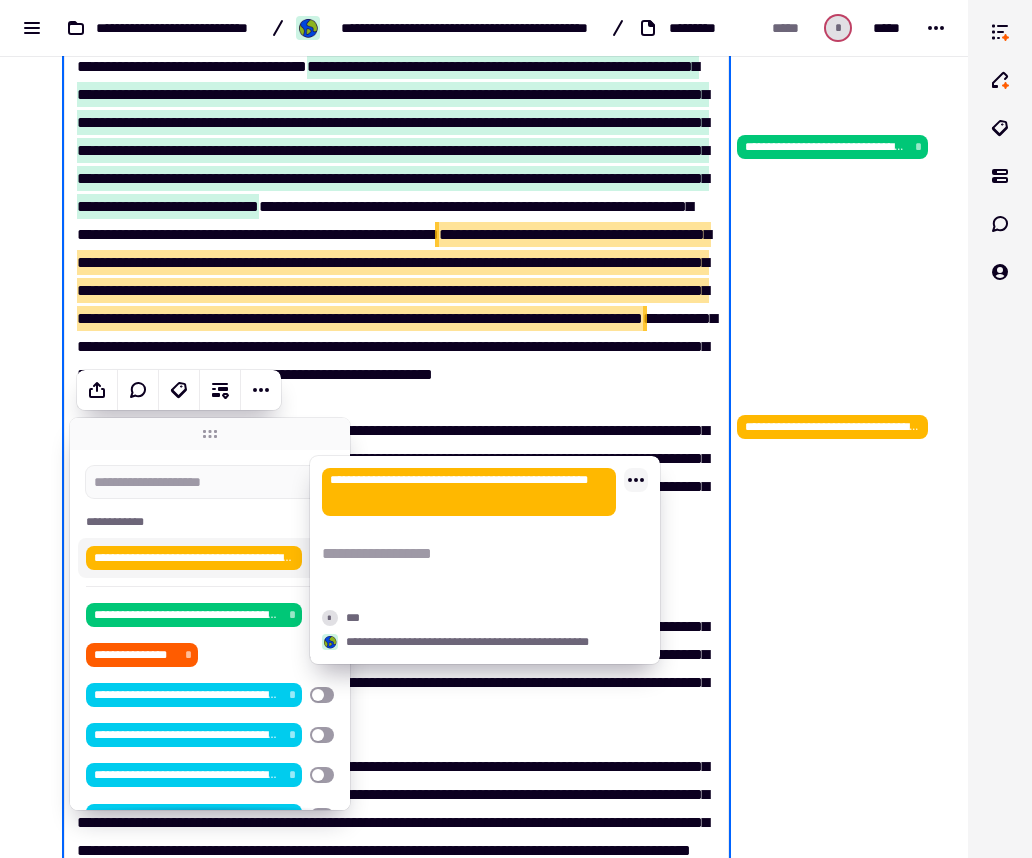 click 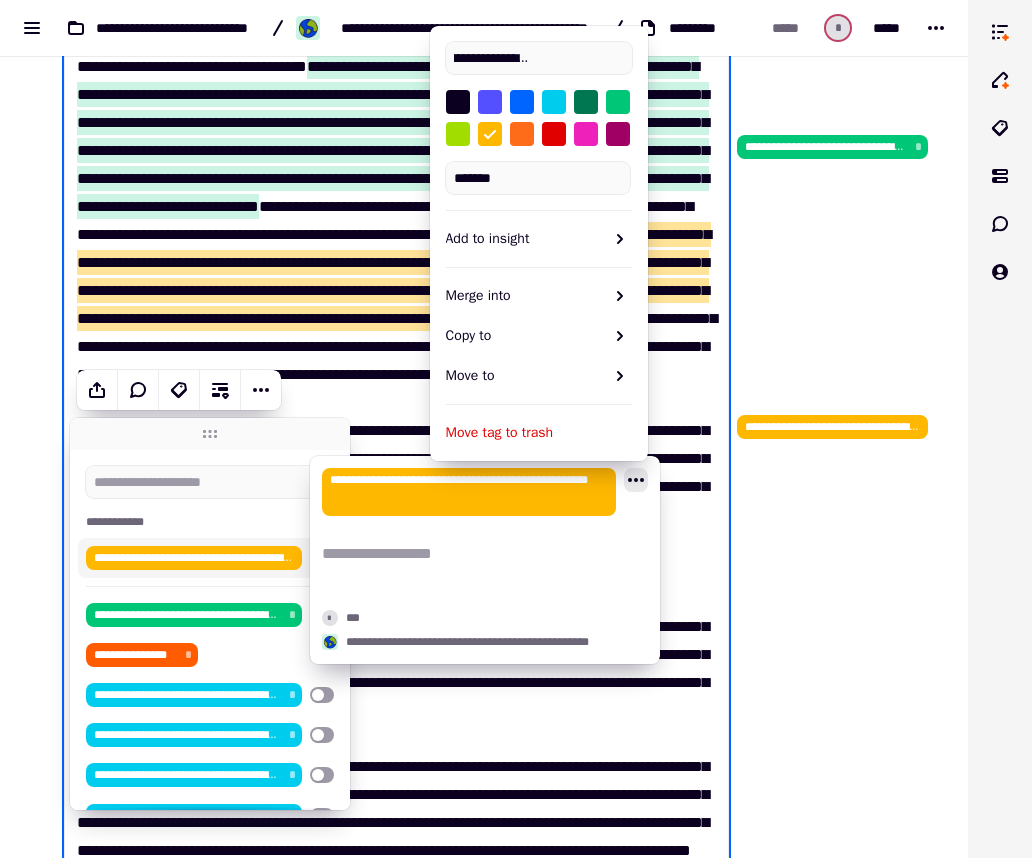 click at bounding box center (522, 134) 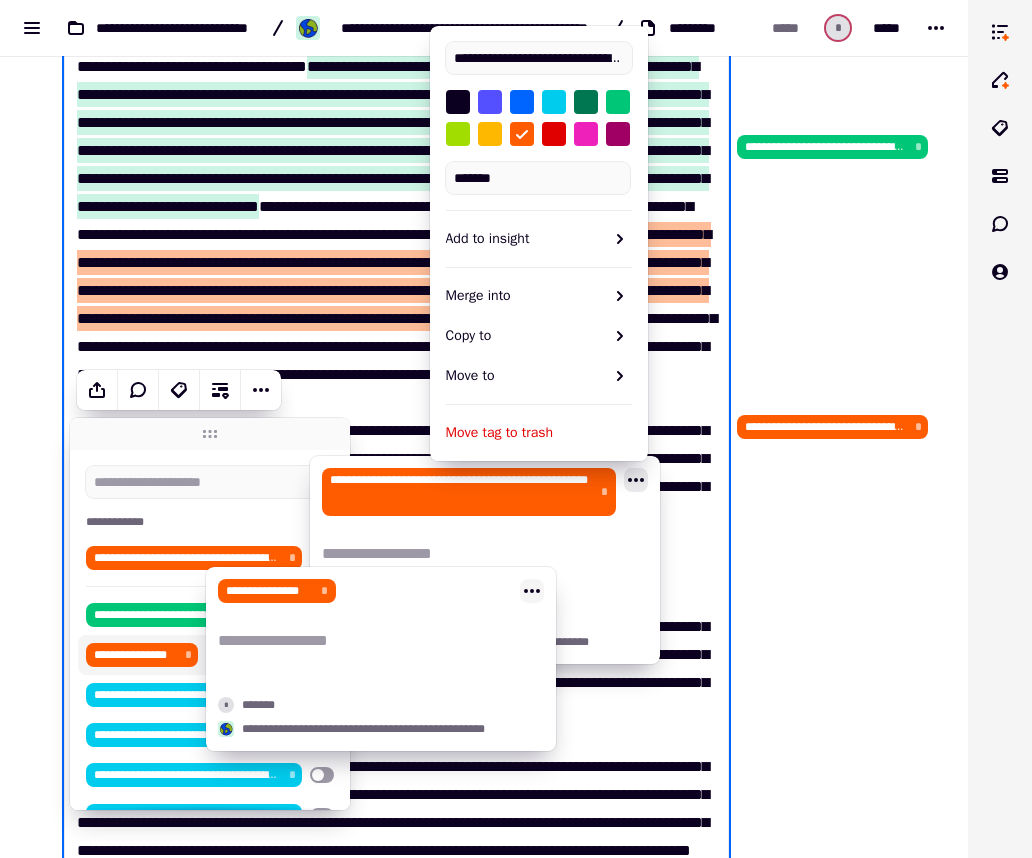 click 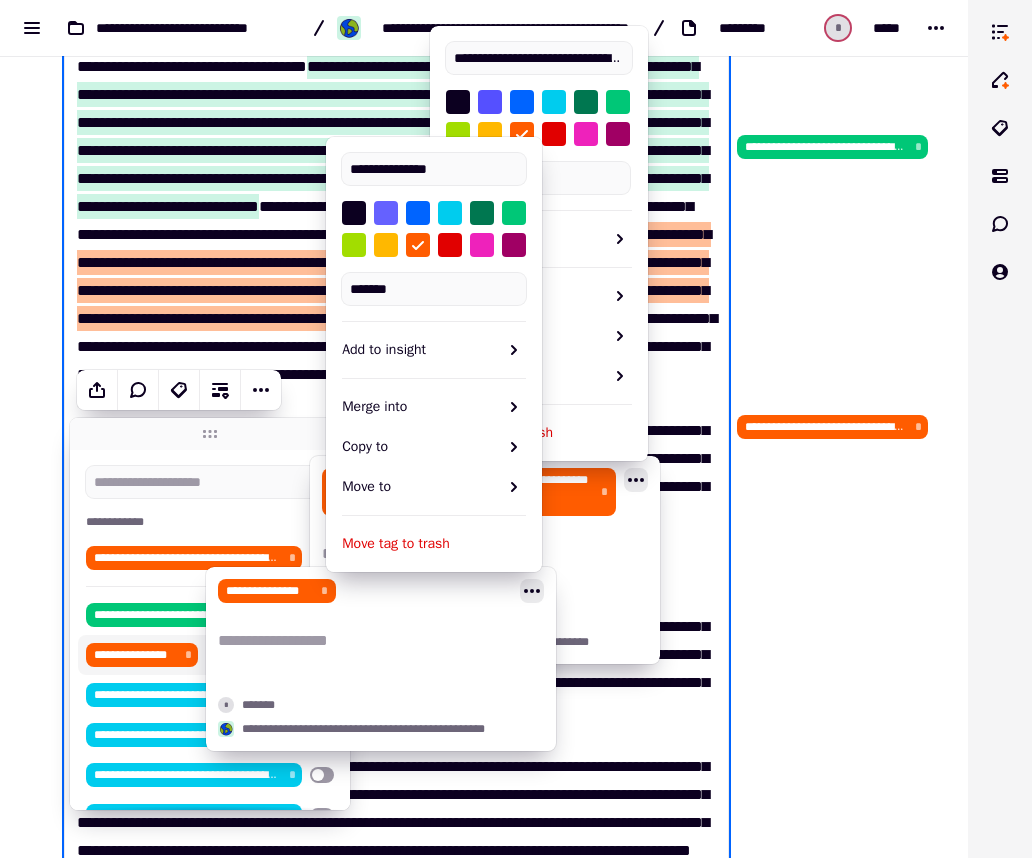 click at bounding box center [386, 213] 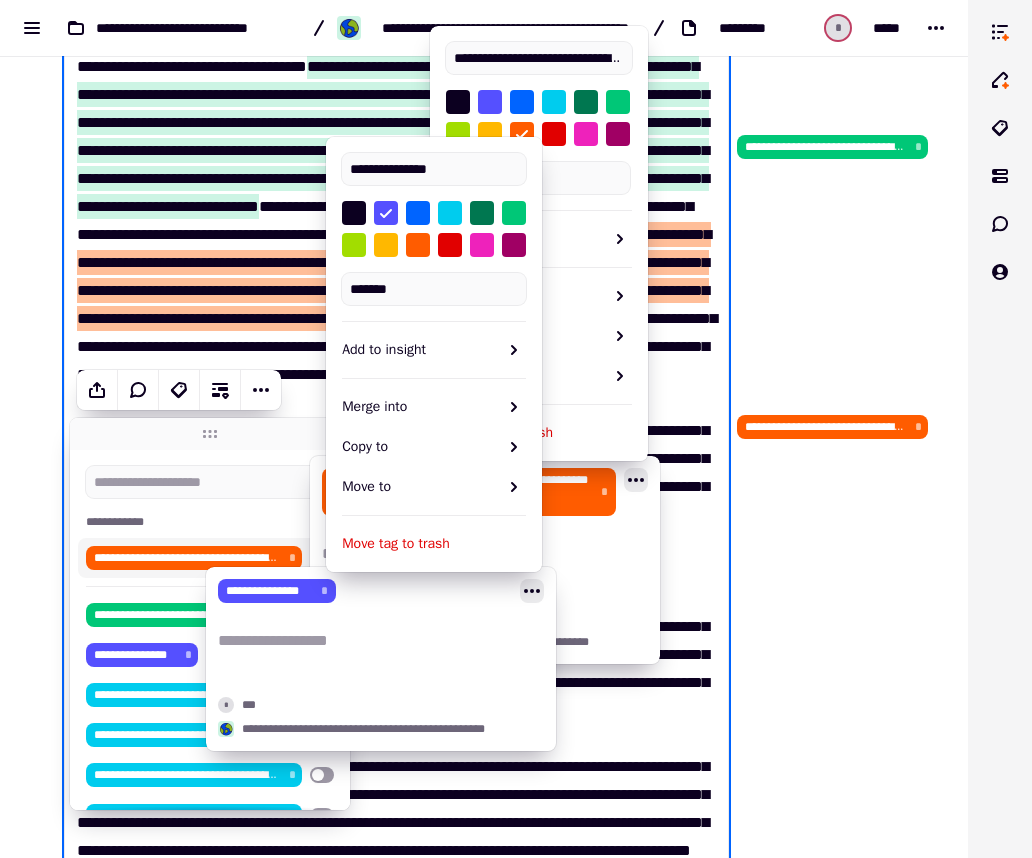 click on "**********" at bounding box center (830, -772) 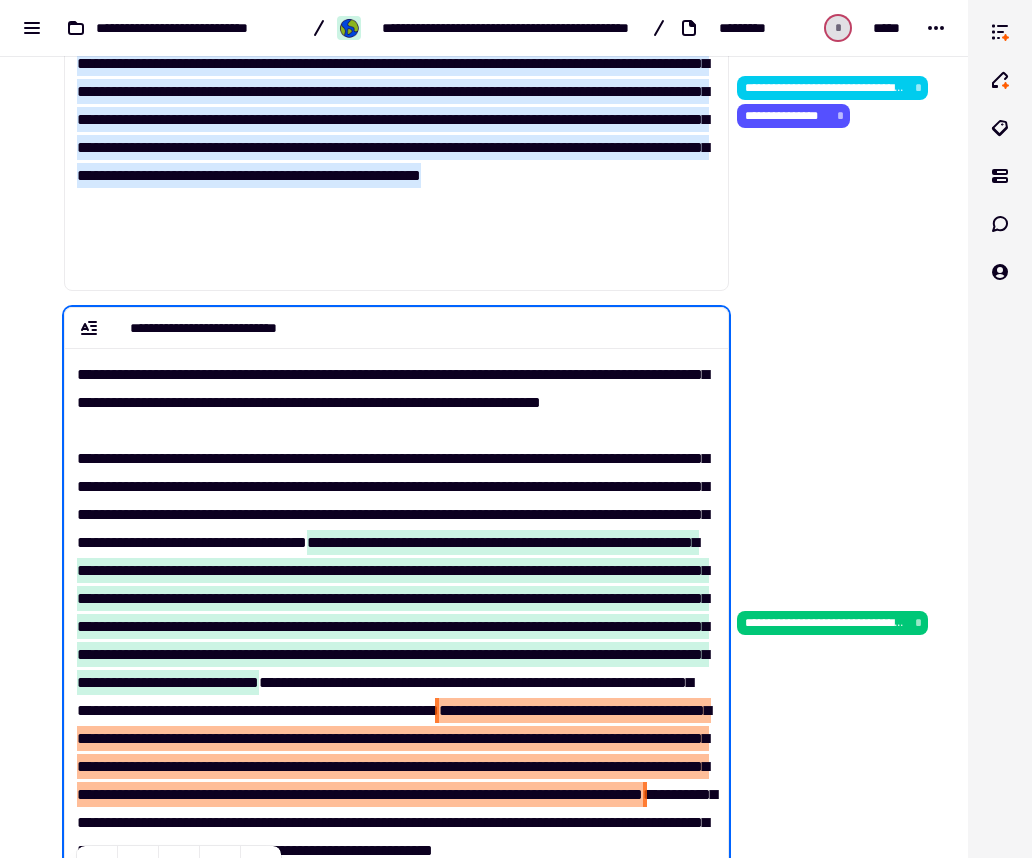 scroll, scrollTop: 4340, scrollLeft: 0, axis: vertical 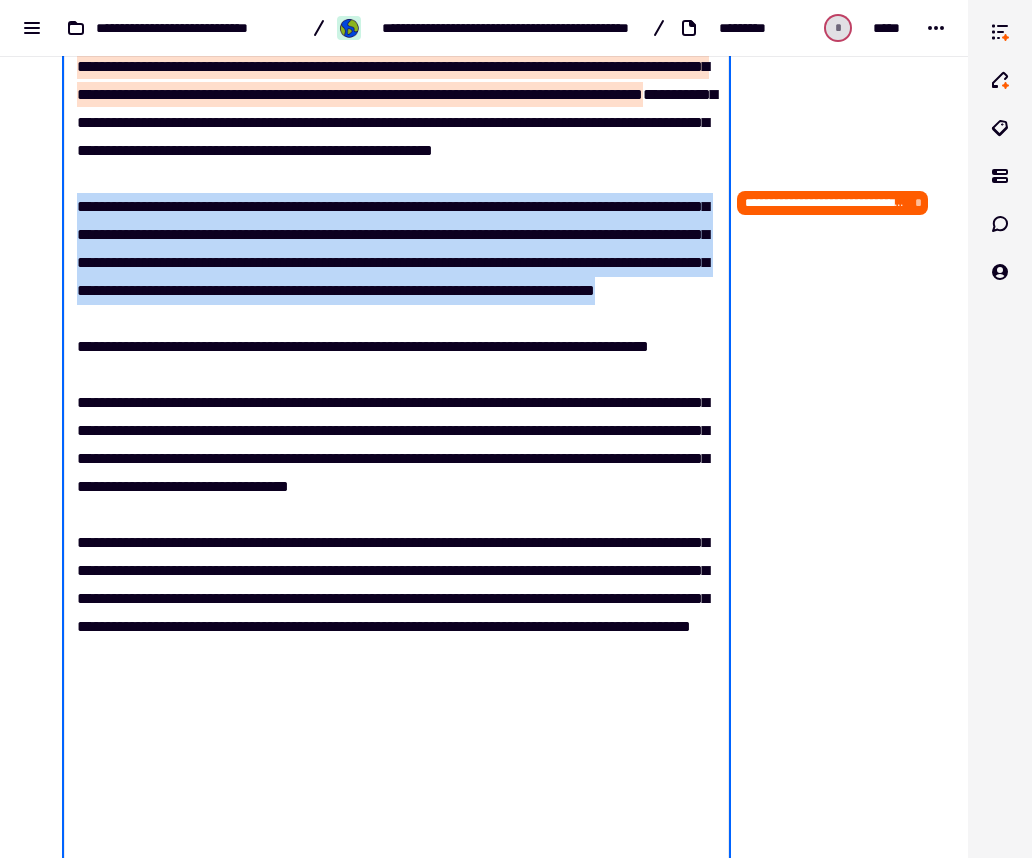 drag, startPoint x: 494, startPoint y: 542, endPoint x: 60, endPoint y: 433, distance: 447.4785 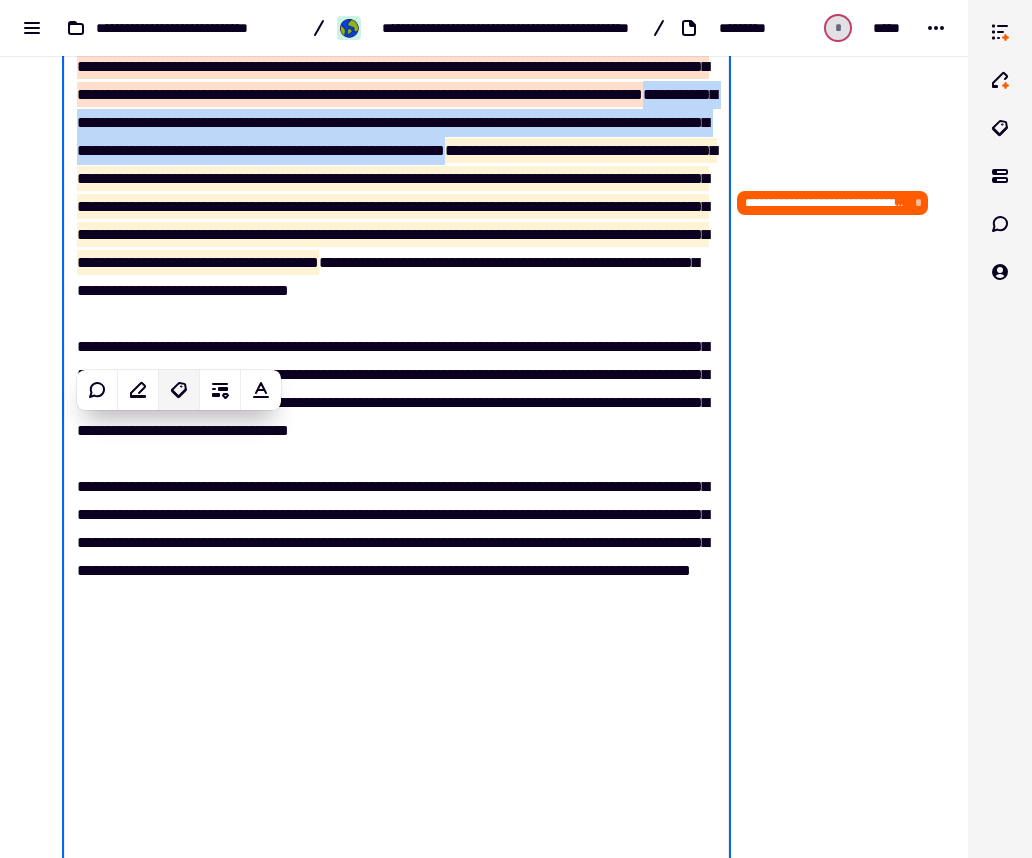 click 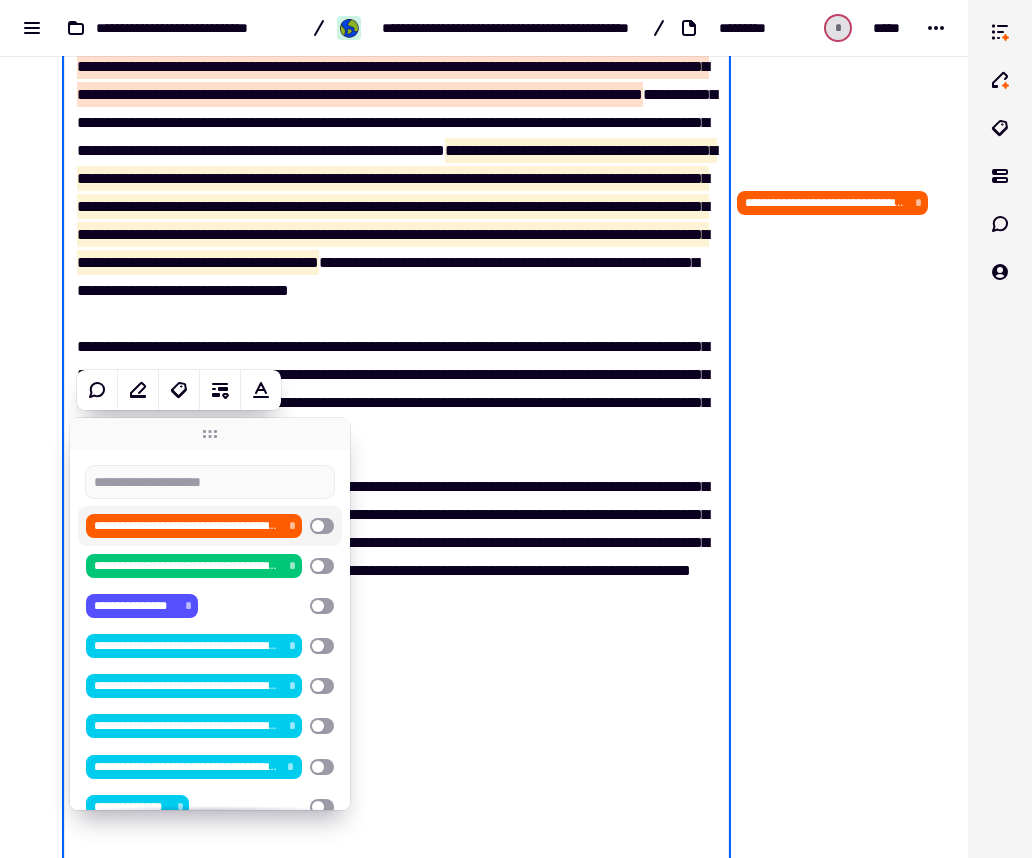 click on "**********" at bounding box center [187, 526] 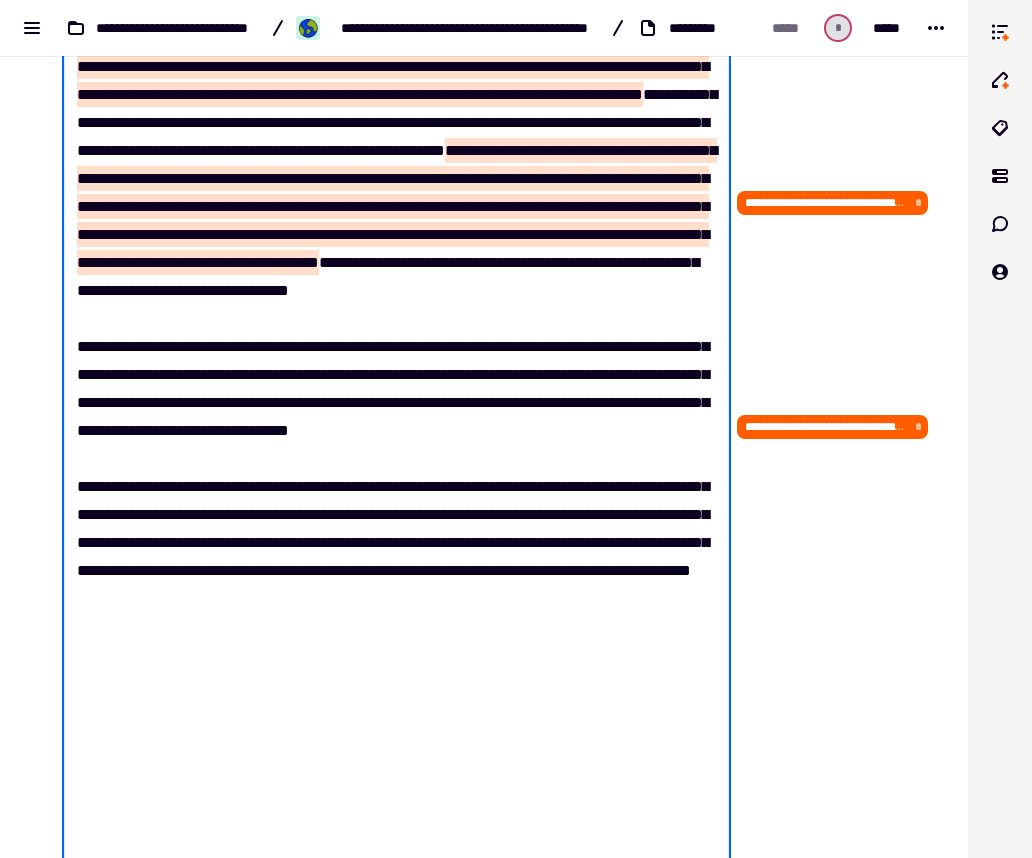 click on "**********" at bounding box center [396, 298] 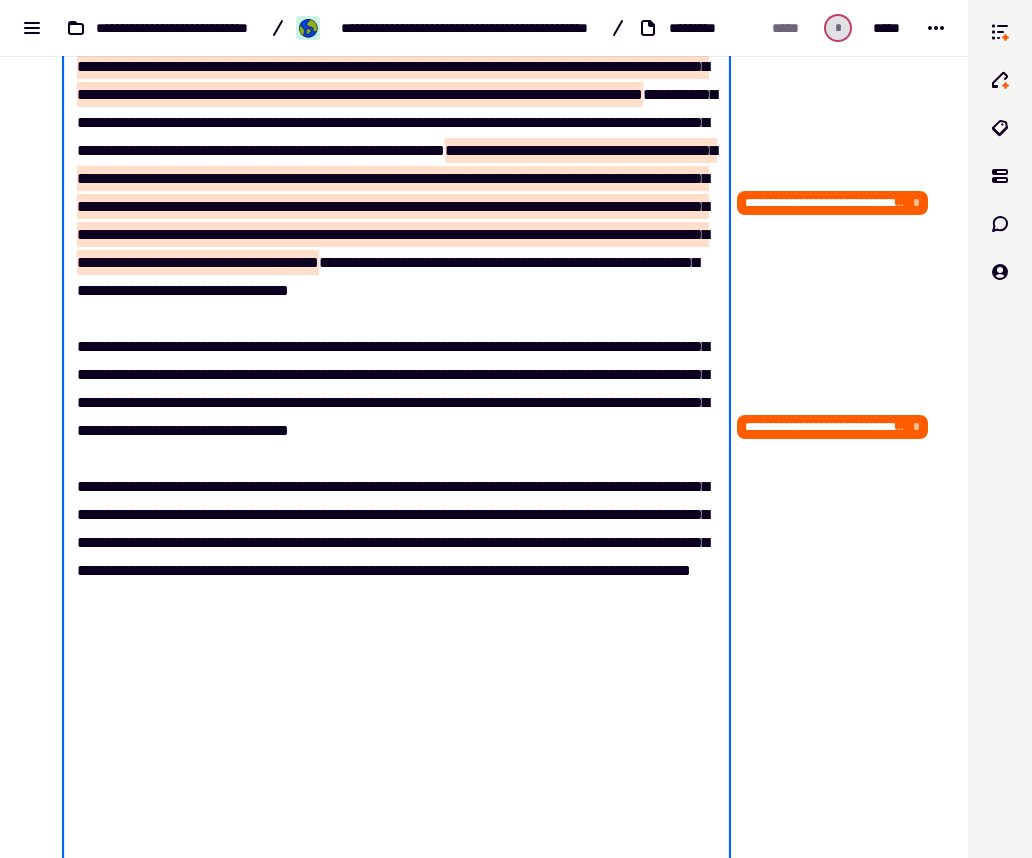 scroll, scrollTop: 3696, scrollLeft: 0, axis: vertical 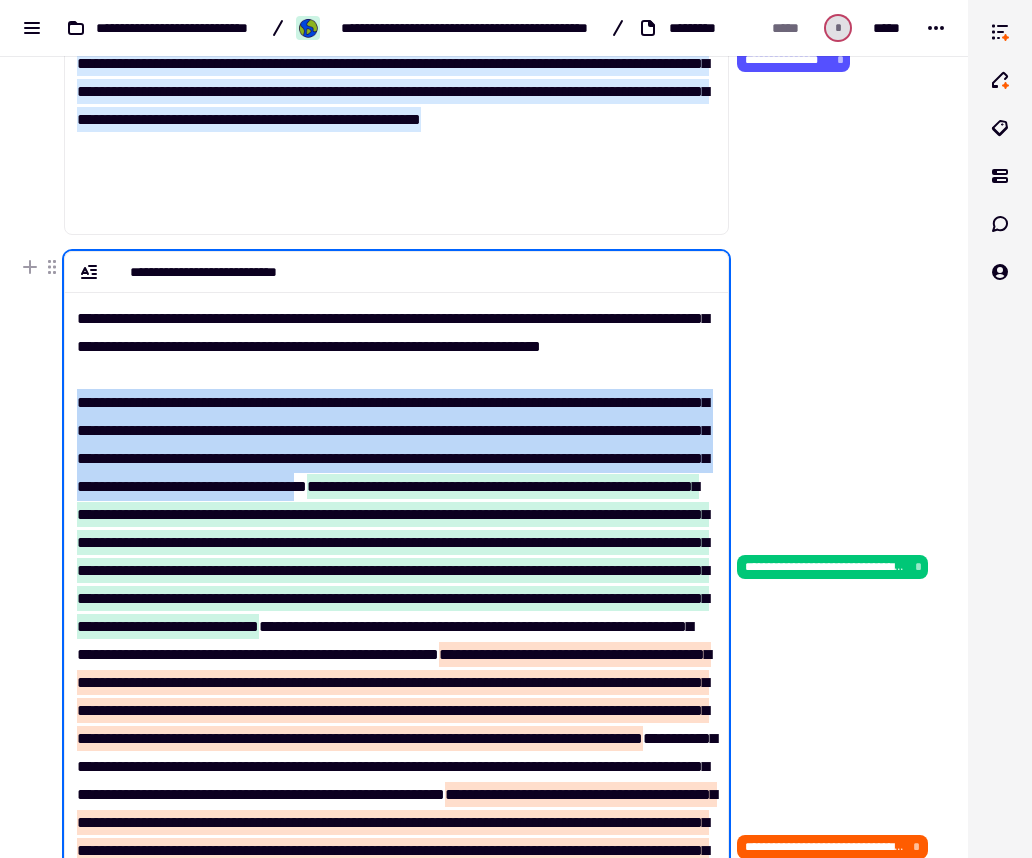 drag, startPoint x: 702, startPoint y: 514, endPoint x: 67, endPoint y: 423, distance: 641.4873 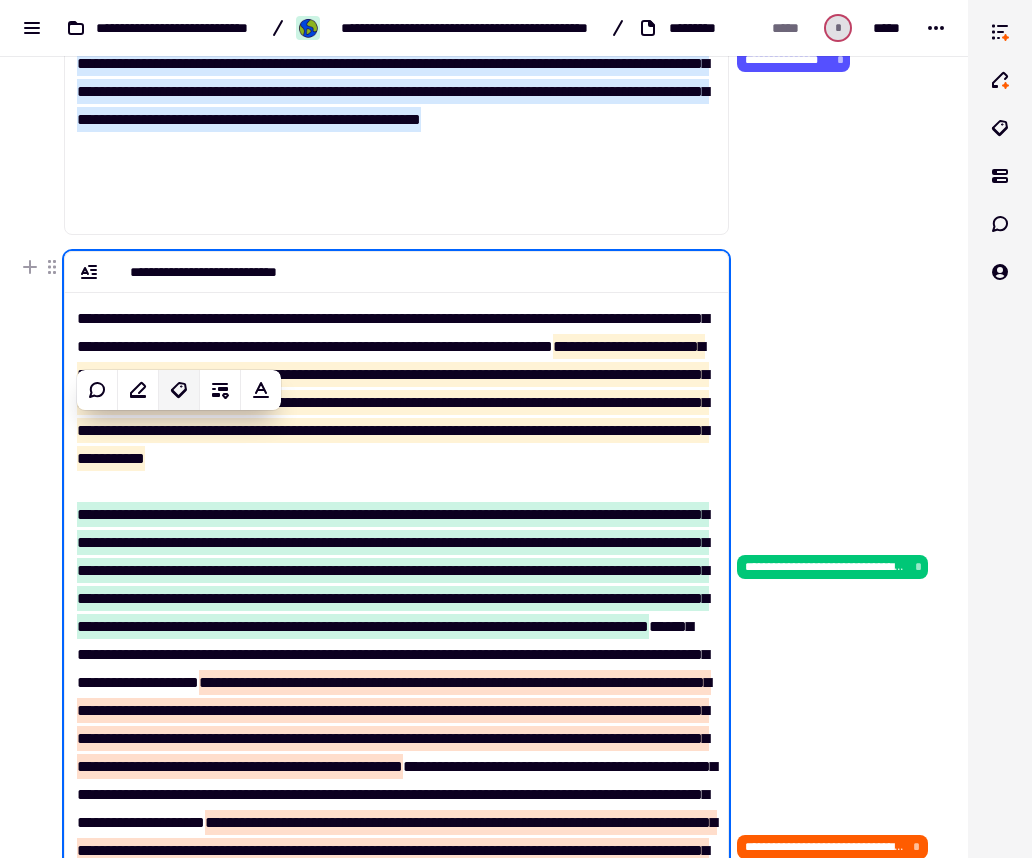 click 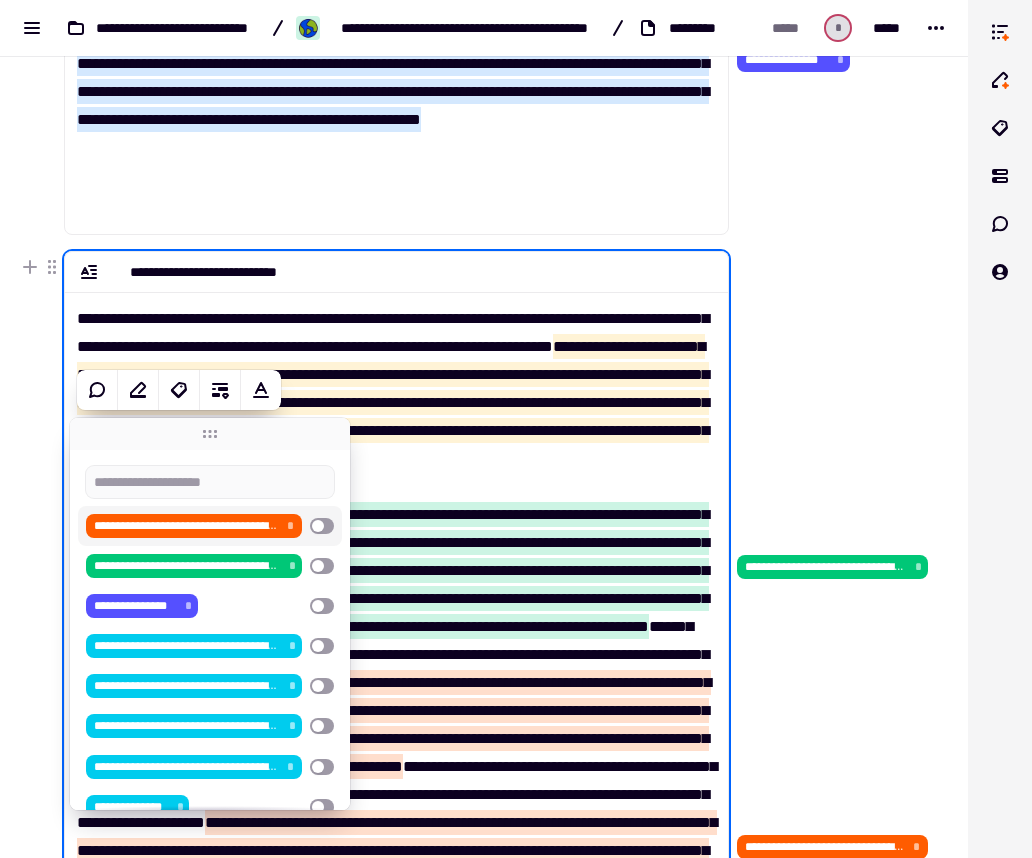 click on "**********" at bounding box center (186, 526) 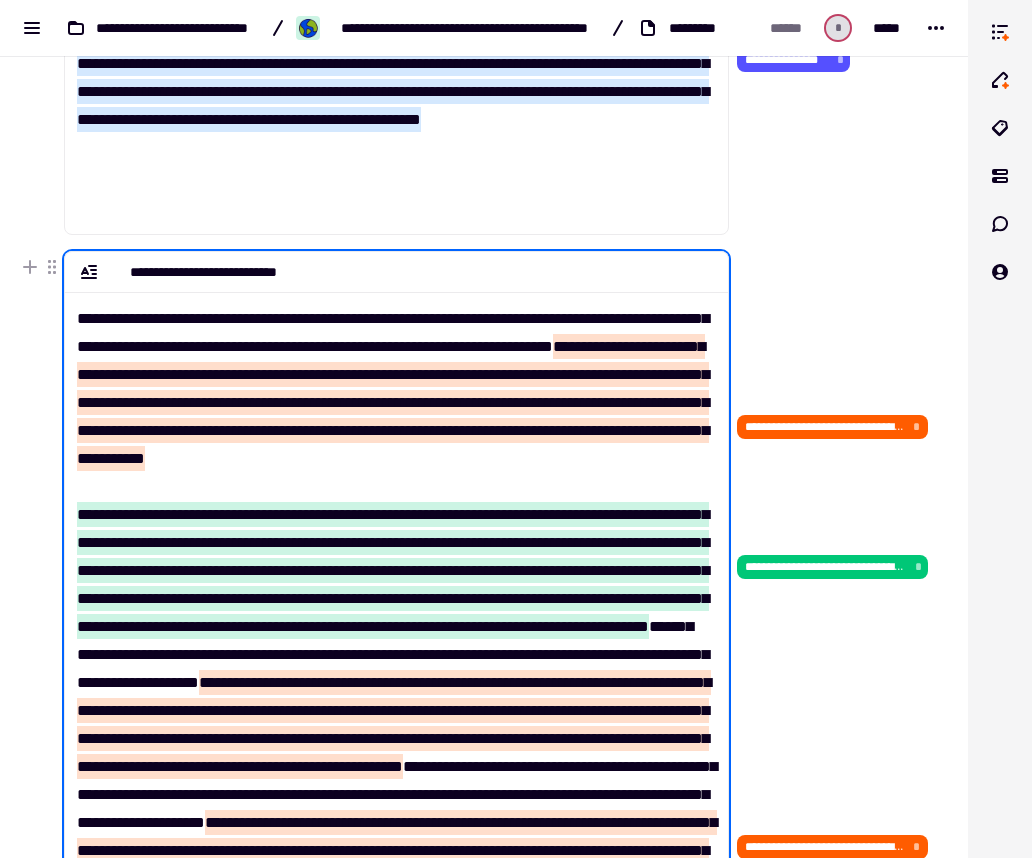 click on "**********" at bounding box center [396, 942] 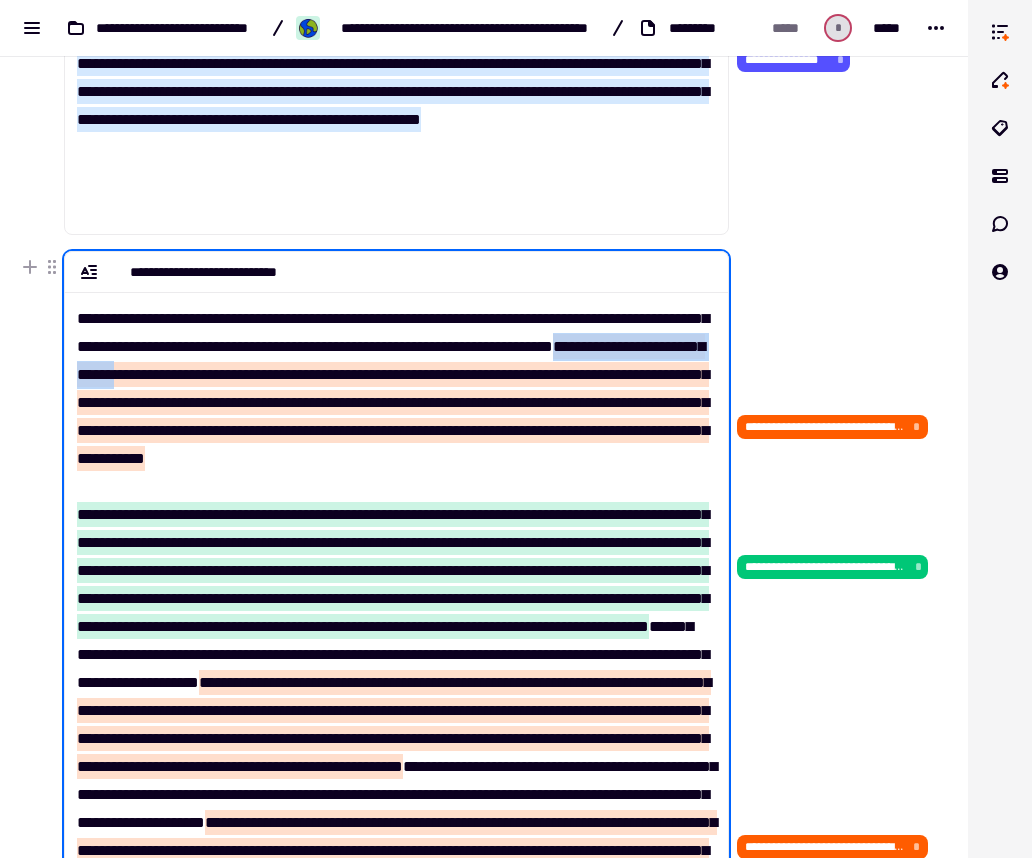 drag, startPoint x: 272, startPoint y: 433, endPoint x: 71, endPoint y: 423, distance: 201.2486 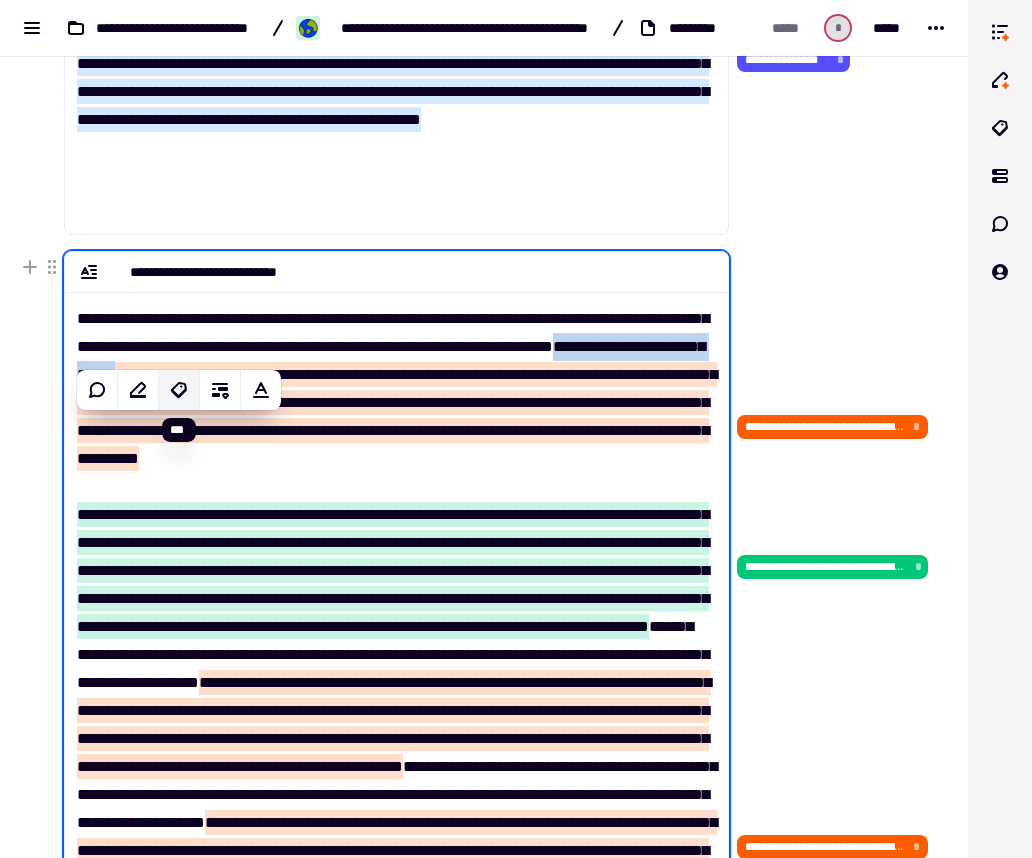 click 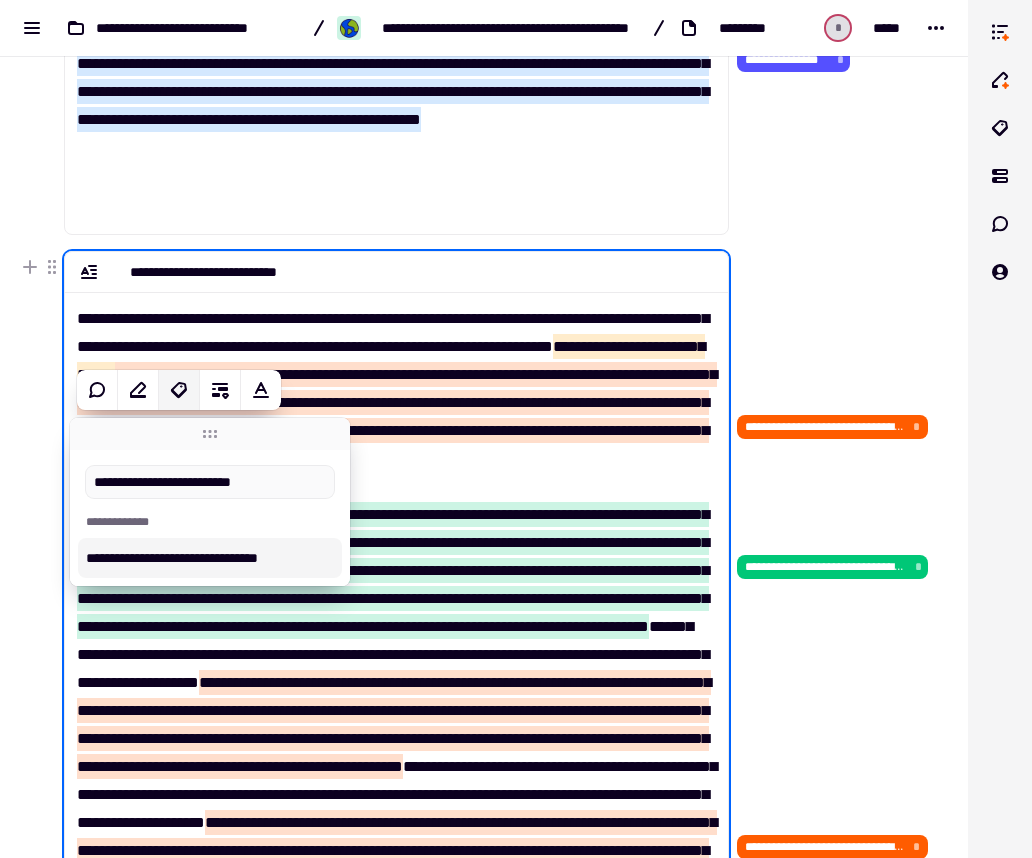 type on "**********" 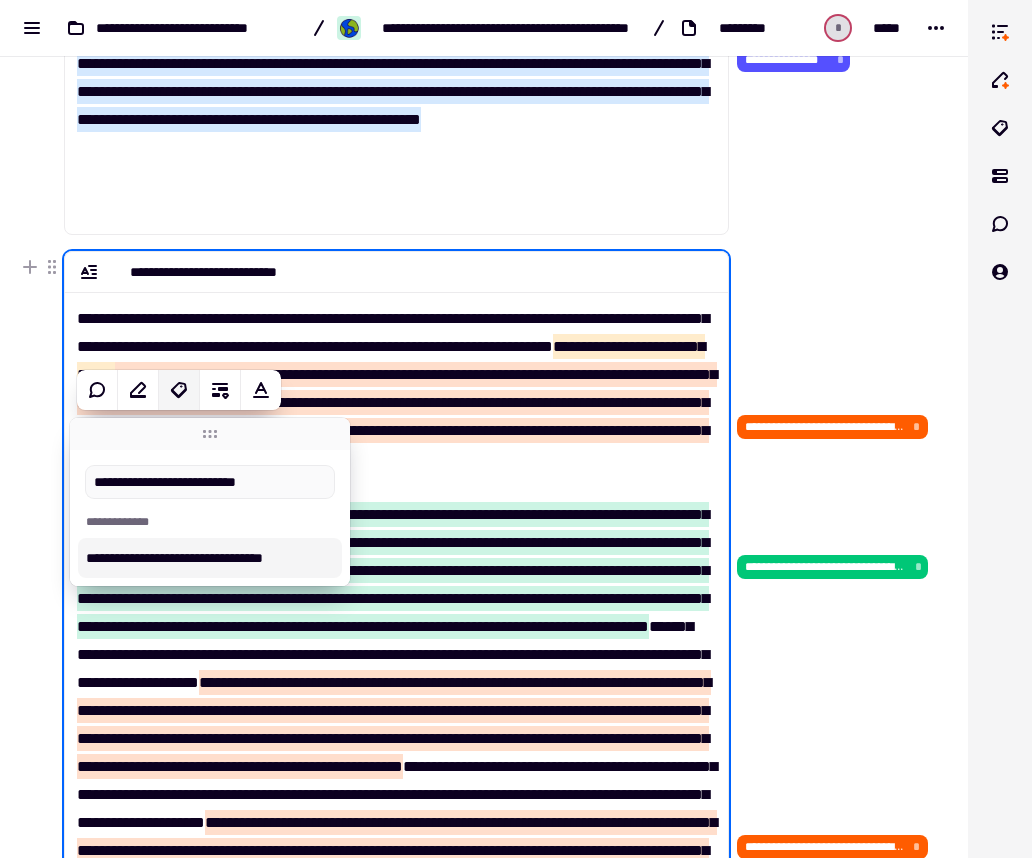 click 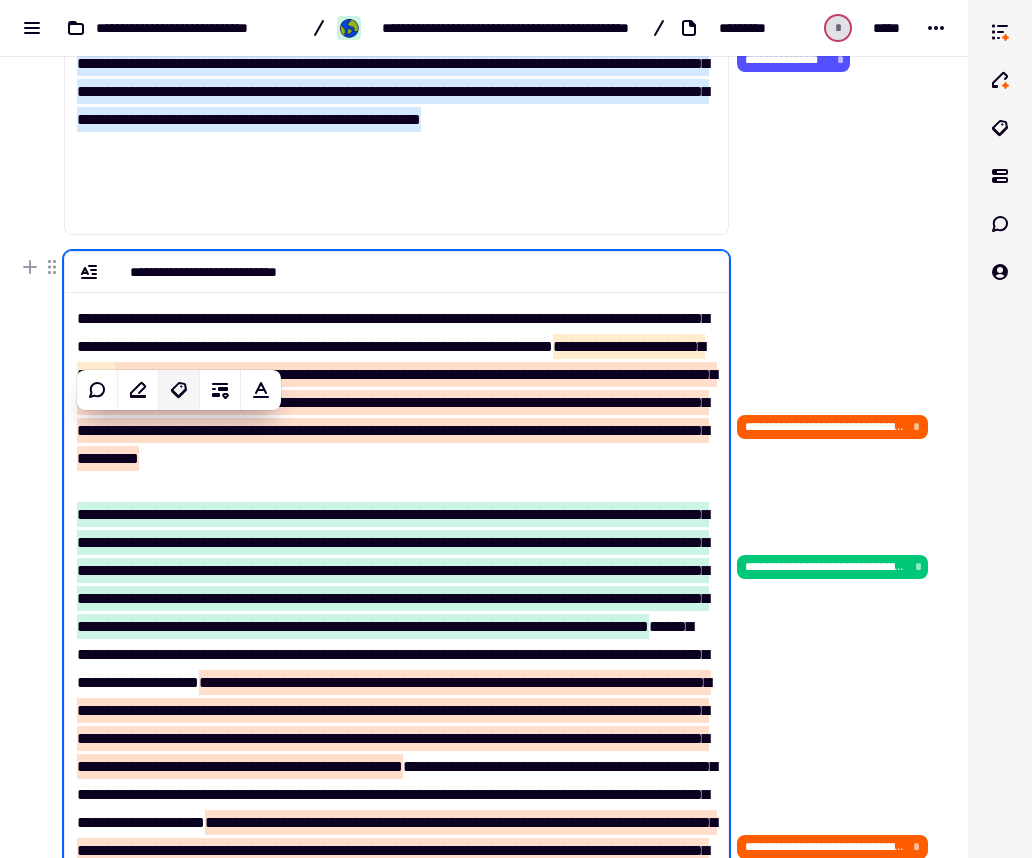 click 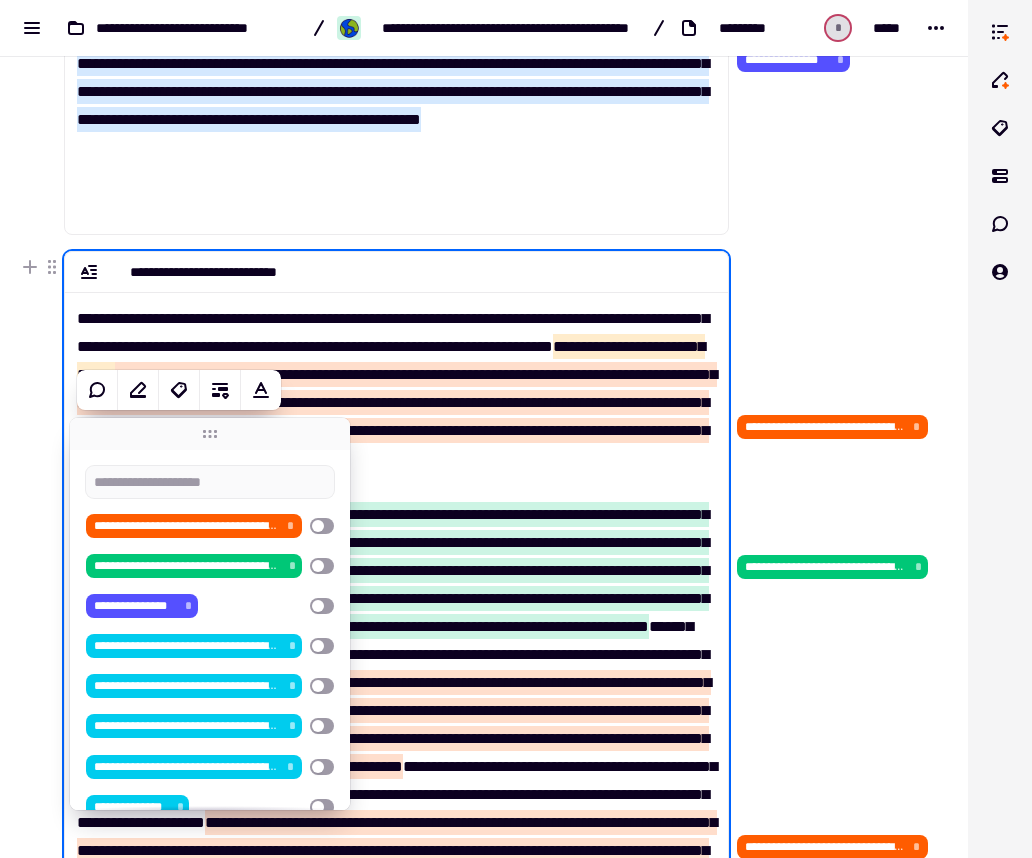 click on "**********" at bounding box center (396, 942) 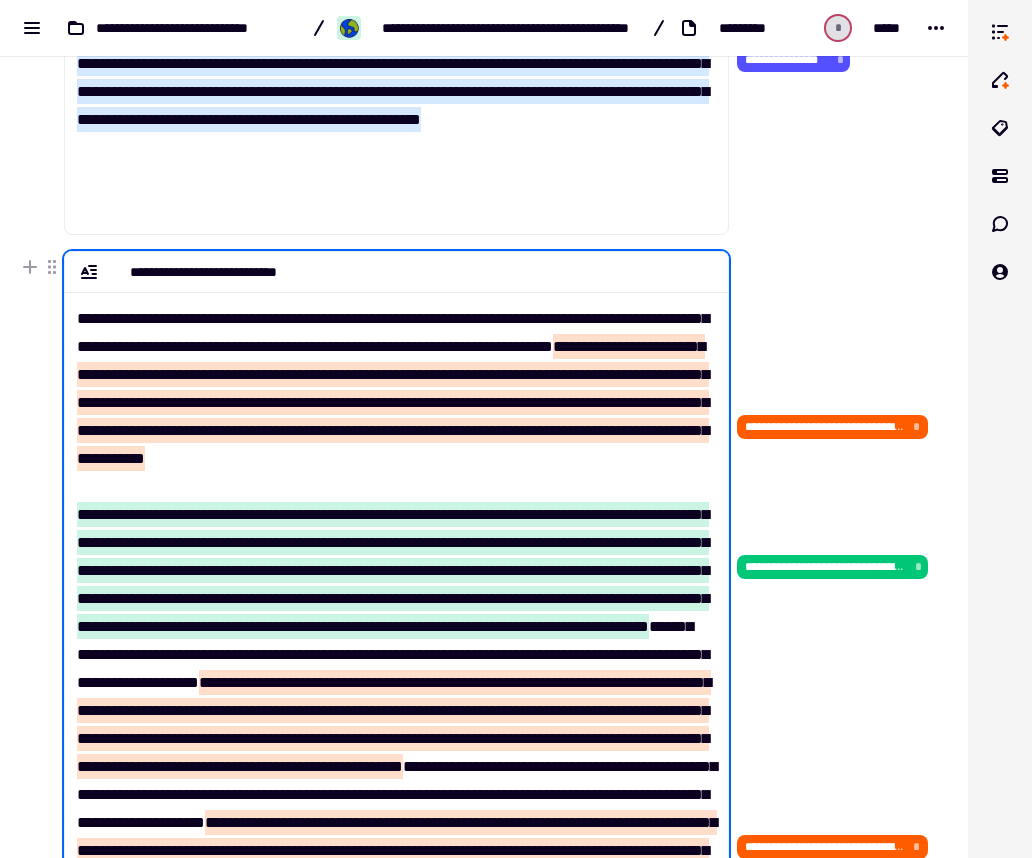 click on "**********" at bounding box center (393, 402) 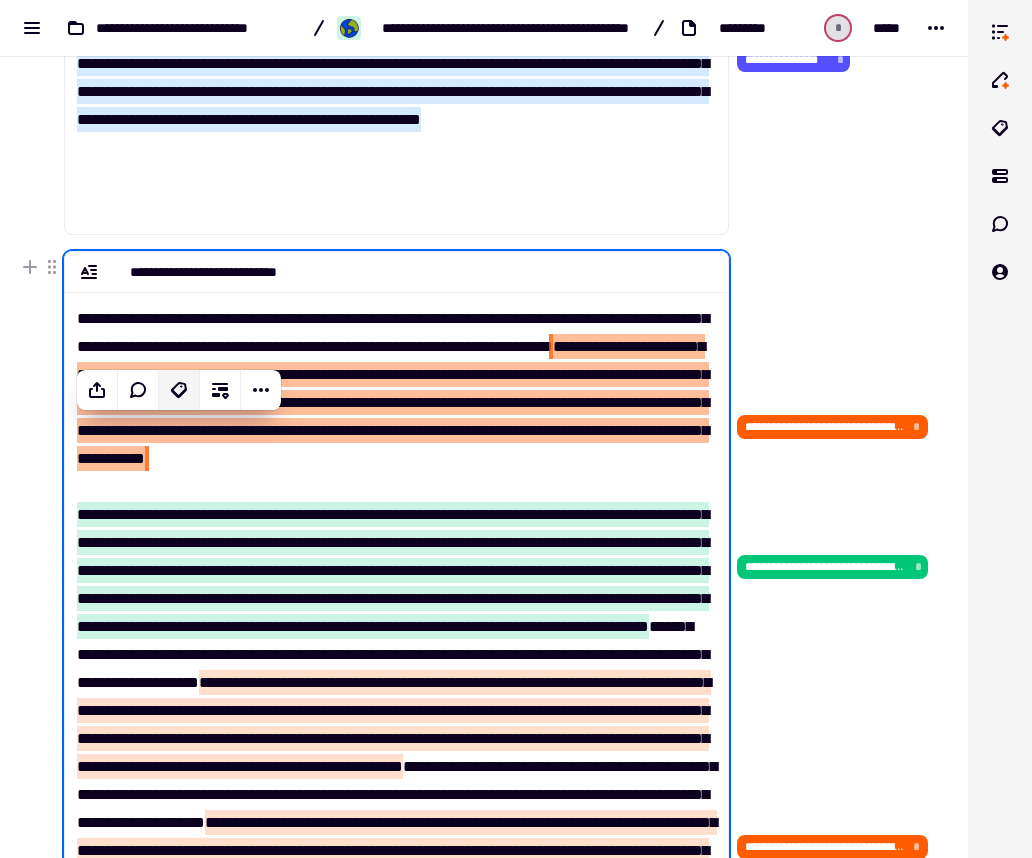 click 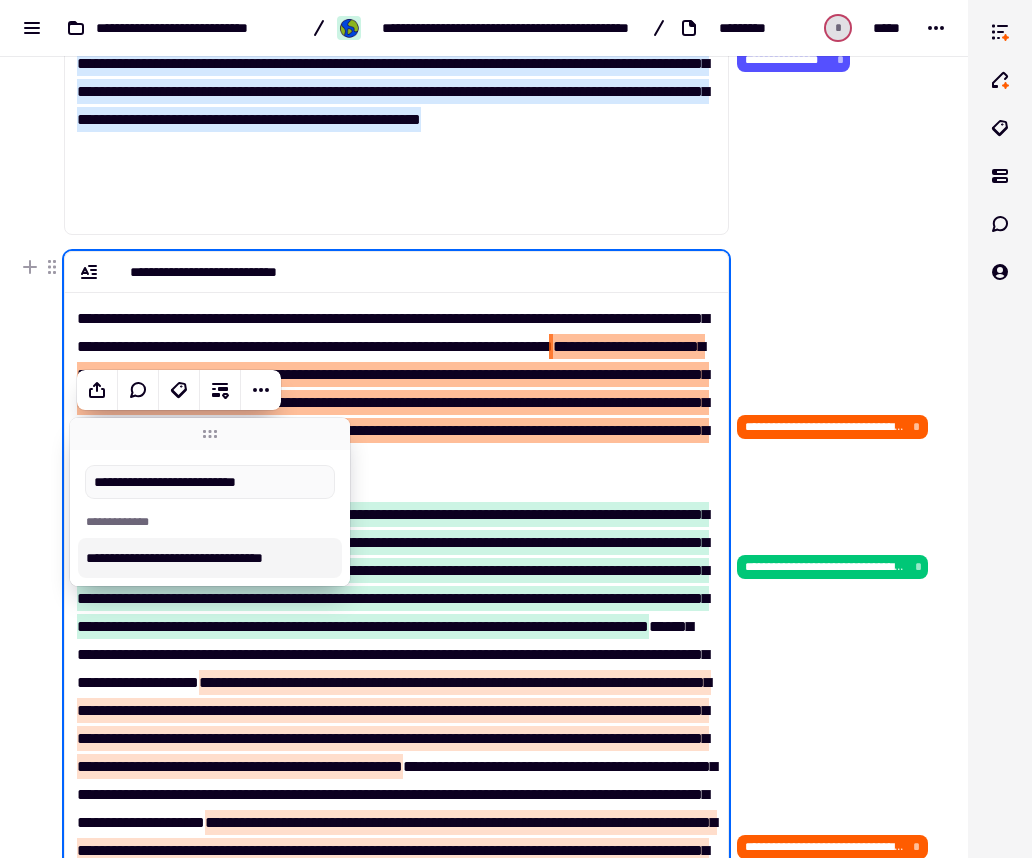type on "**********" 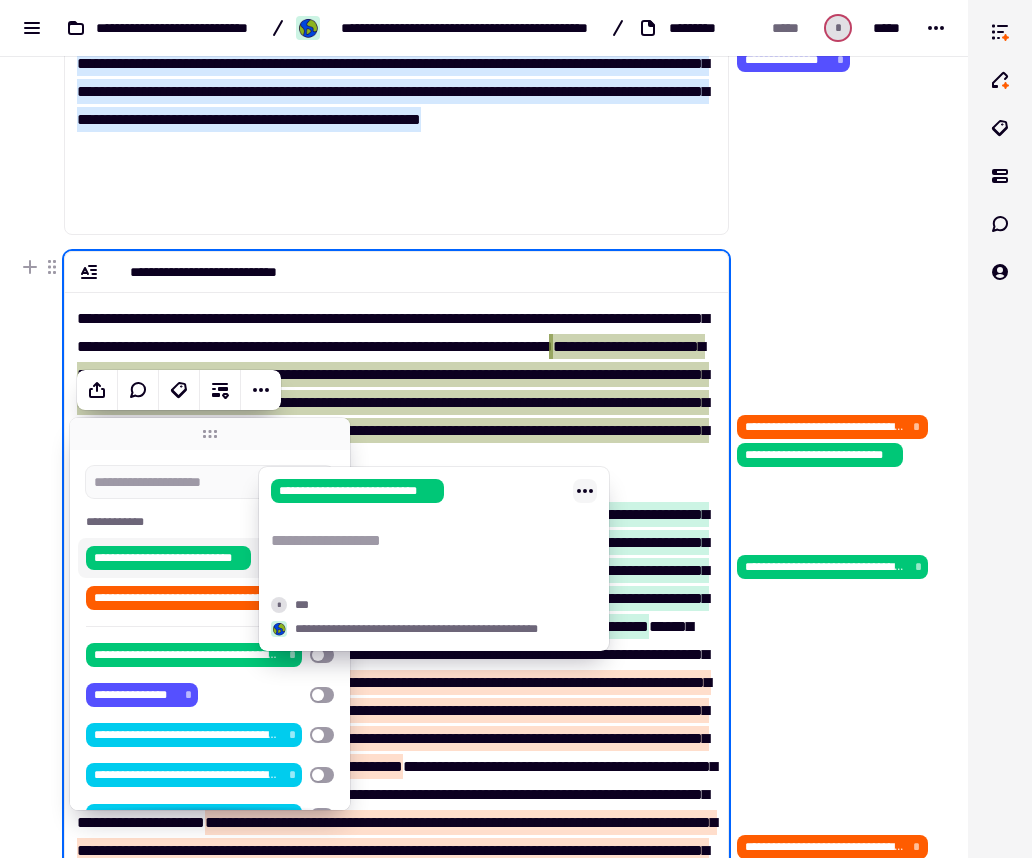 click 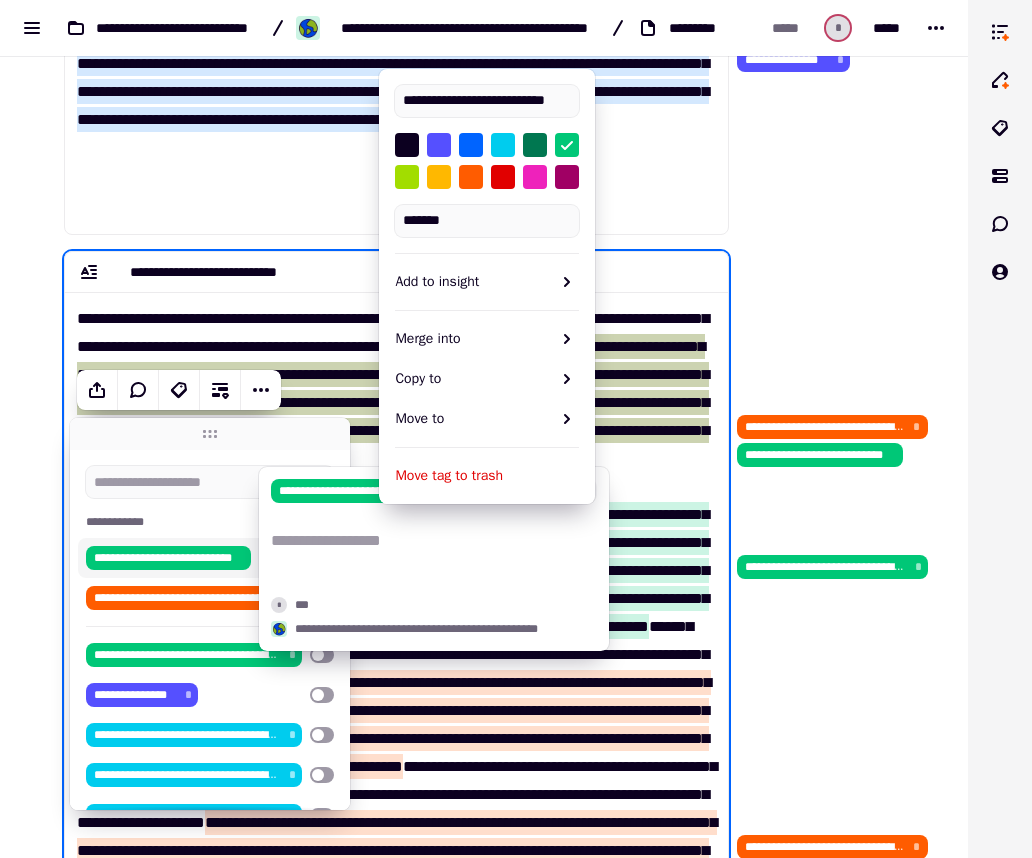 scroll, scrollTop: 0, scrollLeft: 5, axis: horizontal 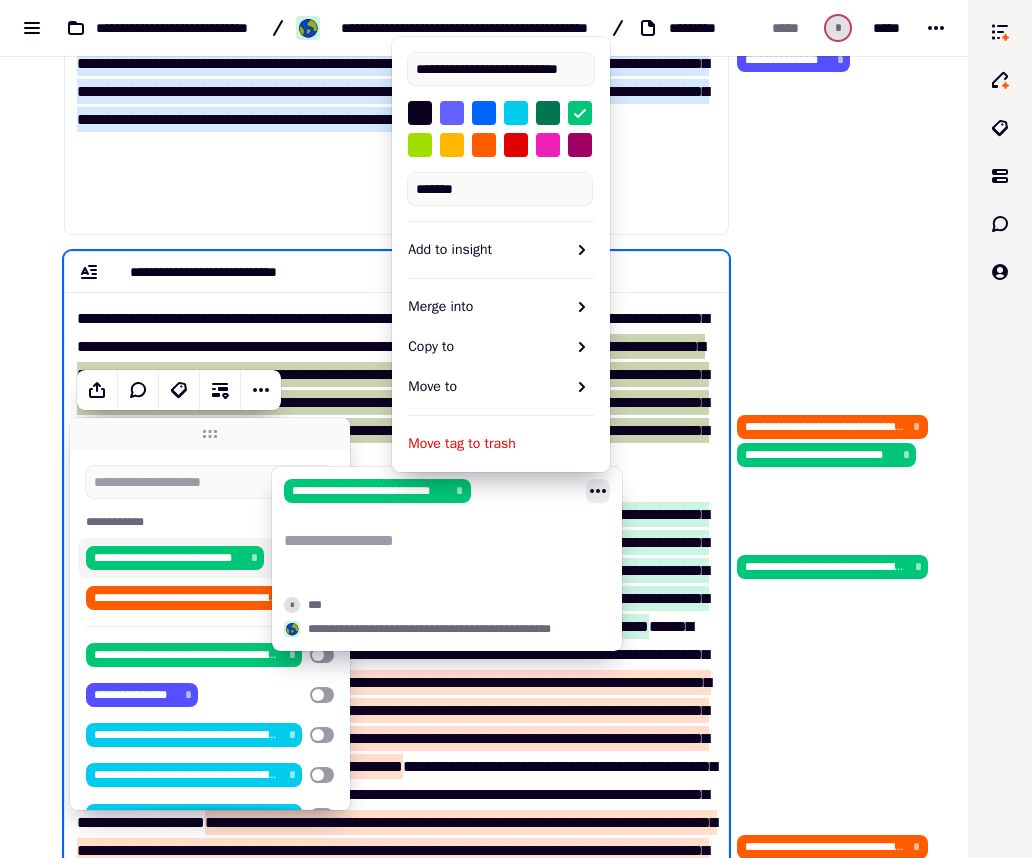 click at bounding box center (452, 113) 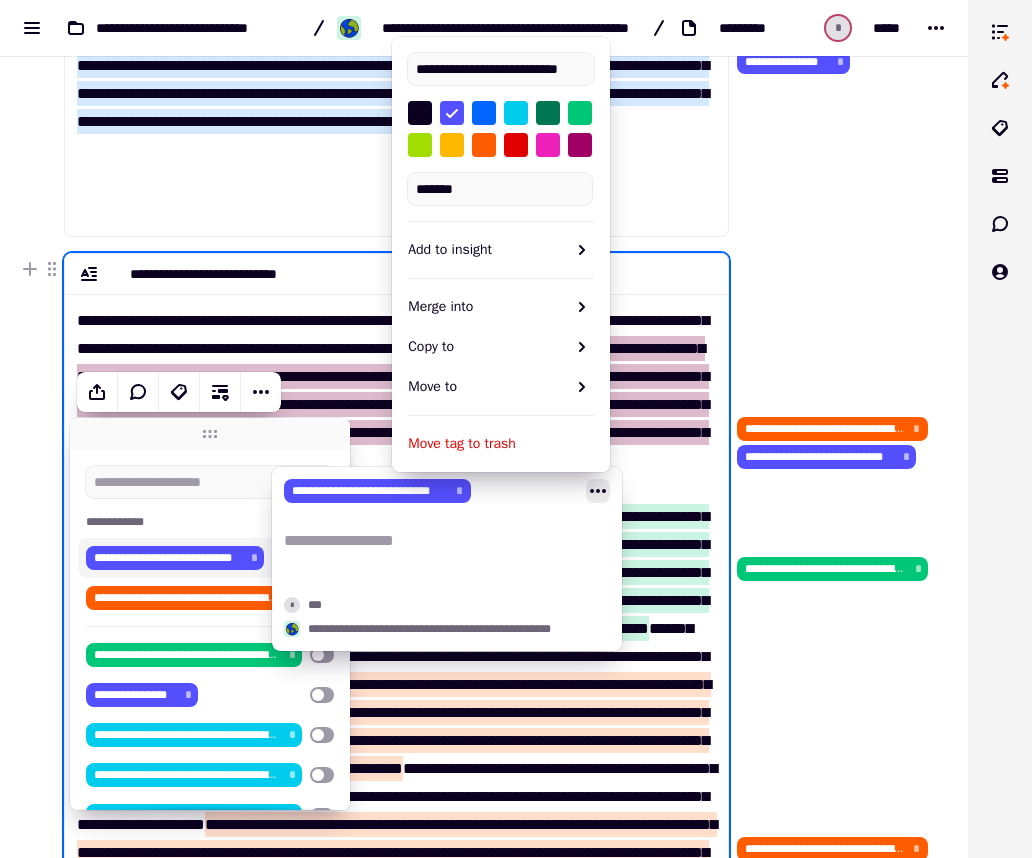 scroll, scrollTop: 3692, scrollLeft: 0, axis: vertical 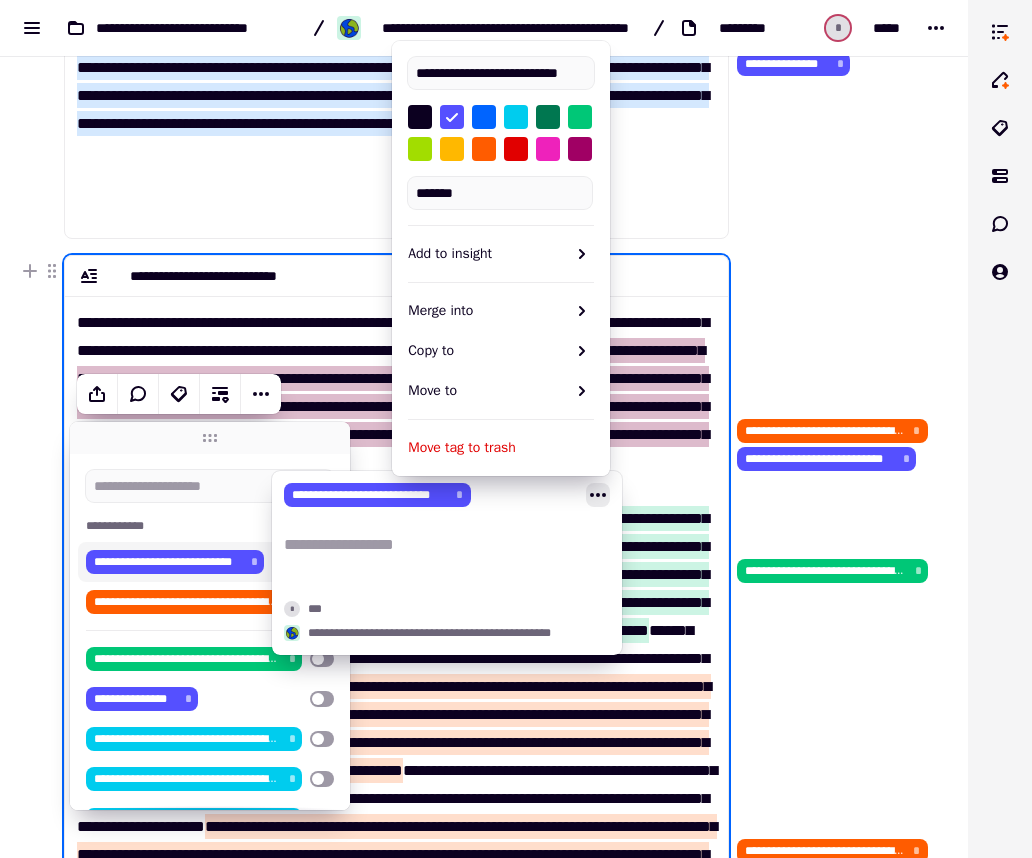 click on "**********" at bounding box center [832, -1561] 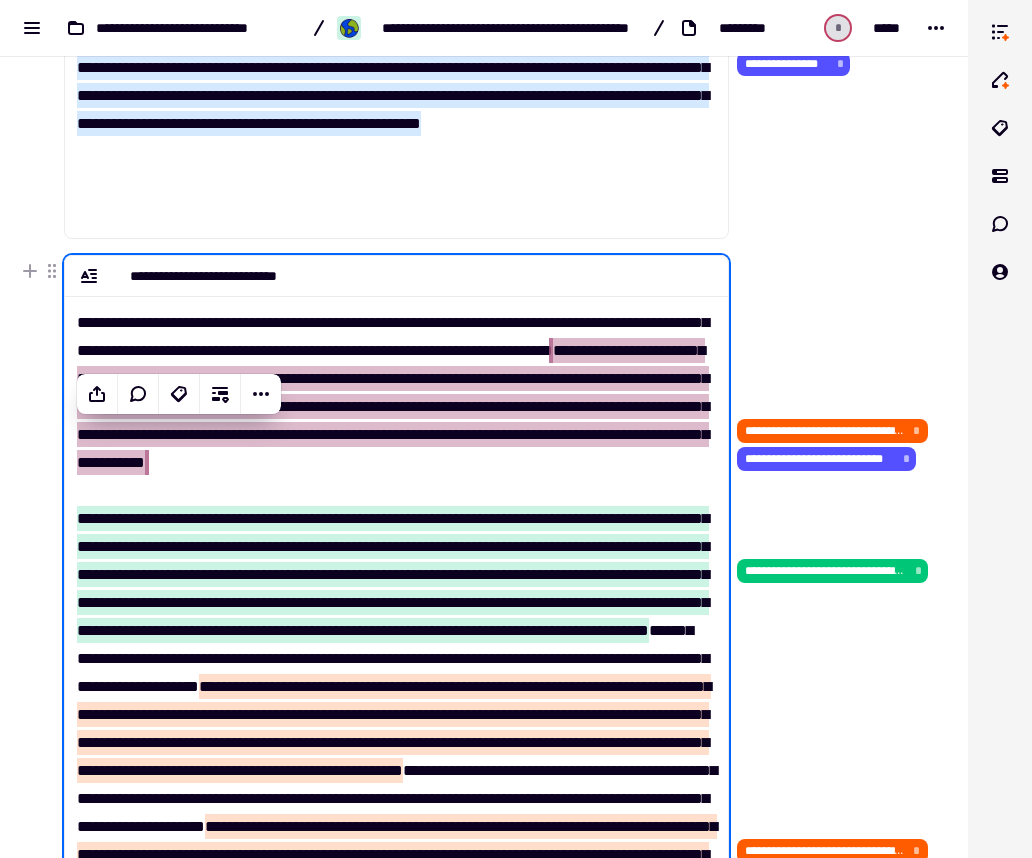 click on "**********" at bounding box center (832, -1561) 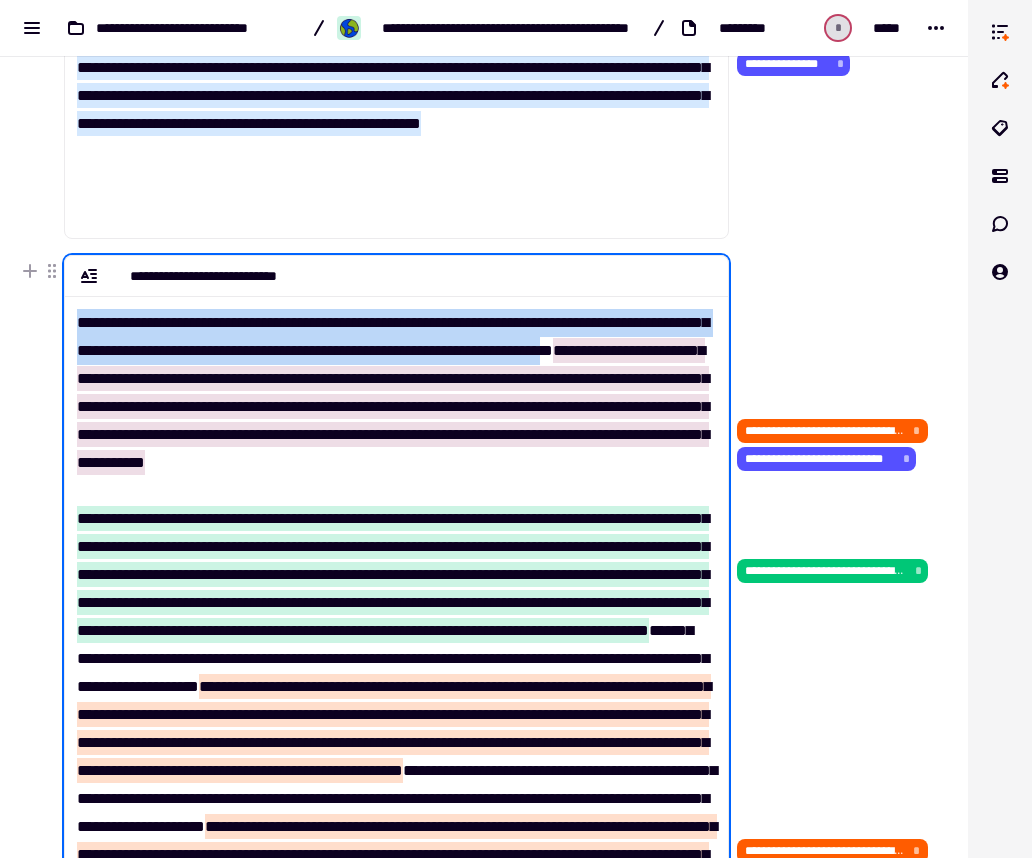 drag, startPoint x: 214, startPoint y: 378, endPoint x: 54, endPoint y: 331, distance: 166.7603 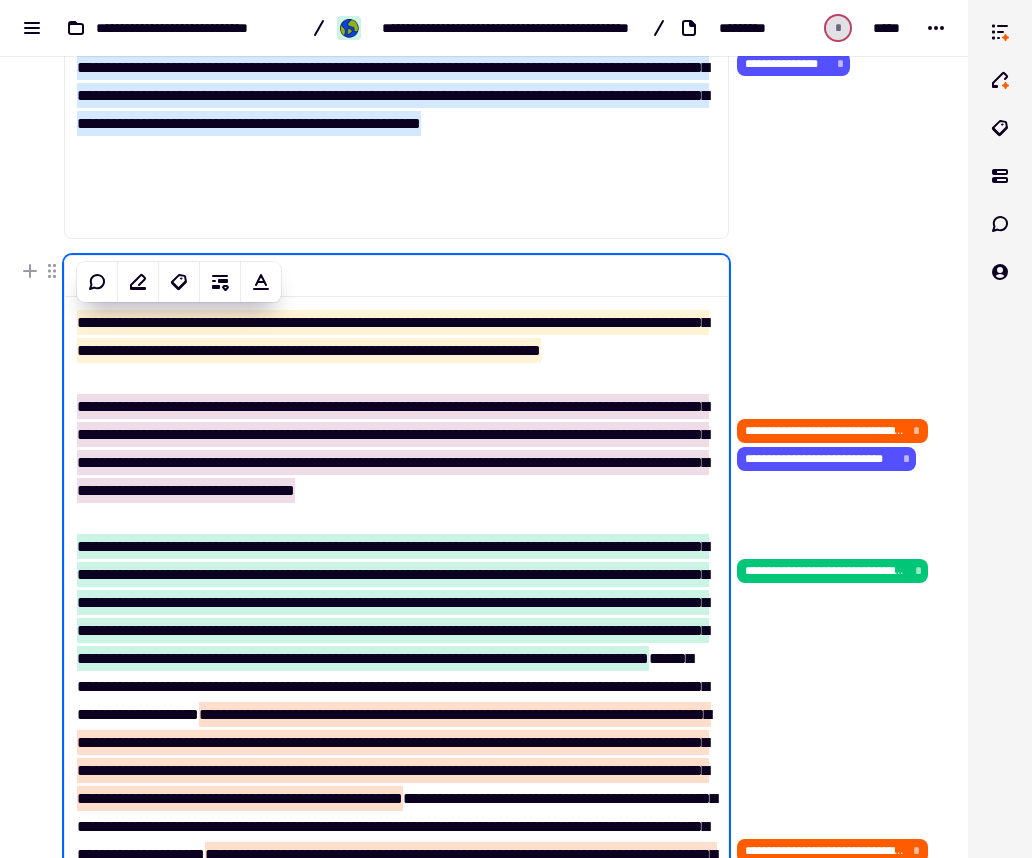 click on "**********" at bounding box center (396, 946) 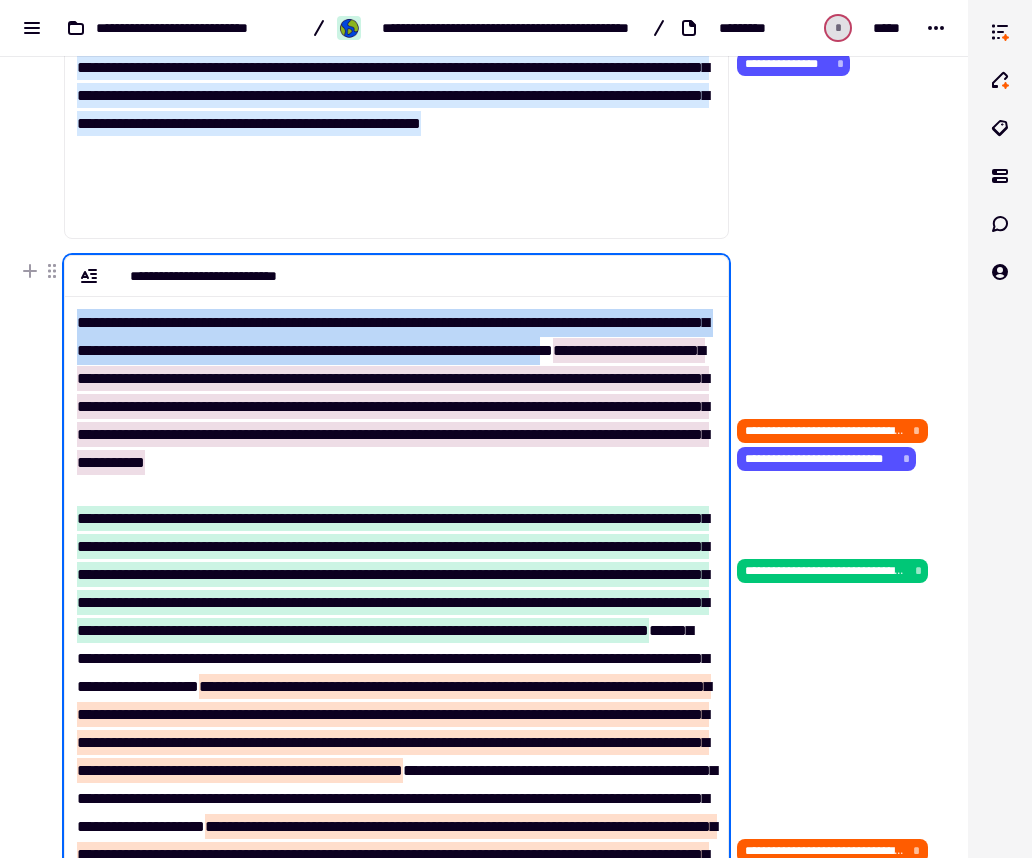 drag, startPoint x: 308, startPoint y: 386, endPoint x: 13, endPoint y: 327, distance: 300.84216 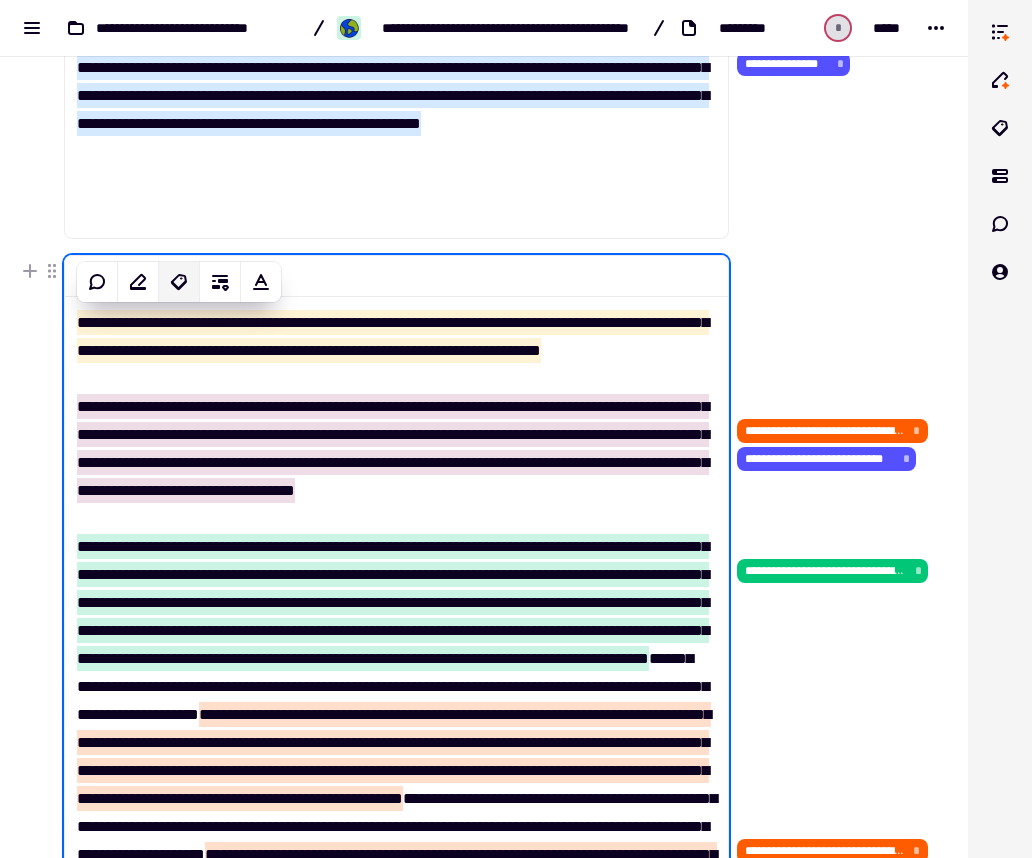 click 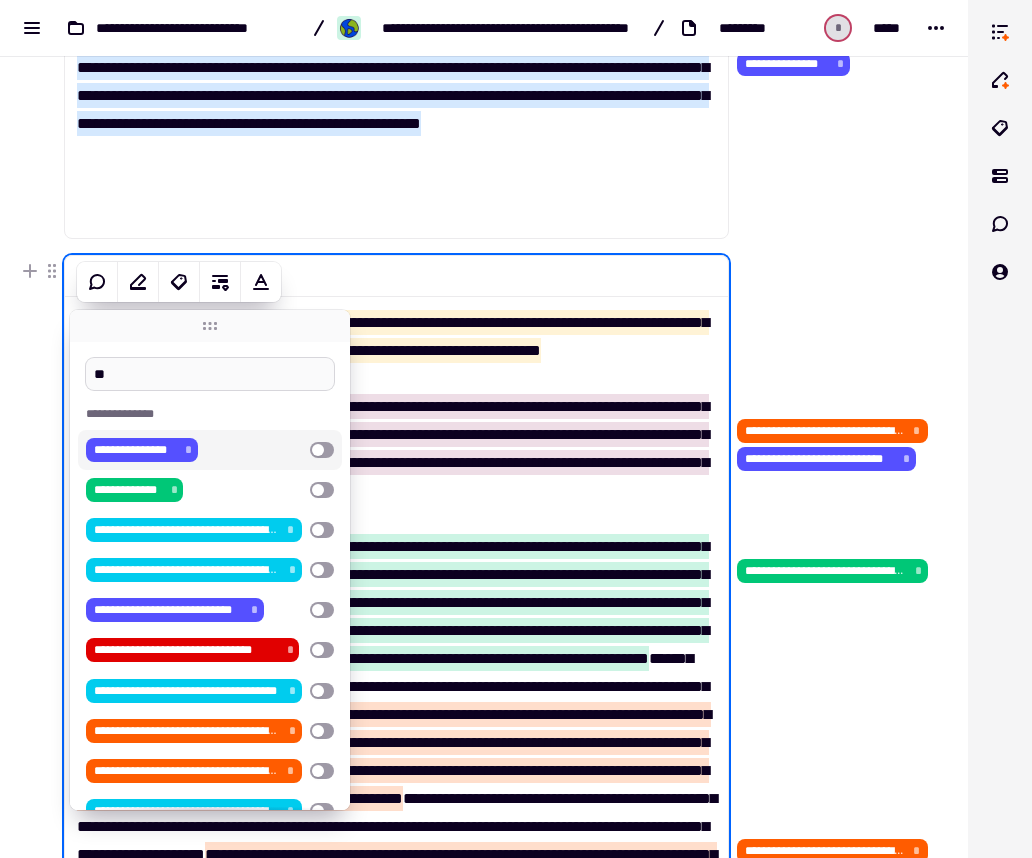 type on "*" 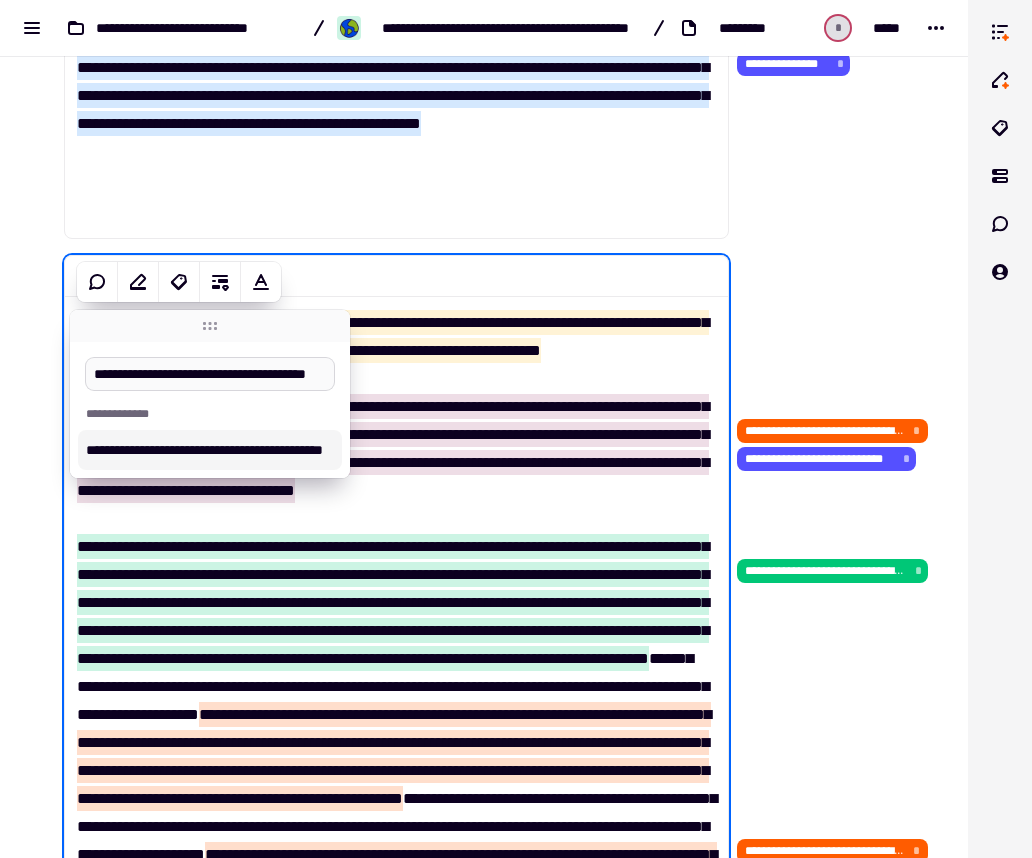 type on "**********" 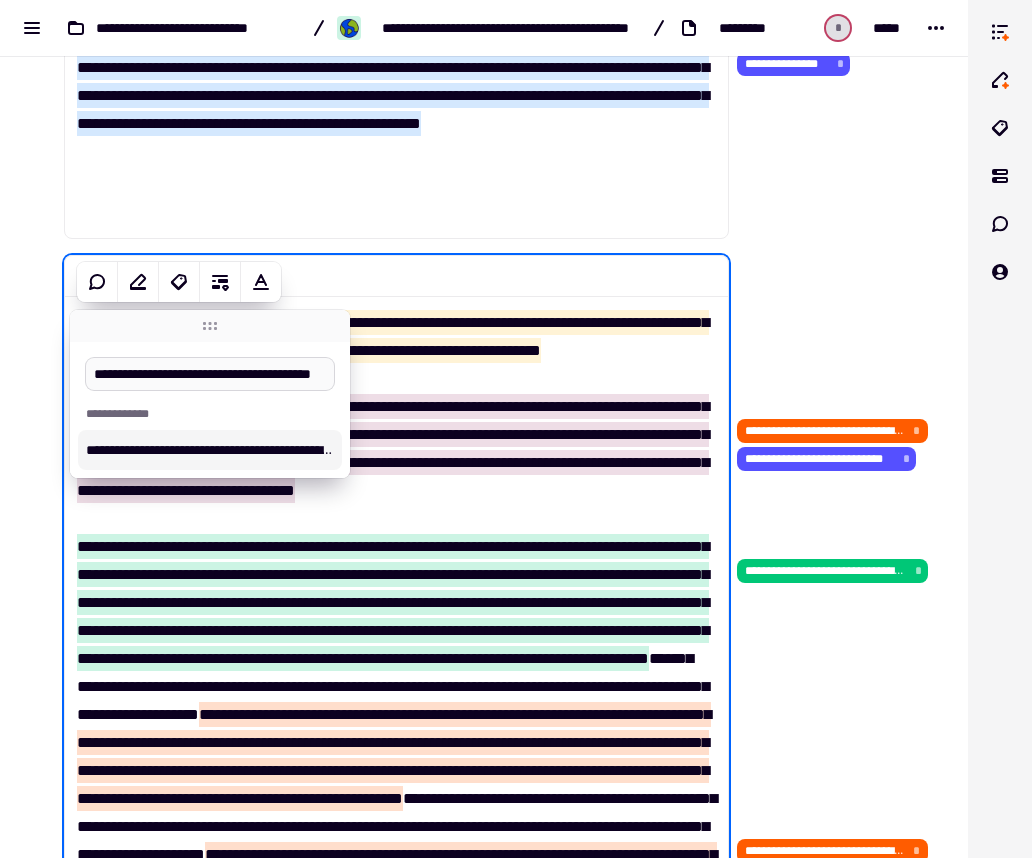 scroll, scrollTop: 0, scrollLeft: 49, axis: horizontal 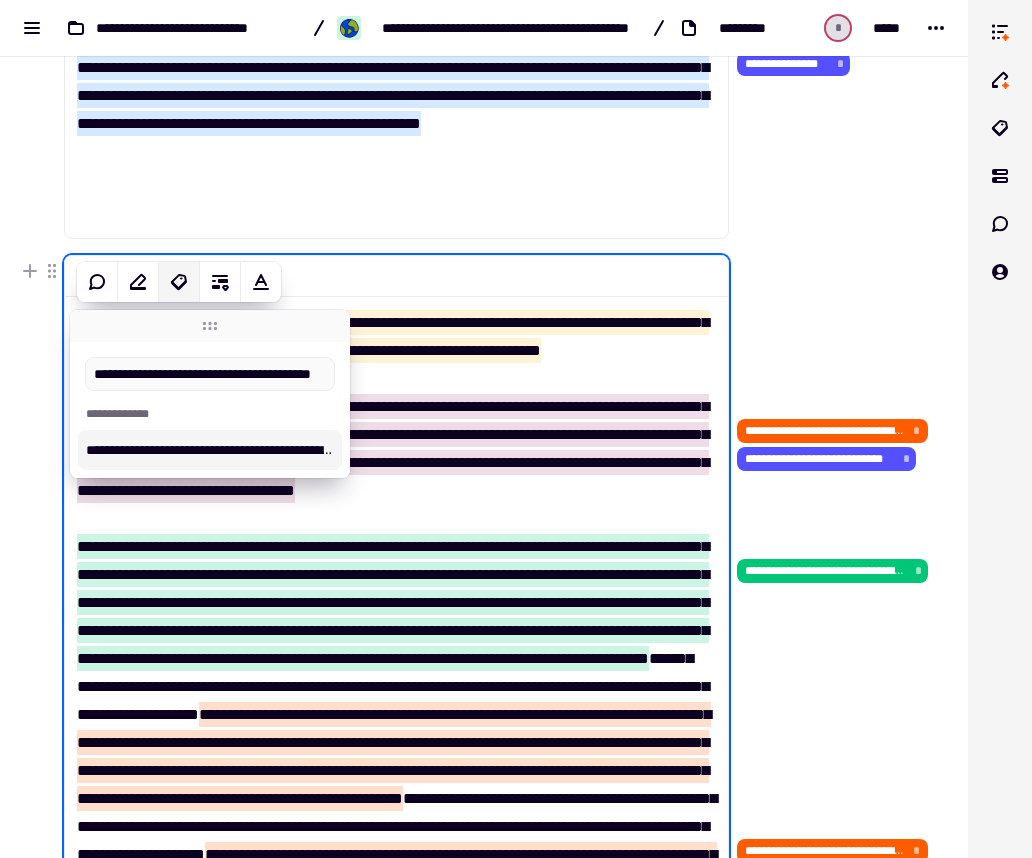 click 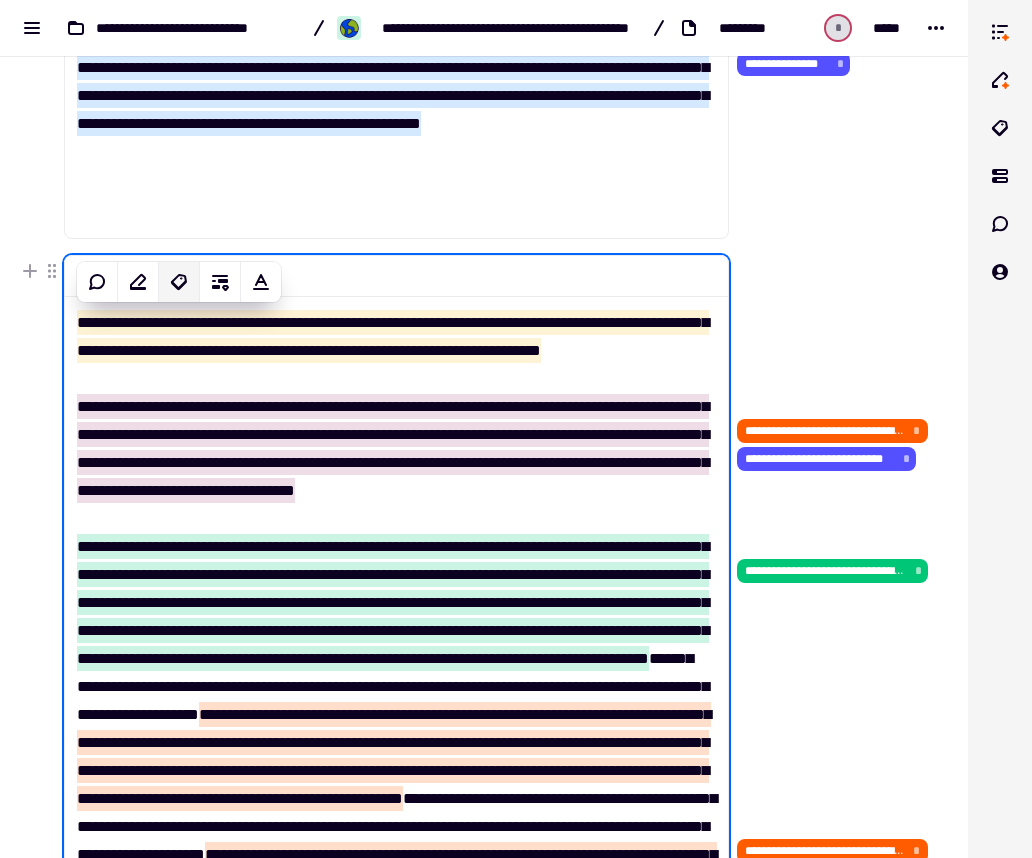 click 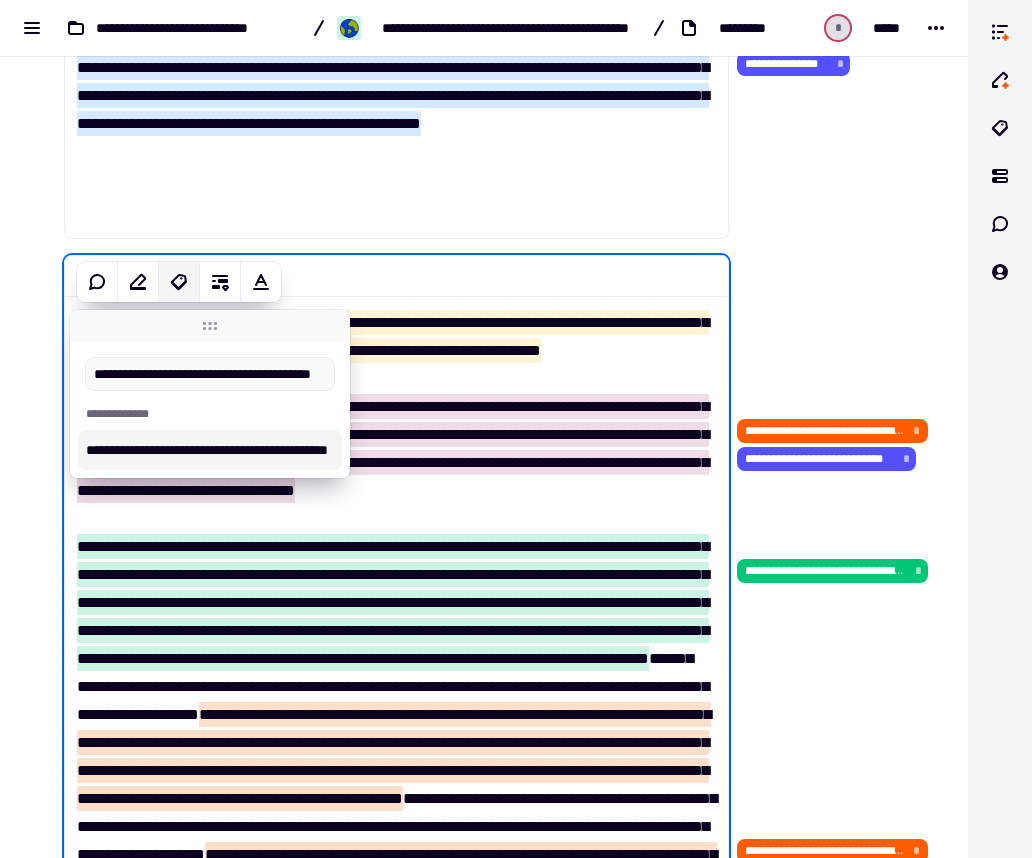 scroll, scrollTop: 0, scrollLeft: 51, axis: horizontal 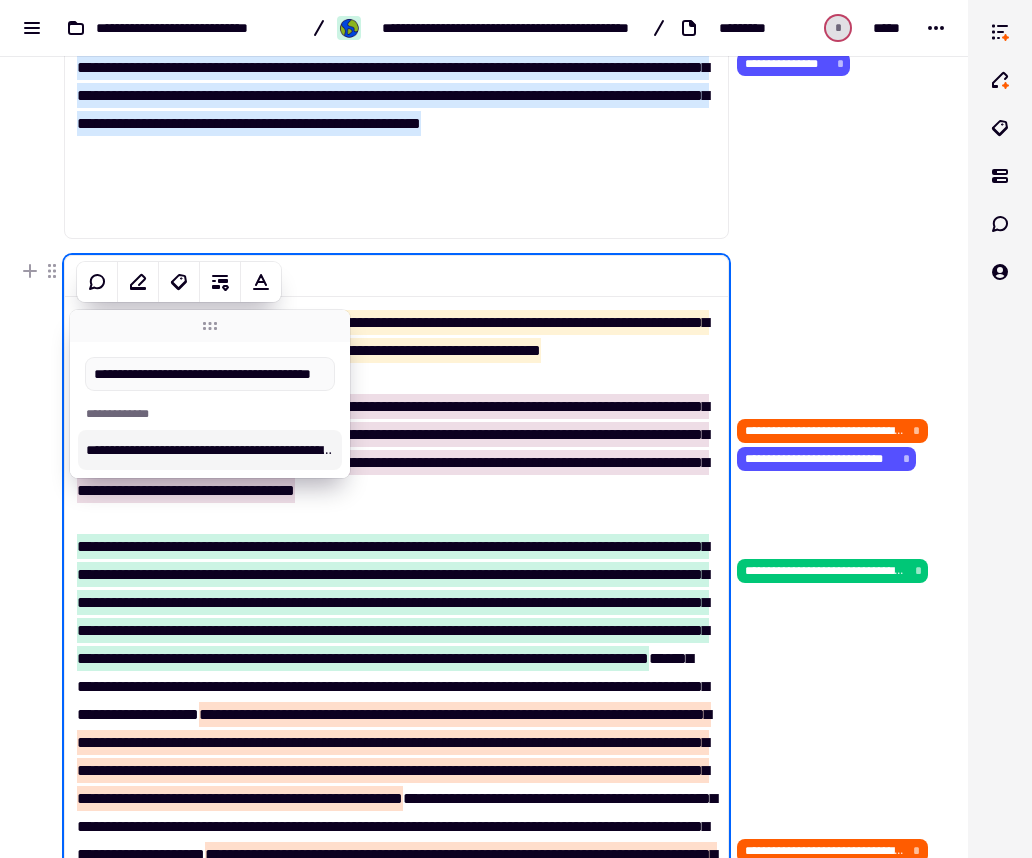 type on "**********" 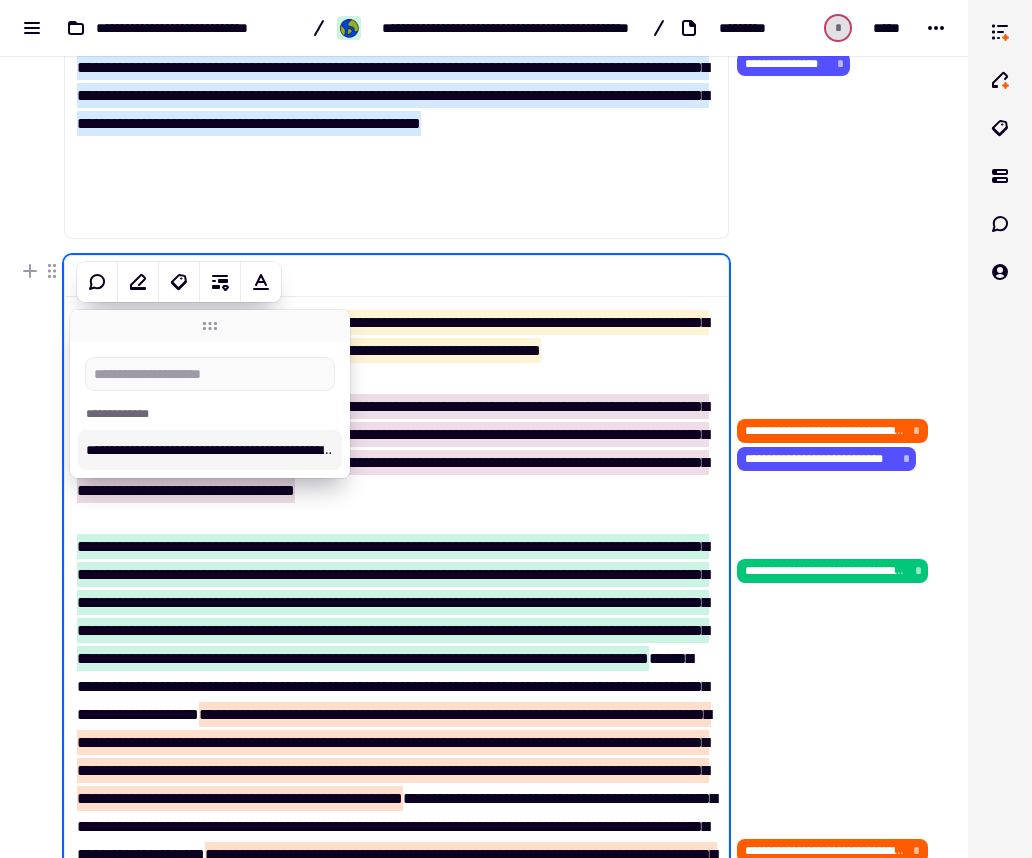 scroll, scrollTop: 0, scrollLeft: 0, axis: both 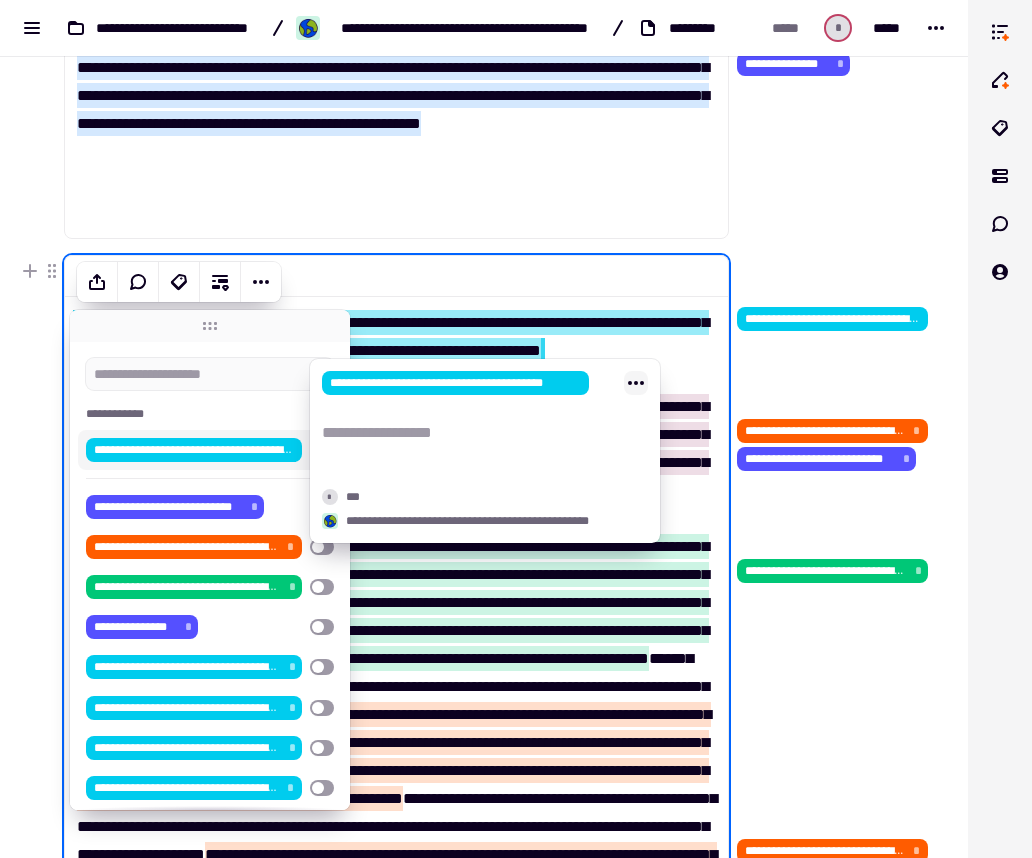 click 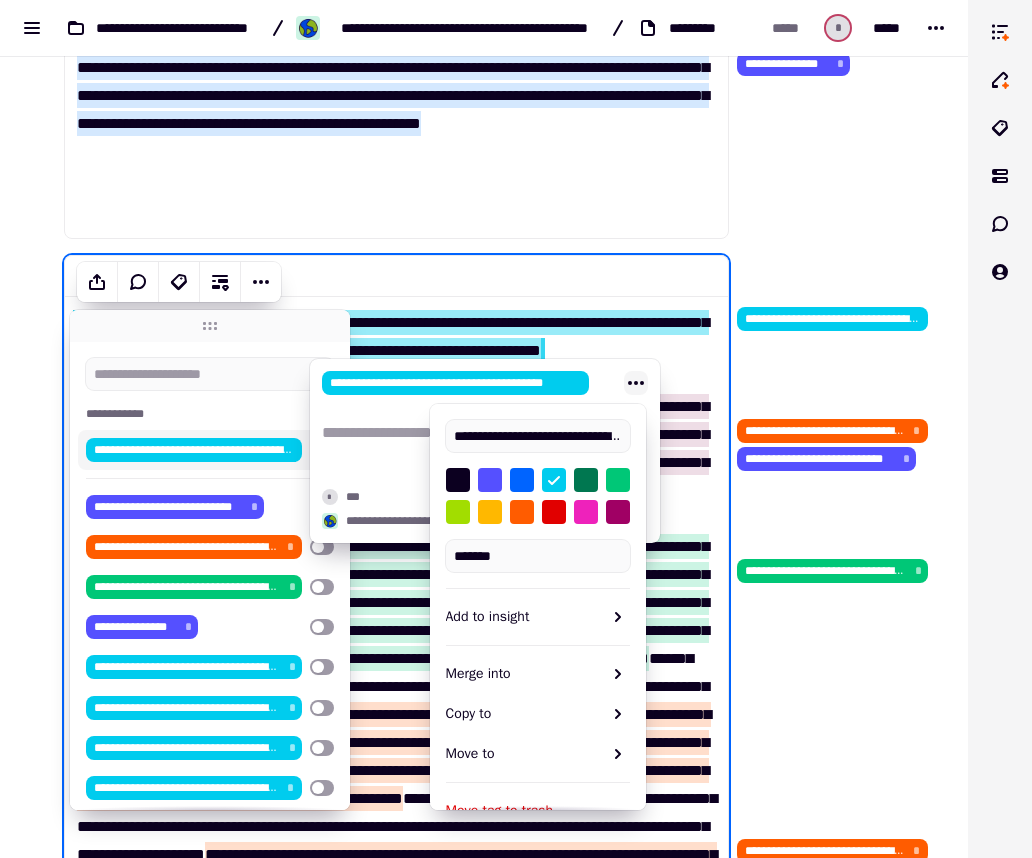 scroll, scrollTop: 0, scrollLeft: 113, axis: horizontal 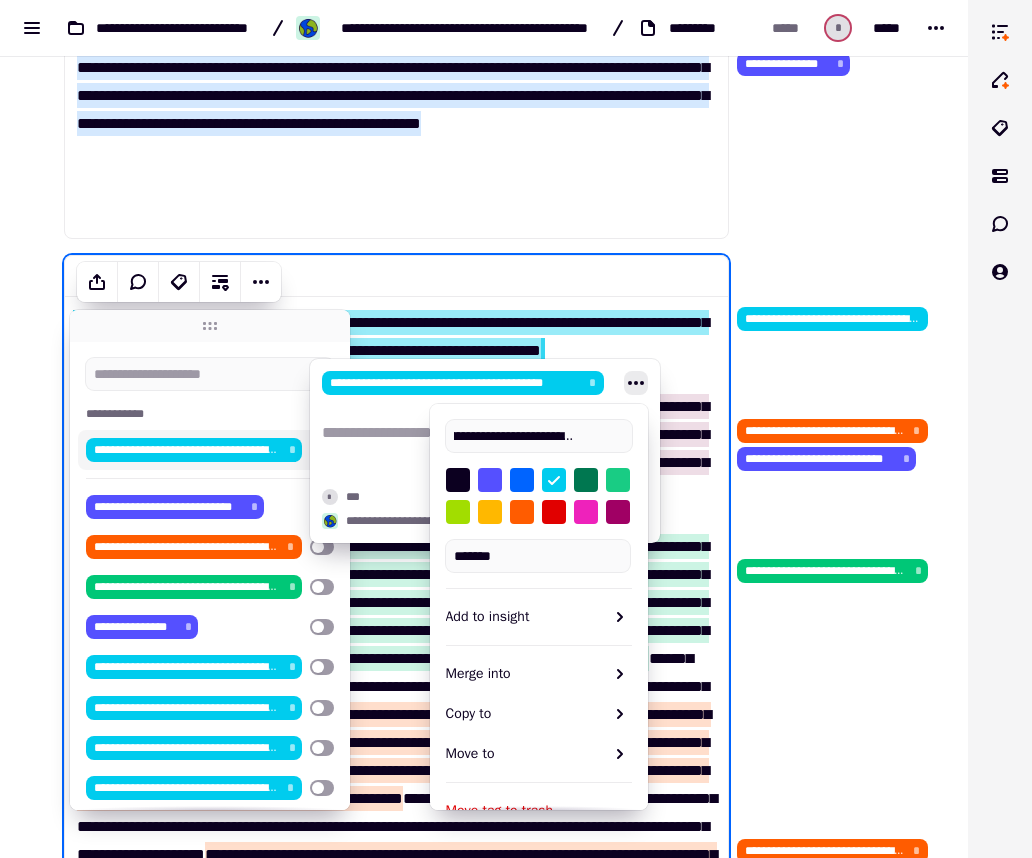 click at bounding box center [618, 480] 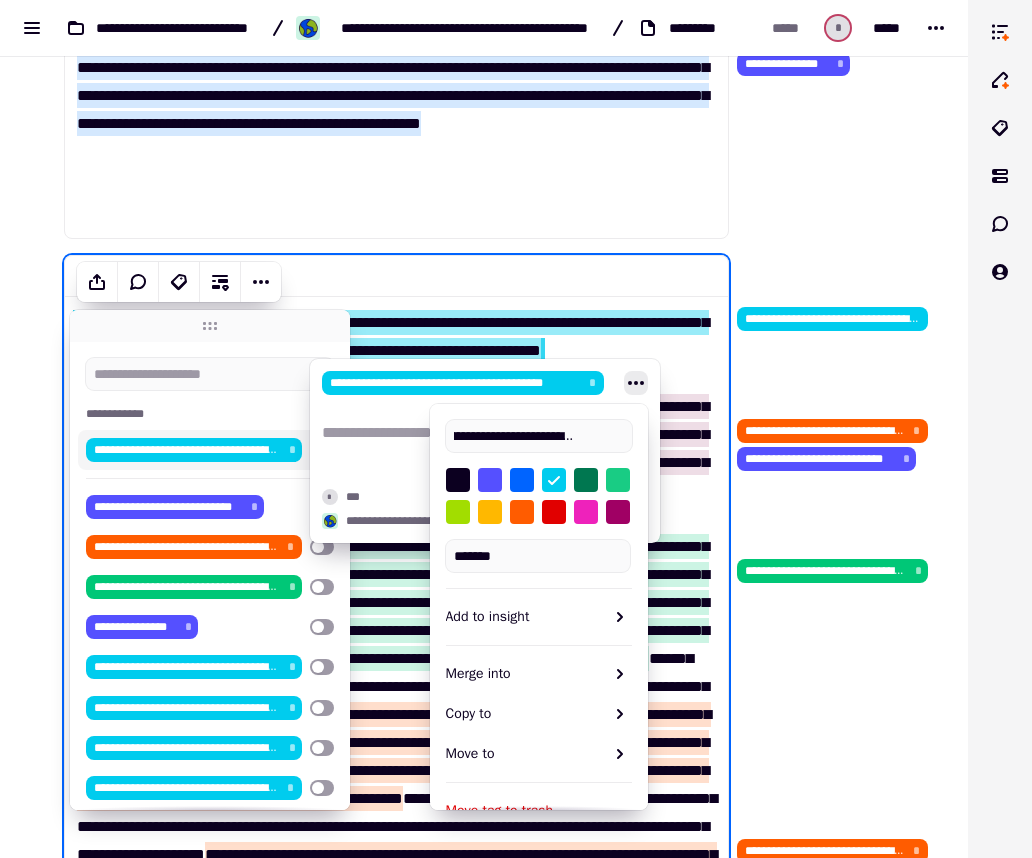 scroll, scrollTop: 0, scrollLeft: 0, axis: both 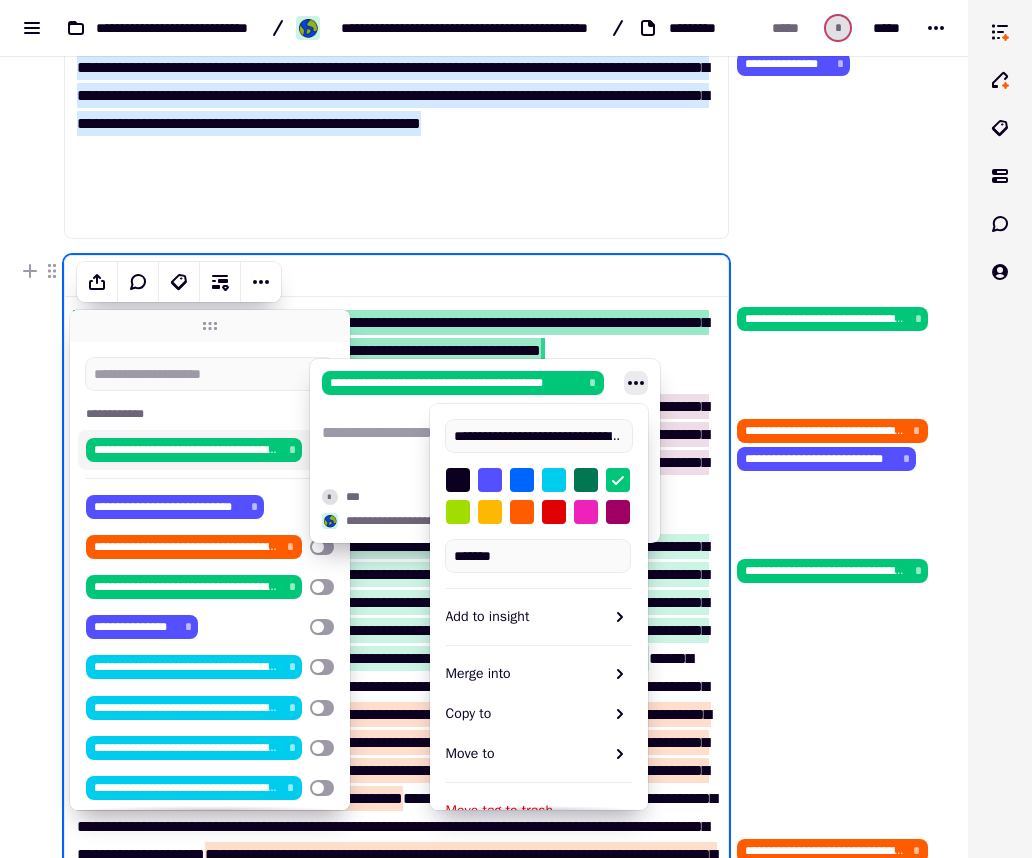 click on "**********" at bounding box center [832, -1491] 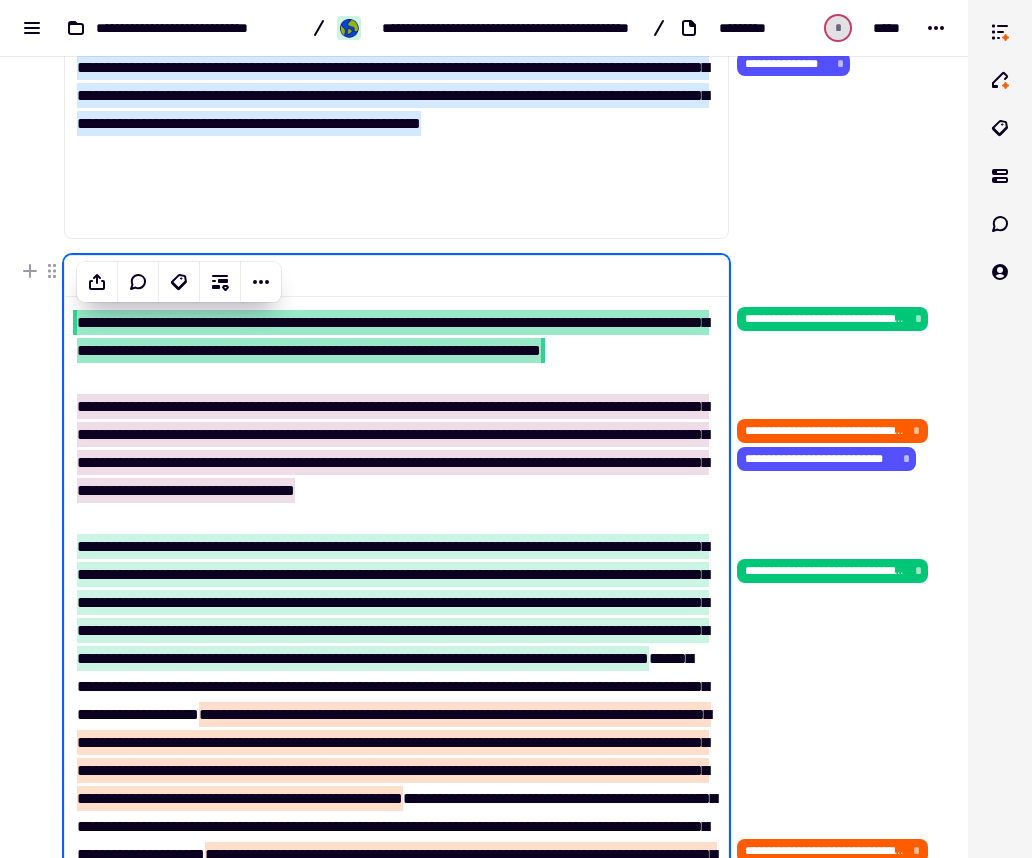 click on "**********" at bounding box center [832, -1561] 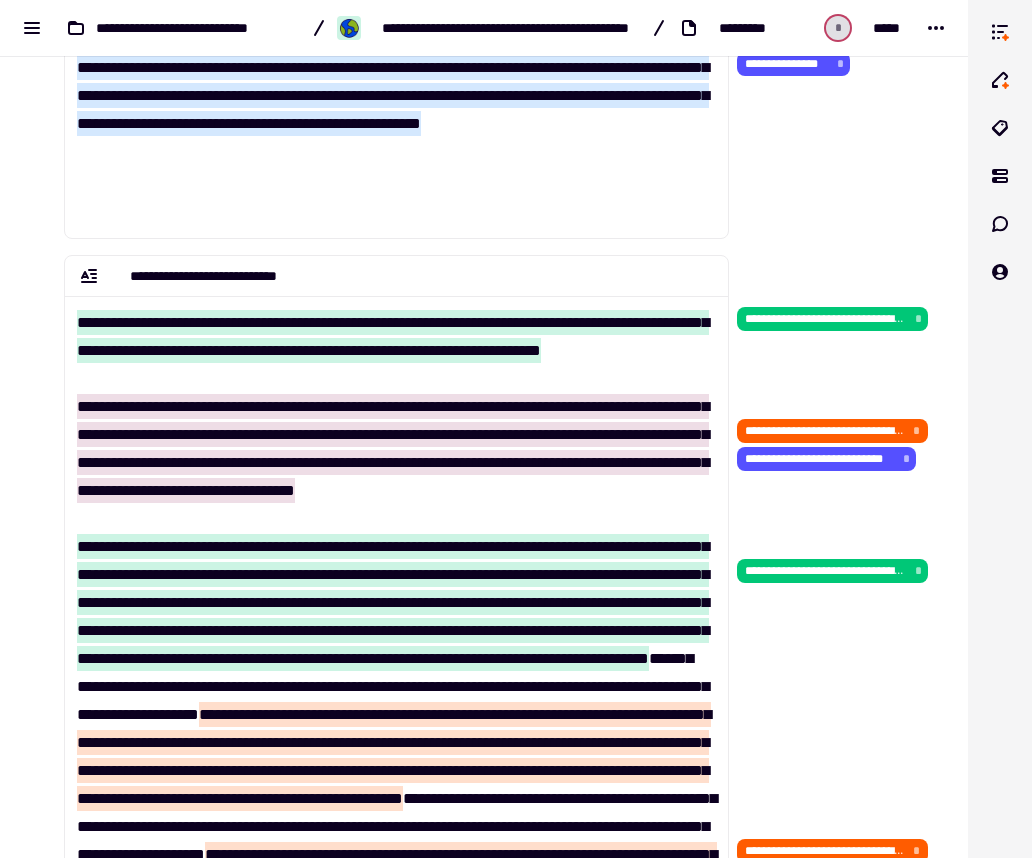 scroll, scrollTop: 4732, scrollLeft: 0, axis: vertical 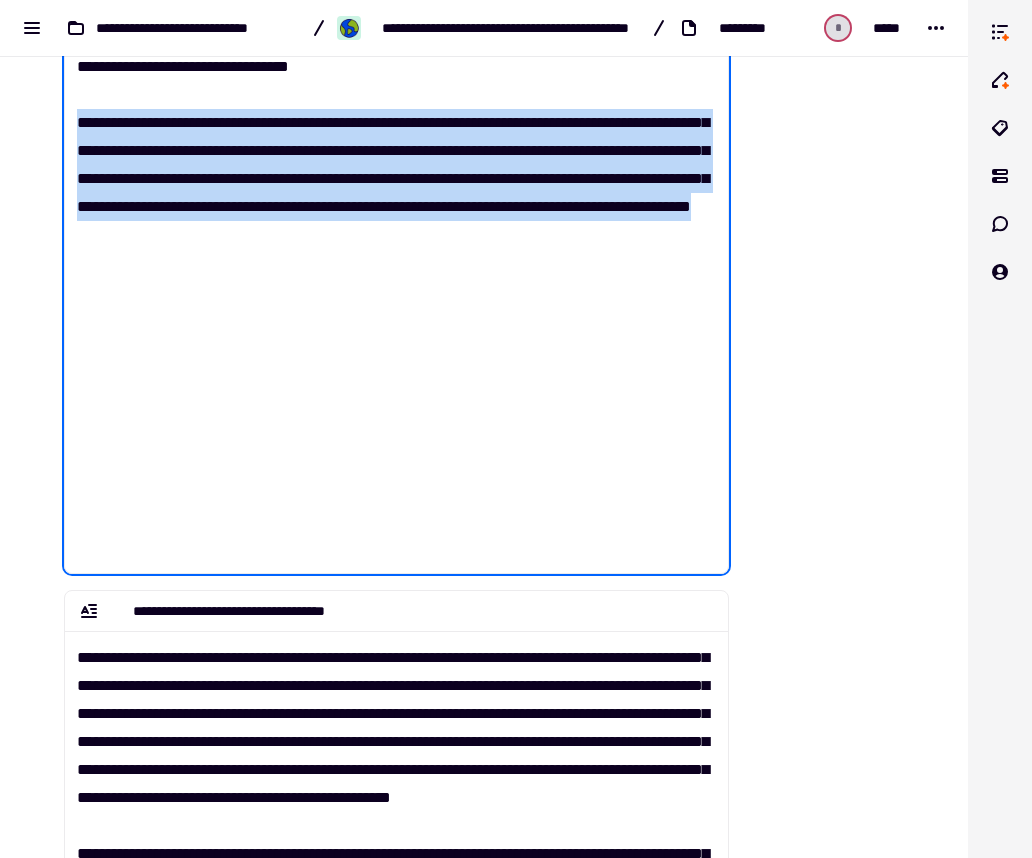 drag, startPoint x: 527, startPoint y: 549, endPoint x: 68, endPoint y: 433, distance: 473.4311 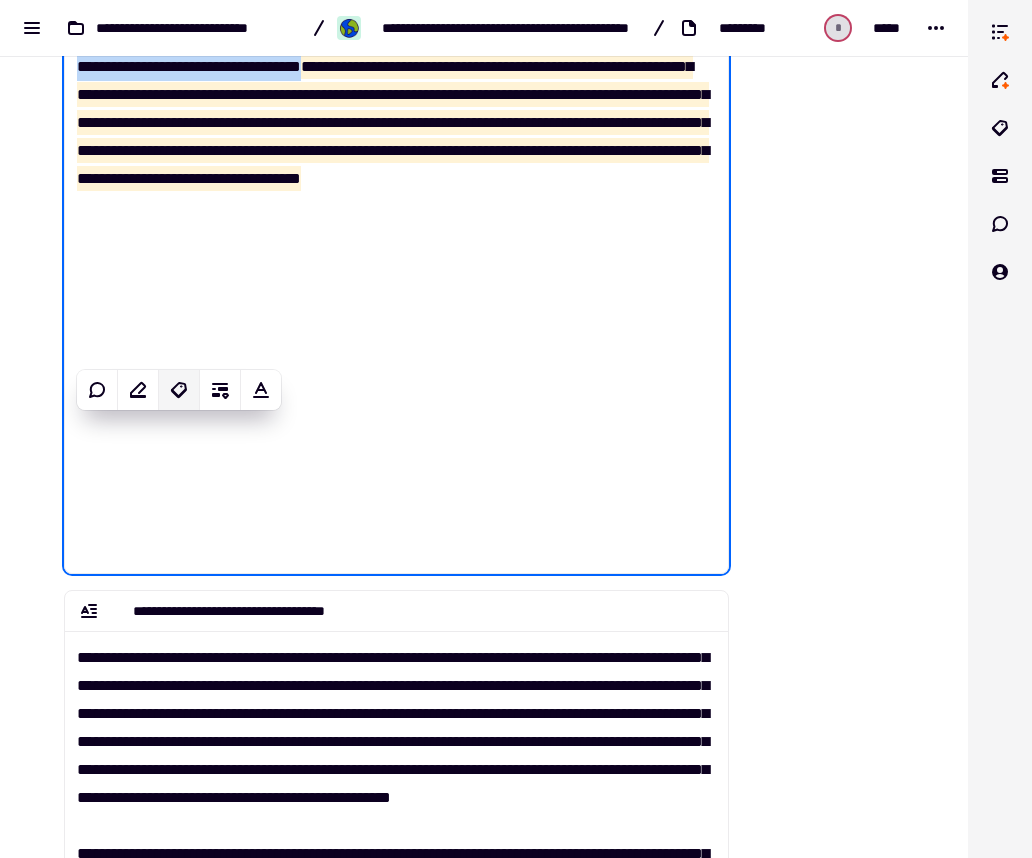 click 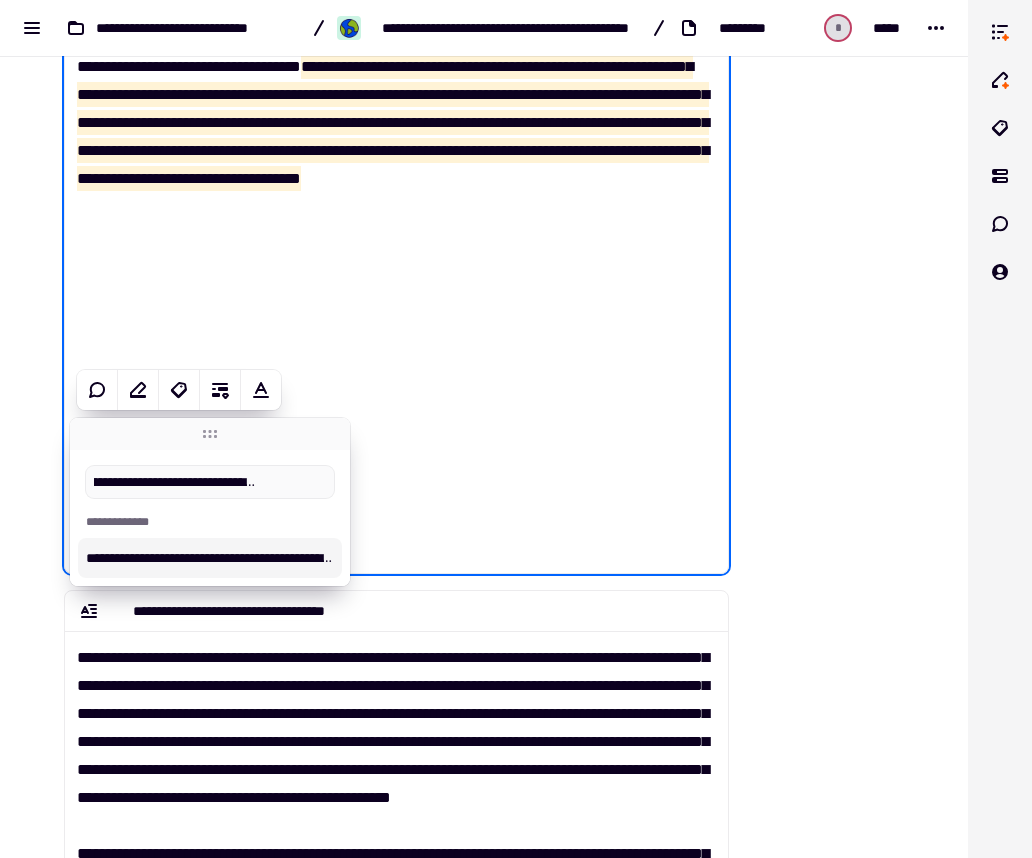 type on "**********" 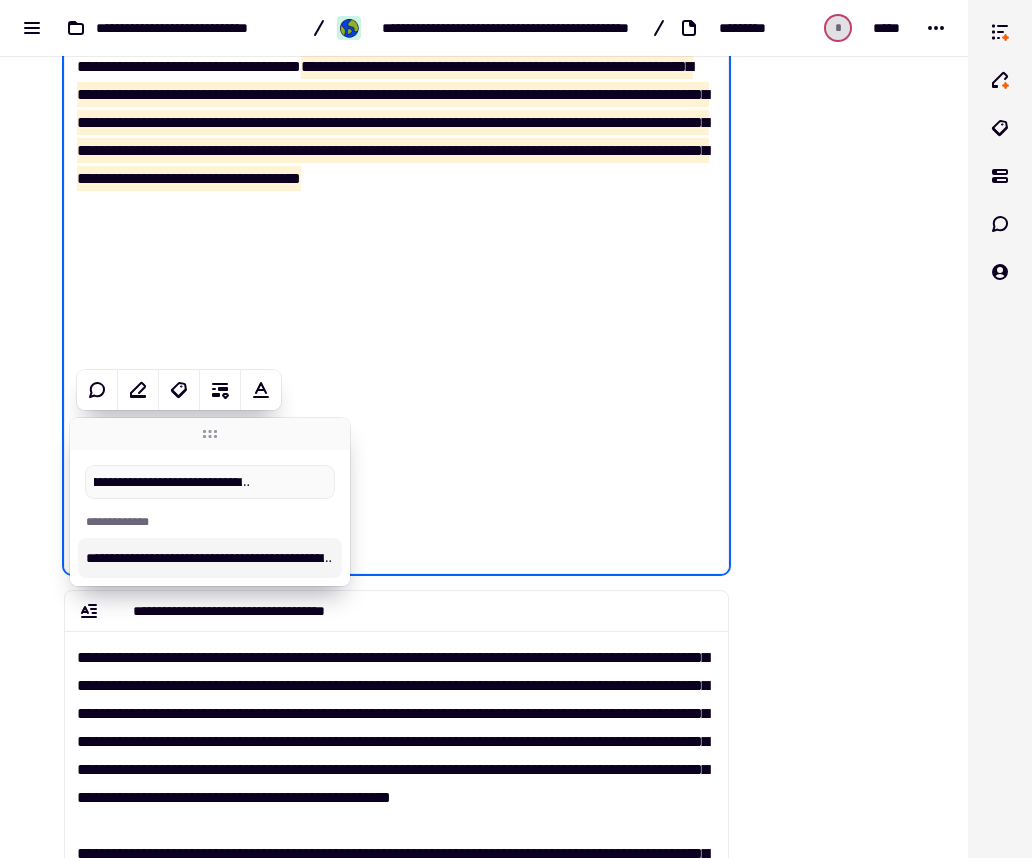 scroll, scrollTop: 0, scrollLeft: 151, axis: horizontal 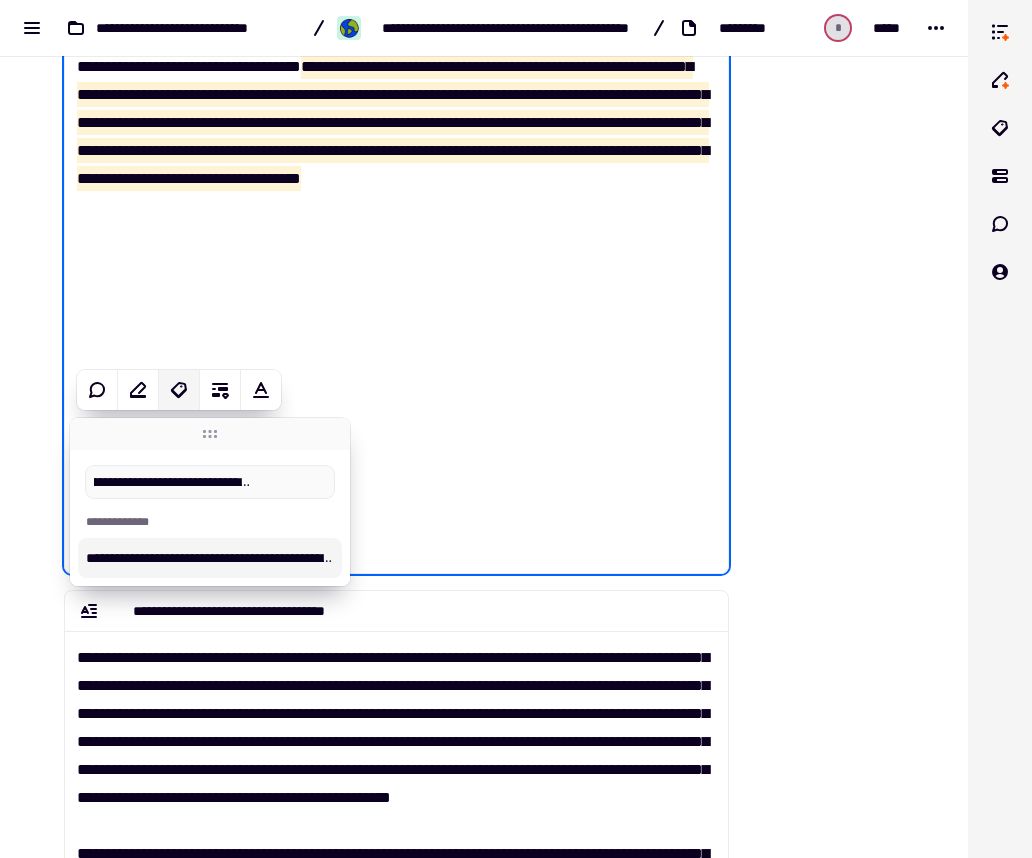 click 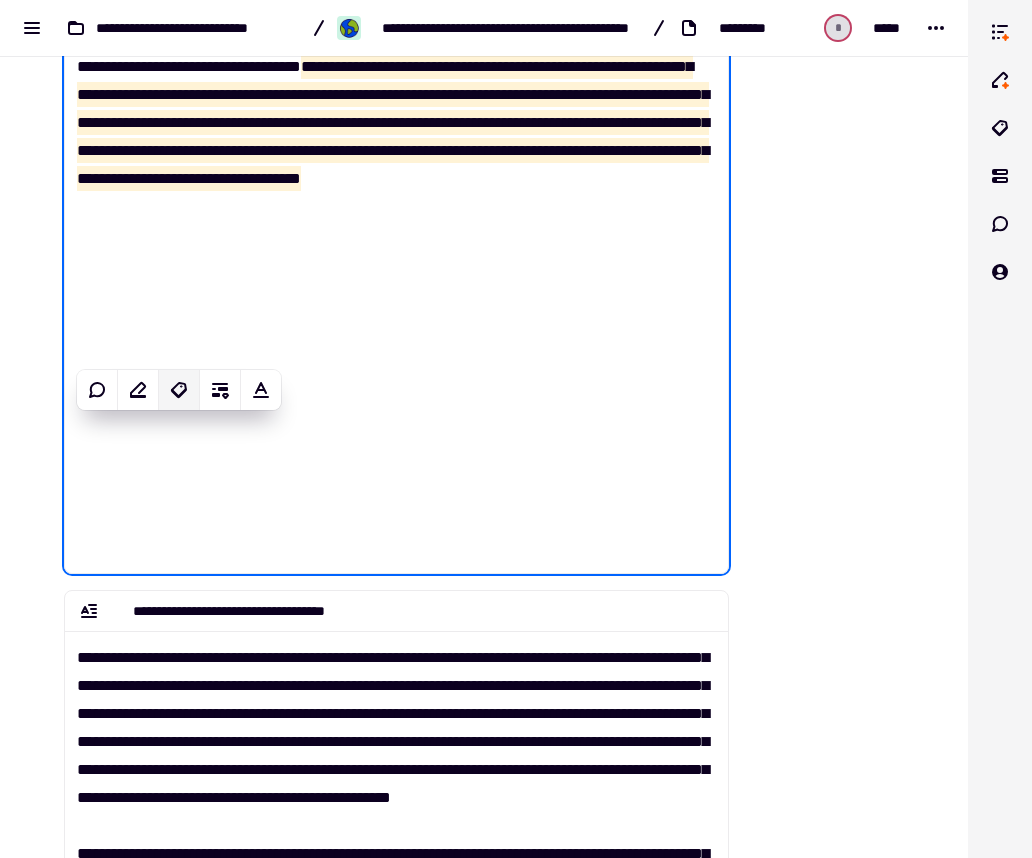 click 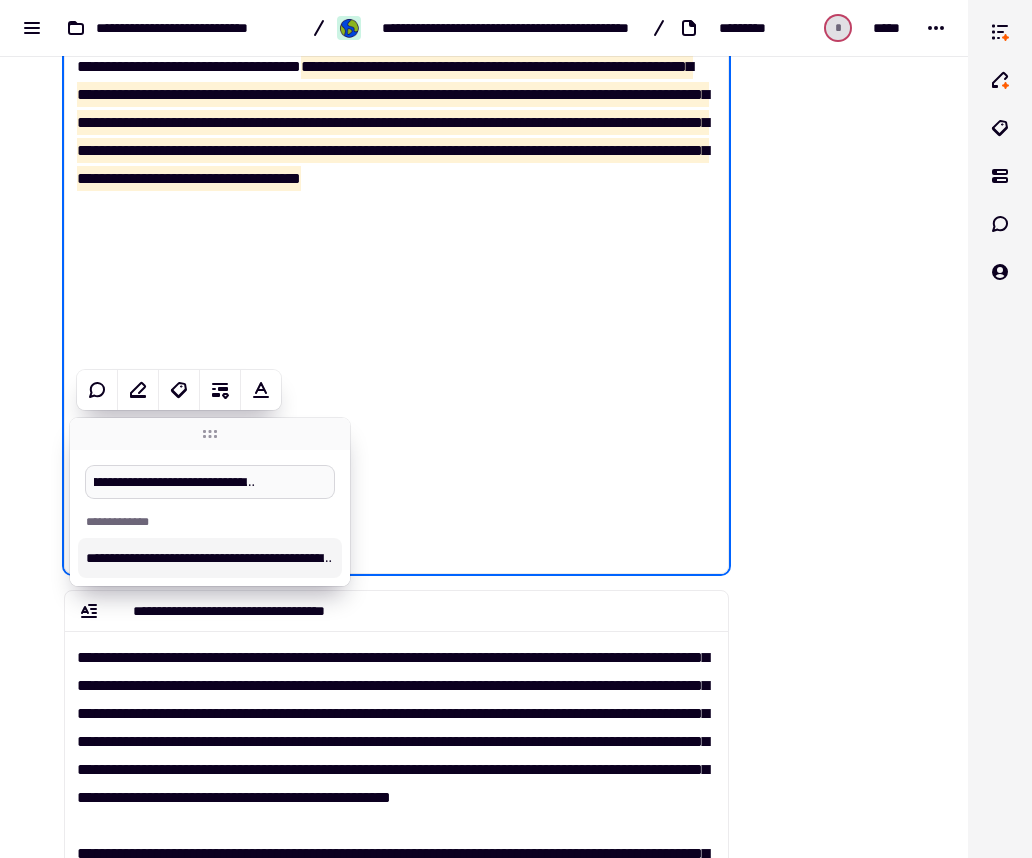 scroll, scrollTop: 0, scrollLeft: 150, axis: horizontal 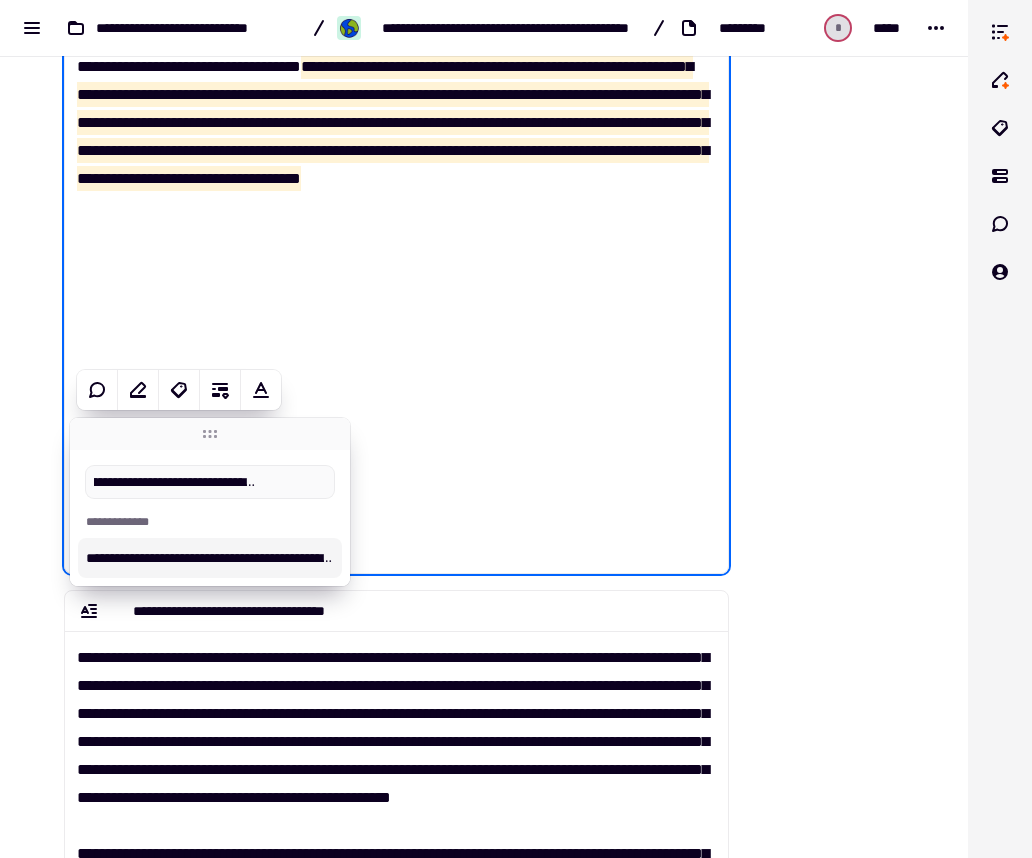 type on "**********" 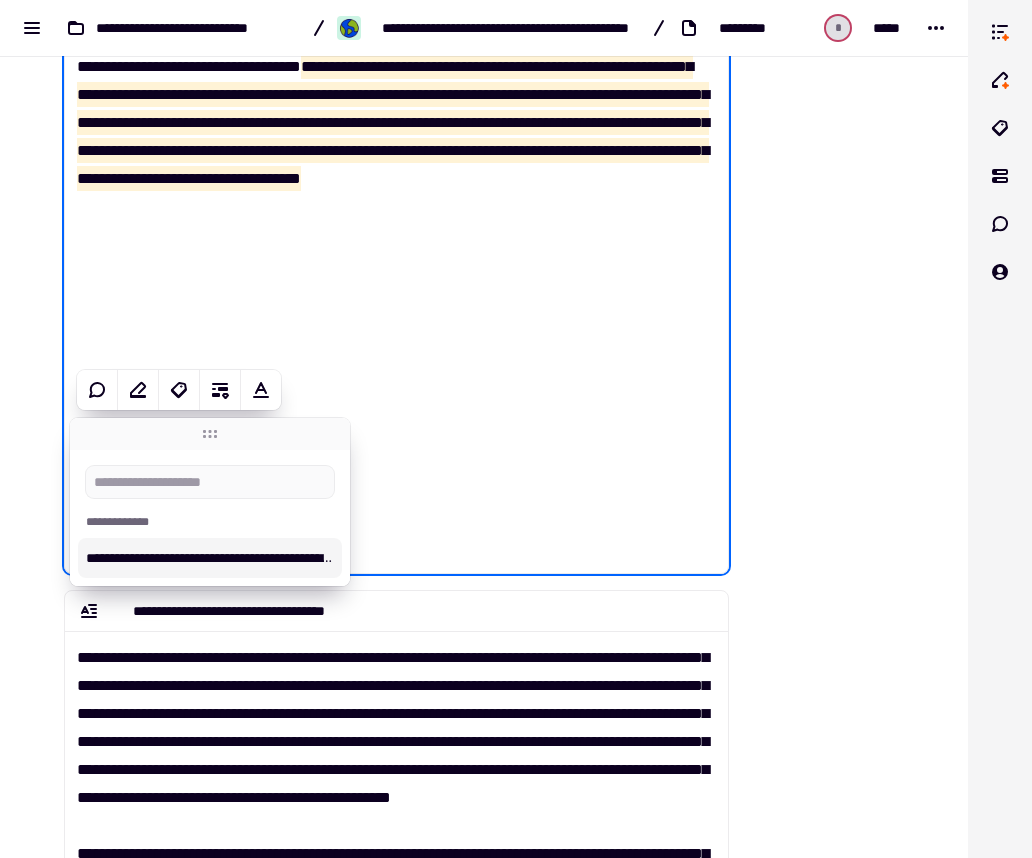scroll, scrollTop: 0, scrollLeft: 0, axis: both 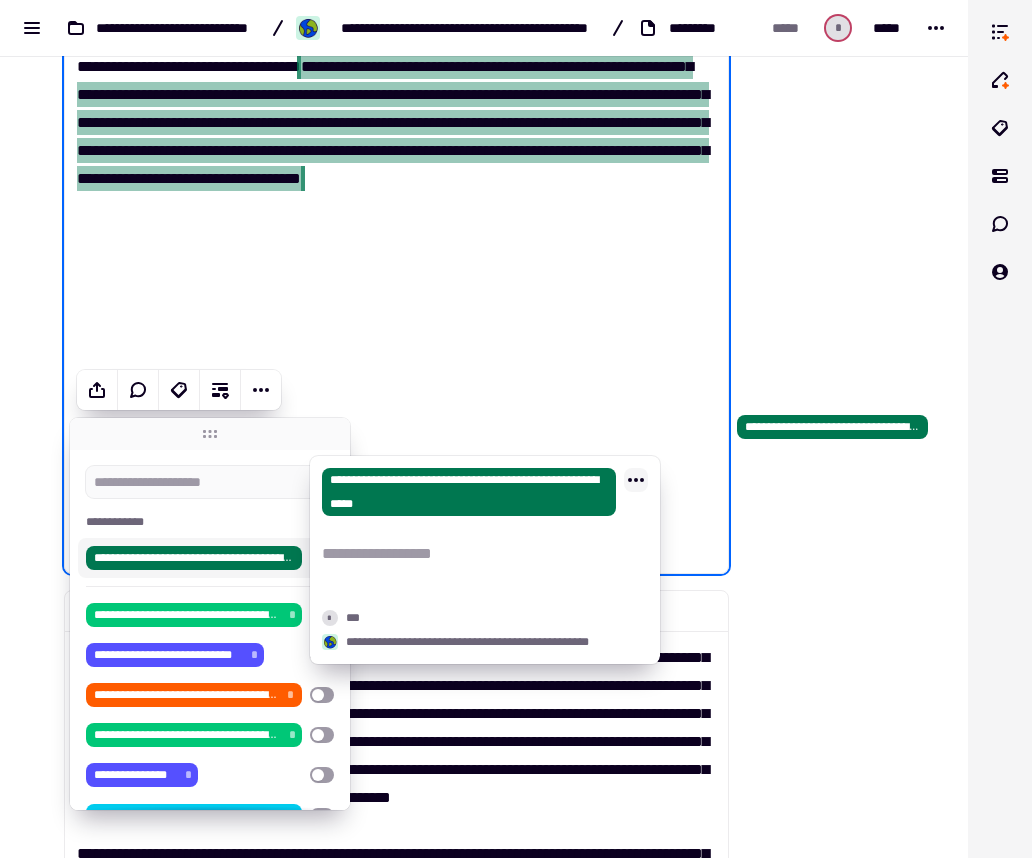 click 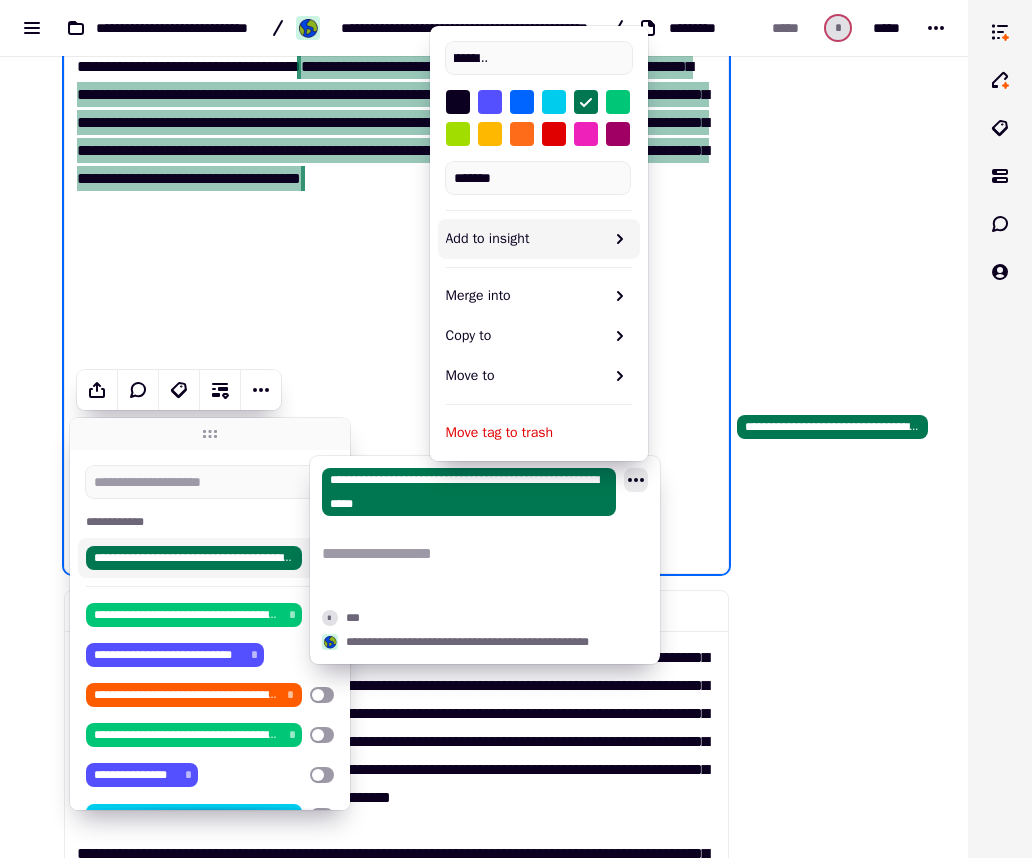 scroll, scrollTop: 0, scrollLeft: 0, axis: both 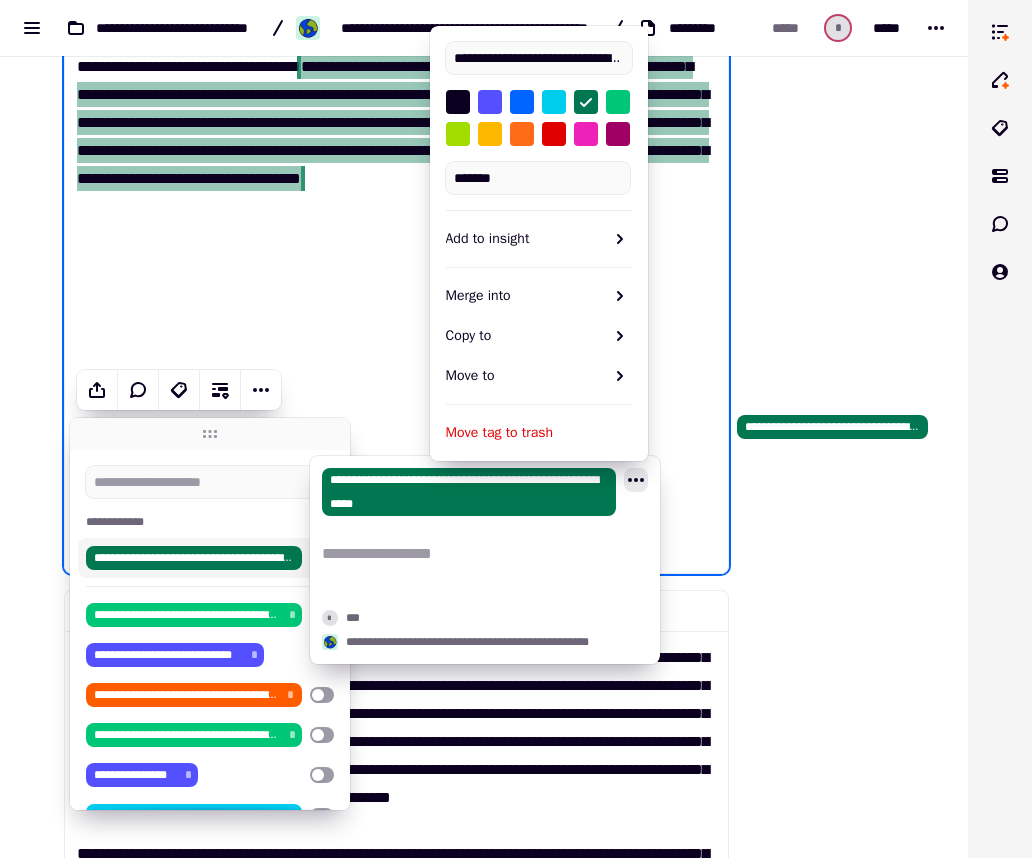 click at bounding box center (522, 134) 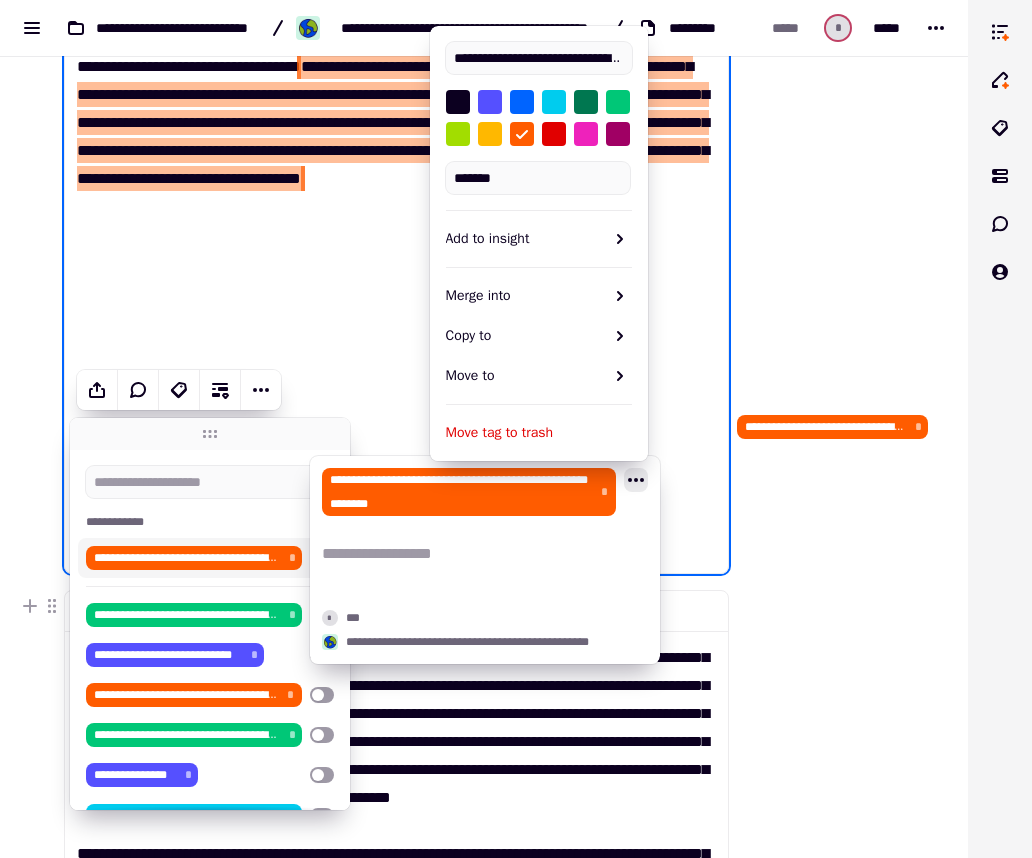 click on "**********" at bounding box center [830, -1388] 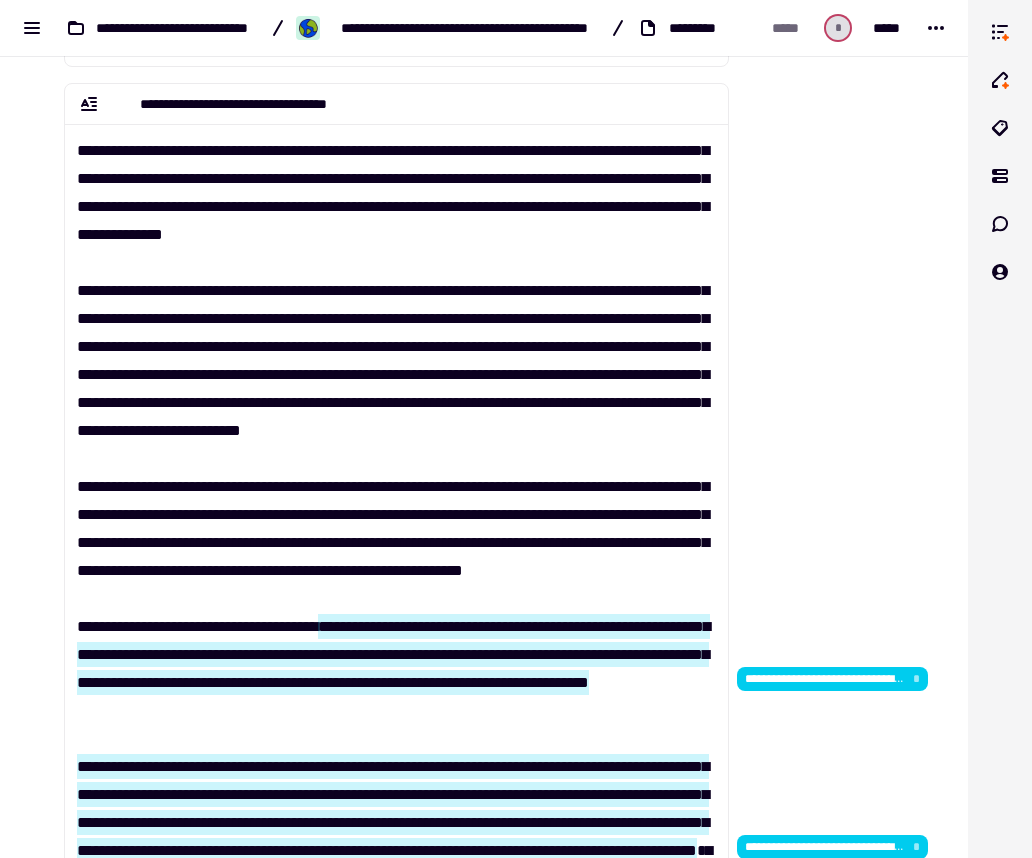 scroll, scrollTop: 4592, scrollLeft: 0, axis: vertical 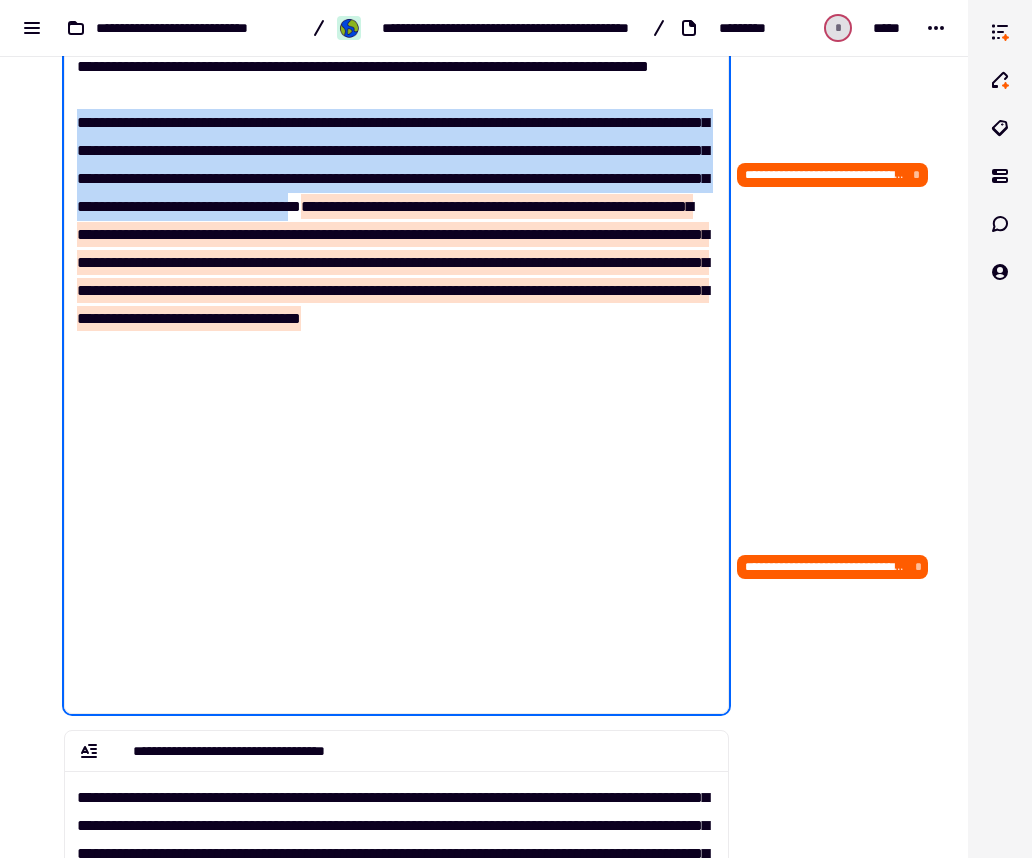 drag, startPoint x: 681, startPoint y: 517, endPoint x: 60, endPoint y: 437, distance: 626.1318 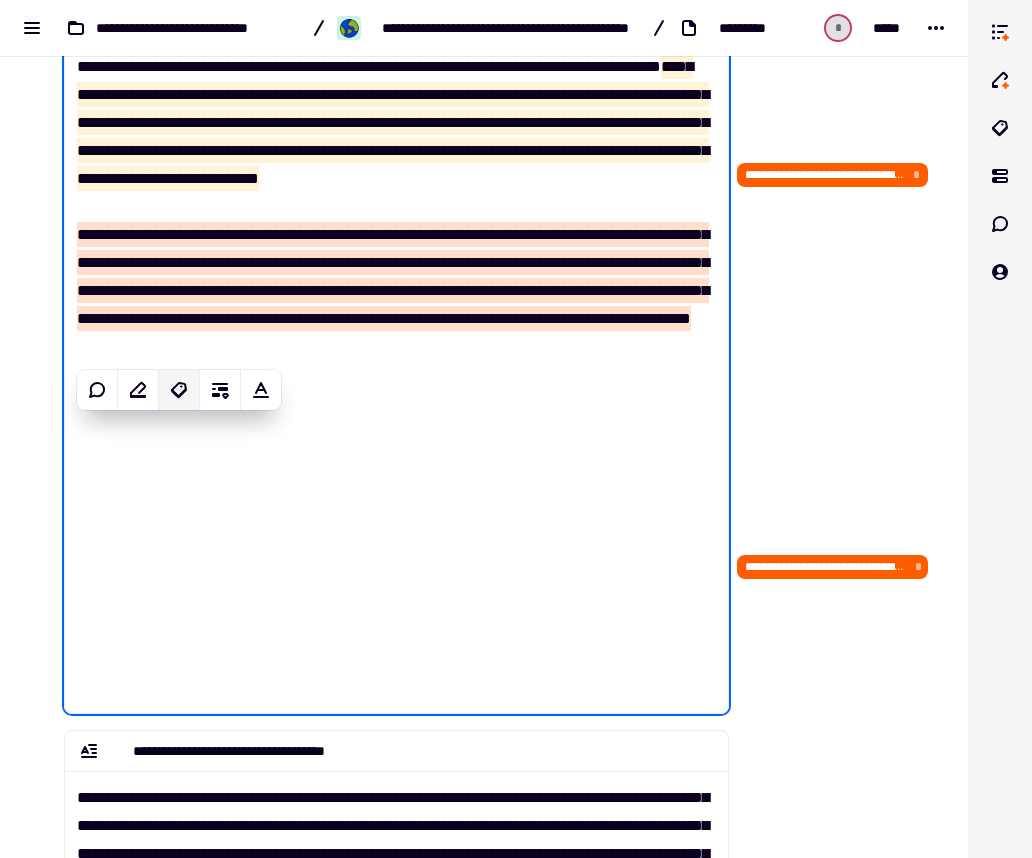 click 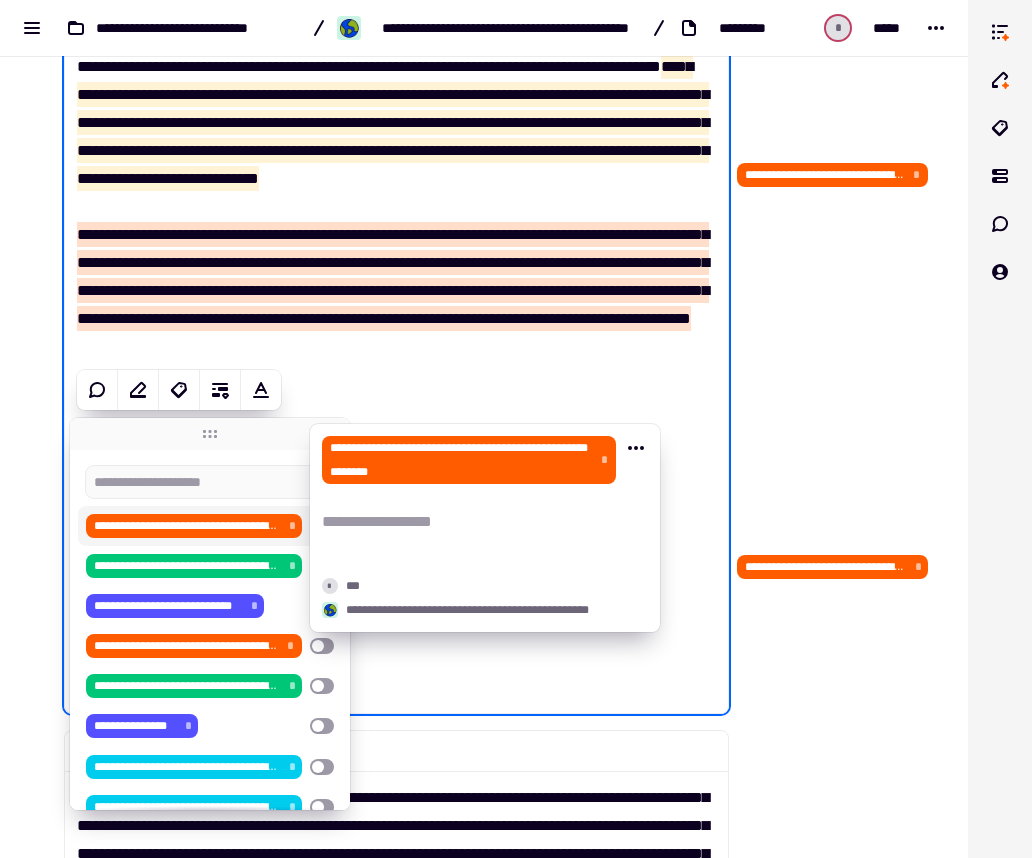 click on "**********" at bounding box center [187, 526] 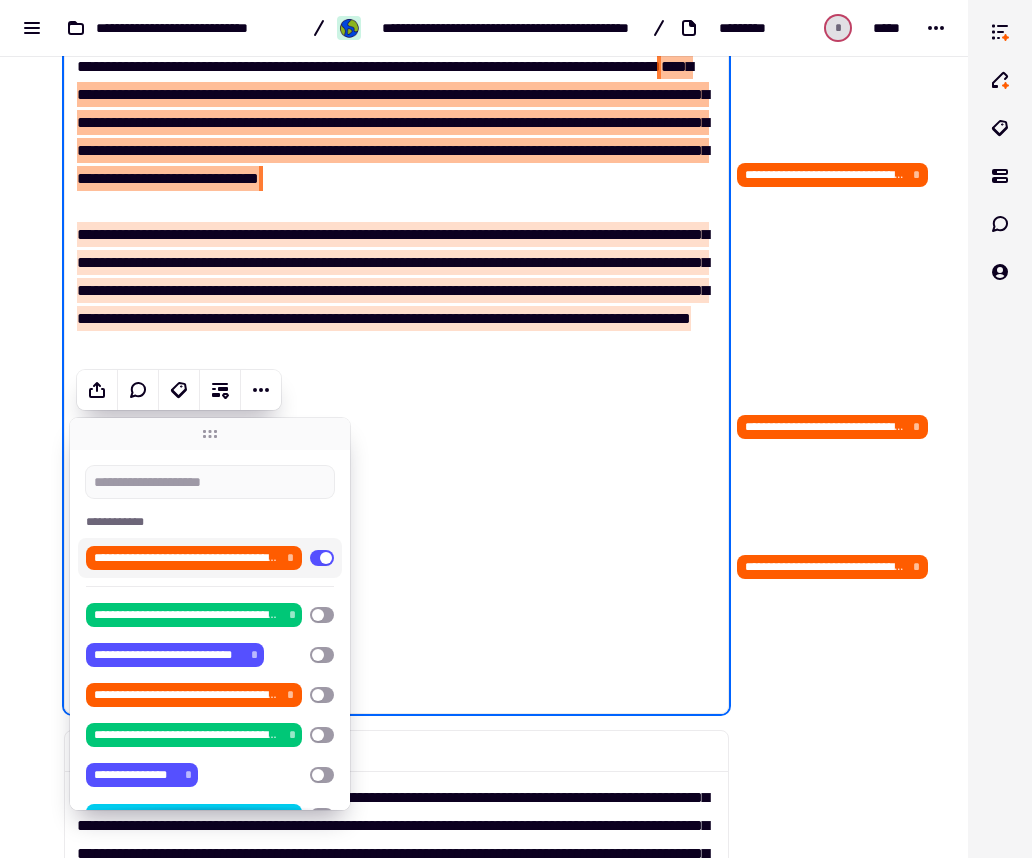 click on "**********" at bounding box center [832, -1943] 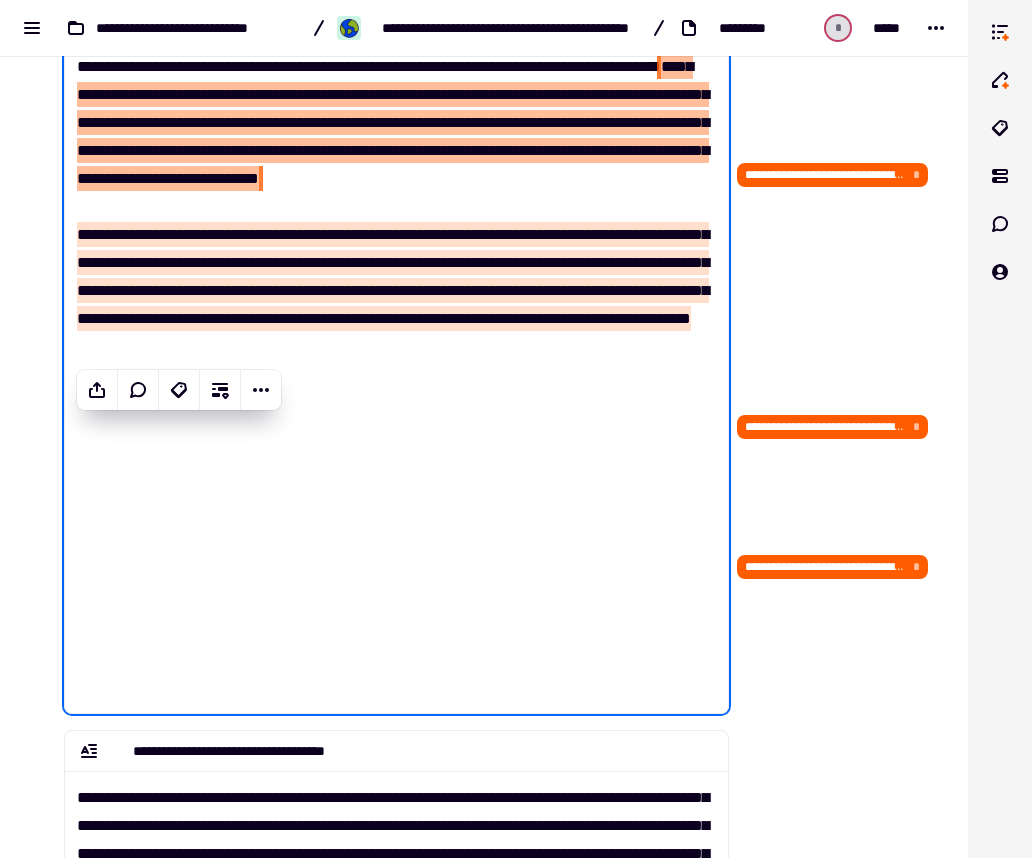 click on "**********" at bounding box center (832, -1943) 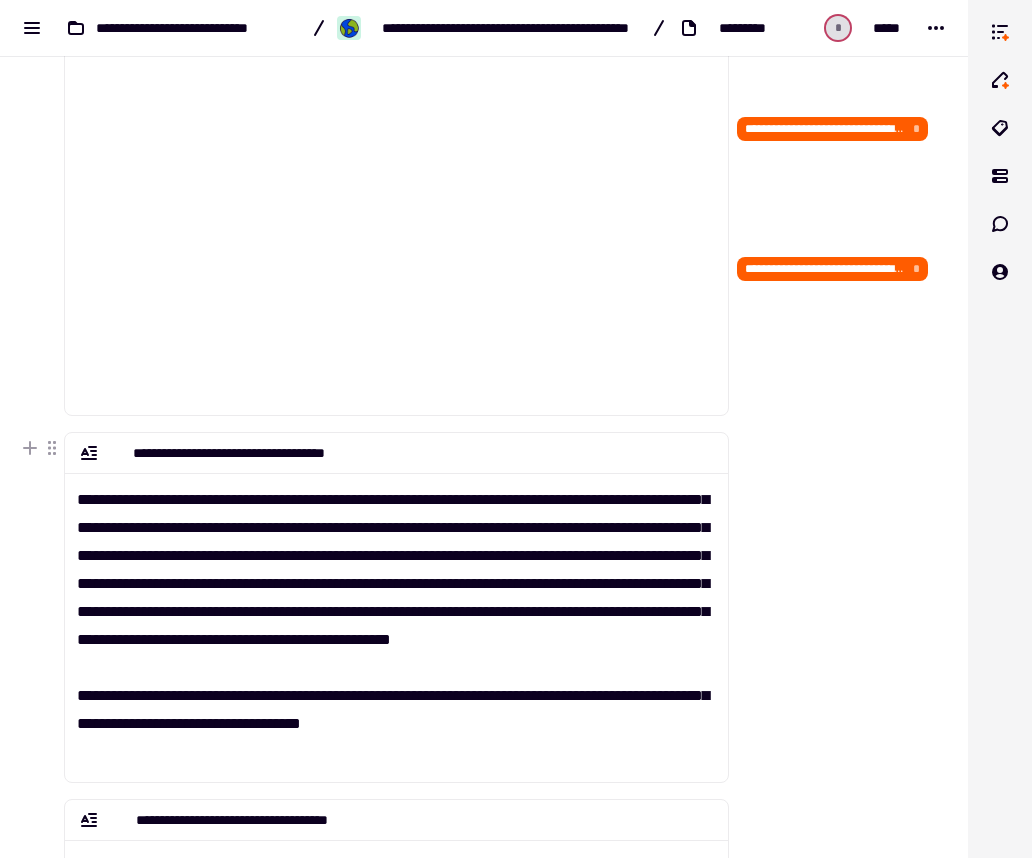 scroll, scrollTop: 4891, scrollLeft: 0, axis: vertical 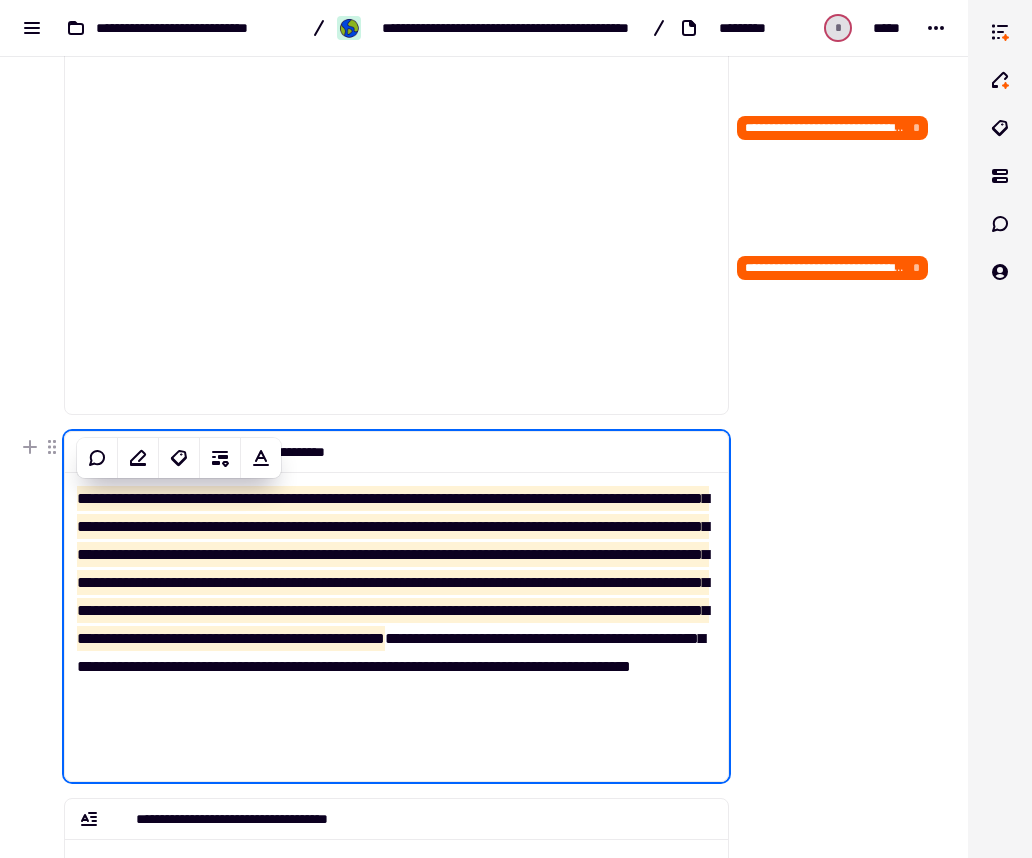 drag, startPoint x: 62, startPoint y: 500, endPoint x: 364, endPoint y: 676, distance: 349.54257 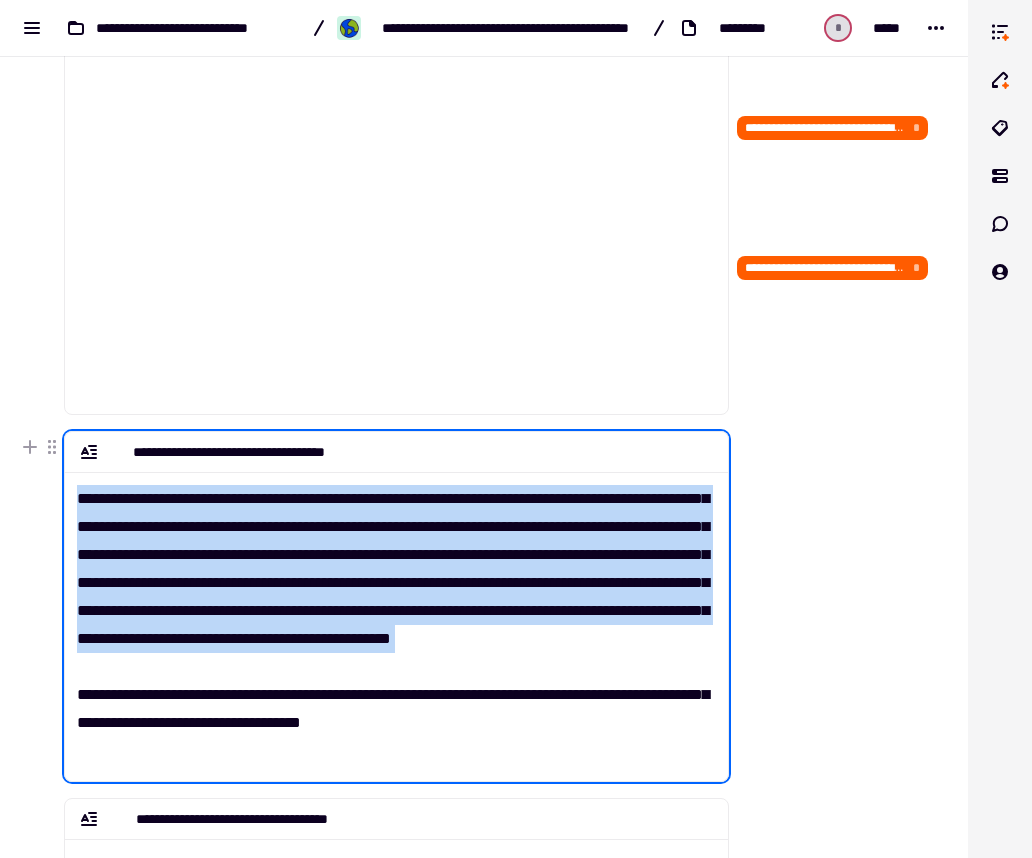 drag, startPoint x: 365, startPoint y: 679, endPoint x: 56, endPoint y: 481, distance: 366.99454 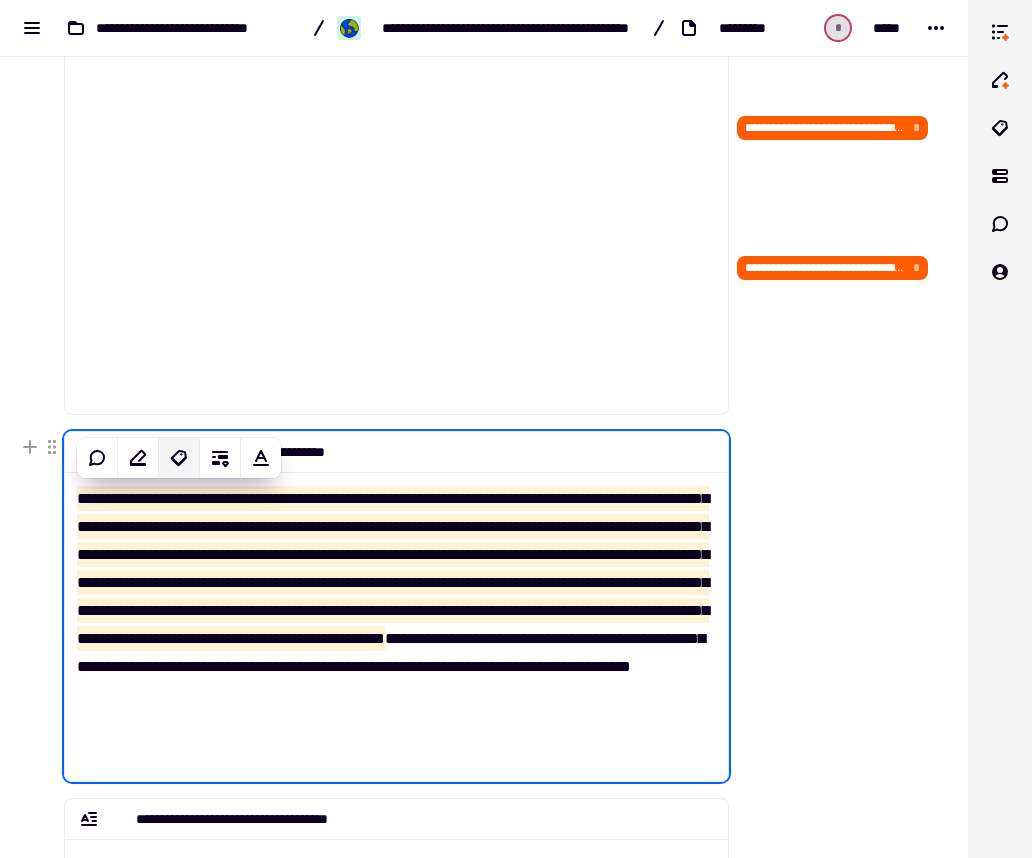 click 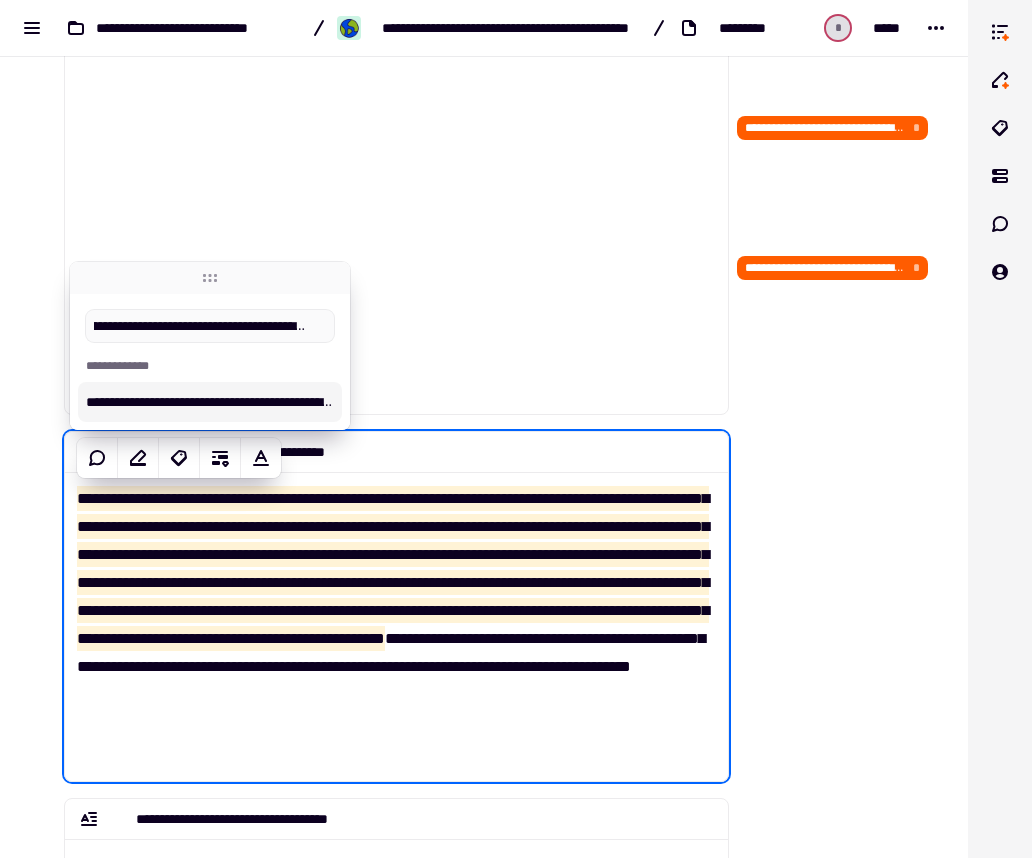 scroll, scrollTop: 0, scrollLeft: 83, axis: horizontal 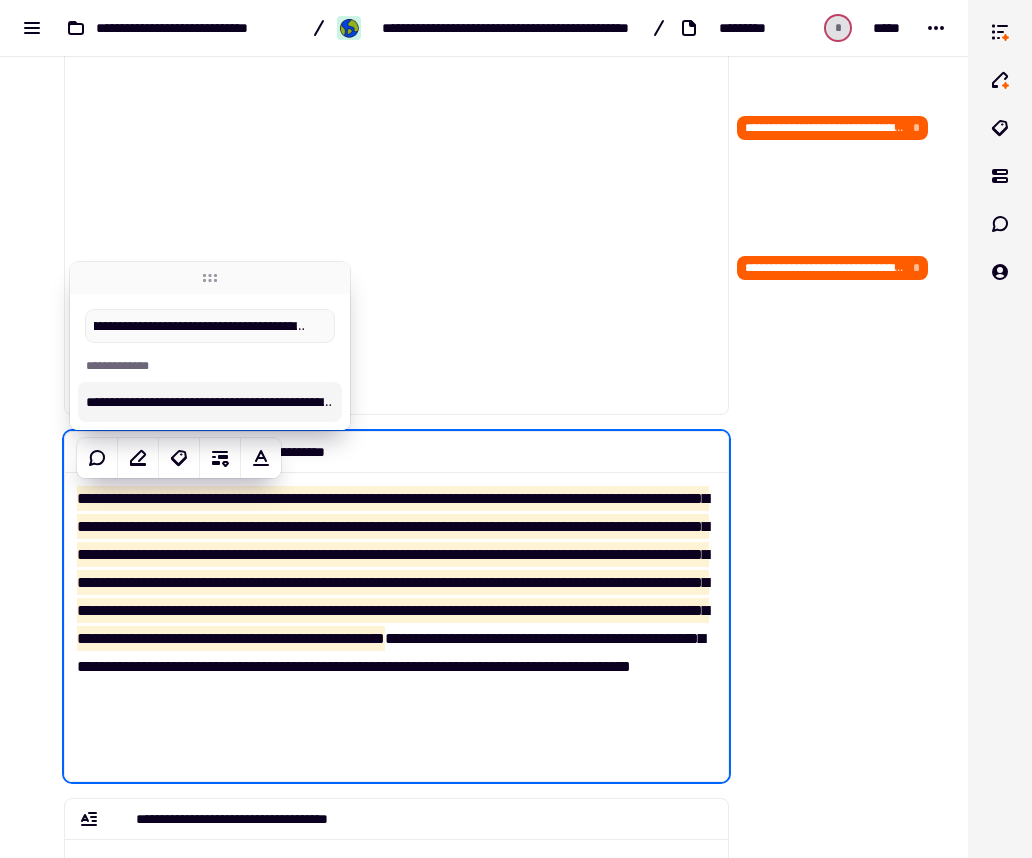 type on "**********" 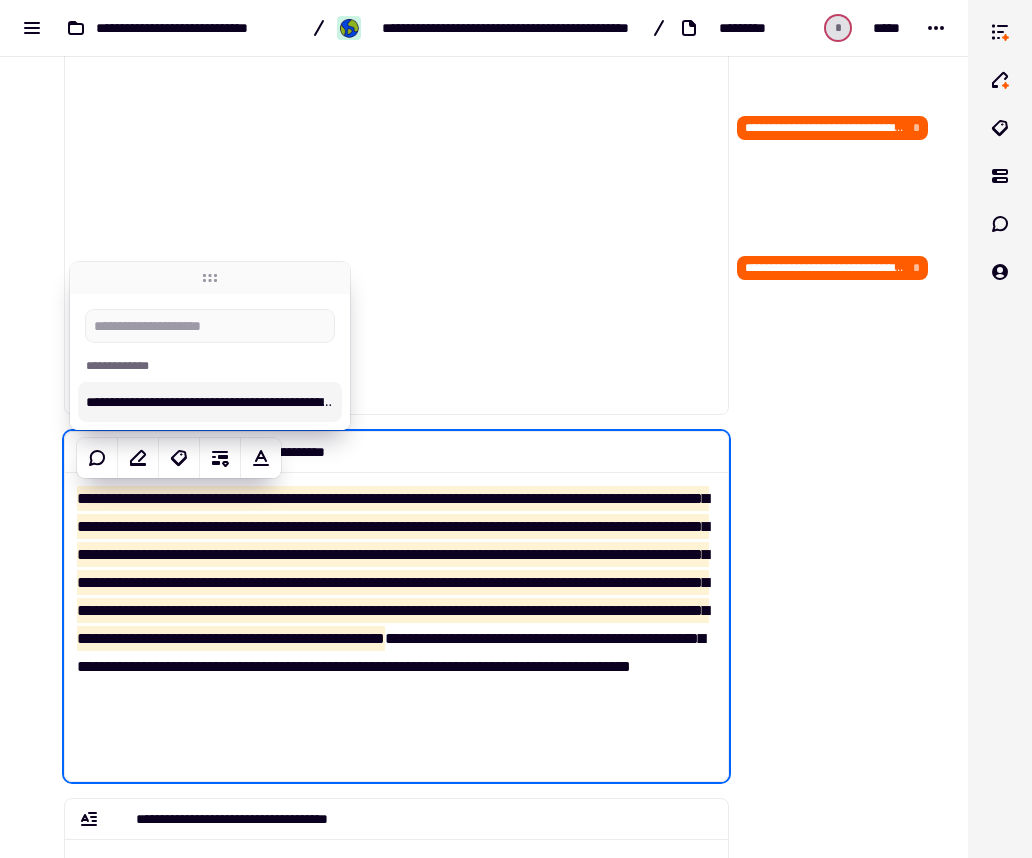 scroll, scrollTop: 0, scrollLeft: 0, axis: both 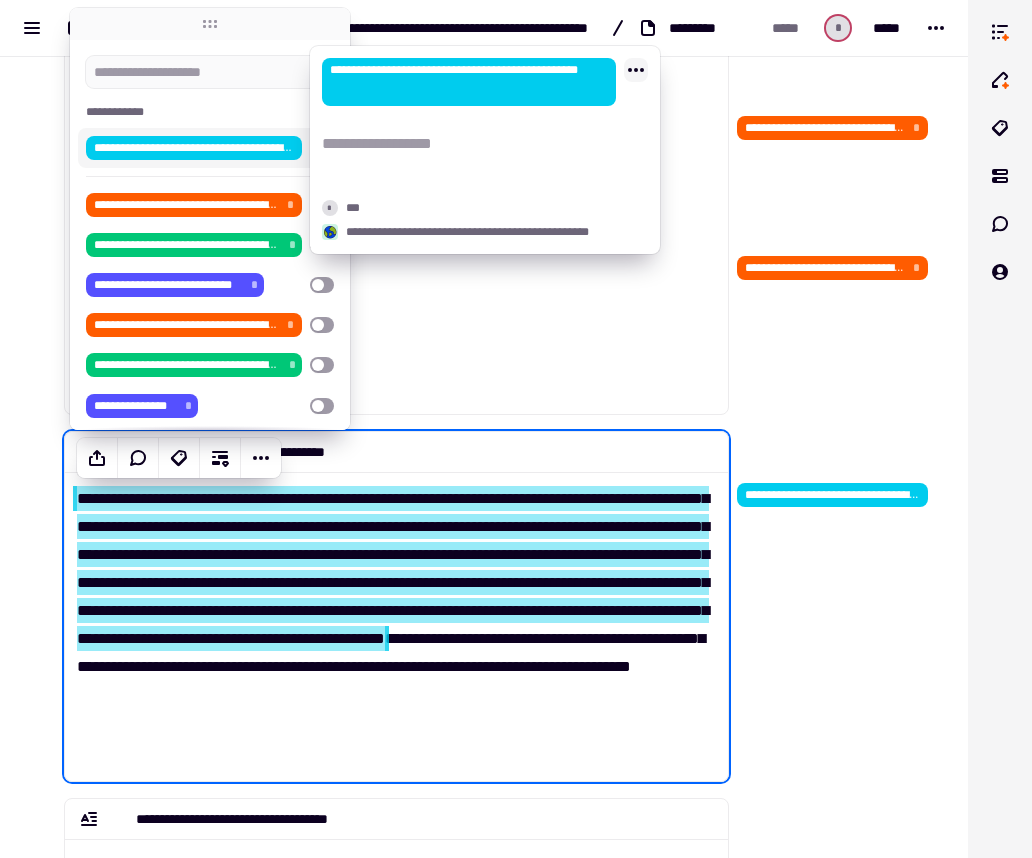 click 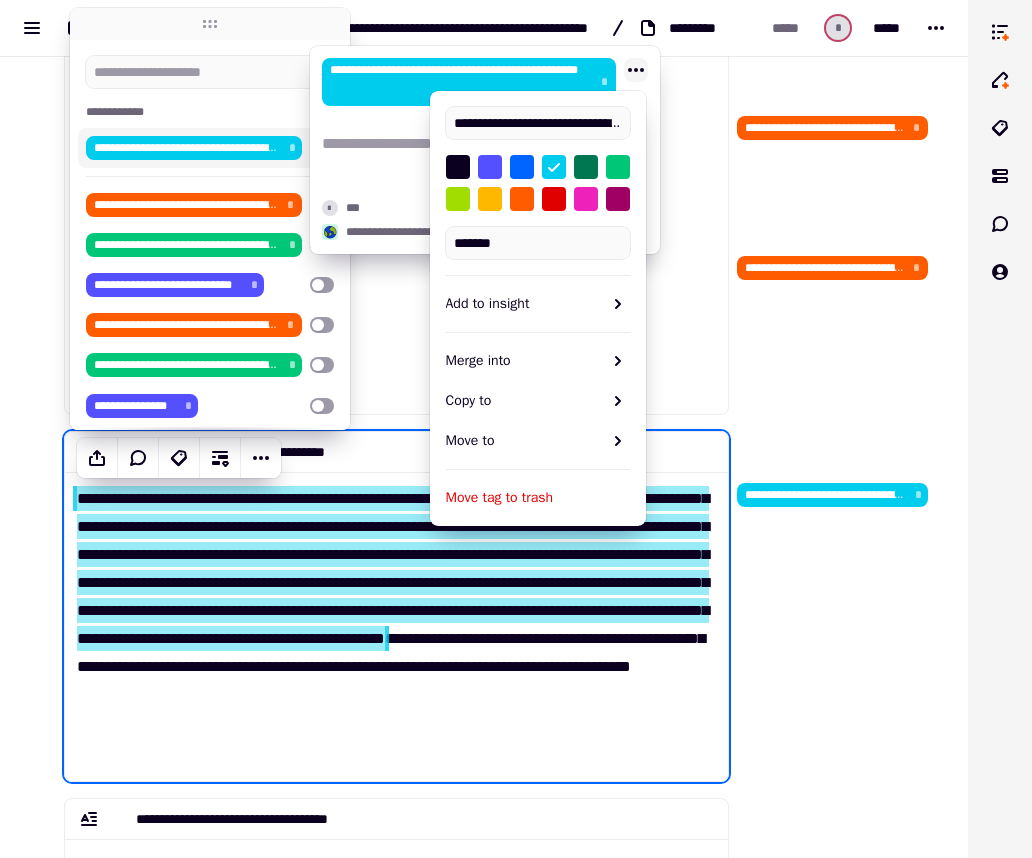 scroll, scrollTop: 0, scrollLeft: 145, axis: horizontal 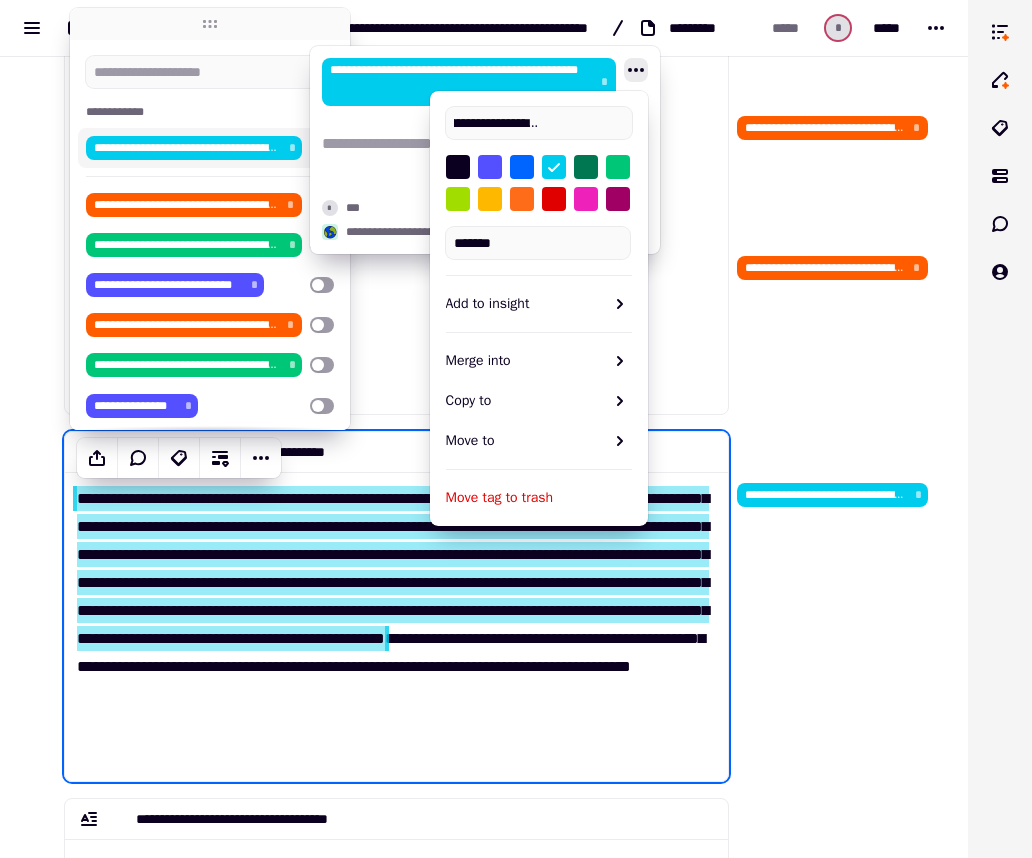 click at bounding box center (522, 199) 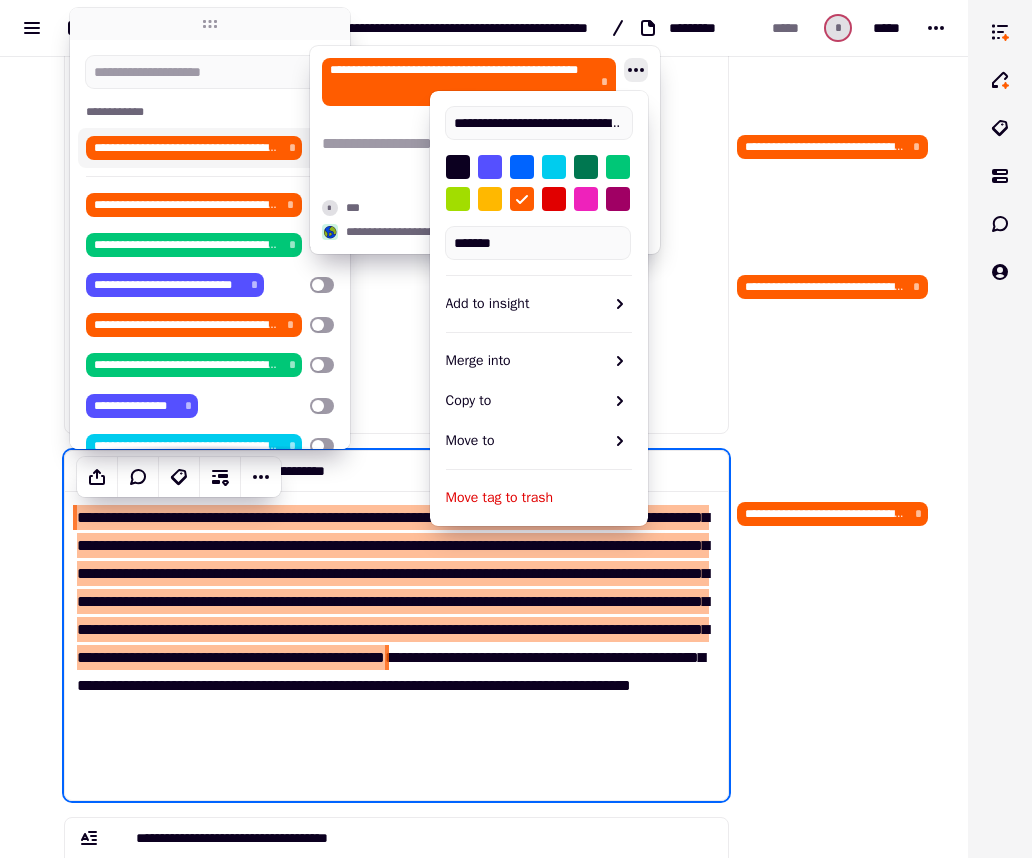 scroll, scrollTop: 4869, scrollLeft: 0, axis: vertical 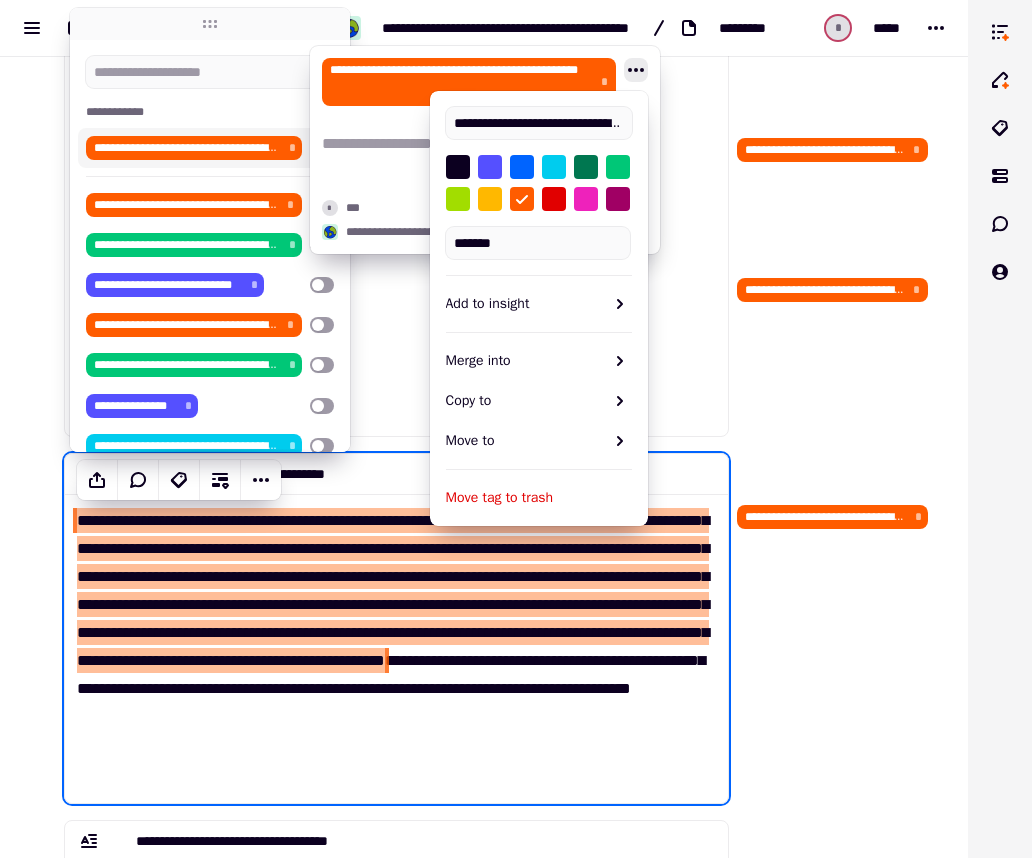 click on "**********" at bounding box center [832, -2290] 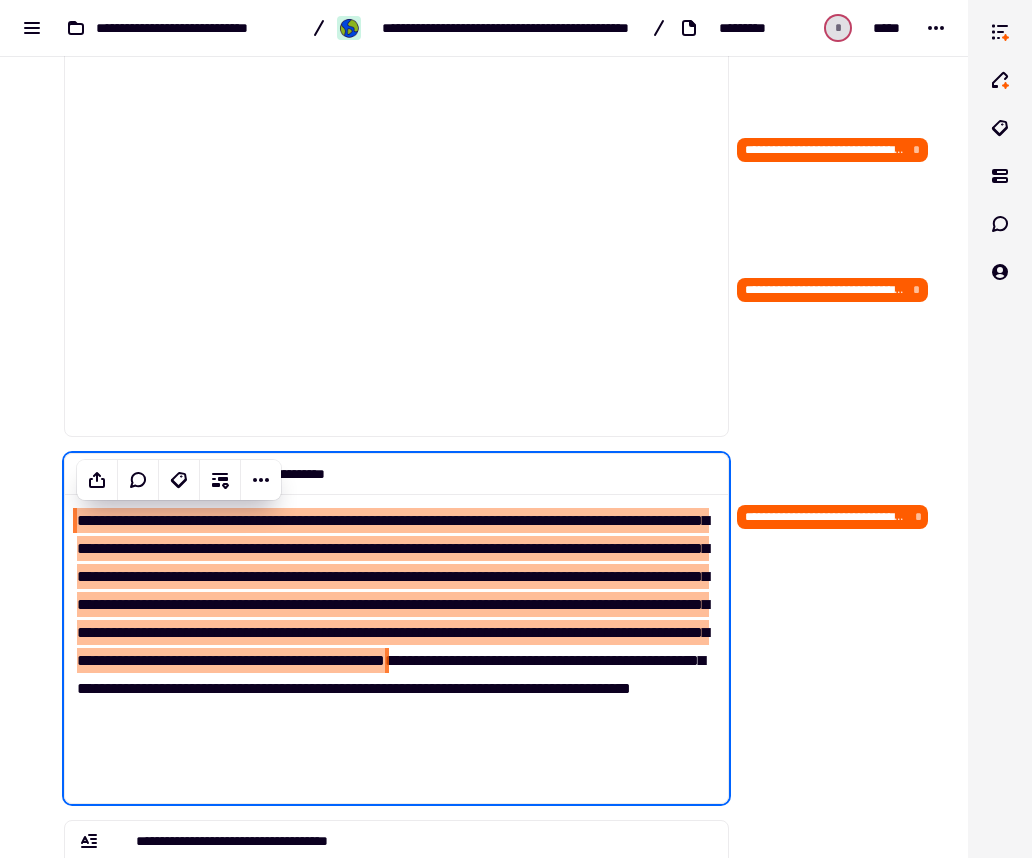 click on "**********" at bounding box center (832, -2290) 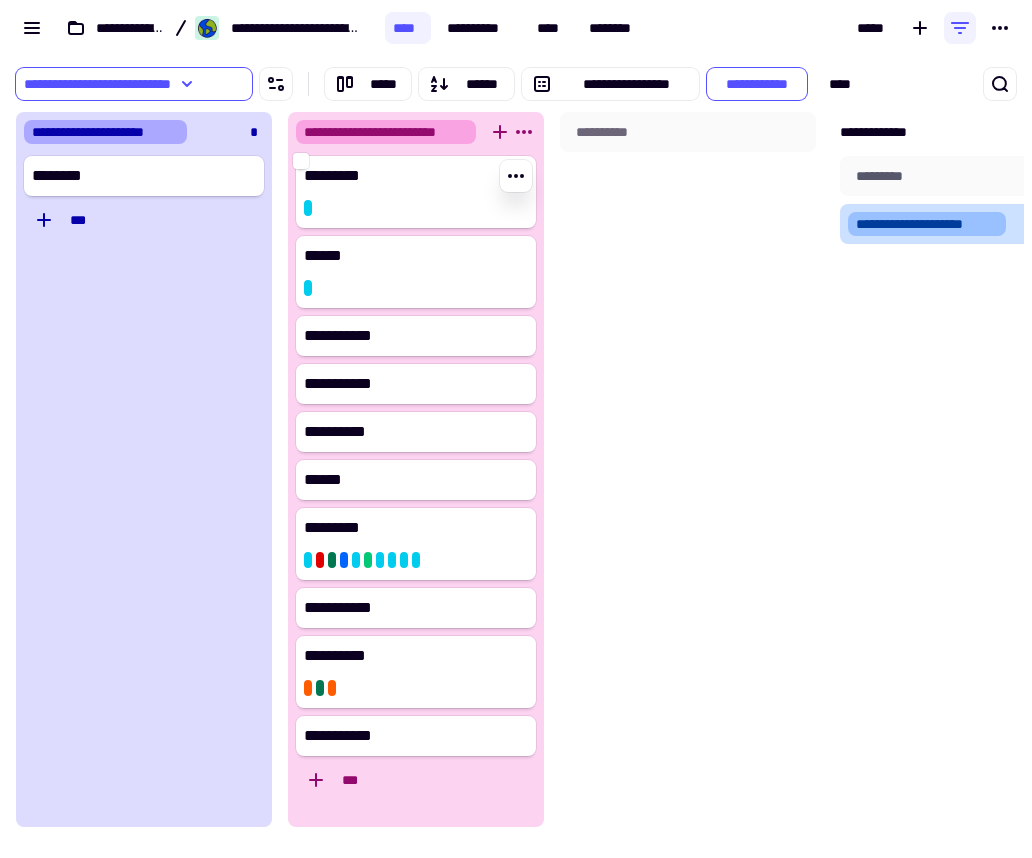 scroll, scrollTop: 16, scrollLeft: 16, axis: both 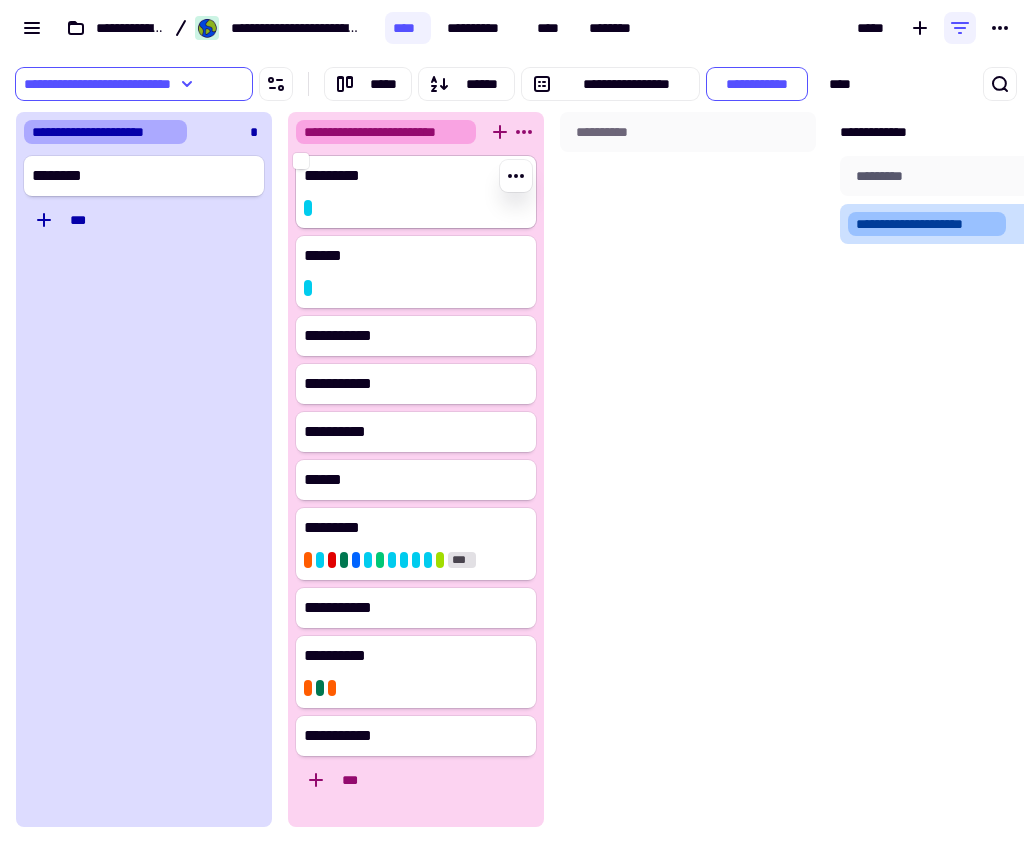 click on "*********" 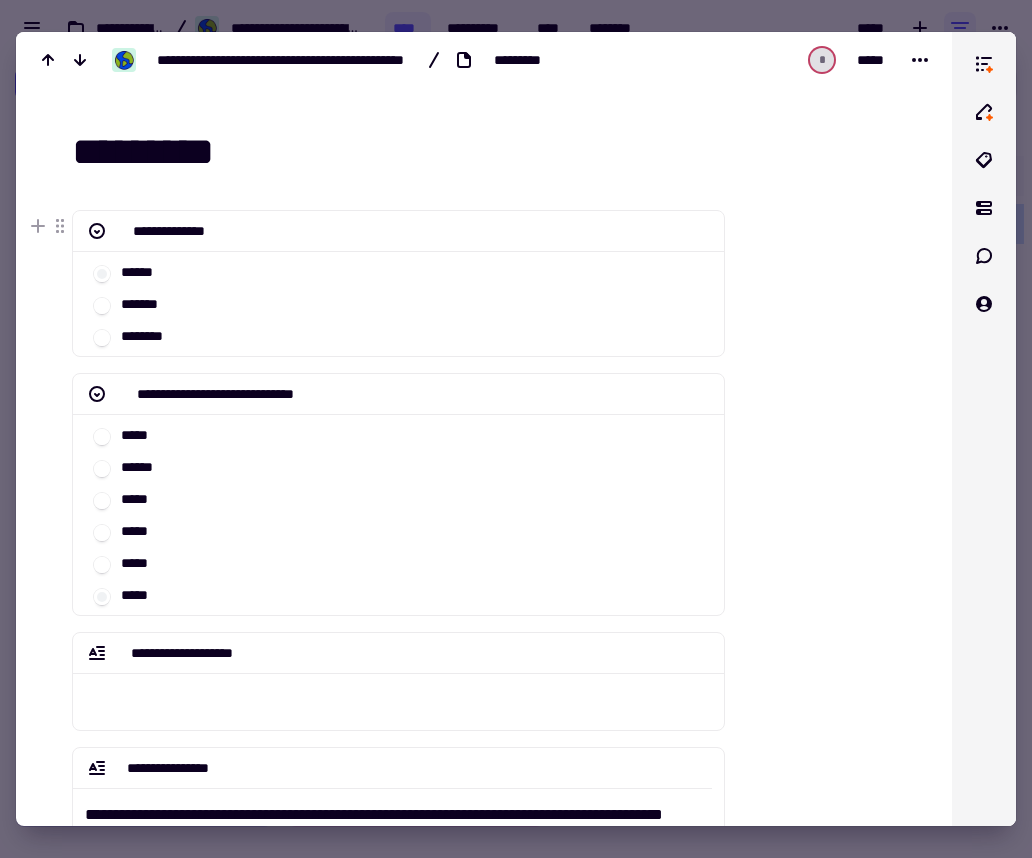 click at bounding box center (826, 984) 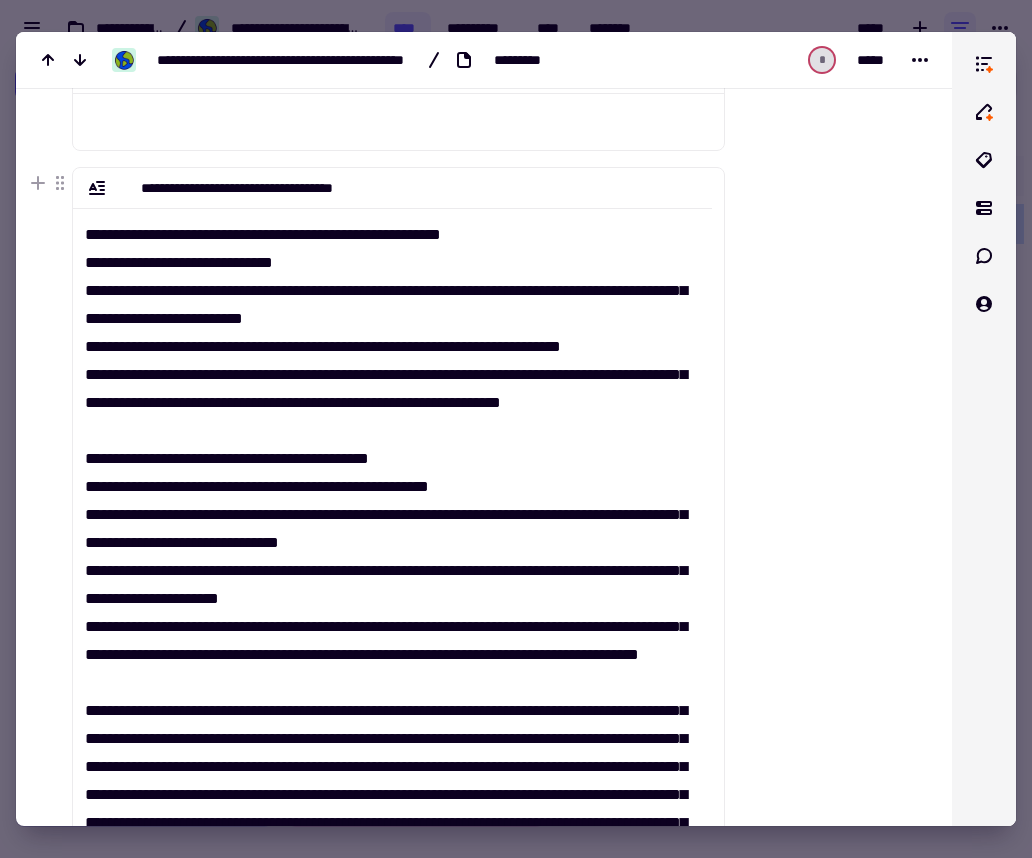 scroll, scrollTop: 2274, scrollLeft: 0, axis: vertical 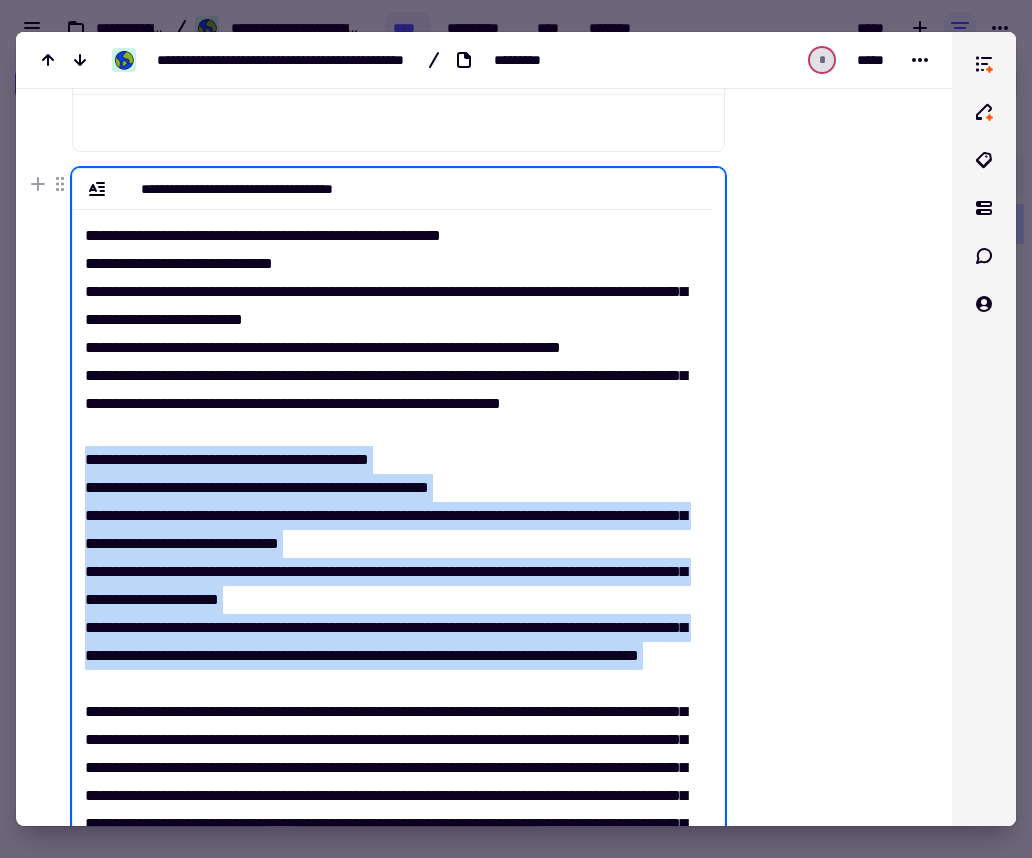 drag, startPoint x: 240, startPoint y: 696, endPoint x: 84, endPoint y: 466, distance: 277.91367 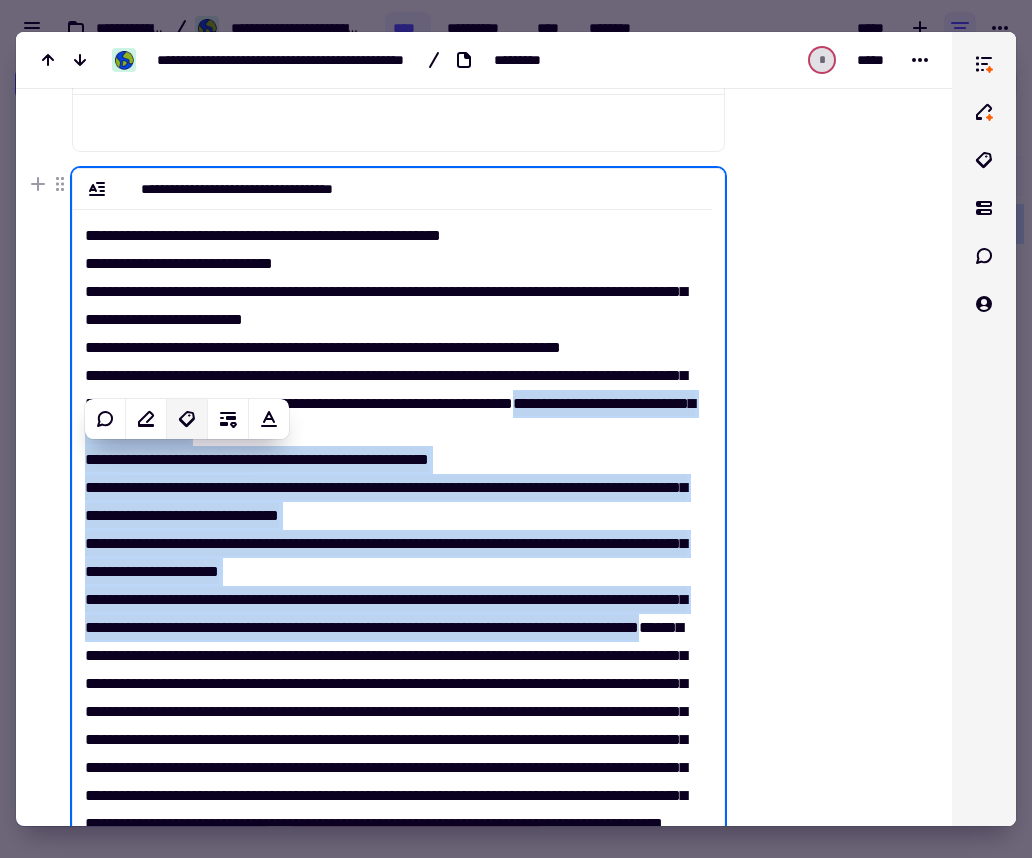 click 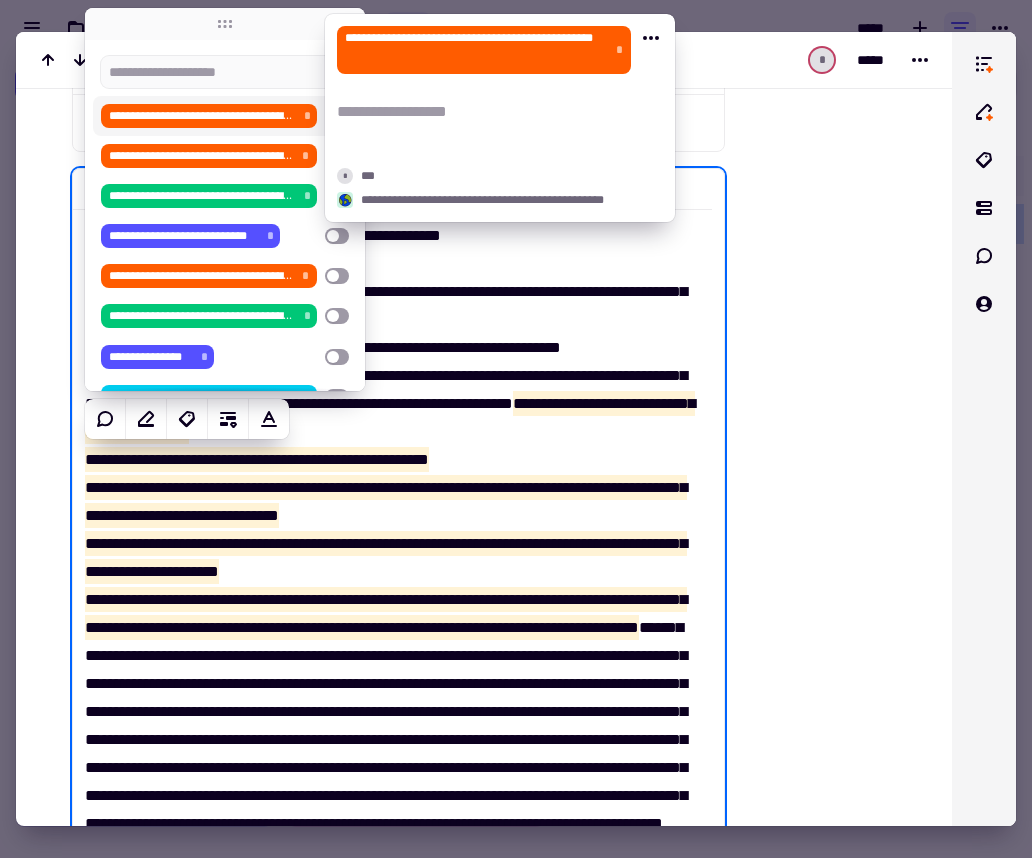 click on "**********" at bounding box center (202, 116) 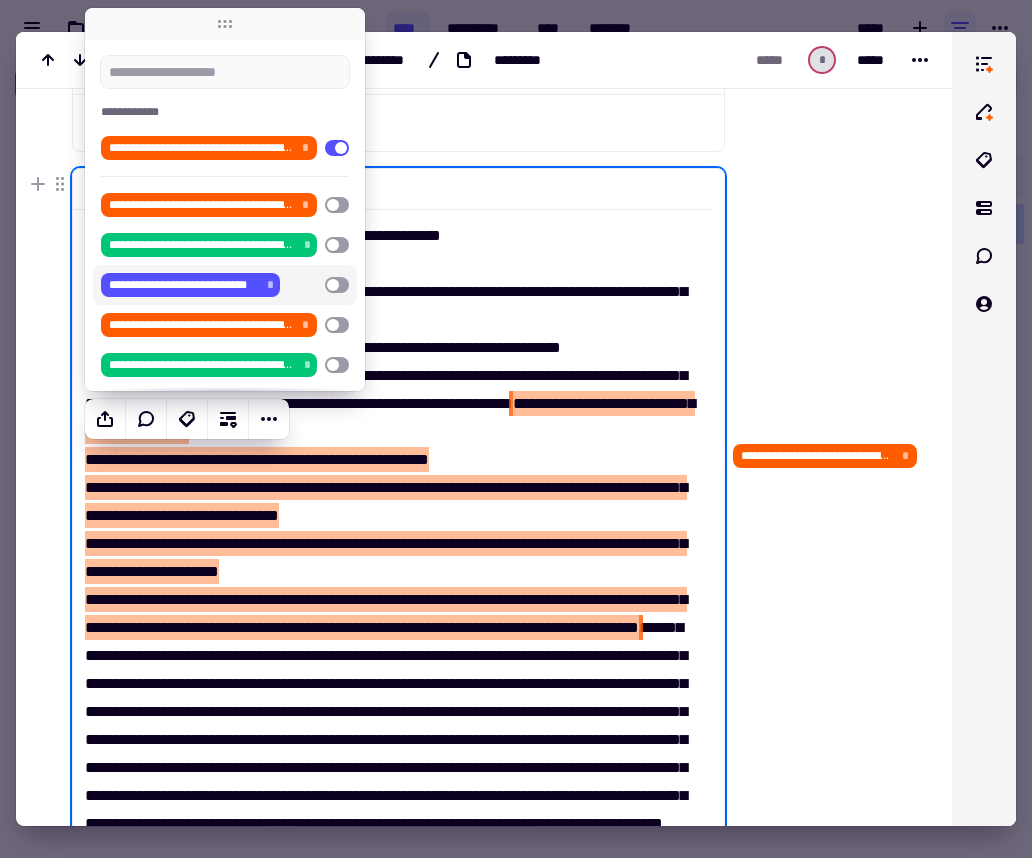click on "**********" at bounding box center (392, 593) 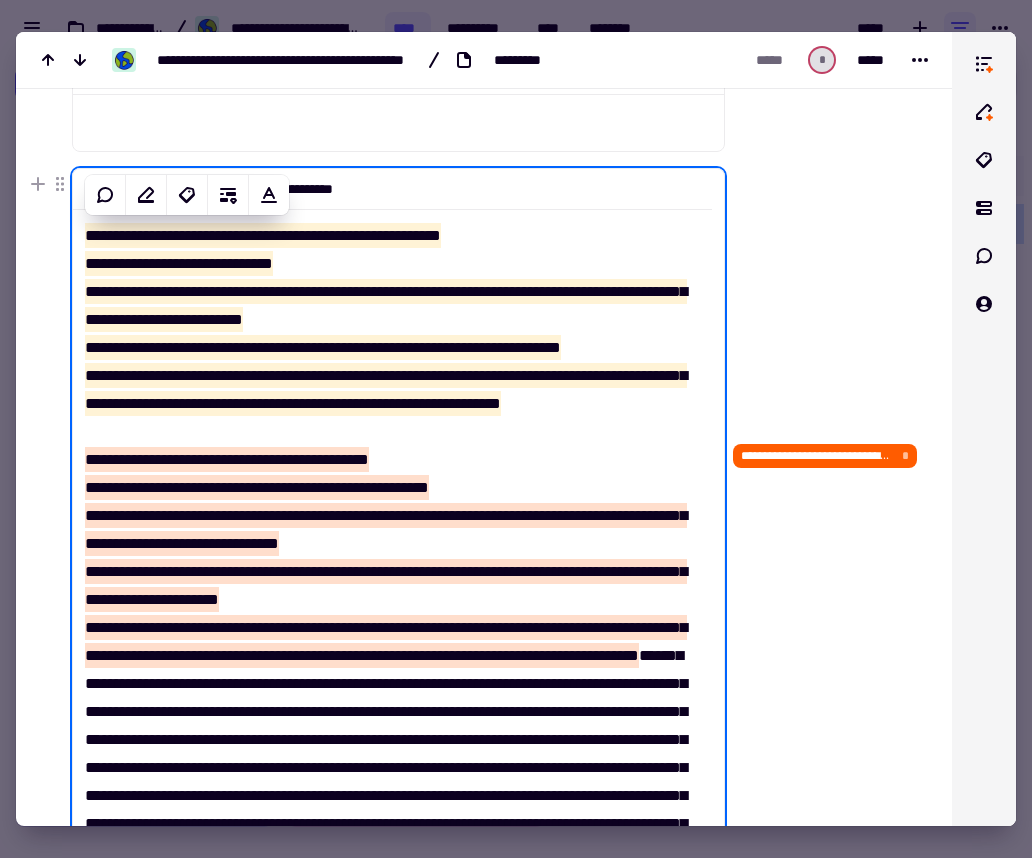 click on "**********" at bounding box center (386, -198) 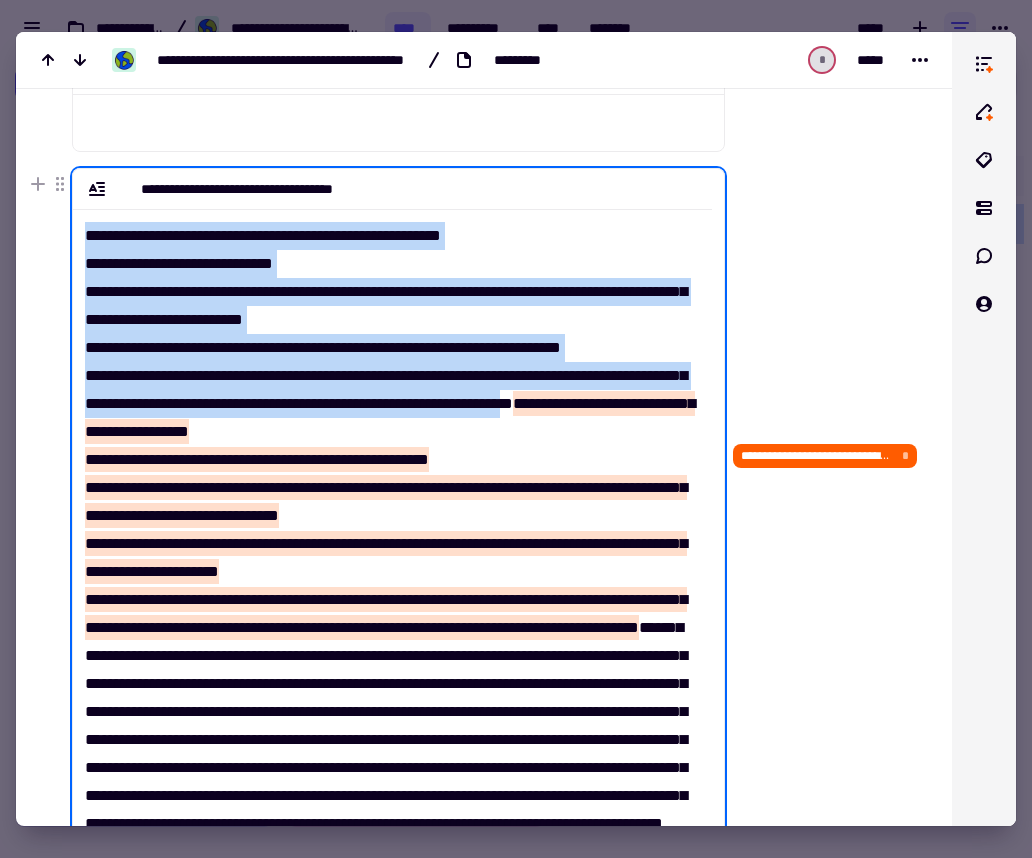 drag, startPoint x: 688, startPoint y: 412, endPoint x: 67, endPoint y: 242, distance: 643.8486 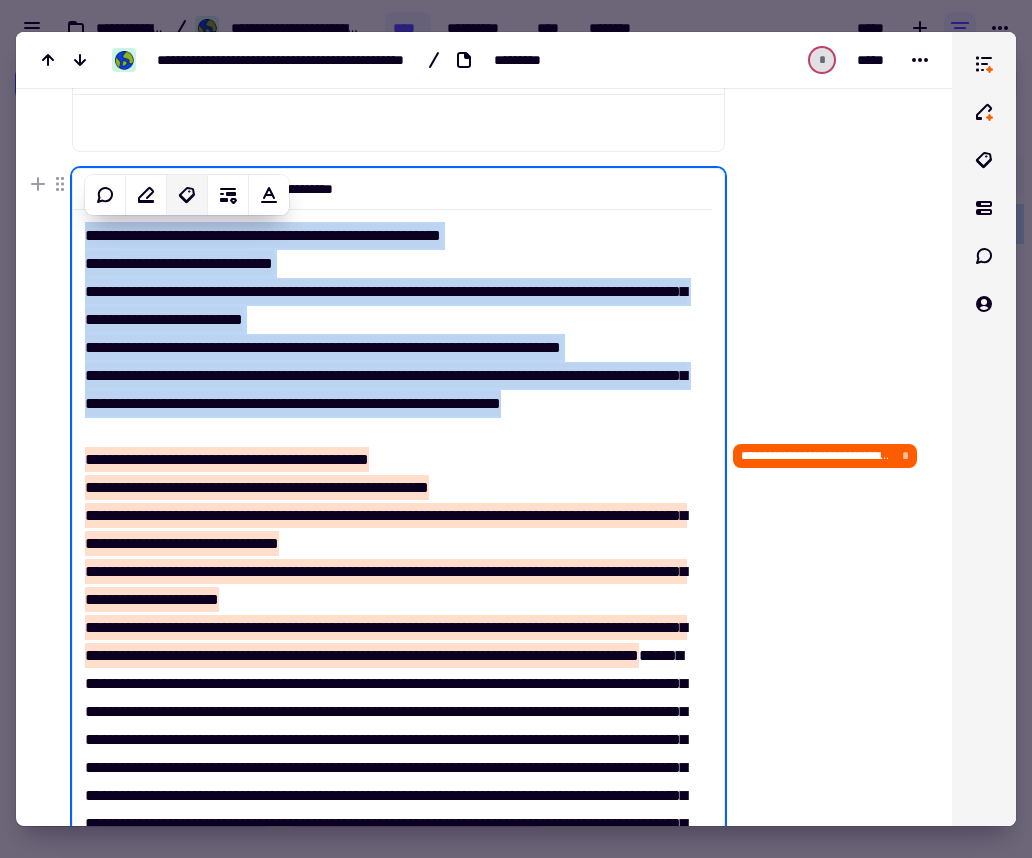 click 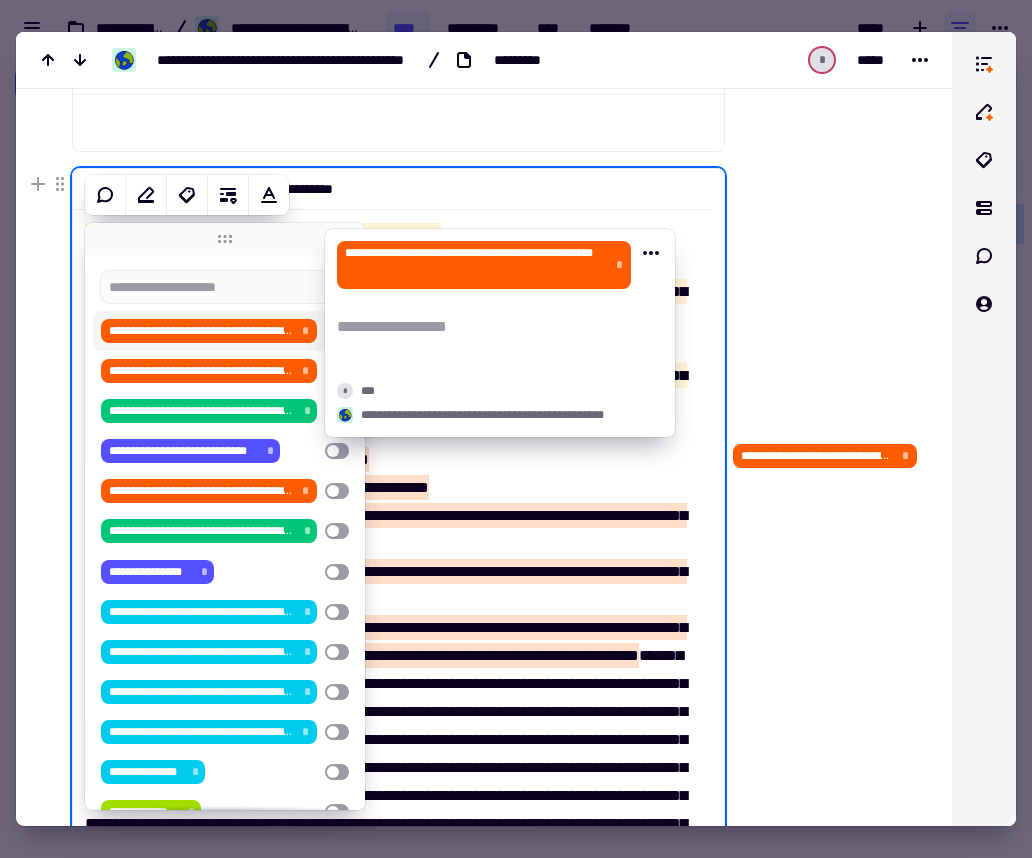 click on "**********" at bounding box center (201, 331) 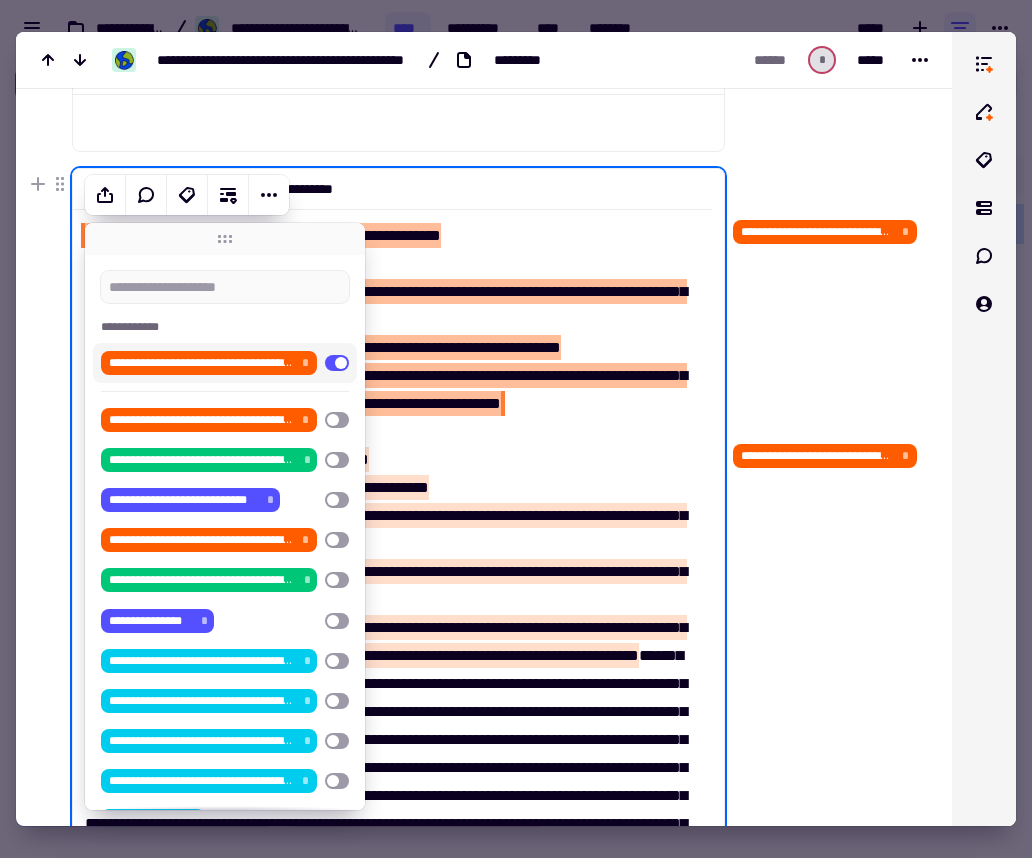 click on "**********" at bounding box center (826, -823) 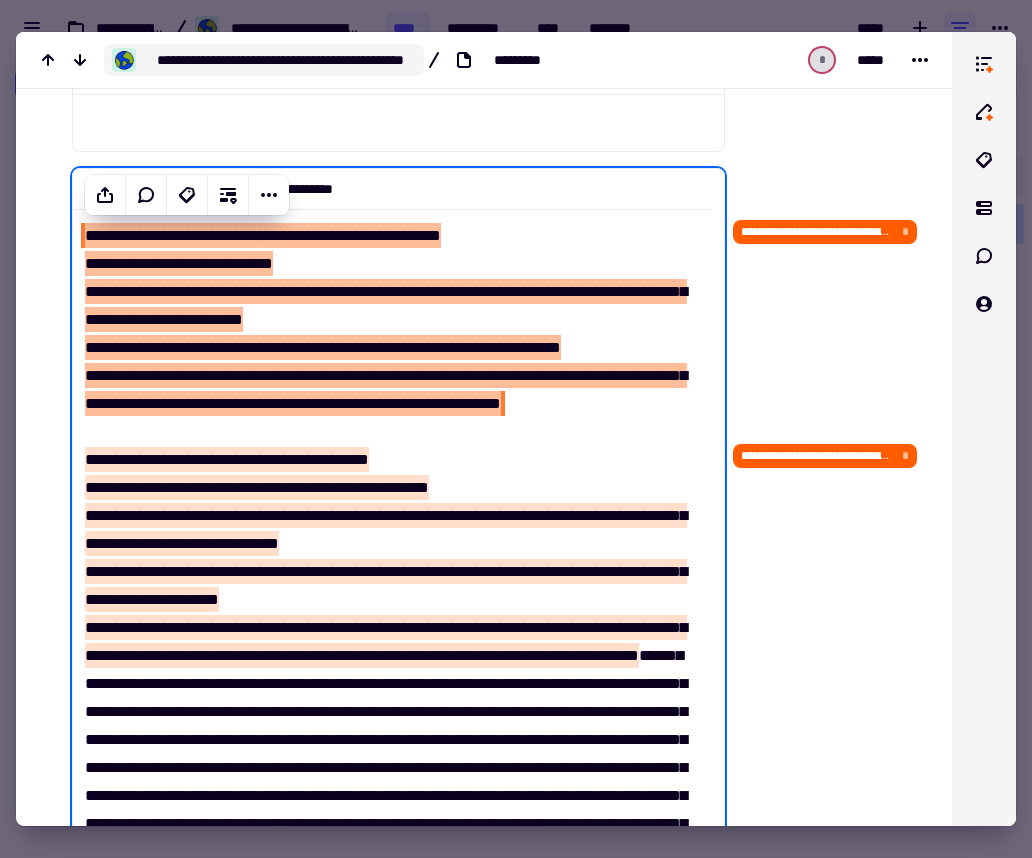 click on "**********" 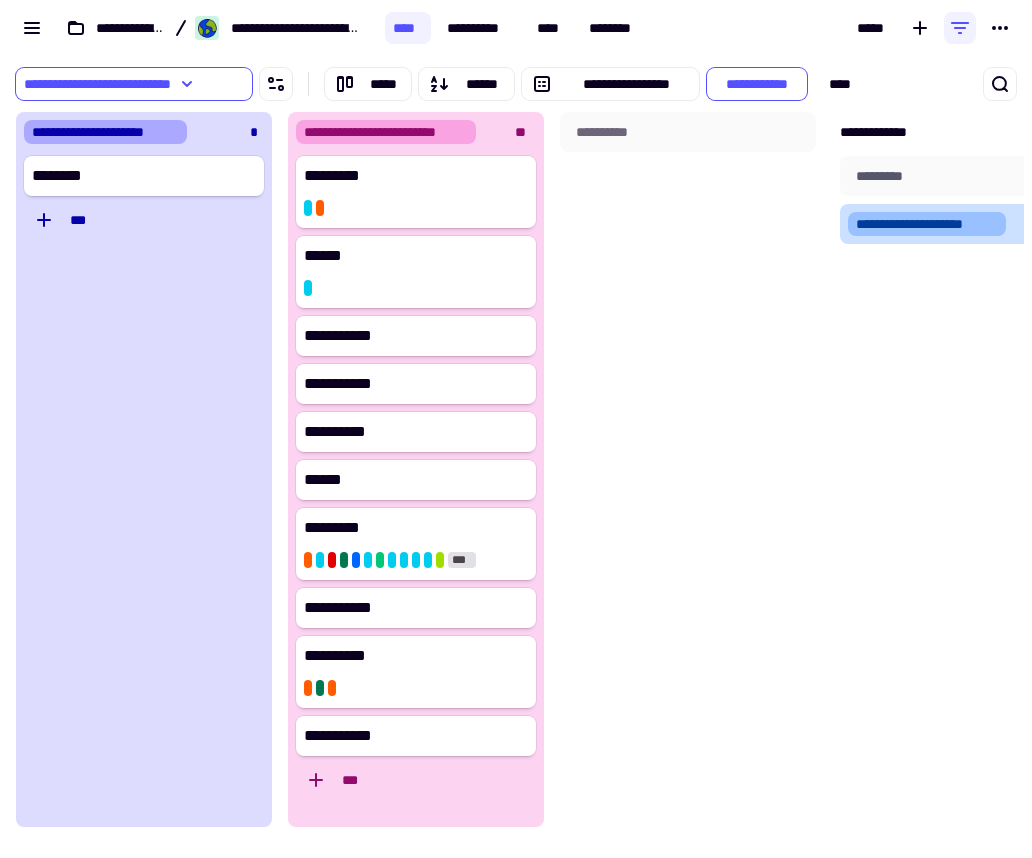 scroll, scrollTop: 16, scrollLeft: 16, axis: both 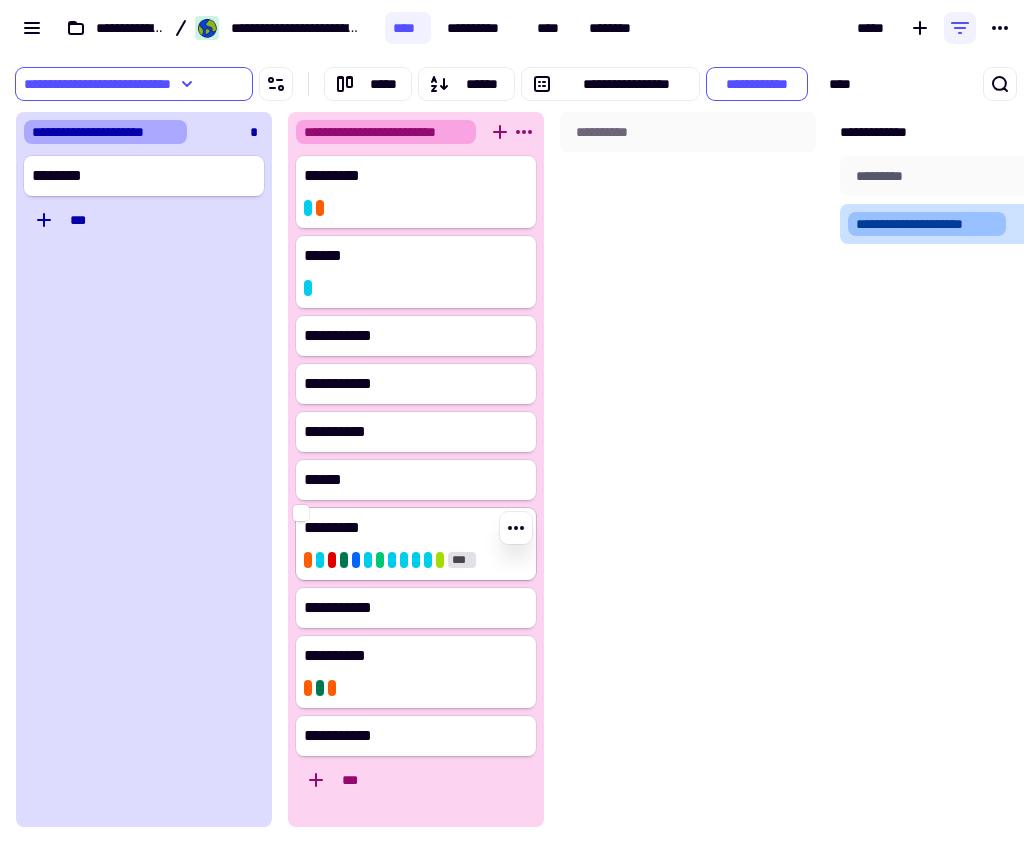 click on "***" 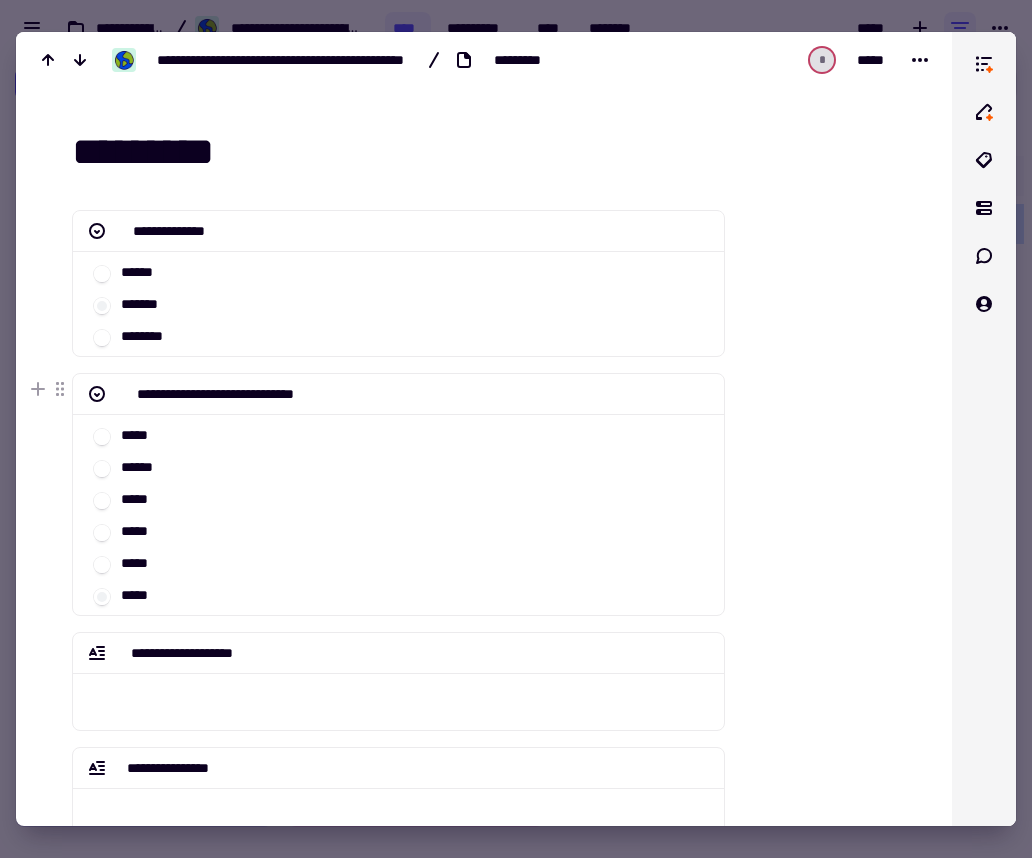 click at bounding box center [826, 815] 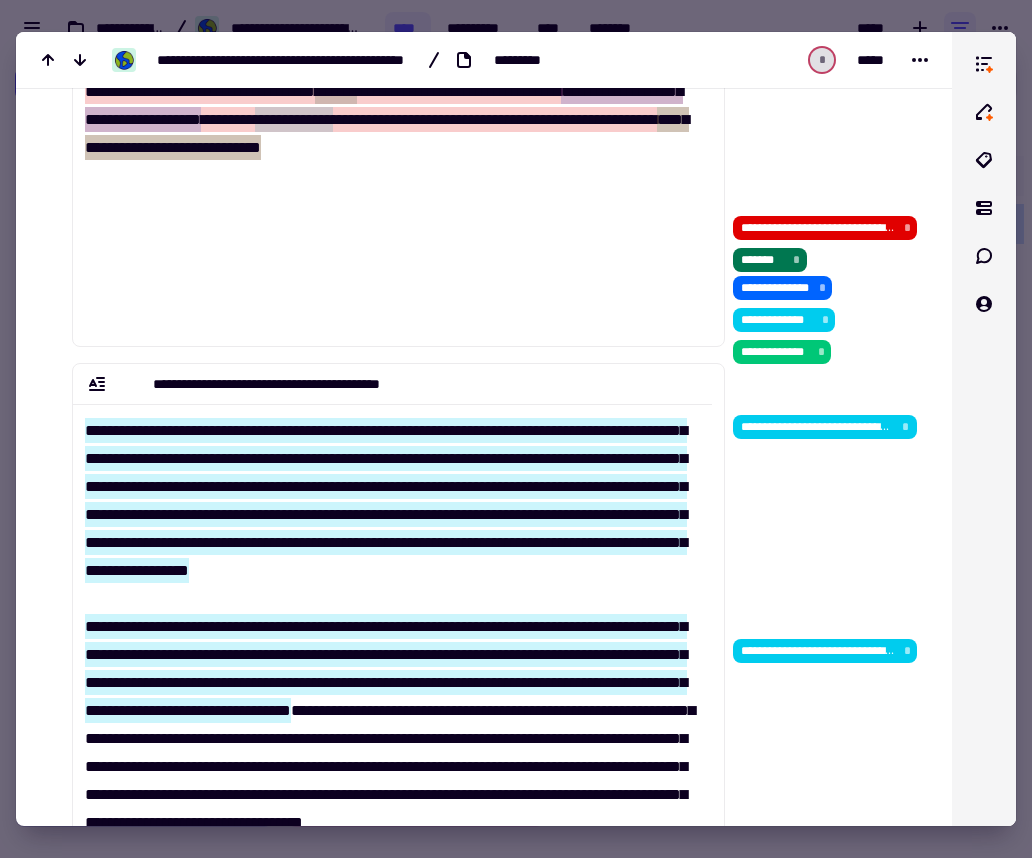scroll, scrollTop: 5498, scrollLeft: 0, axis: vertical 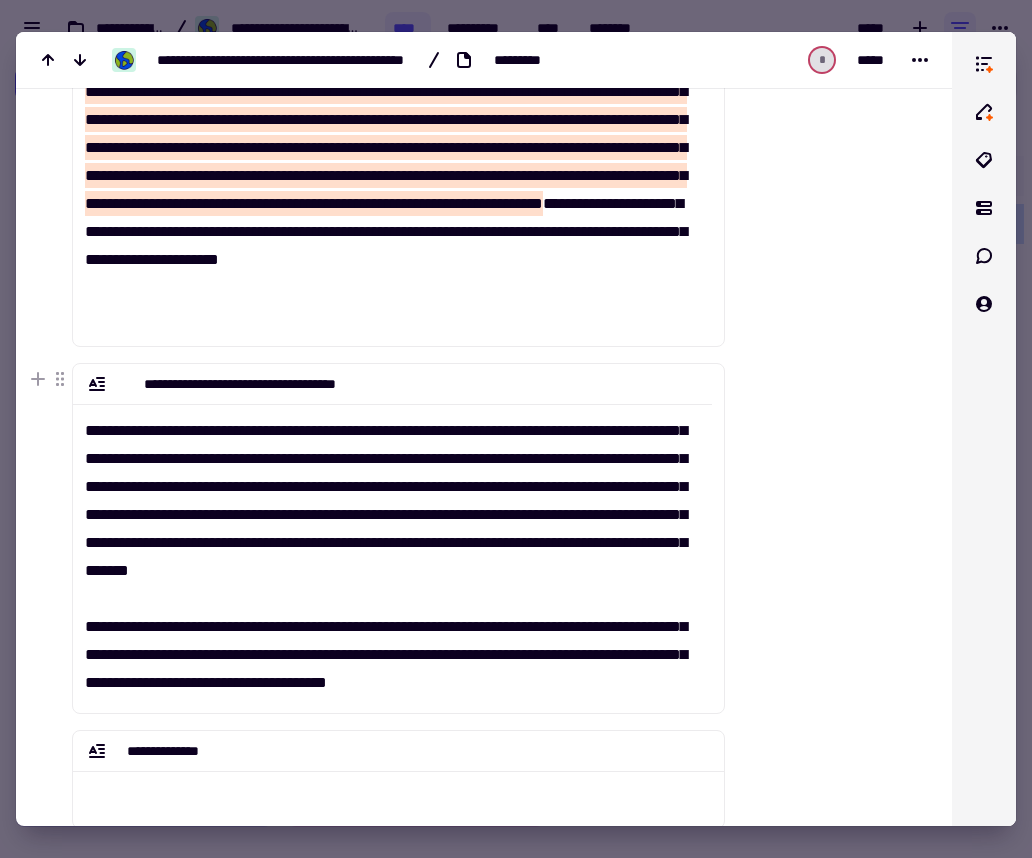 click on "**********" at bounding box center (392, 550) 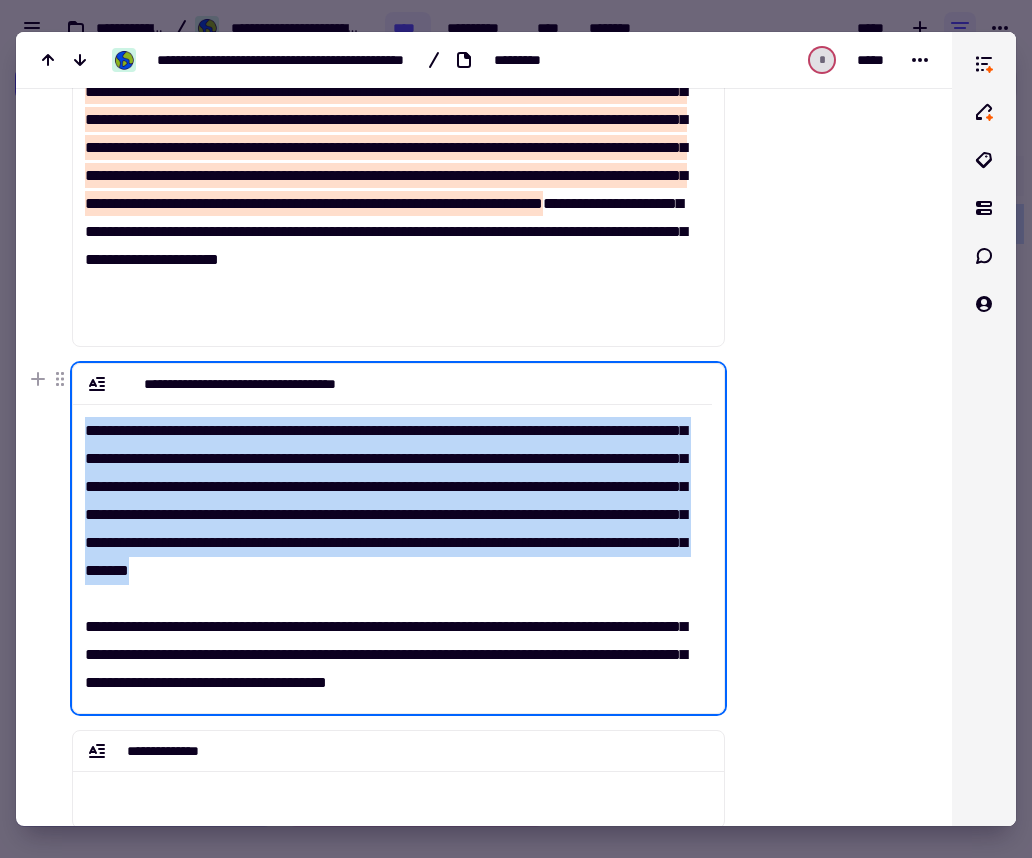 drag, startPoint x: 658, startPoint y: 575, endPoint x: 70, endPoint y: 437, distance: 603.9768 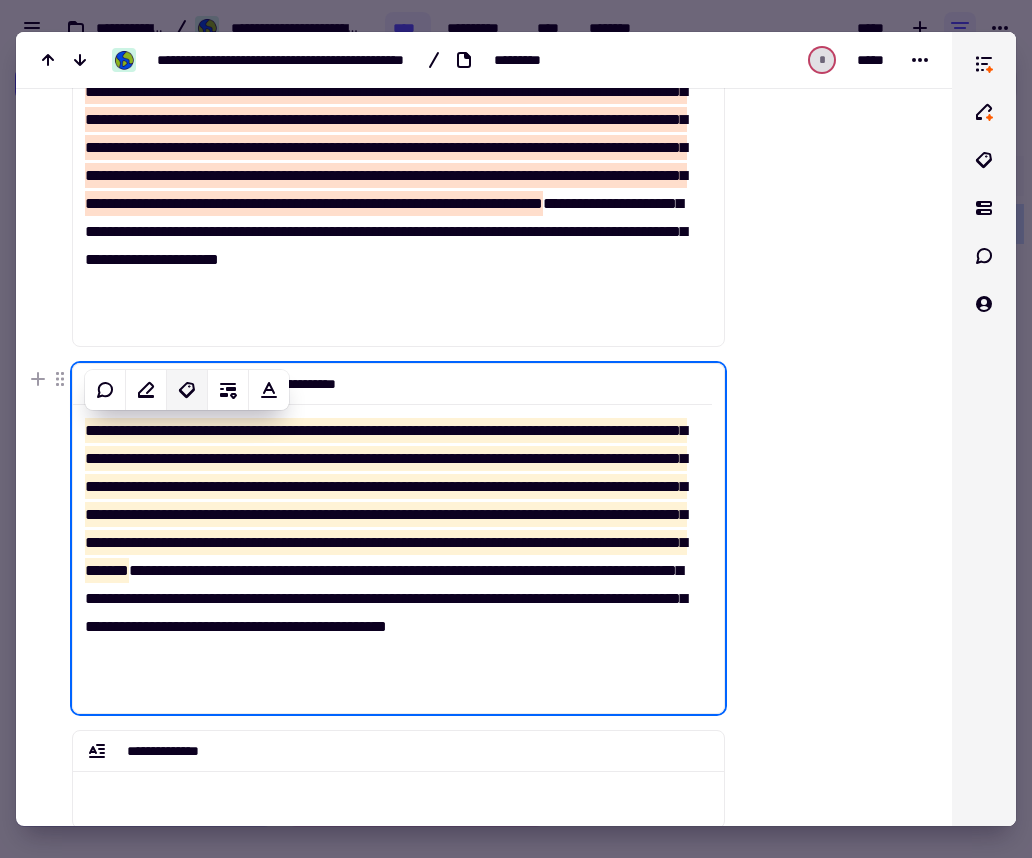 click 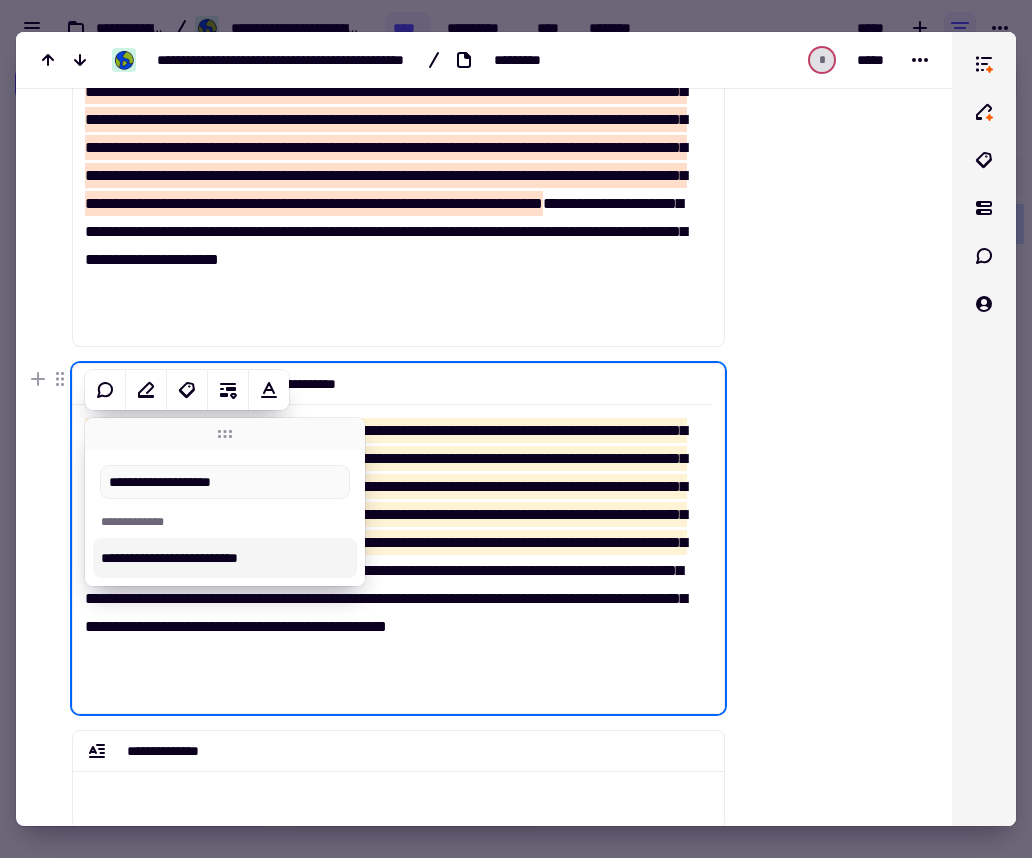 type on "**********" 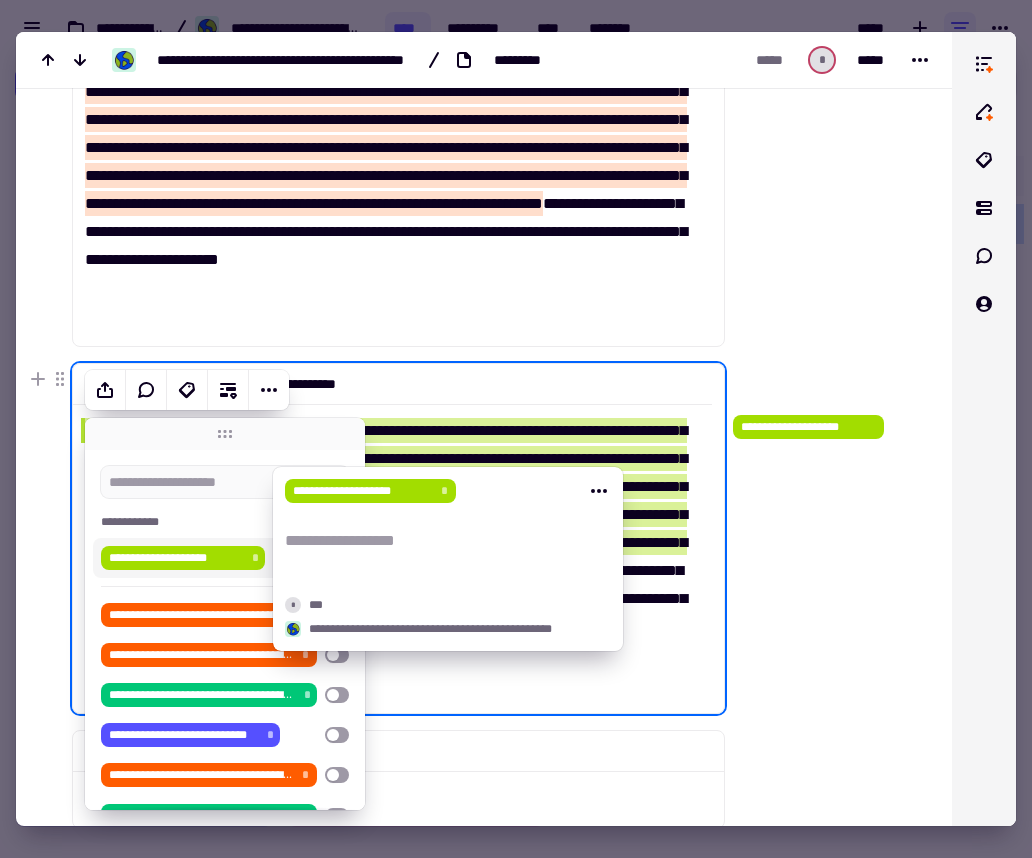 click on "**********" at bounding box center [448, 491] 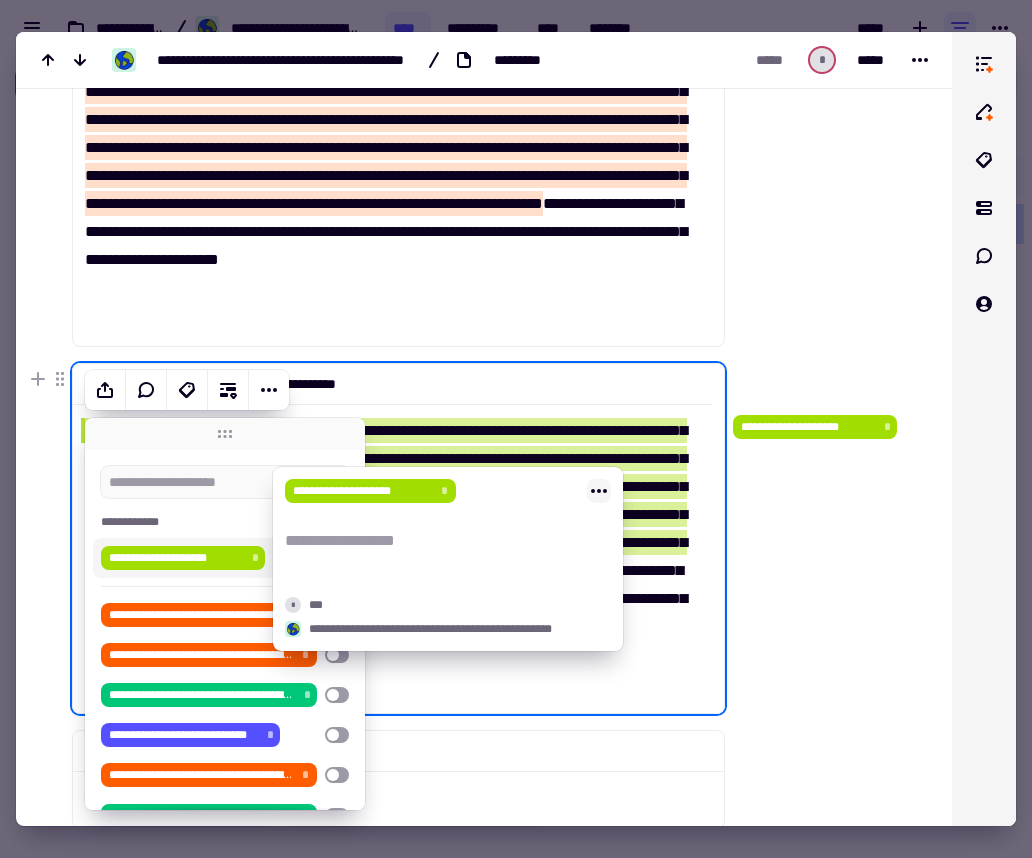 click 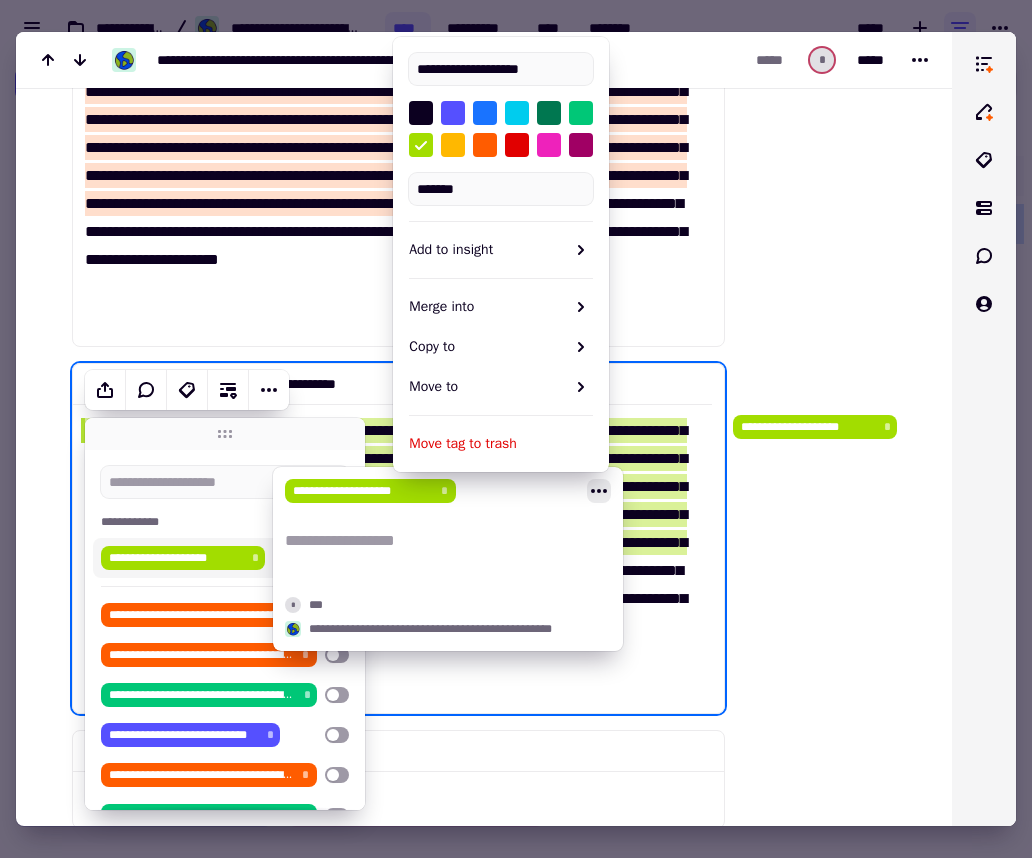 click at bounding box center [485, 113] 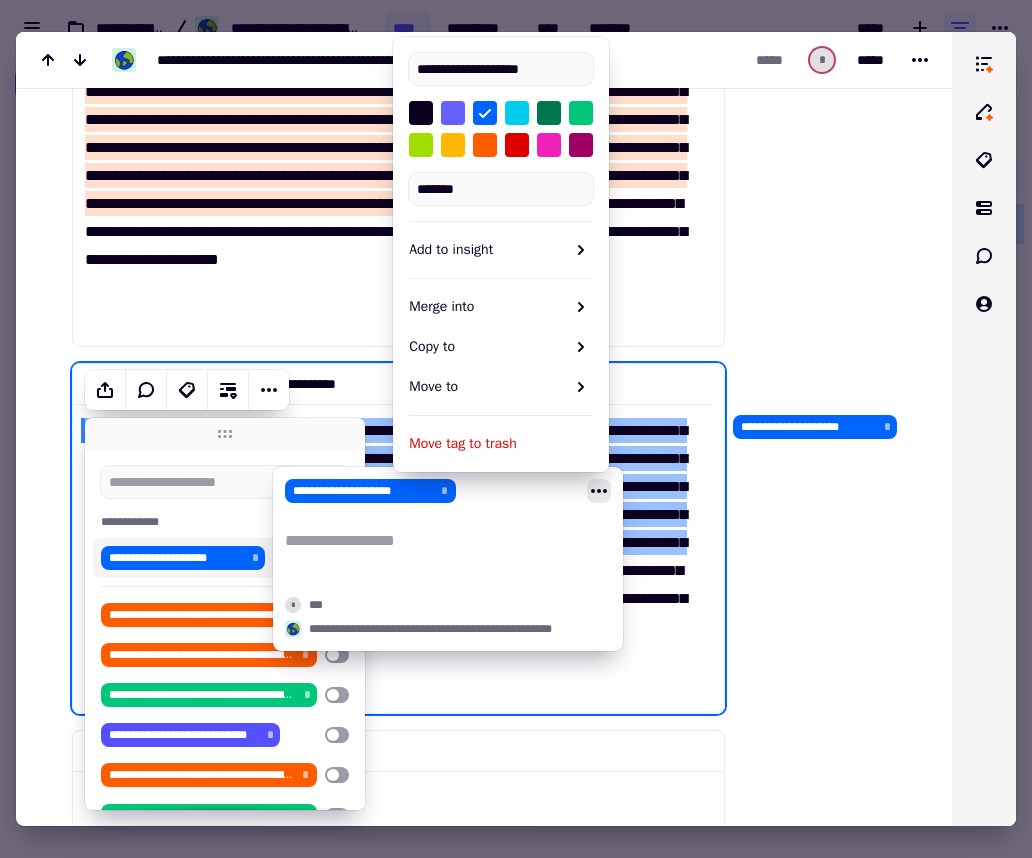 click at bounding box center (453, 113) 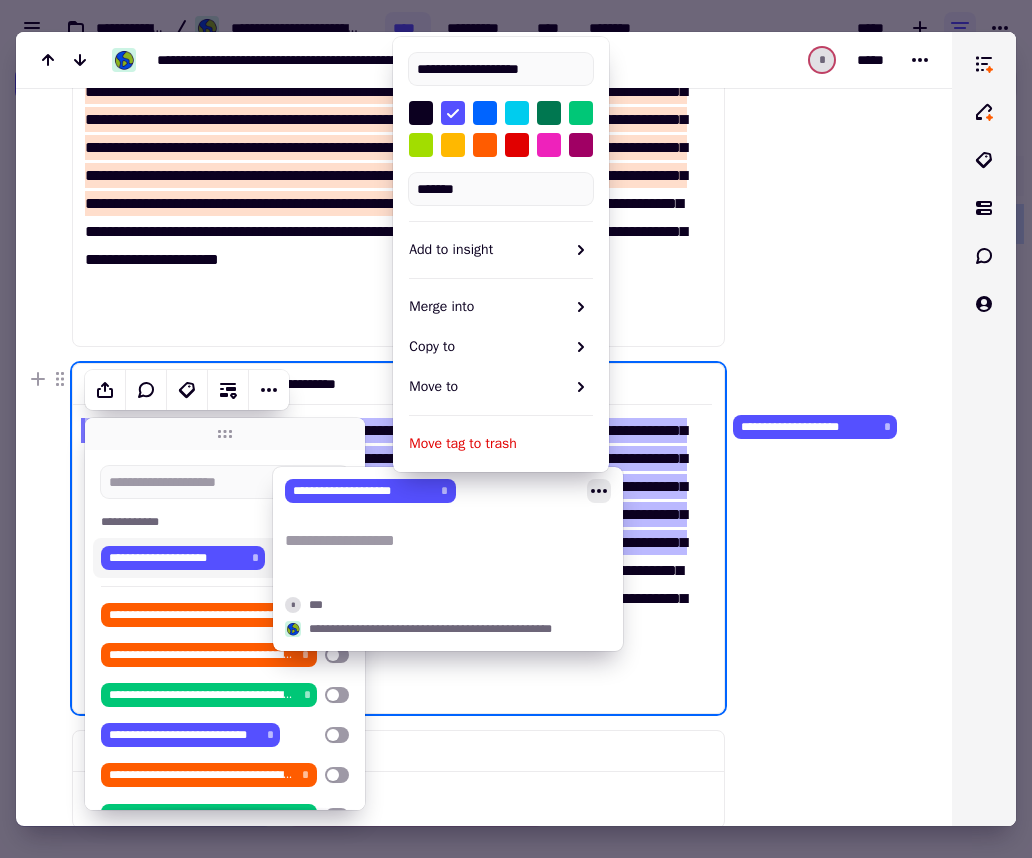 click on "**********" at bounding box center [824, -2052] 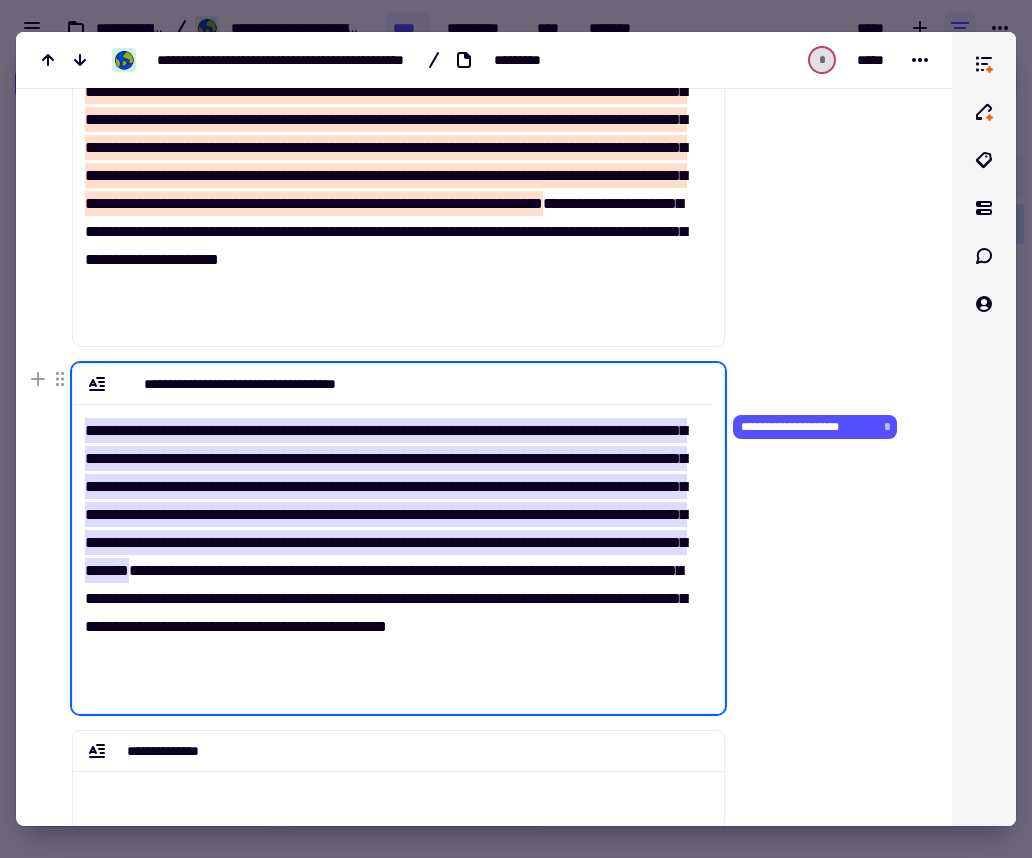 click on "**********" at bounding box center (392, 550) 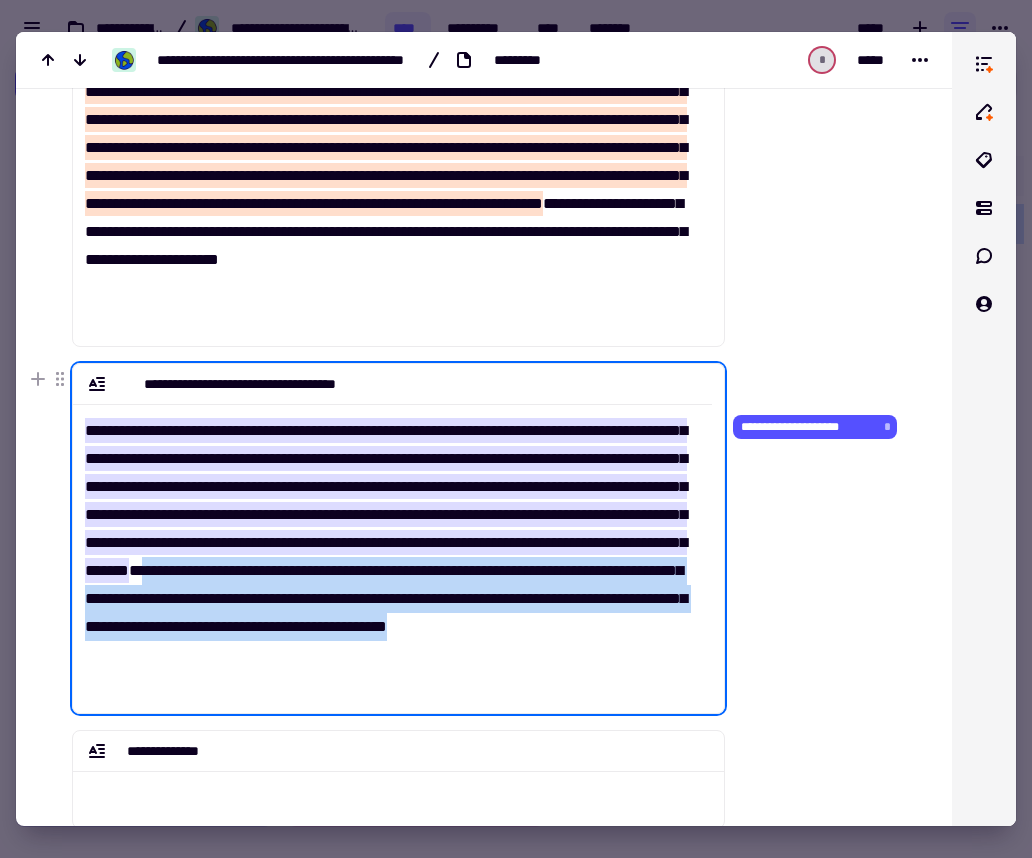 drag, startPoint x: 635, startPoint y: 678, endPoint x: 74, endPoint y: 634, distance: 562.72284 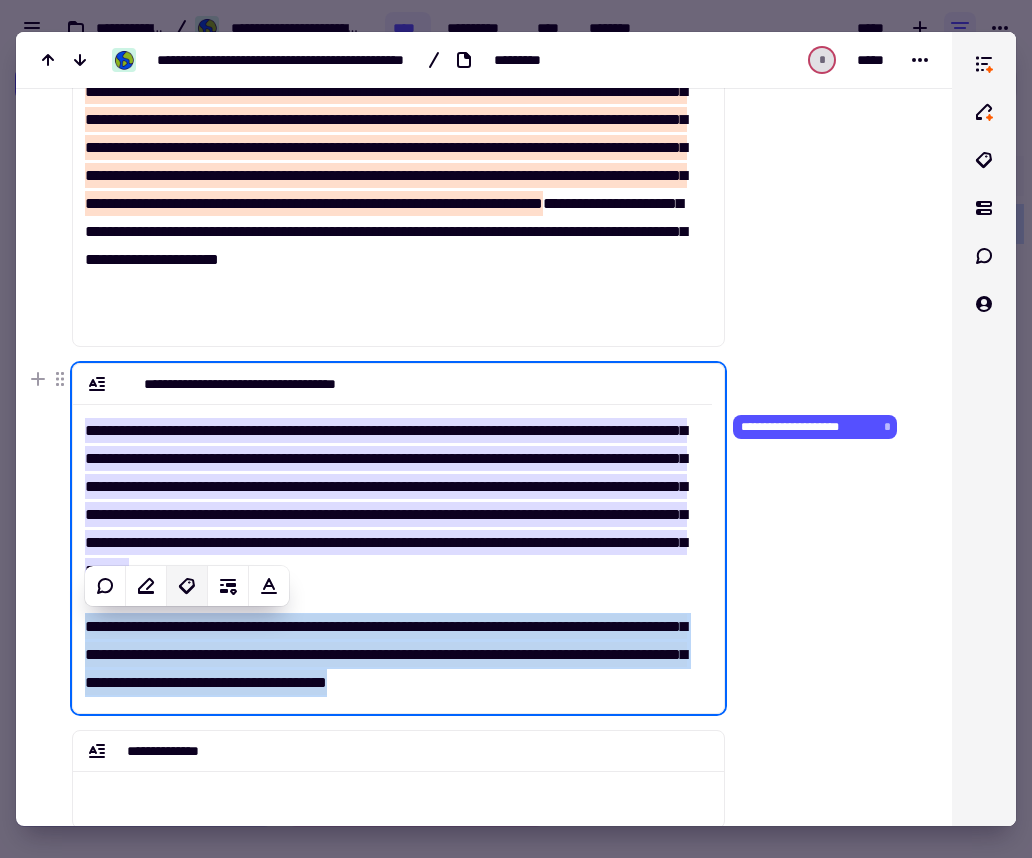 click 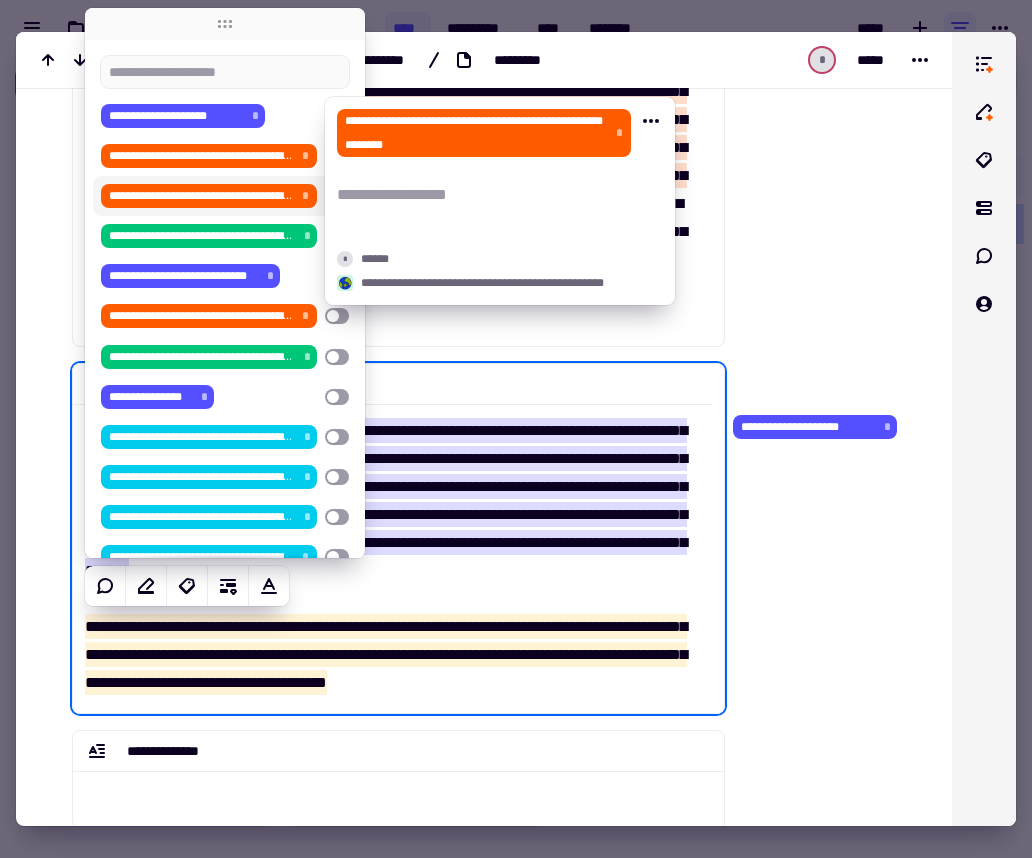 click on "**********" at bounding box center [201, 196] 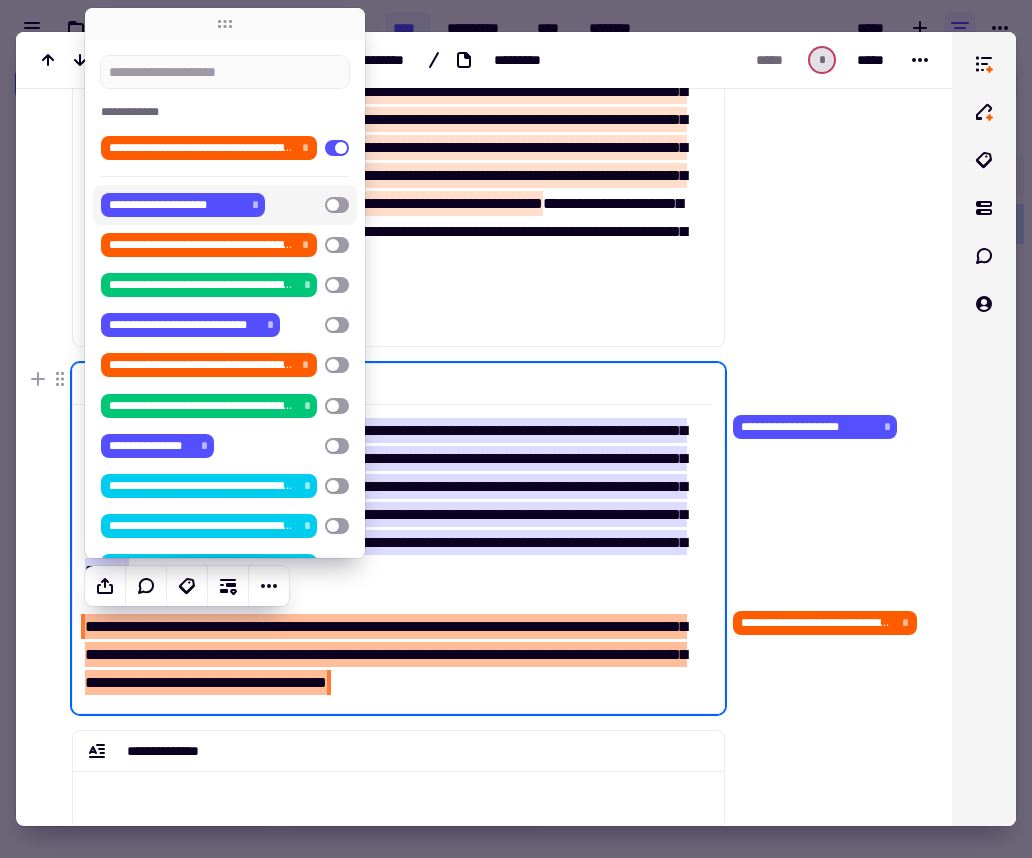 click on "**********" at bounding box center (826, -2352) 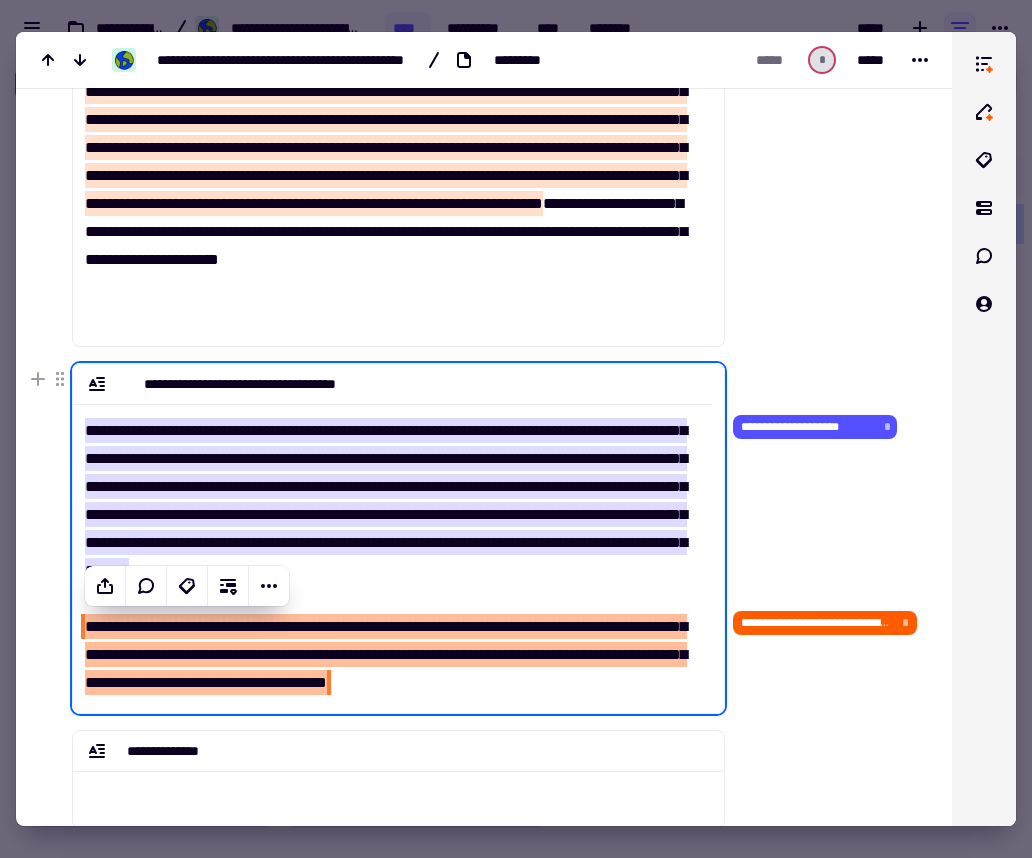 click on "**********" at bounding box center [826, -2352] 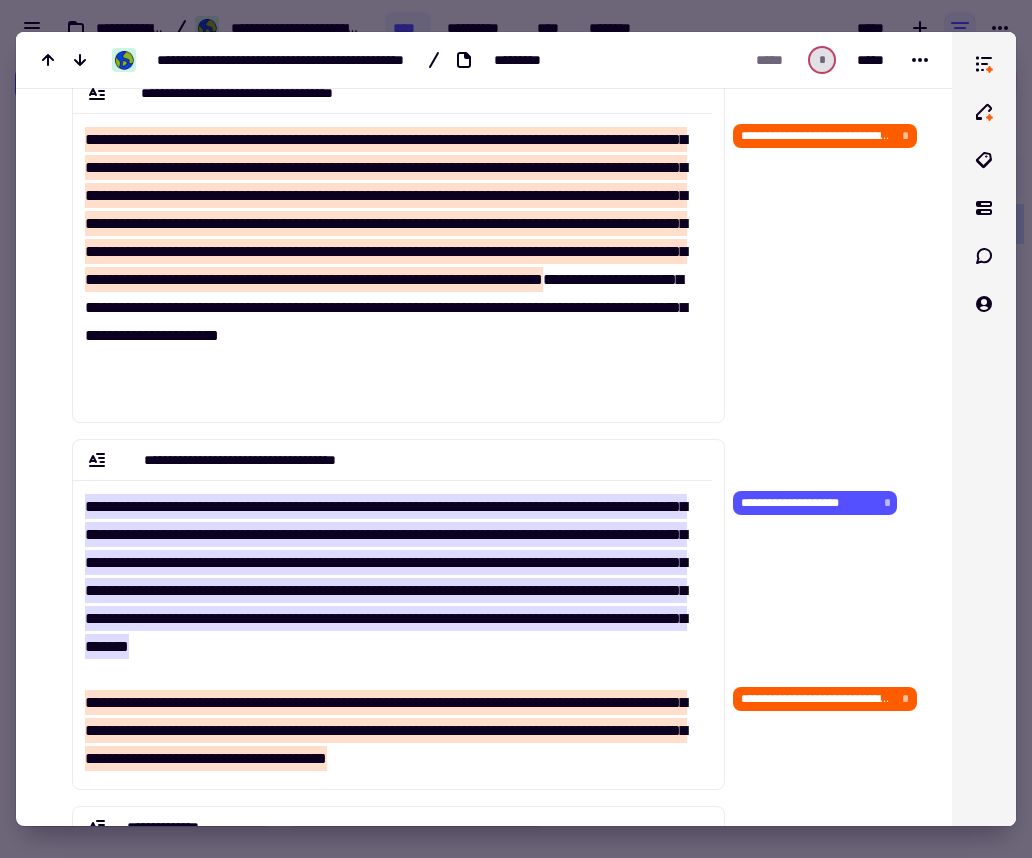 click on "**********" at bounding box center (392, 259) 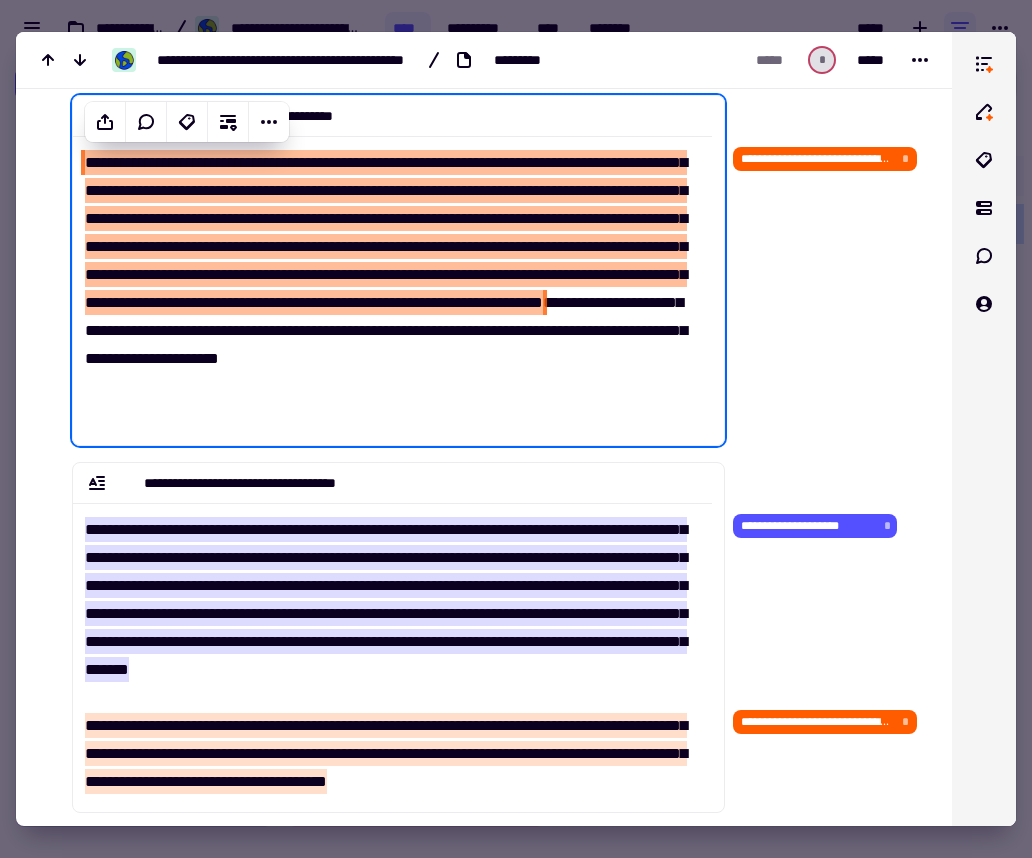 scroll, scrollTop: 5398, scrollLeft: 0, axis: vertical 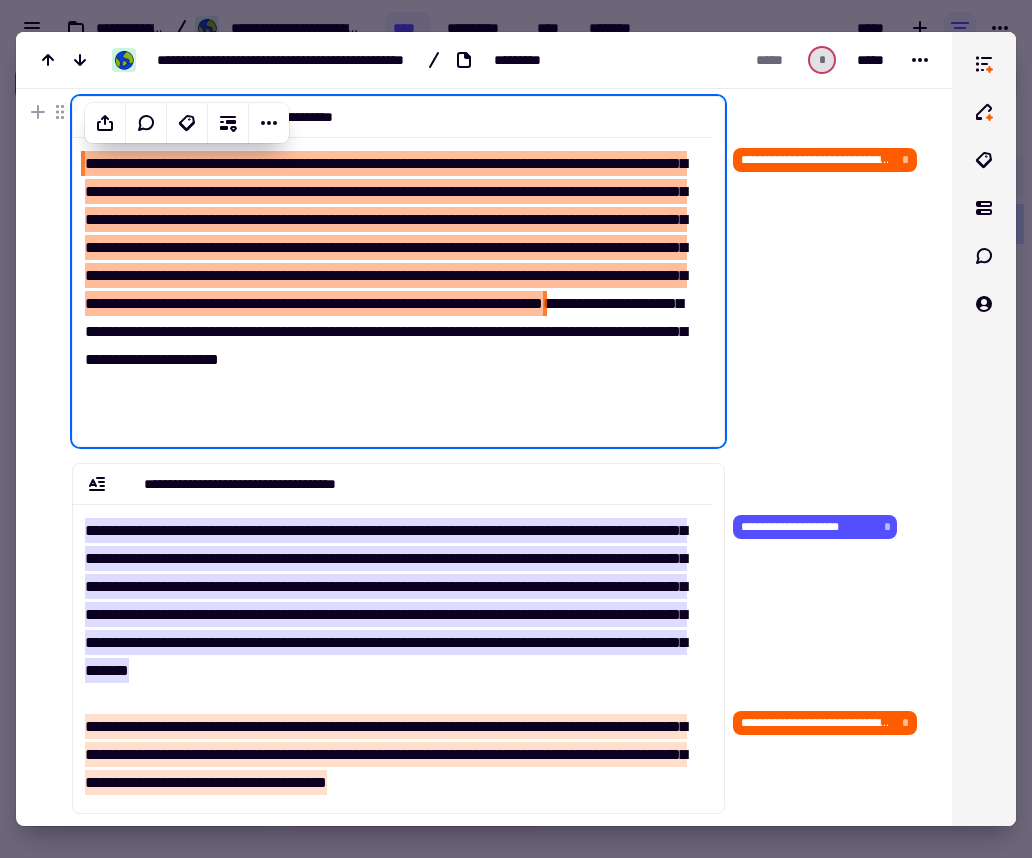 click on "**********" at bounding box center (826, -2350) 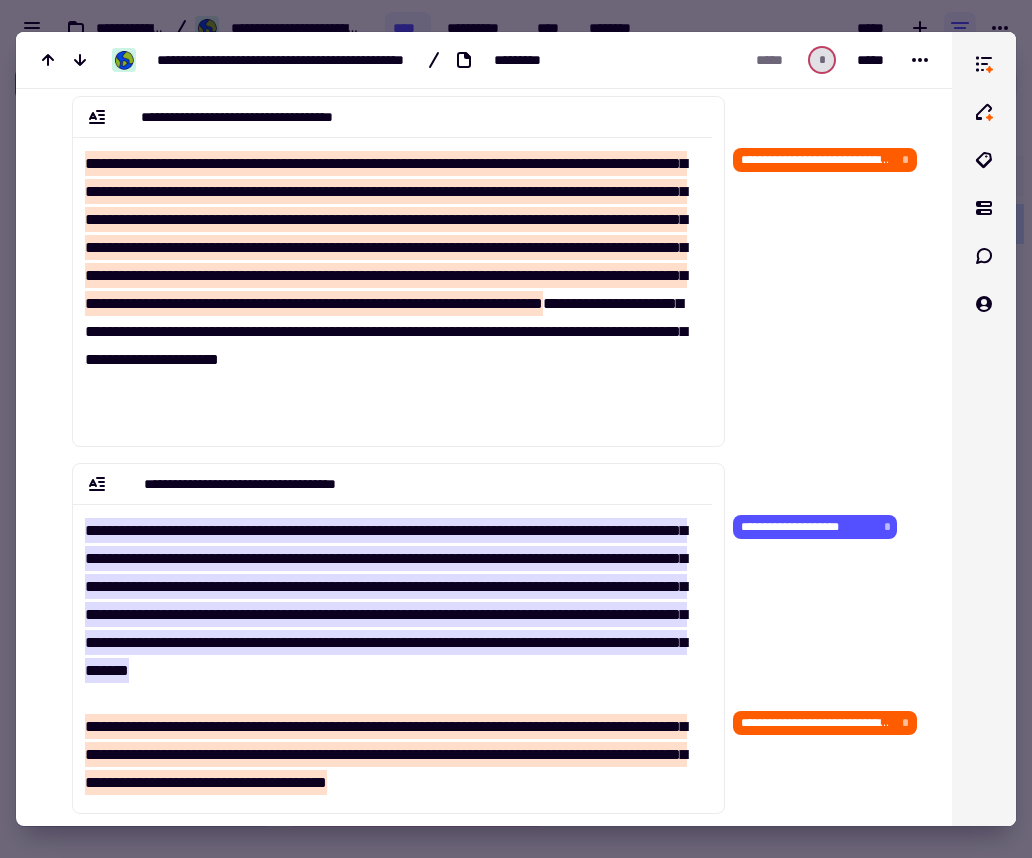 click at bounding box center [516, 429] 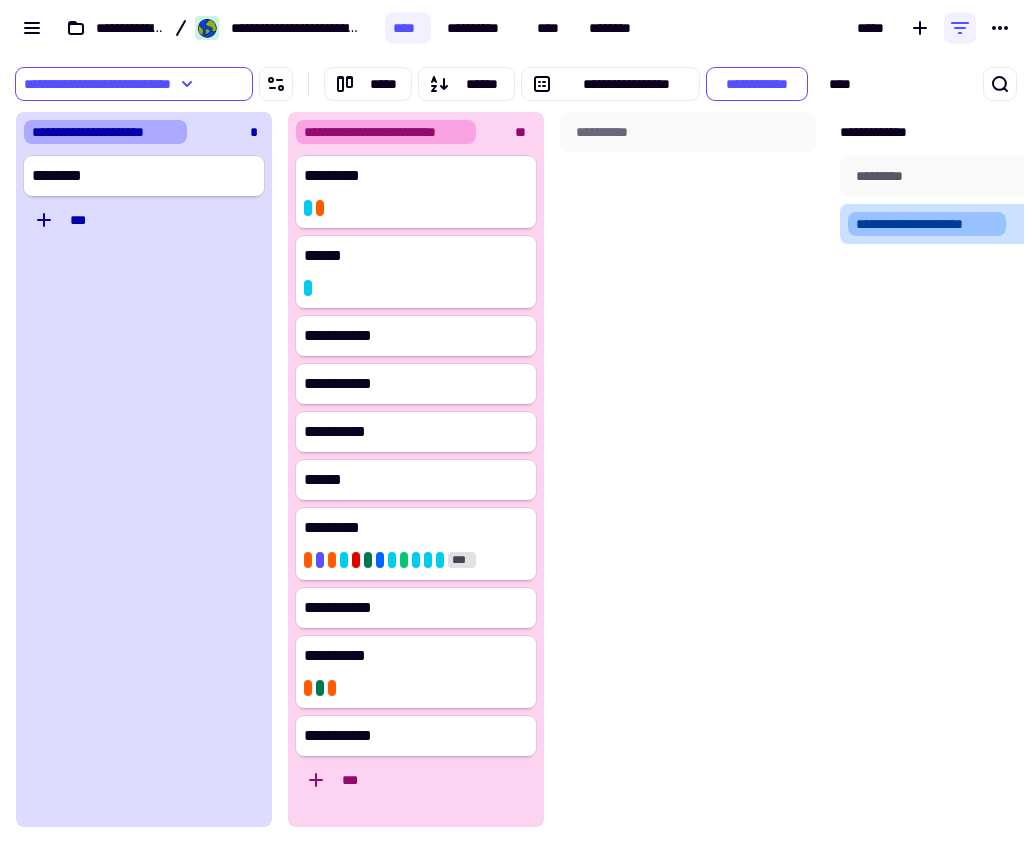 click on "**********" 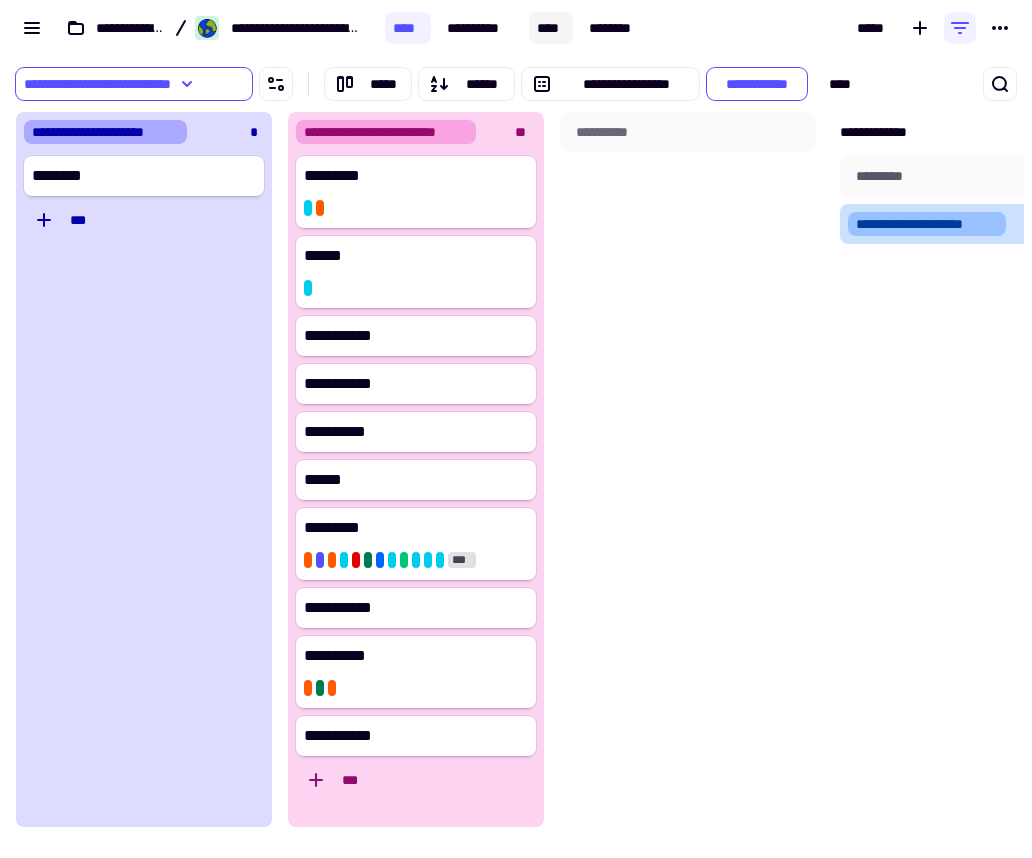 click on "****" 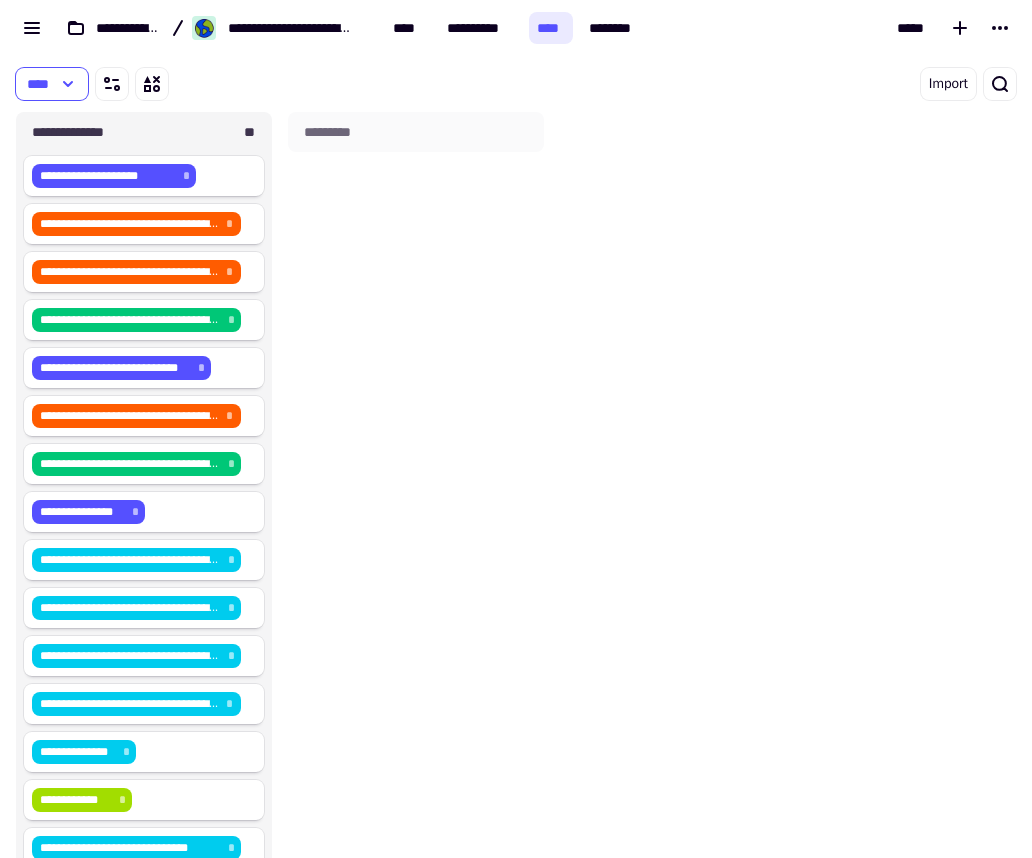 scroll, scrollTop: 16, scrollLeft: 16, axis: both 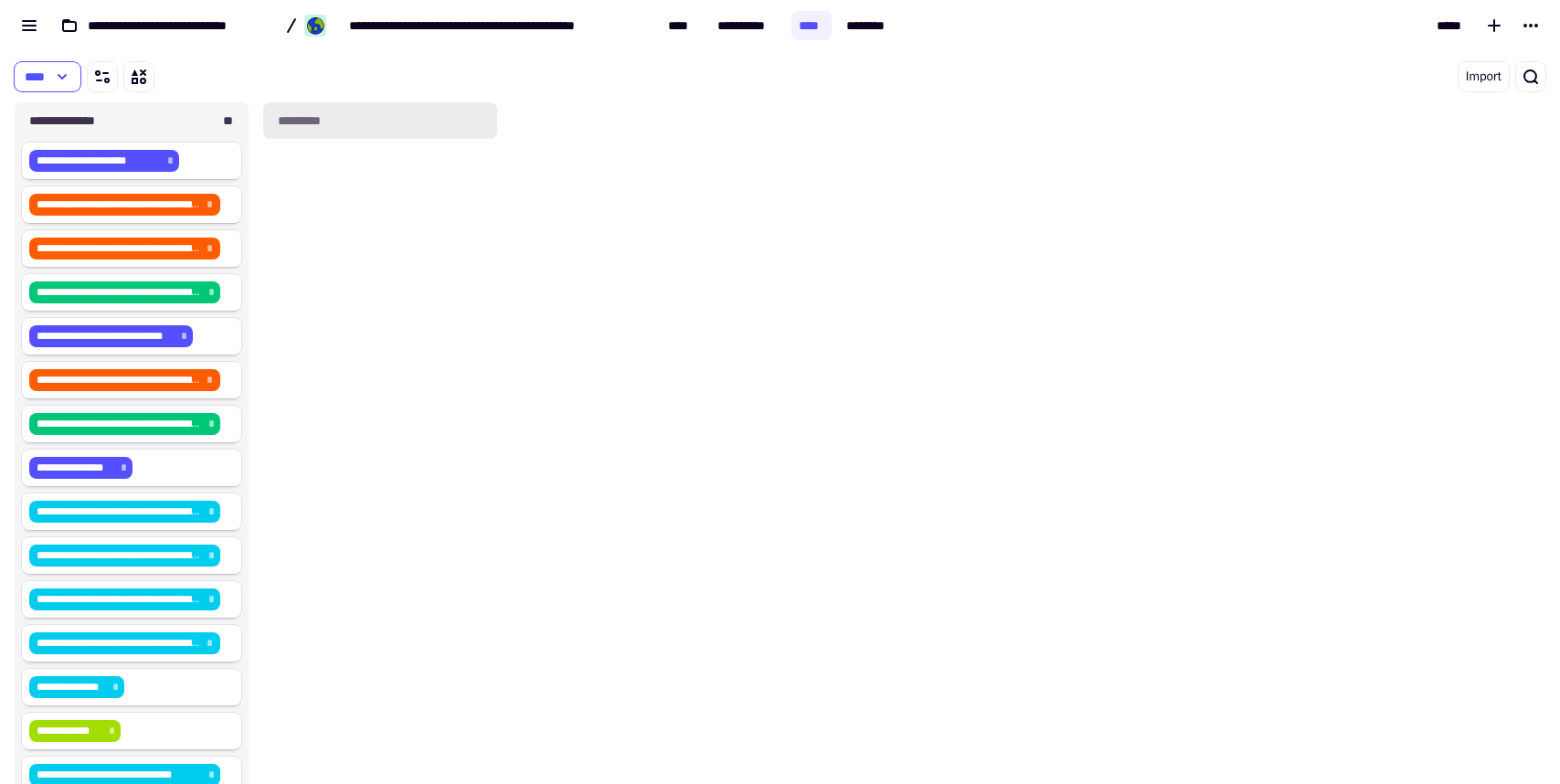 click on "*********" at bounding box center [380, 121] 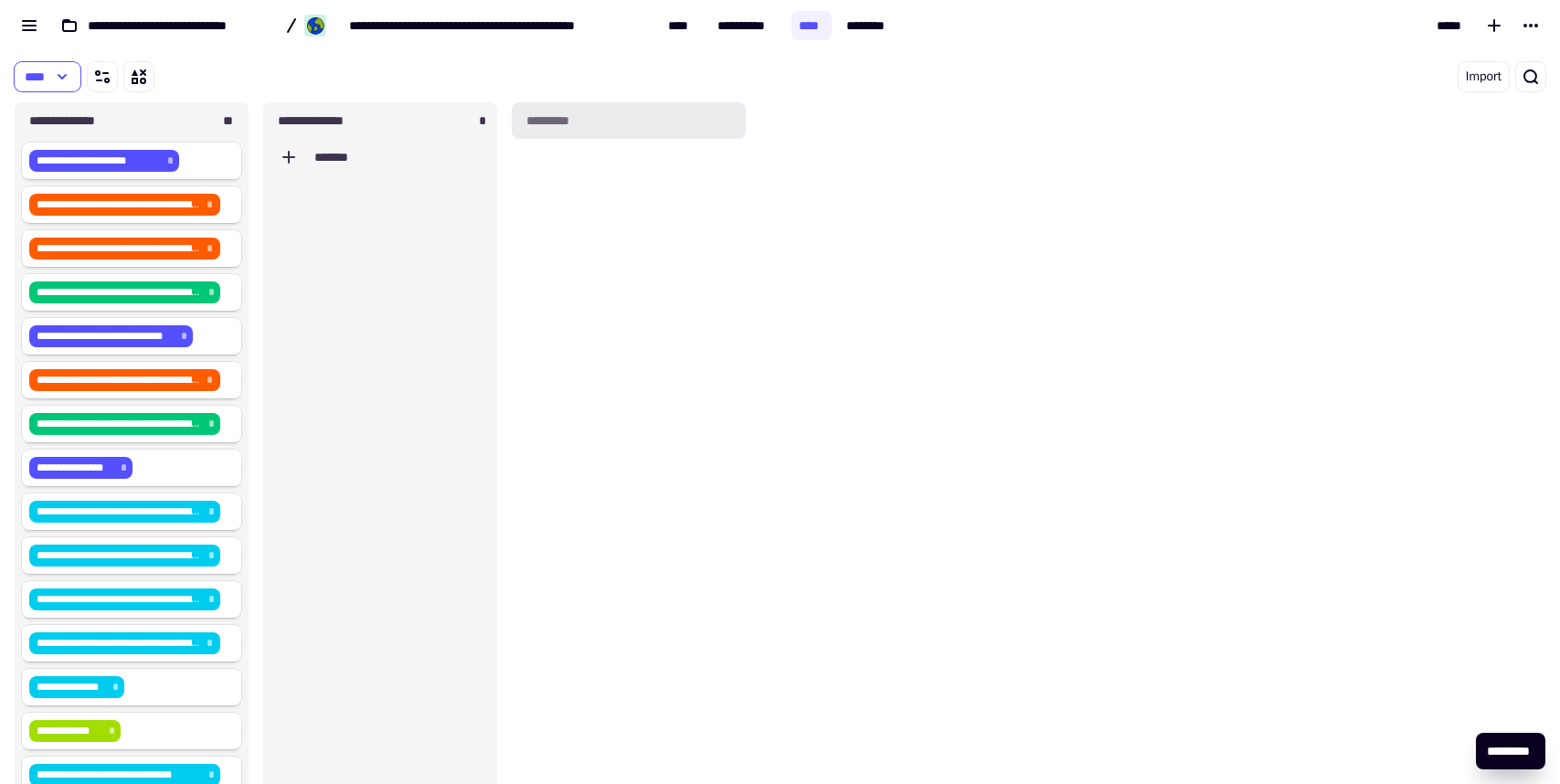 scroll, scrollTop: 15, scrollLeft: 15, axis: both 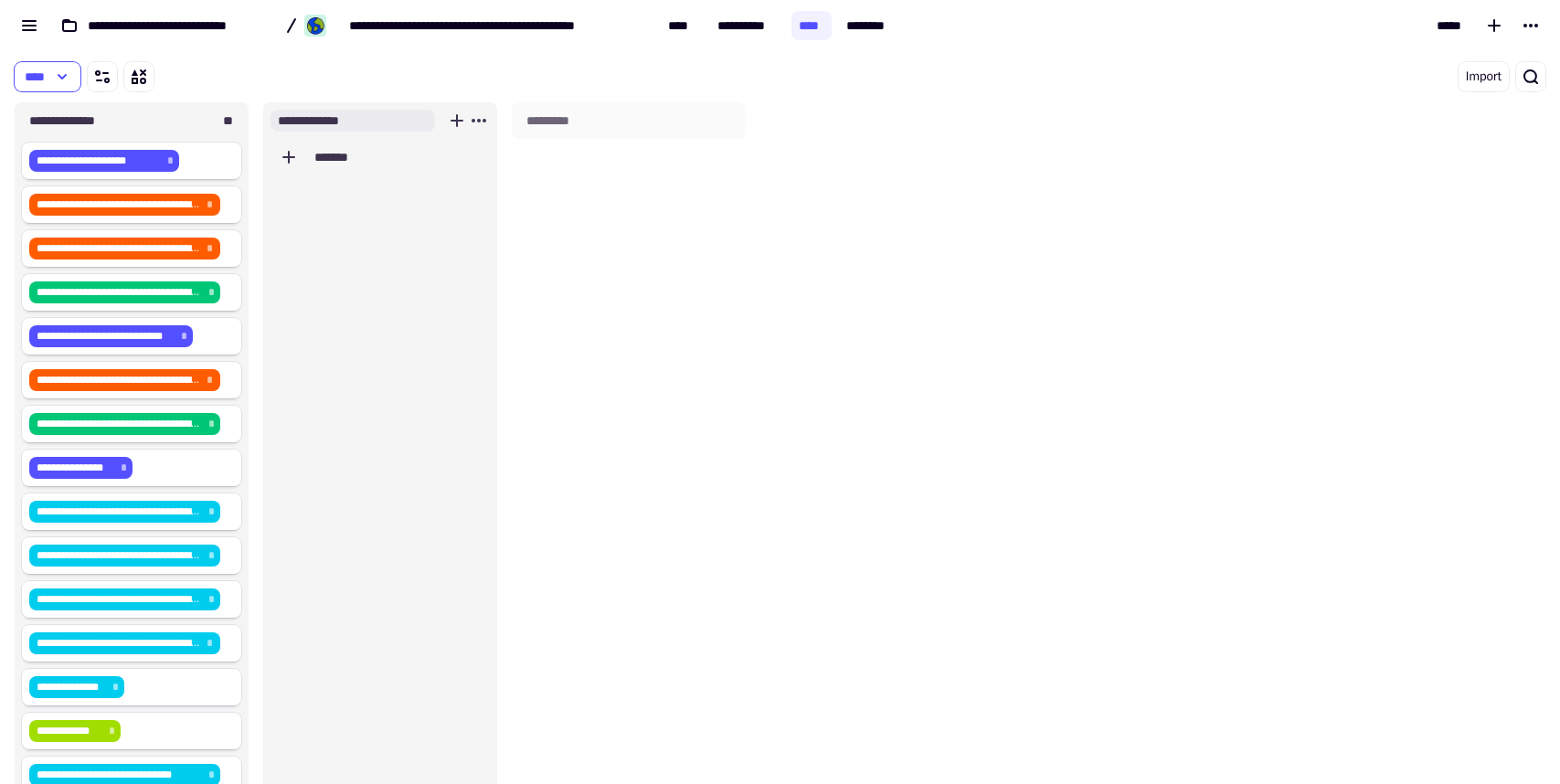 type on "**********" 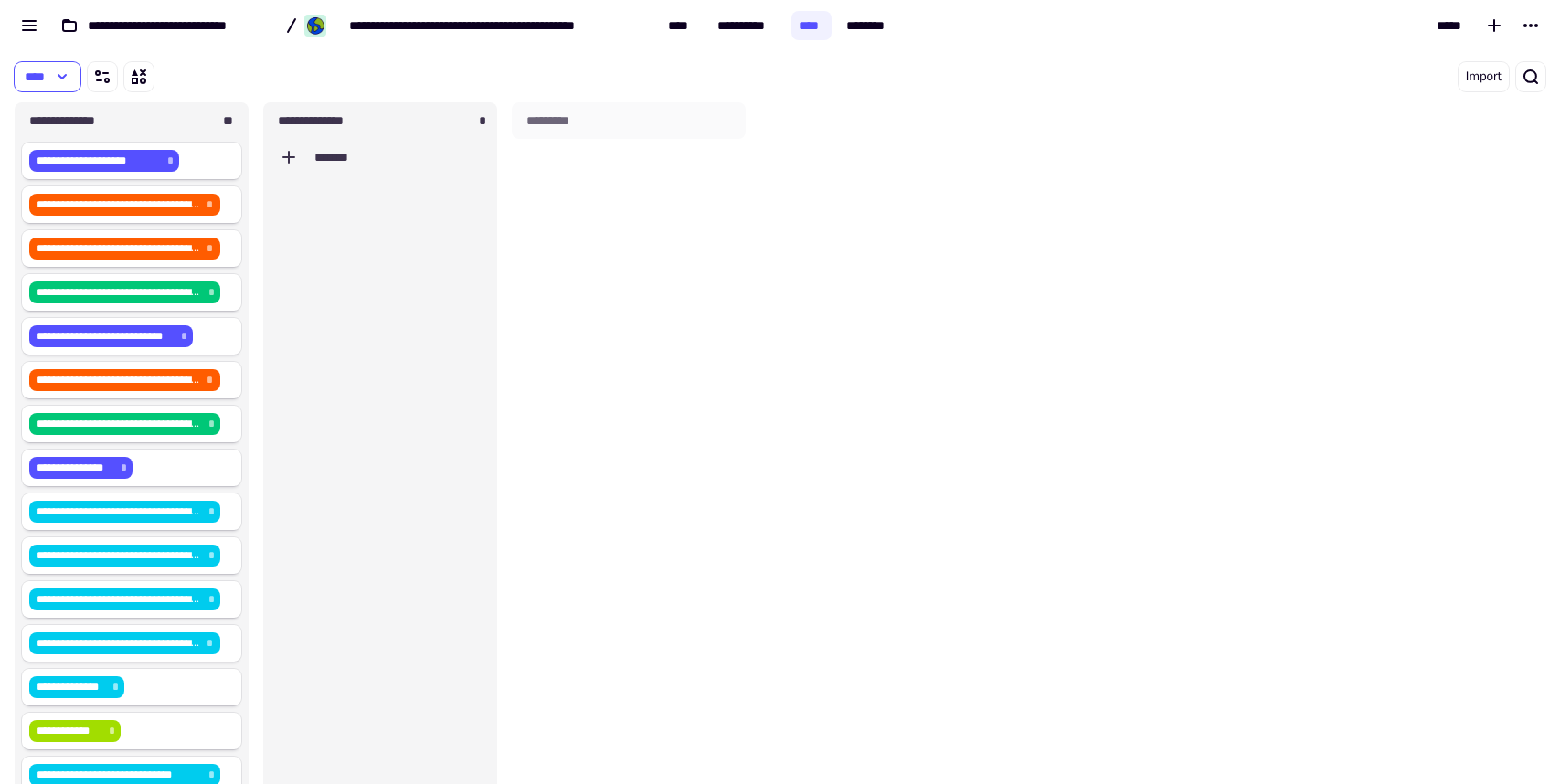 click on "*********" at bounding box center (629, 461) 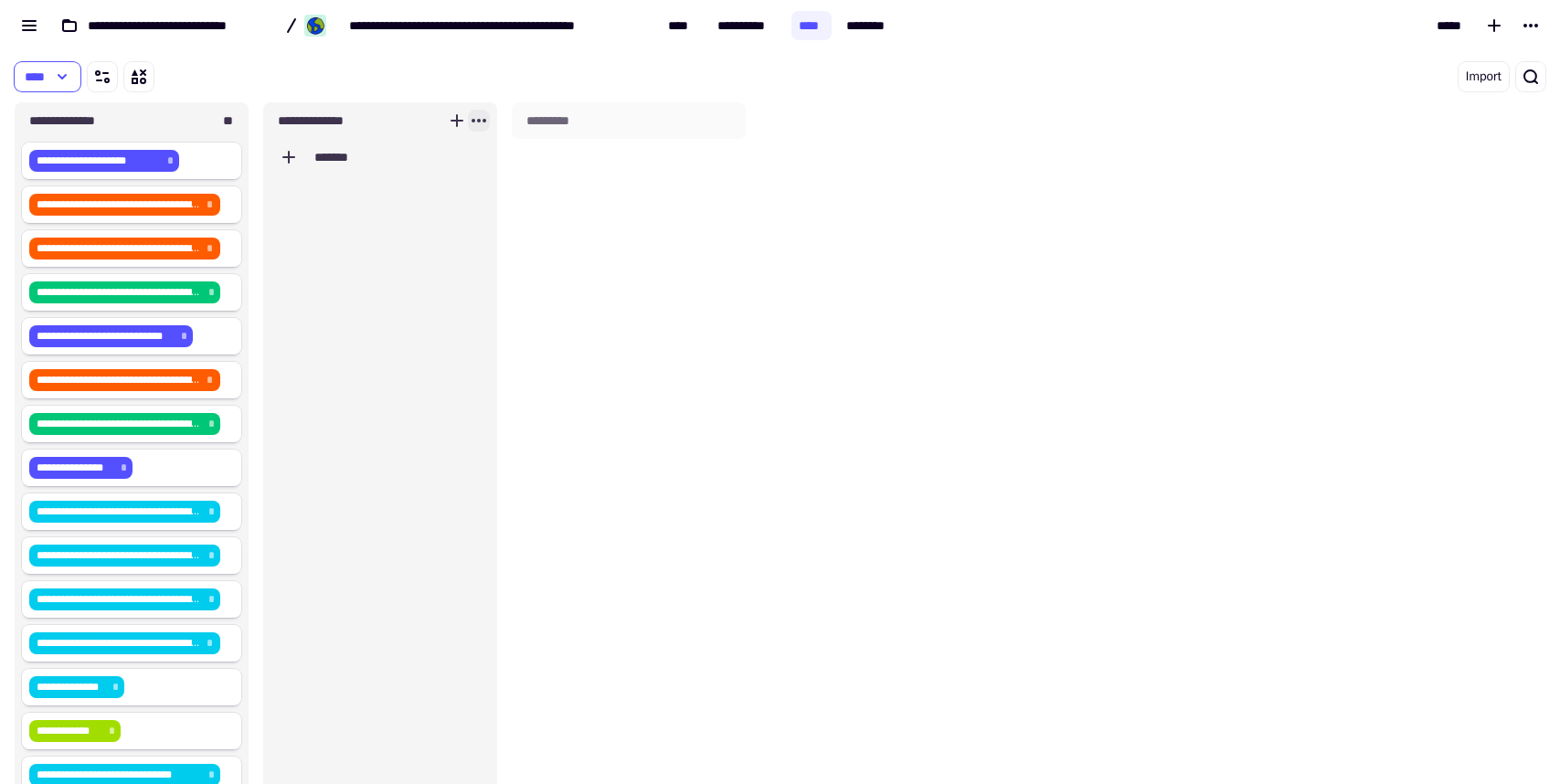 click 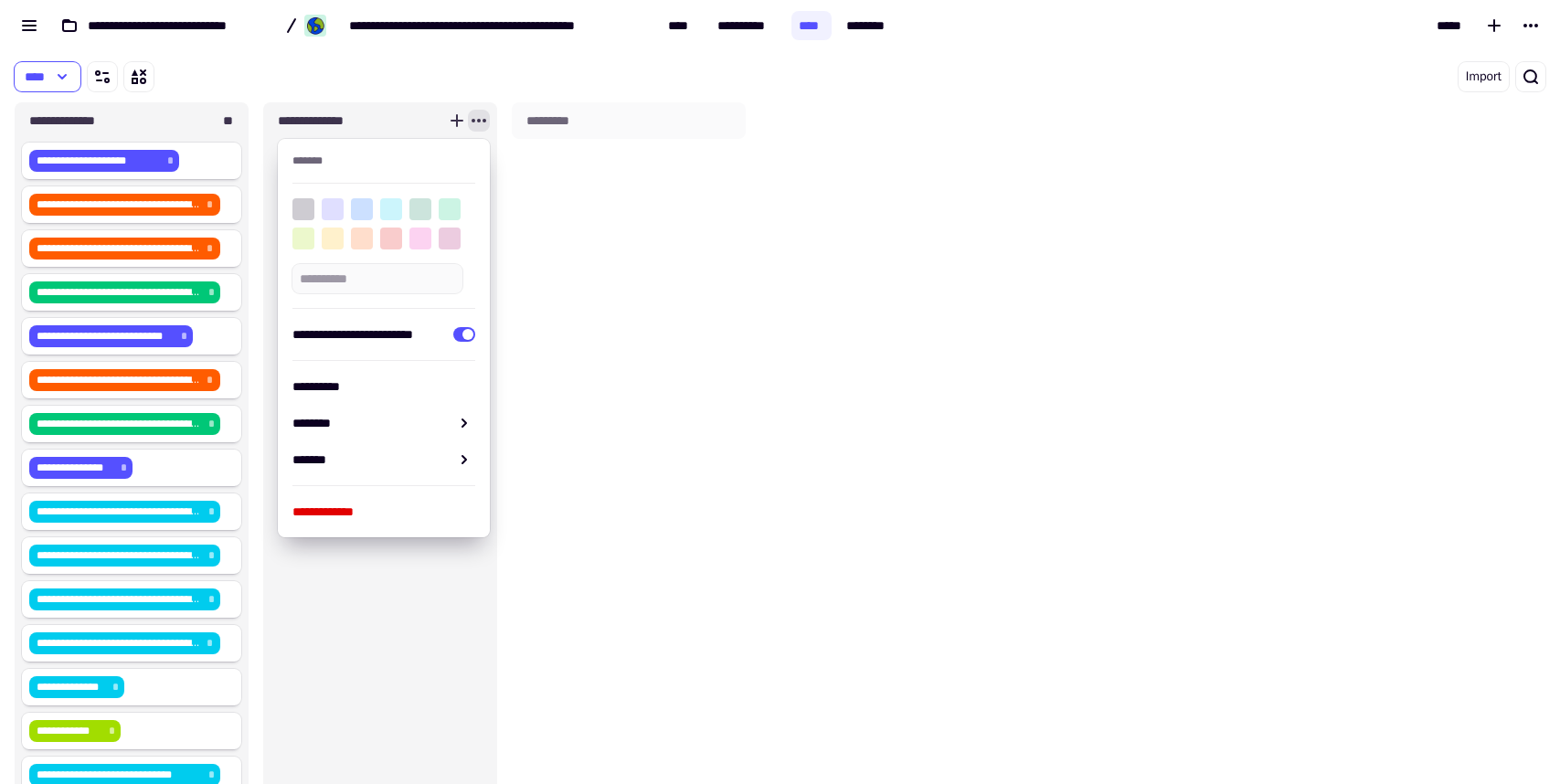 click at bounding box center (333, 209) 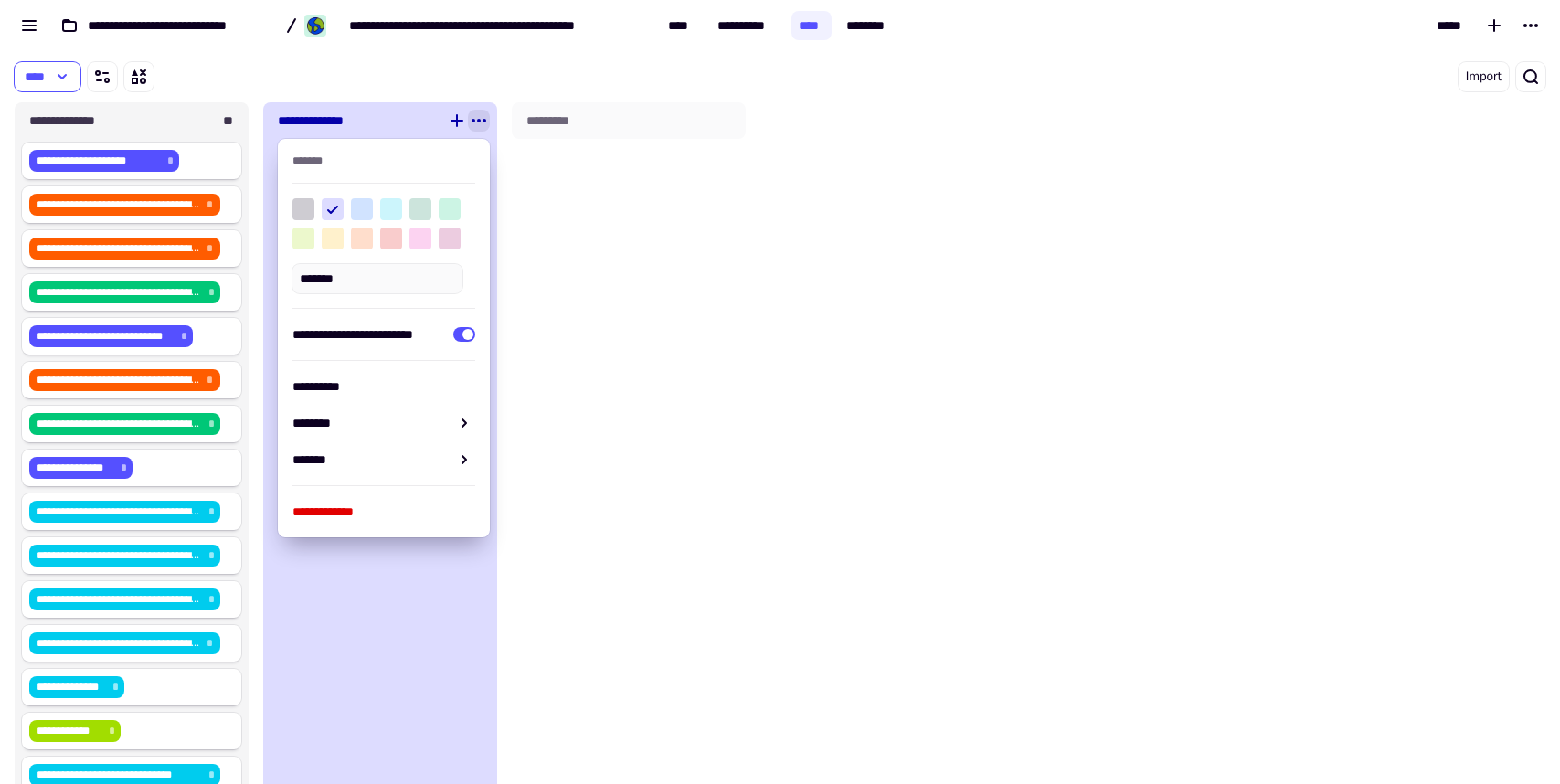 click at bounding box center [362, 209] 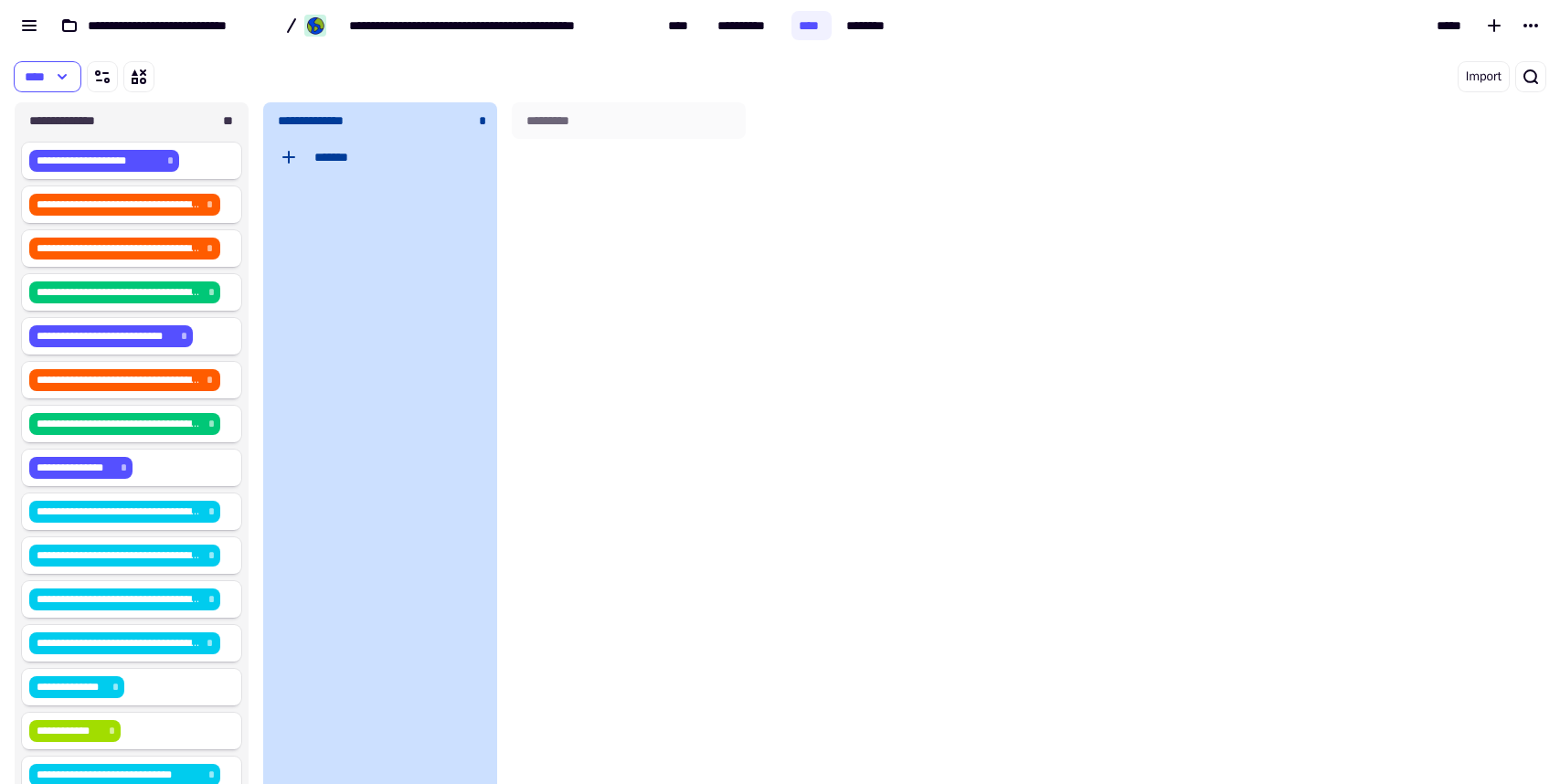 click on "*********" at bounding box center (629, 461) 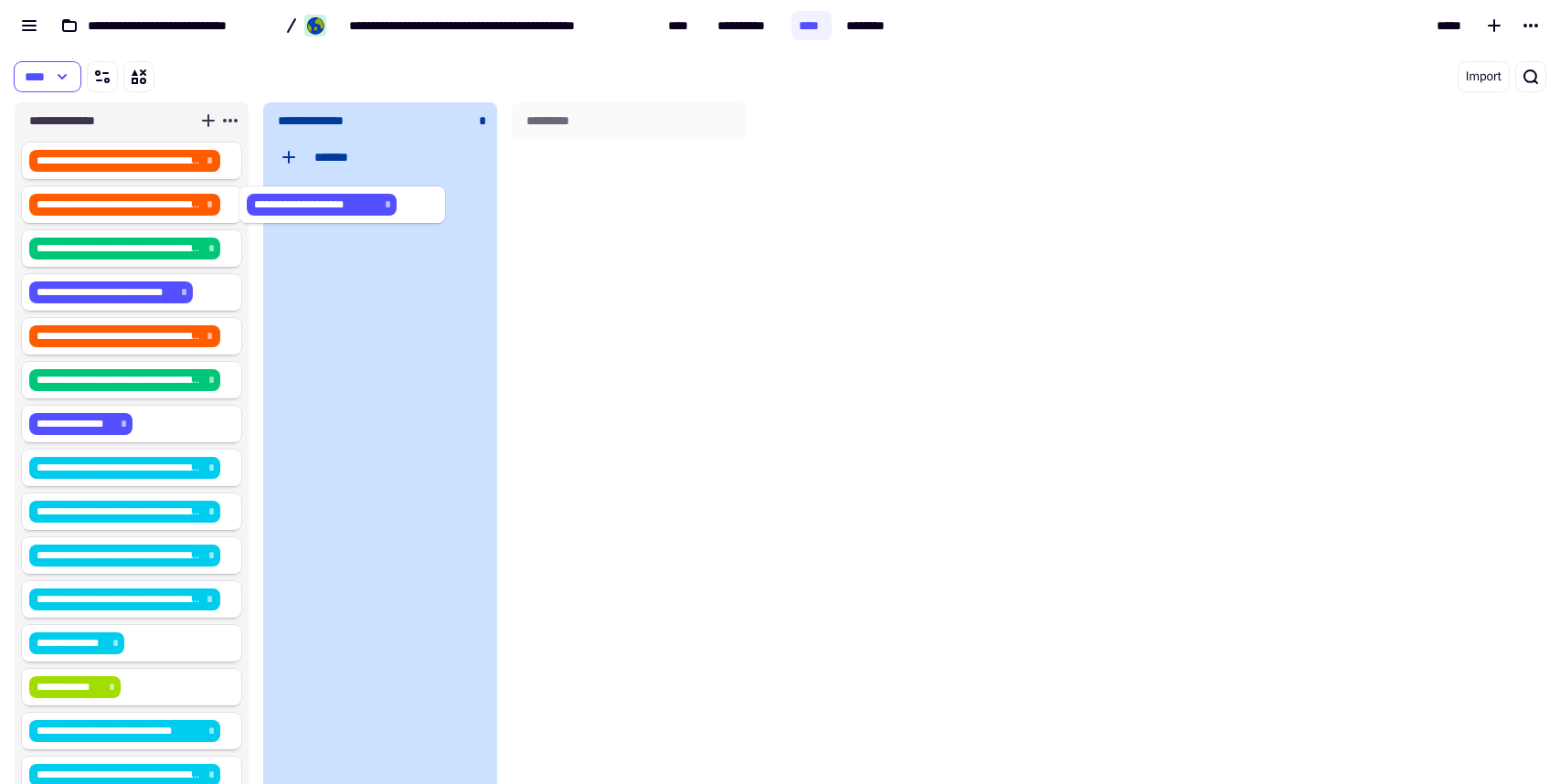 drag, startPoint x: 137, startPoint y: 164, endPoint x: 373, endPoint y: 208, distance: 240.06666 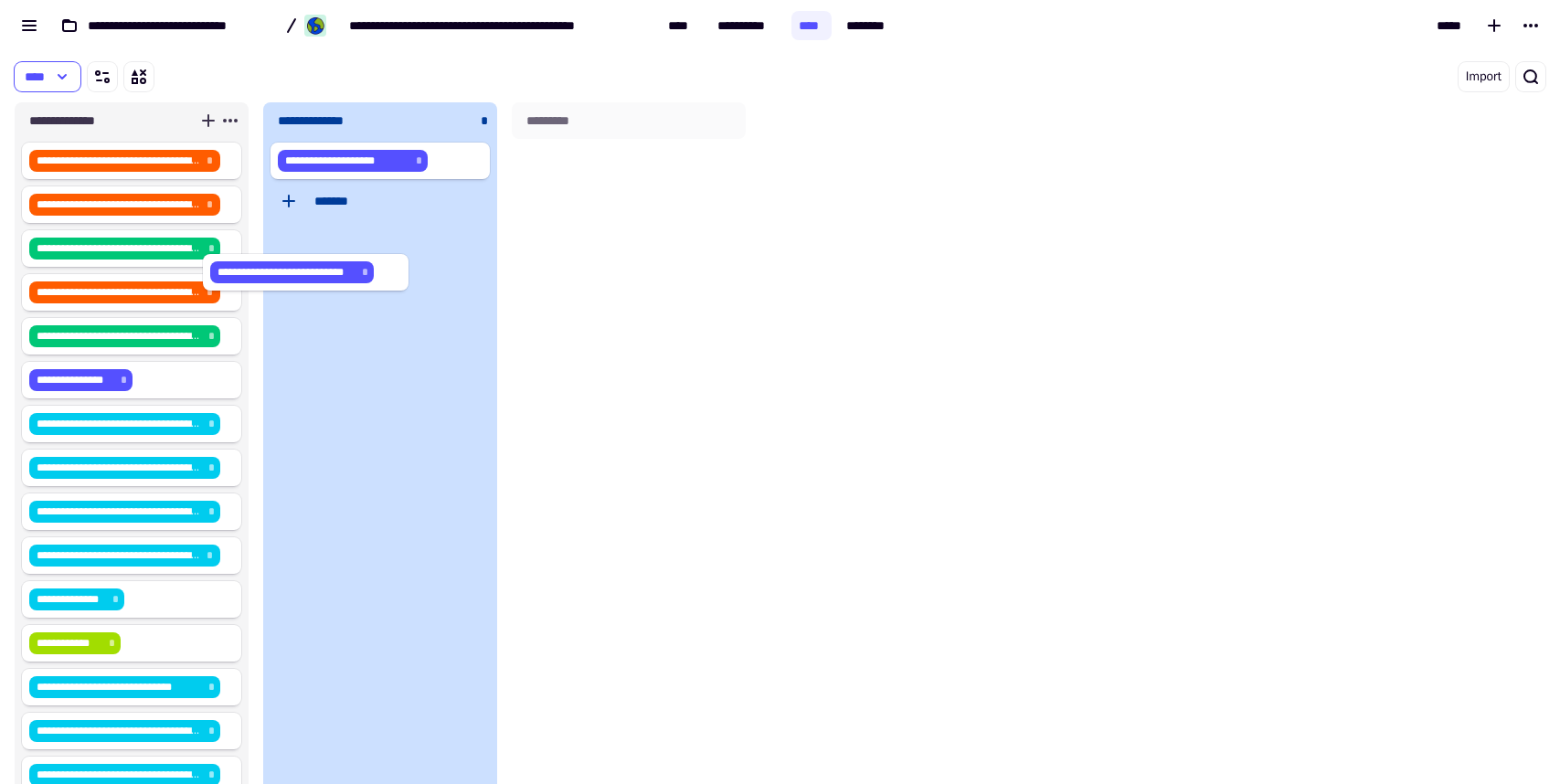 drag, startPoint x: 90, startPoint y: 290, endPoint x: 351, endPoint y: 258, distance: 262.95437 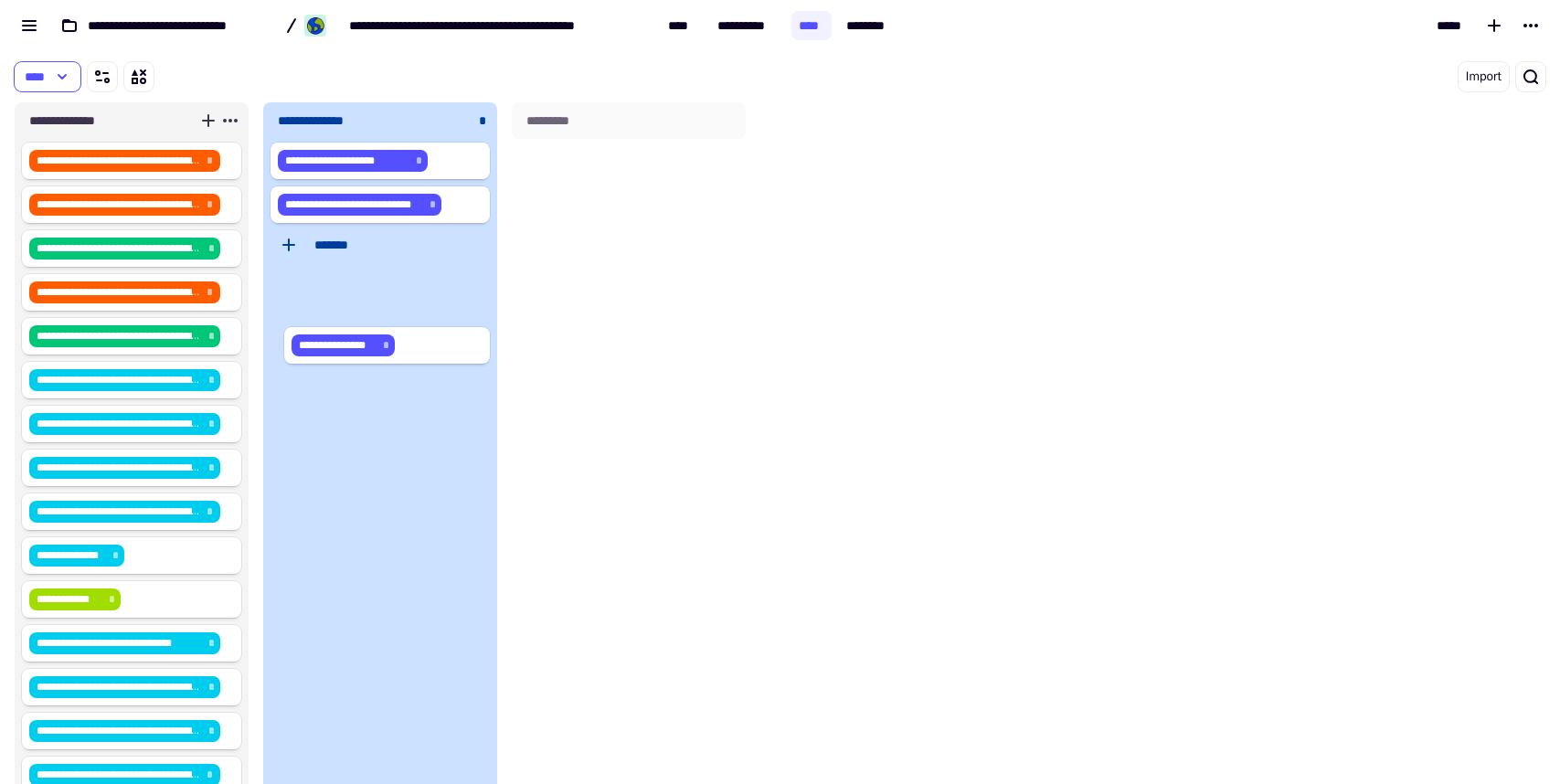 drag, startPoint x: 80, startPoint y: 376, endPoint x: 356, endPoint y: 333, distance: 279.32955 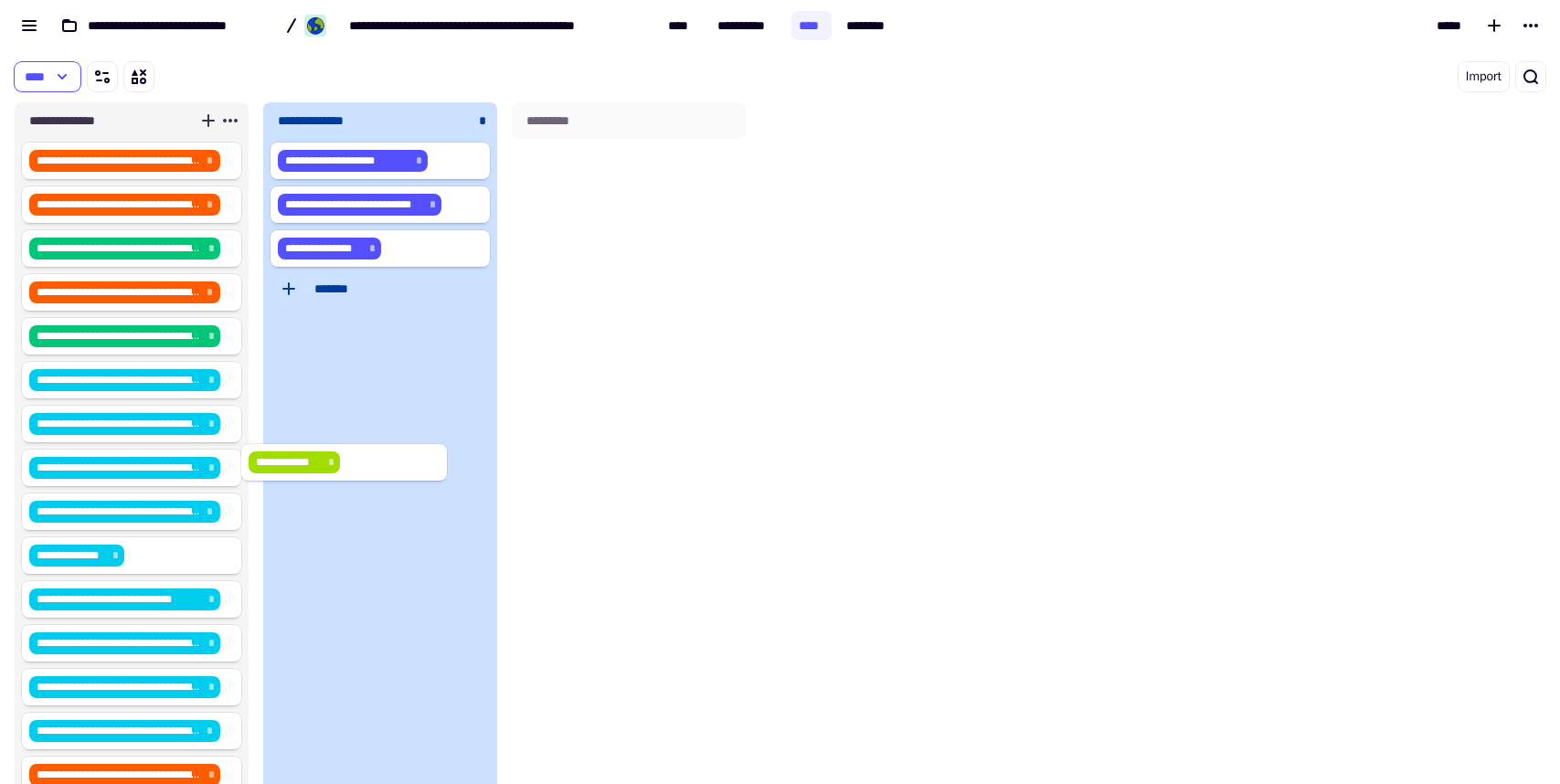 drag, startPoint x: 95, startPoint y: 606, endPoint x: 337, endPoint y: 406, distance: 313.94904 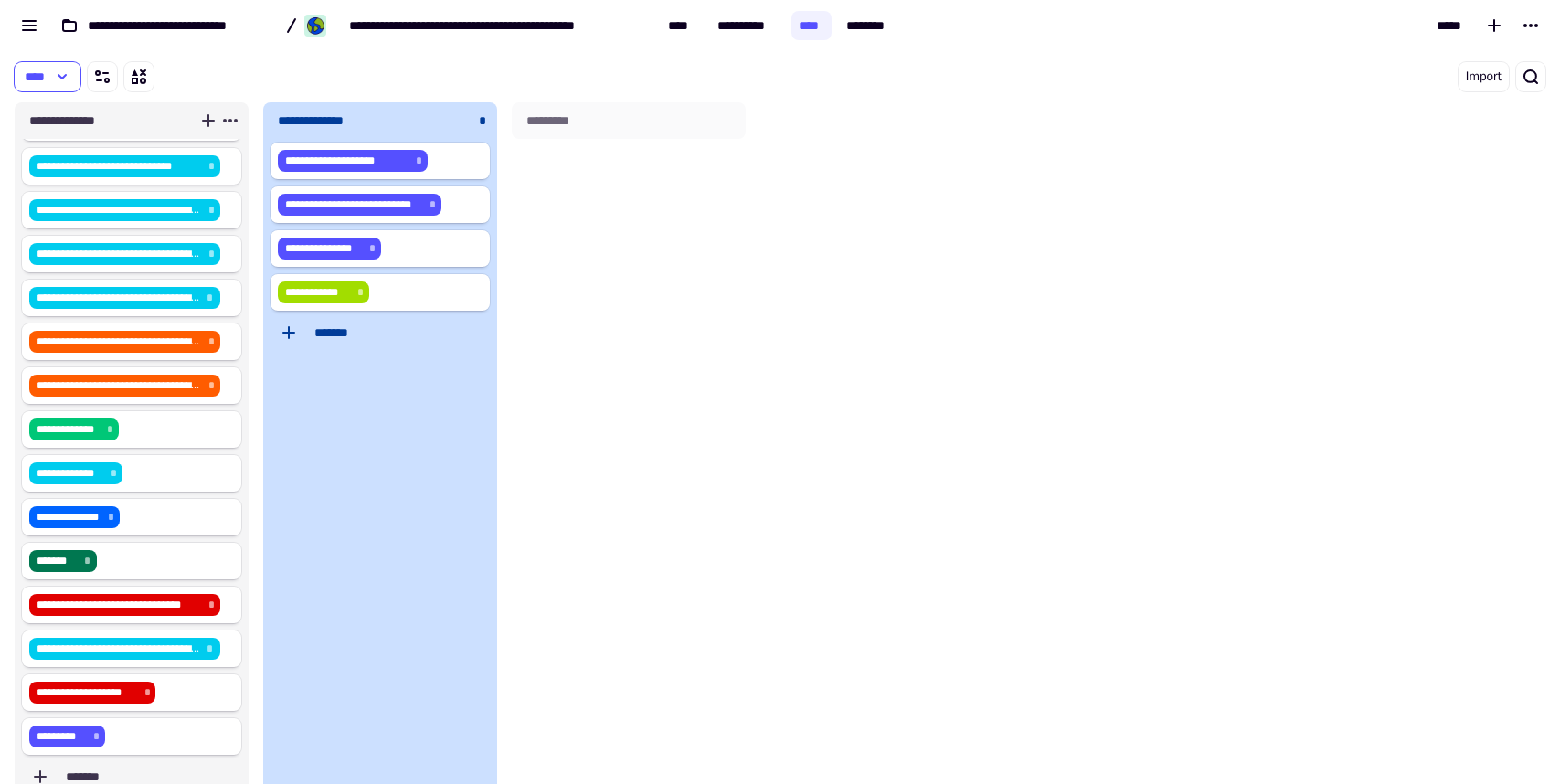 scroll, scrollTop: 441, scrollLeft: 0, axis: vertical 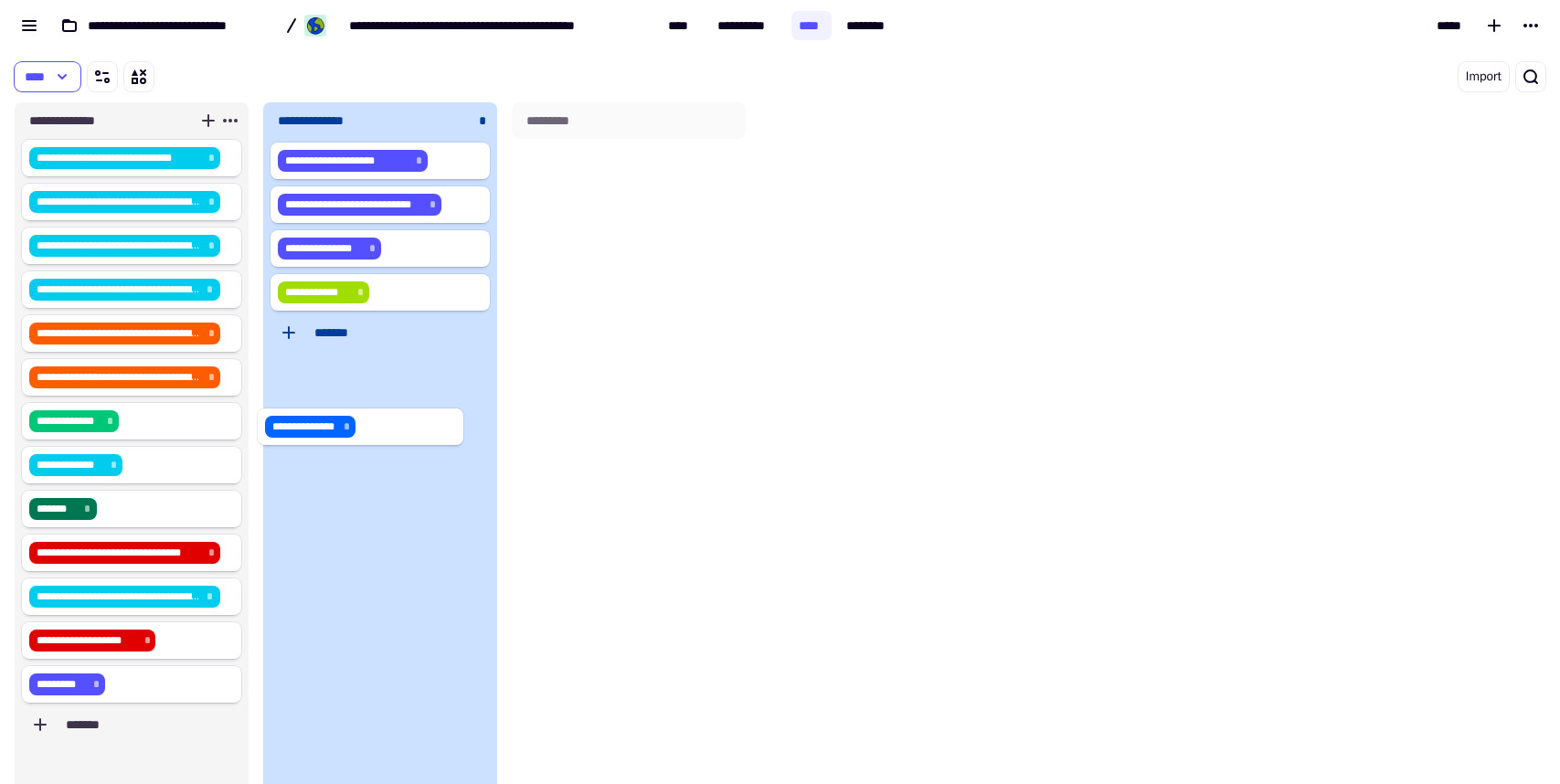 drag, startPoint x: 117, startPoint y: 513, endPoint x: 358, endPoint y: 424, distance: 256.9085 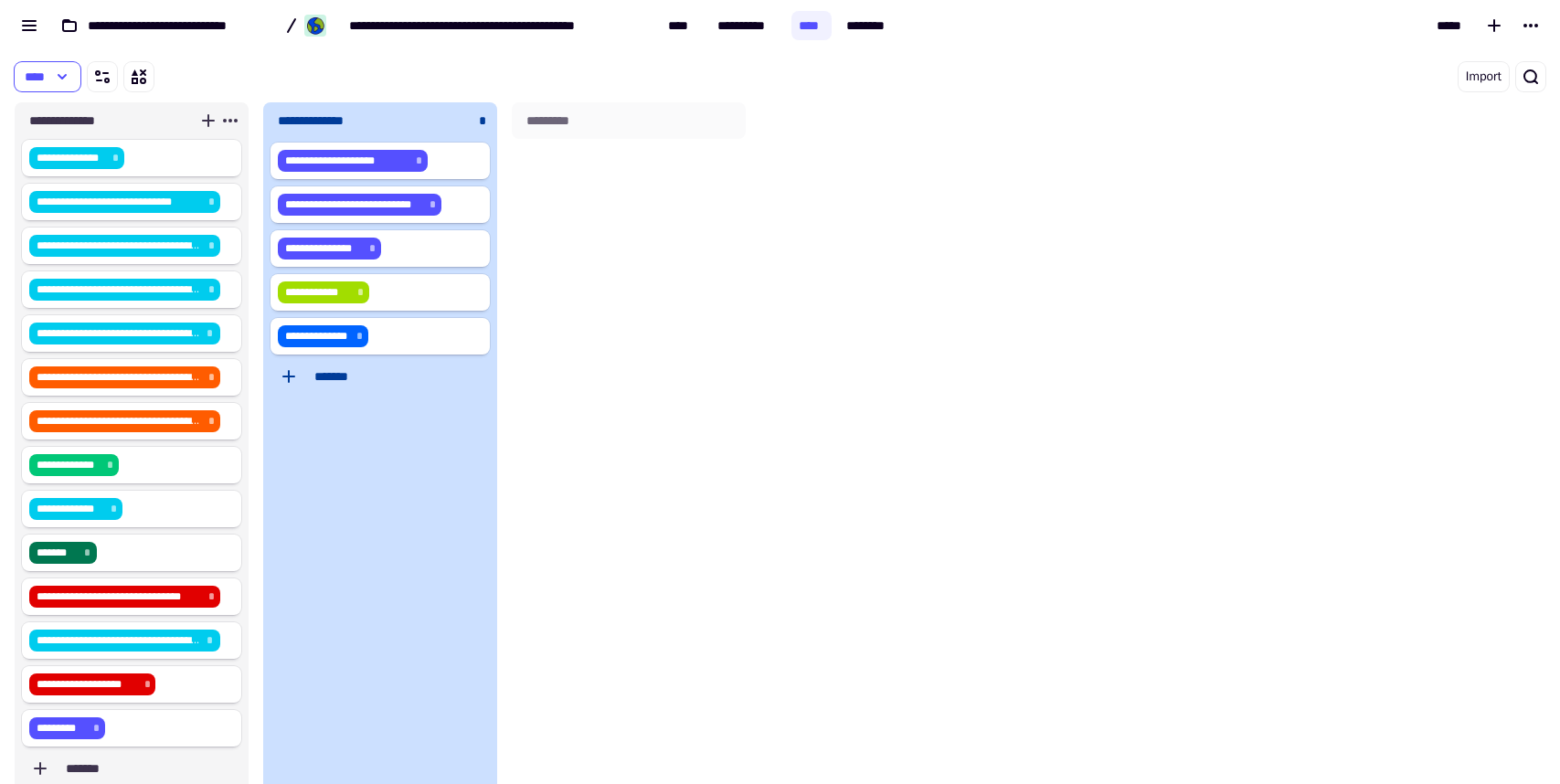 scroll, scrollTop: 290, scrollLeft: 0, axis: vertical 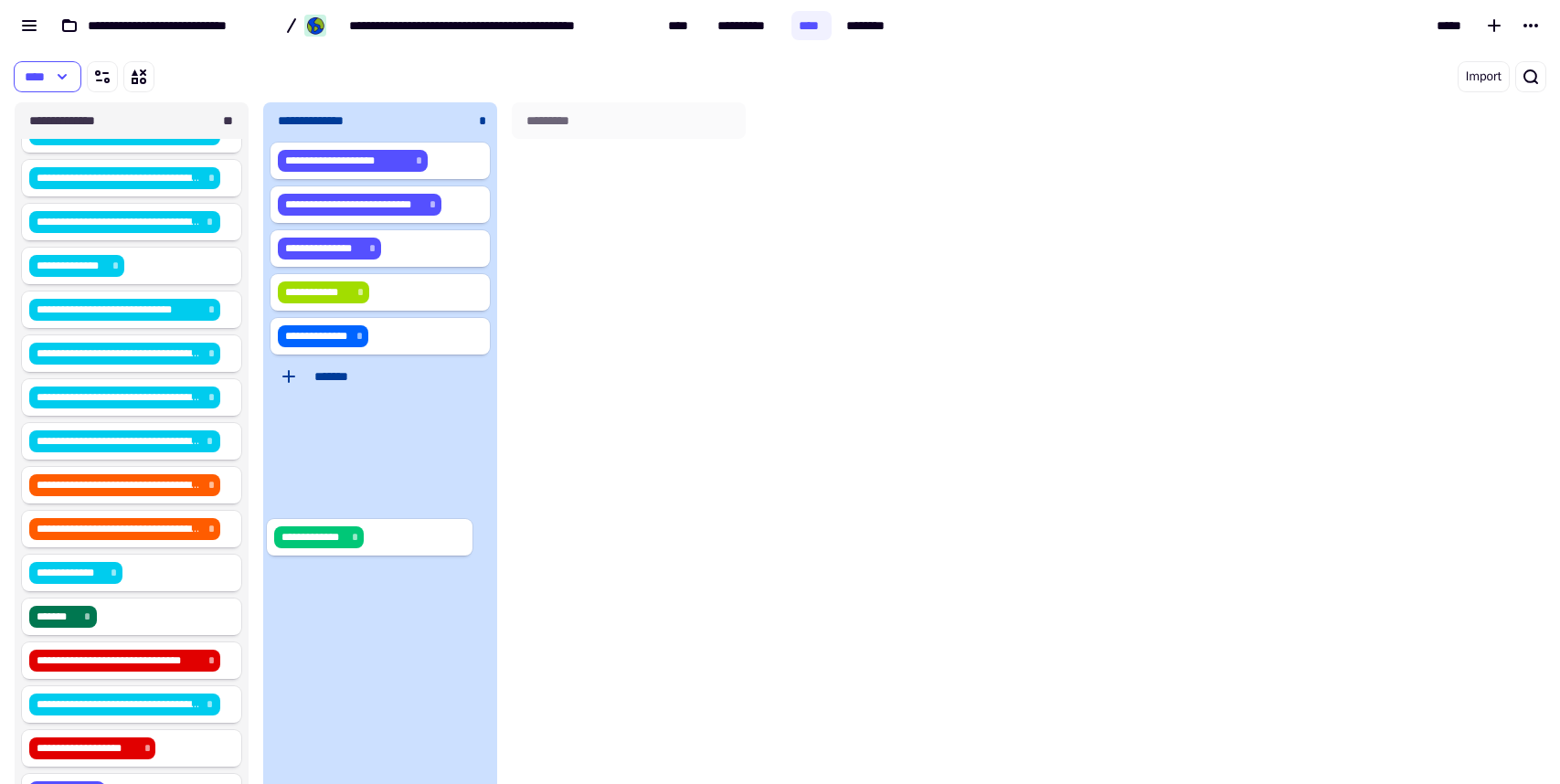 drag, startPoint x: 88, startPoint y: 471, endPoint x: 343, endPoint y: 435, distance: 257.52864 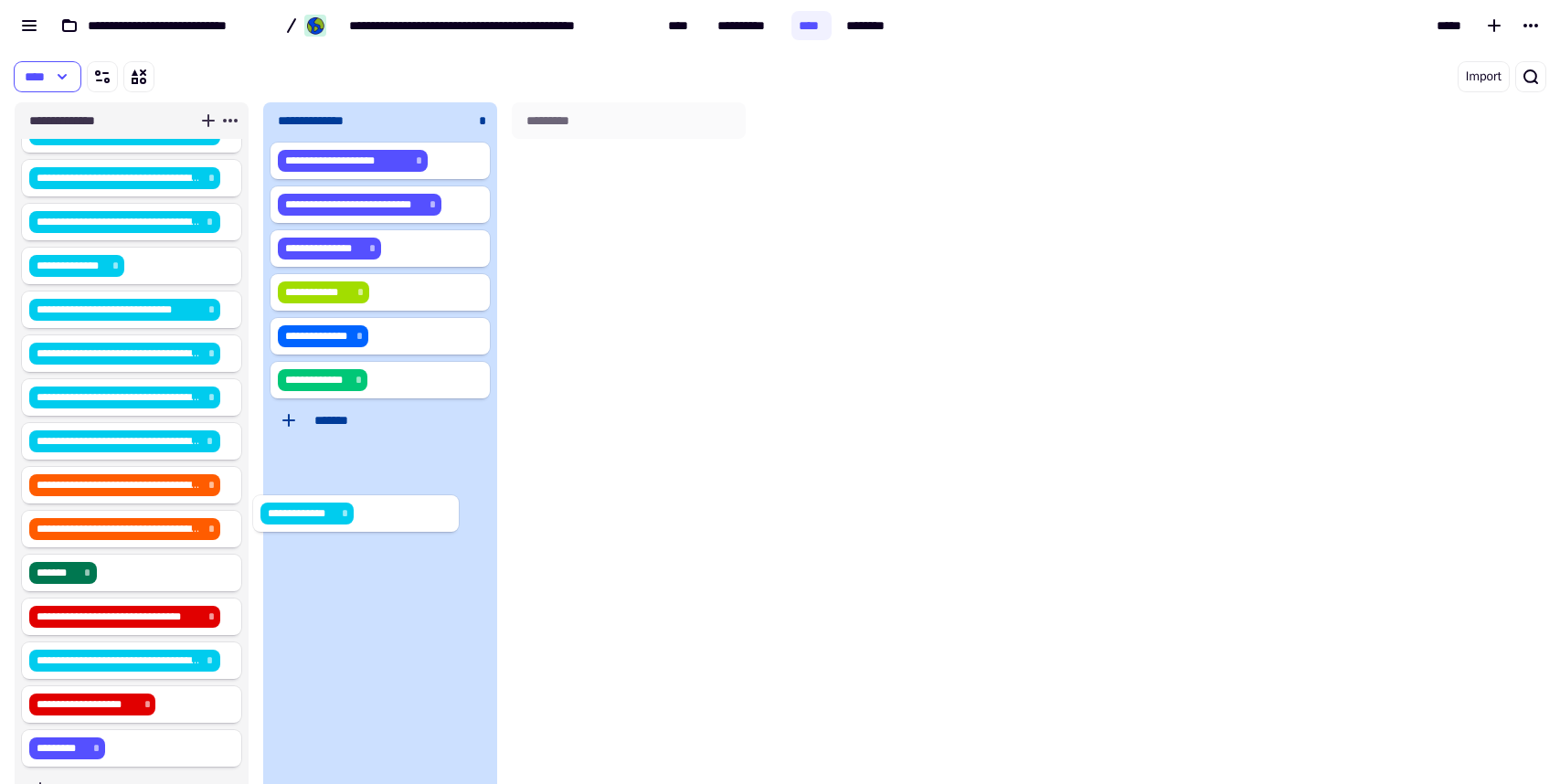 drag, startPoint x: 102, startPoint y: 573, endPoint x: 341, endPoint y: 509, distance: 247.42069 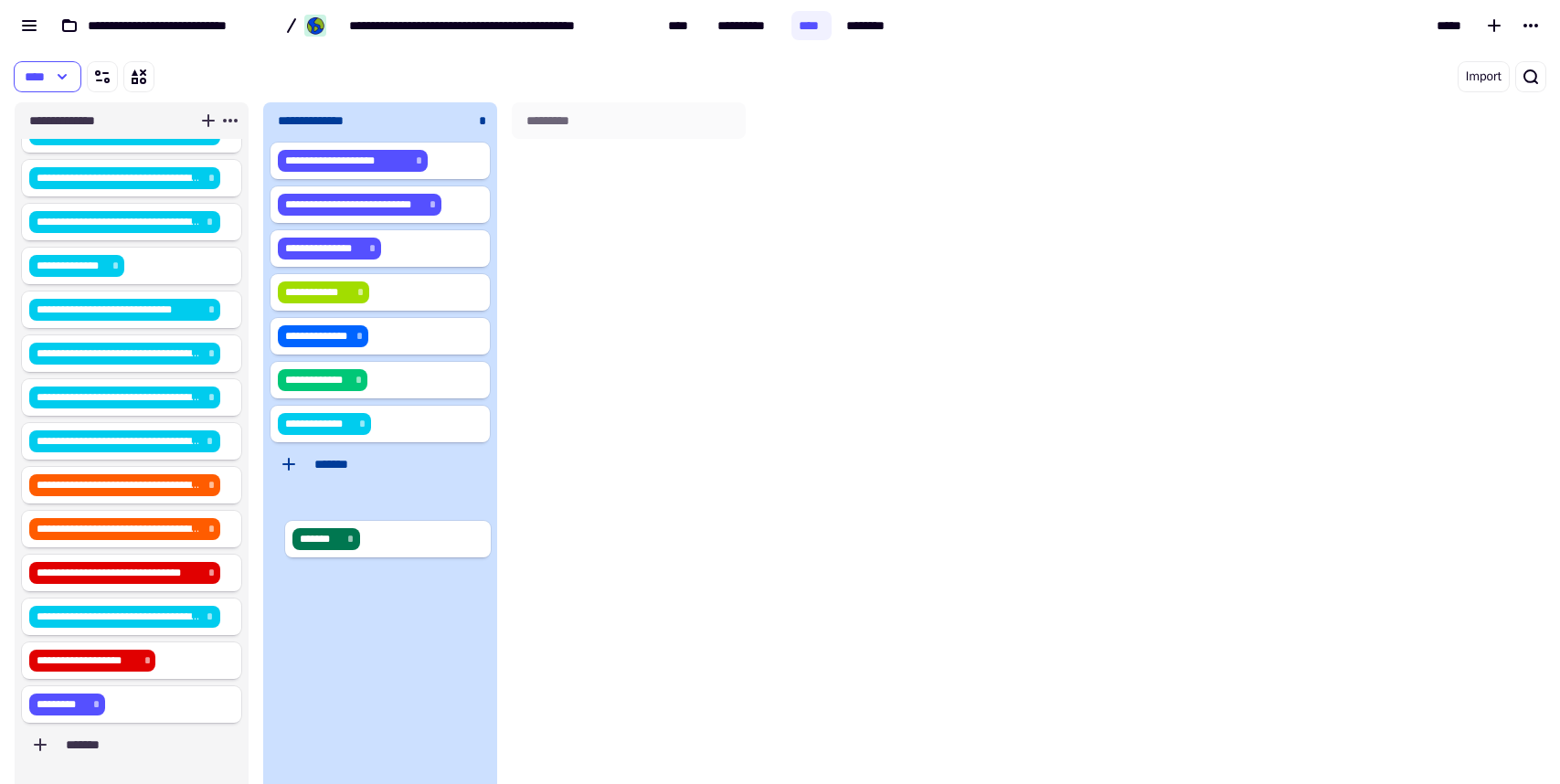 drag, startPoint x: 105, startPoint y: 567, endPoint x: 374, endPoint y: 531, distance: 271.39823 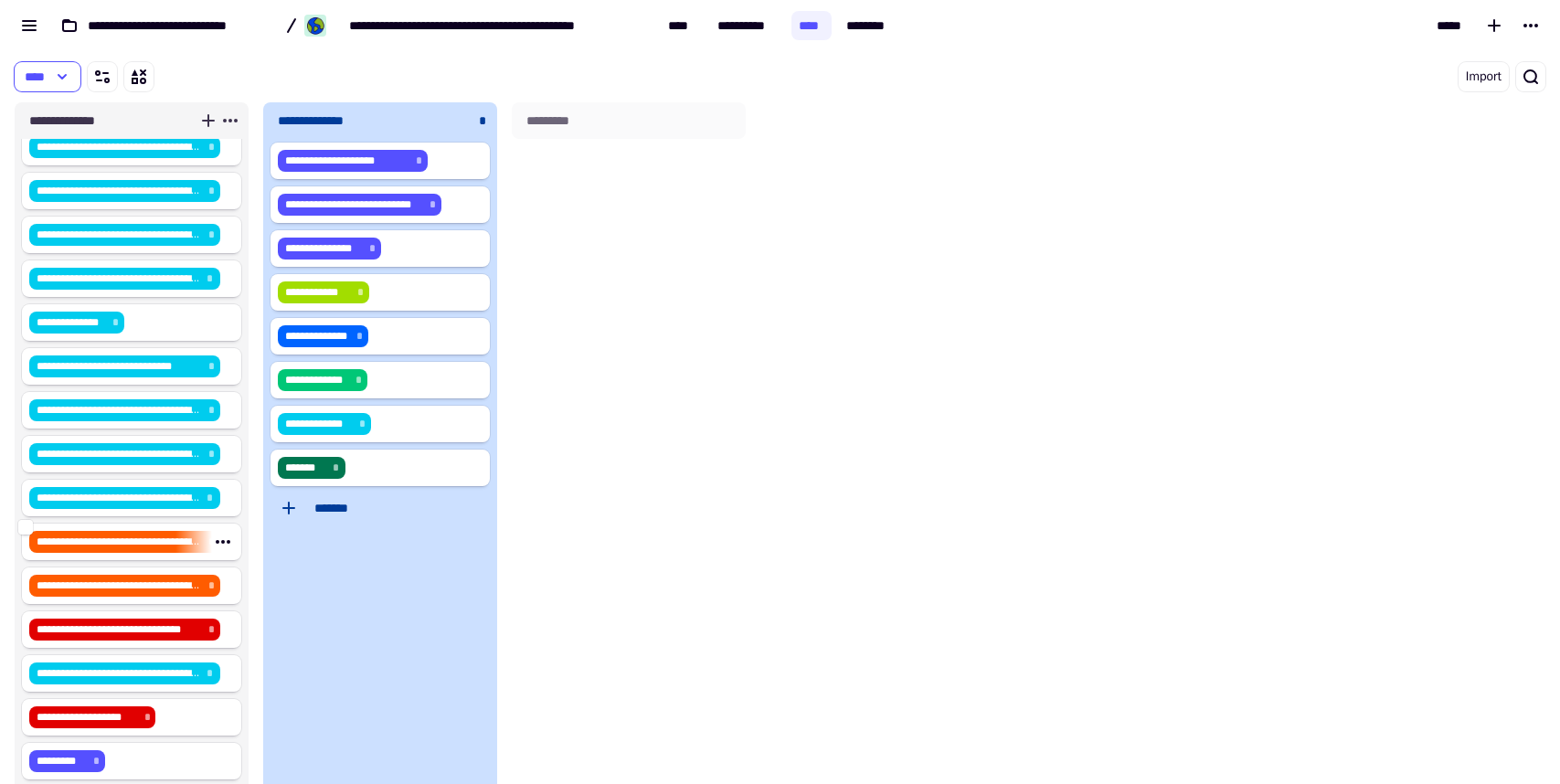 scroll, scrollTop: 266, scrollLeft: 0, axis: vertical 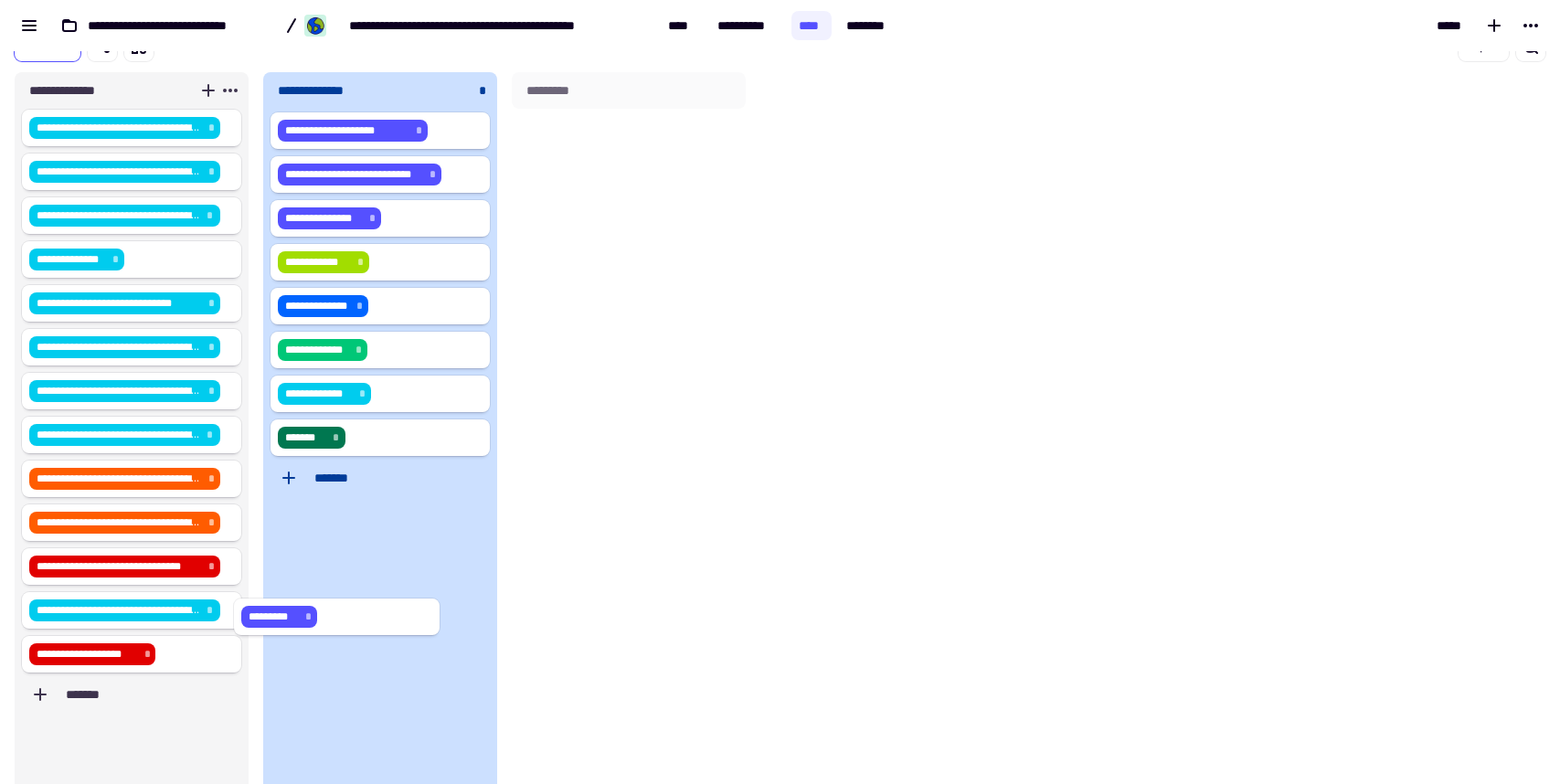drag, startPoint x: 119, startPoint y: 699, endPoint x: 345, endPoint y: 606, distance: 244.38699 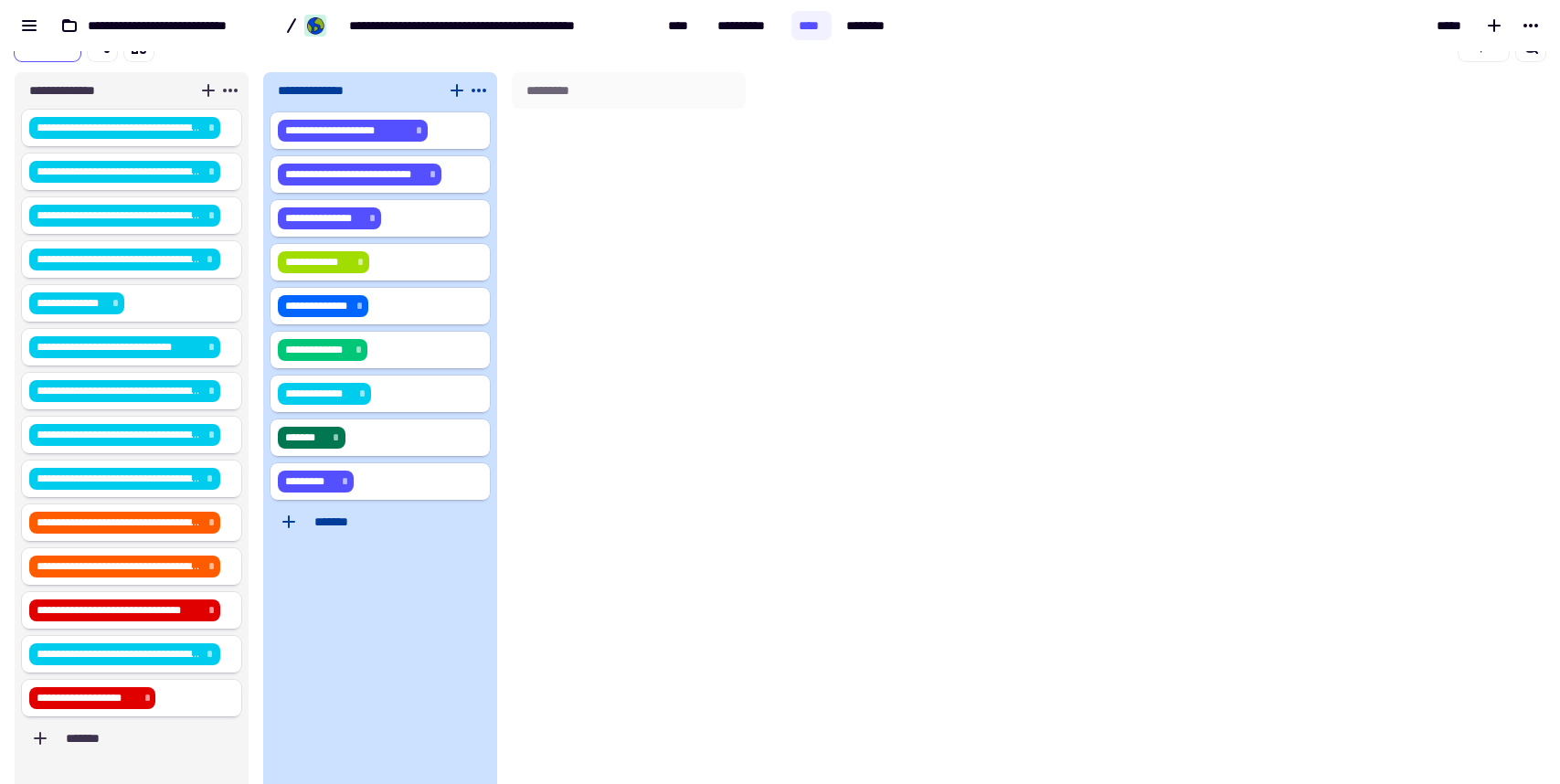 scroll, scrollTop: 209, scrollLeft: 0, axis: vertical 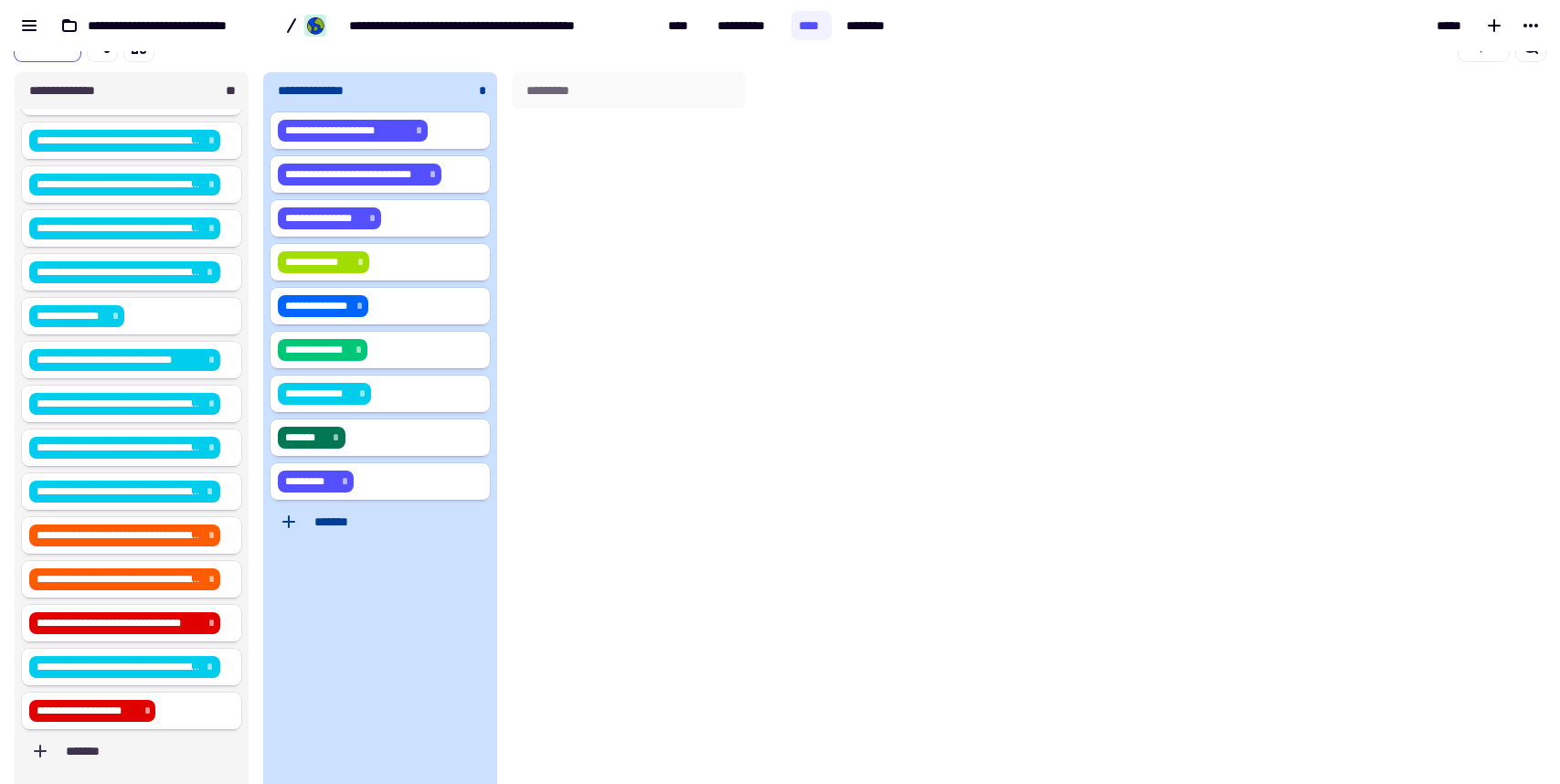 click on "*********" at bounding box center [629, 431] 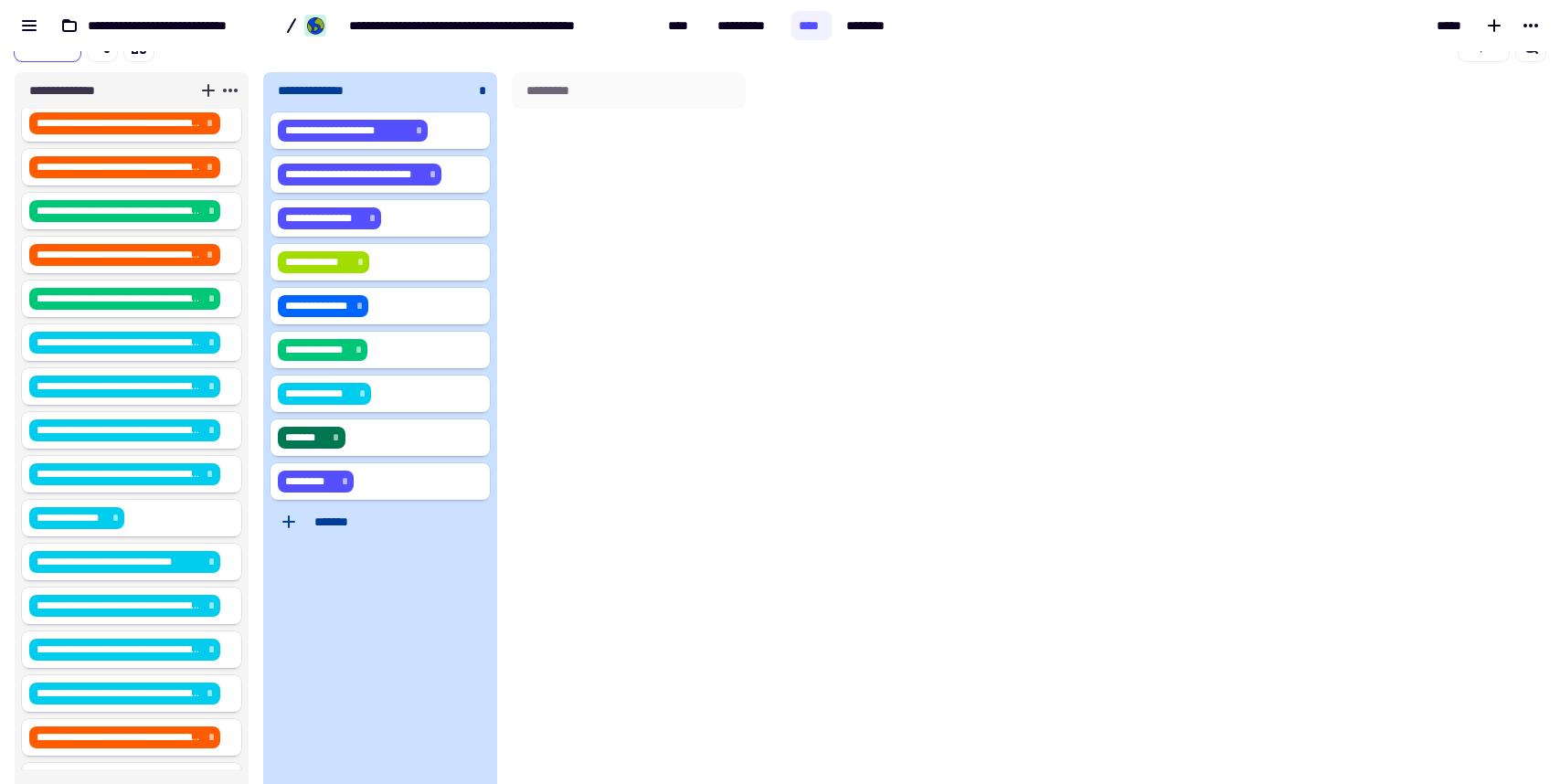 scroll, scrollTop: 0, scrollLeft: 0, axis: both 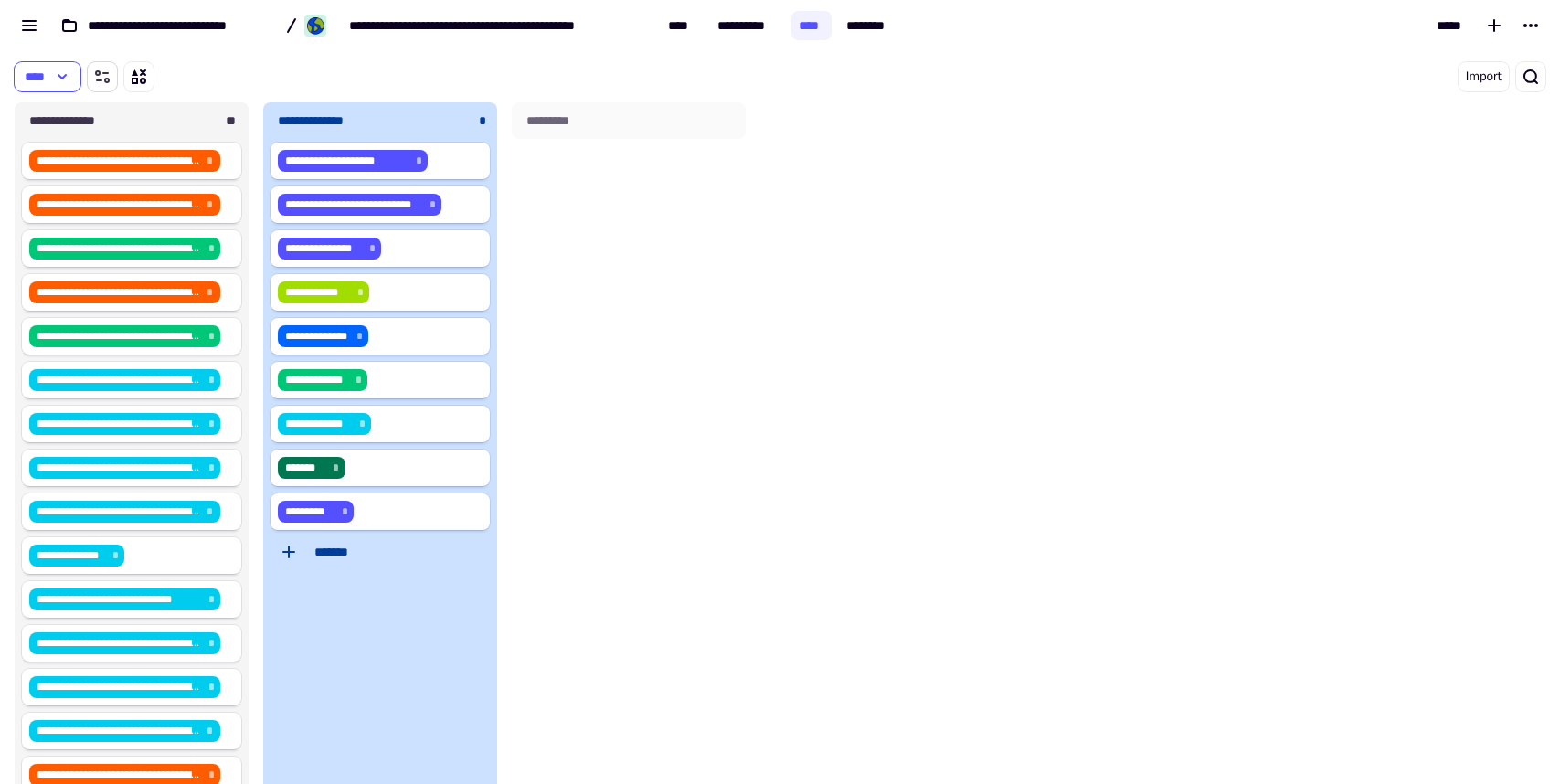 click 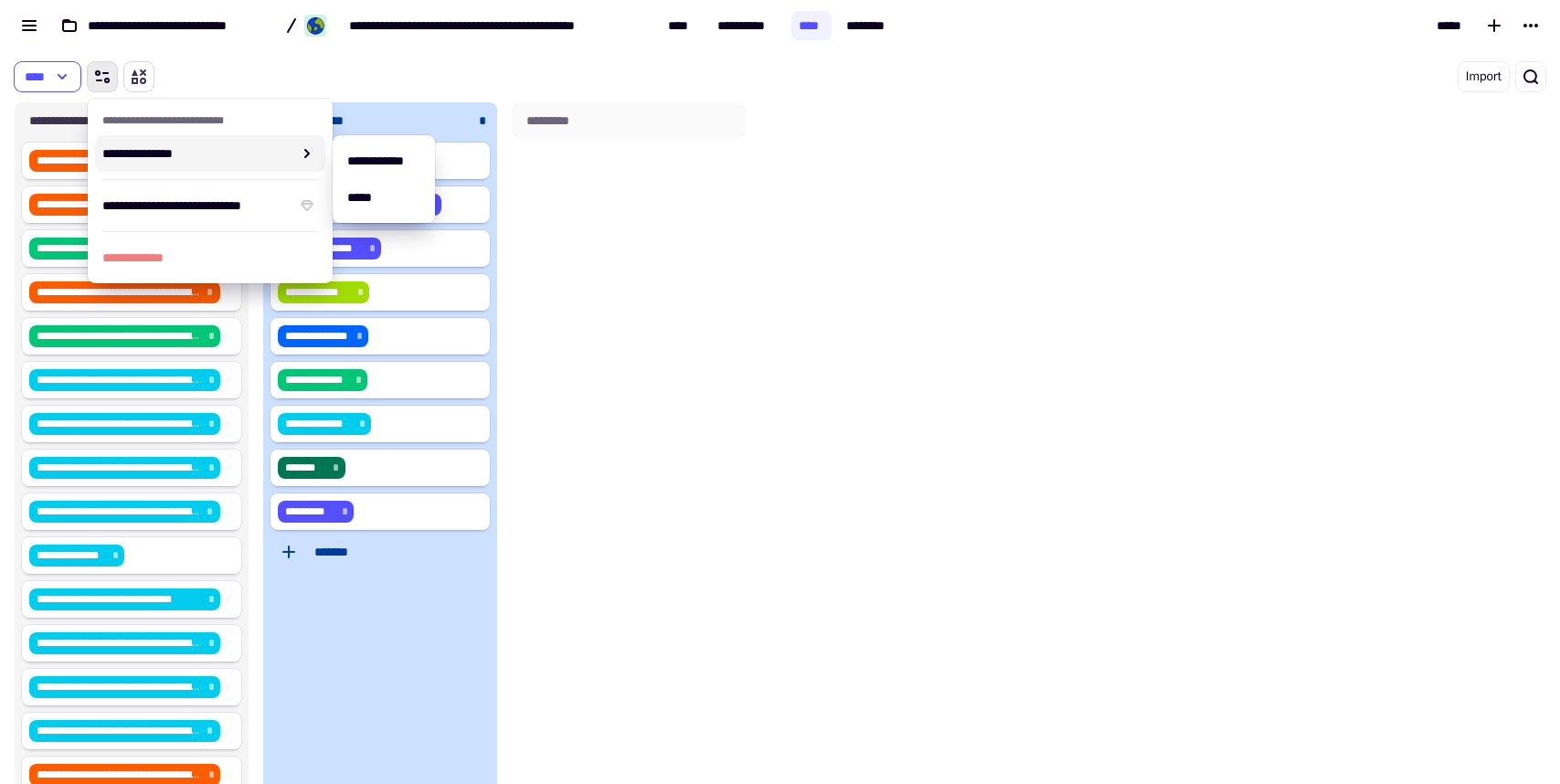 click 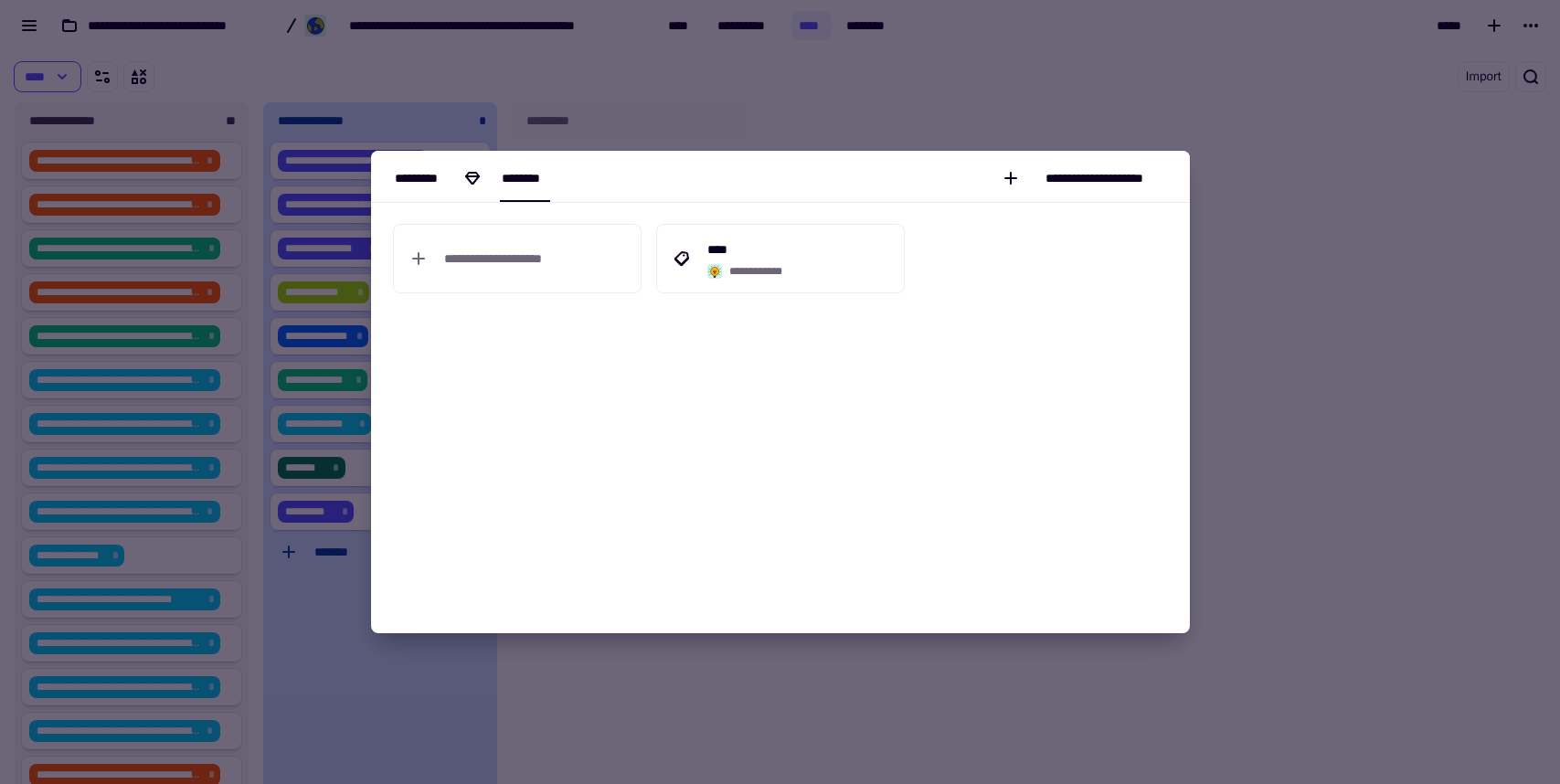 click on "*********" at bounding box center (440, 177) 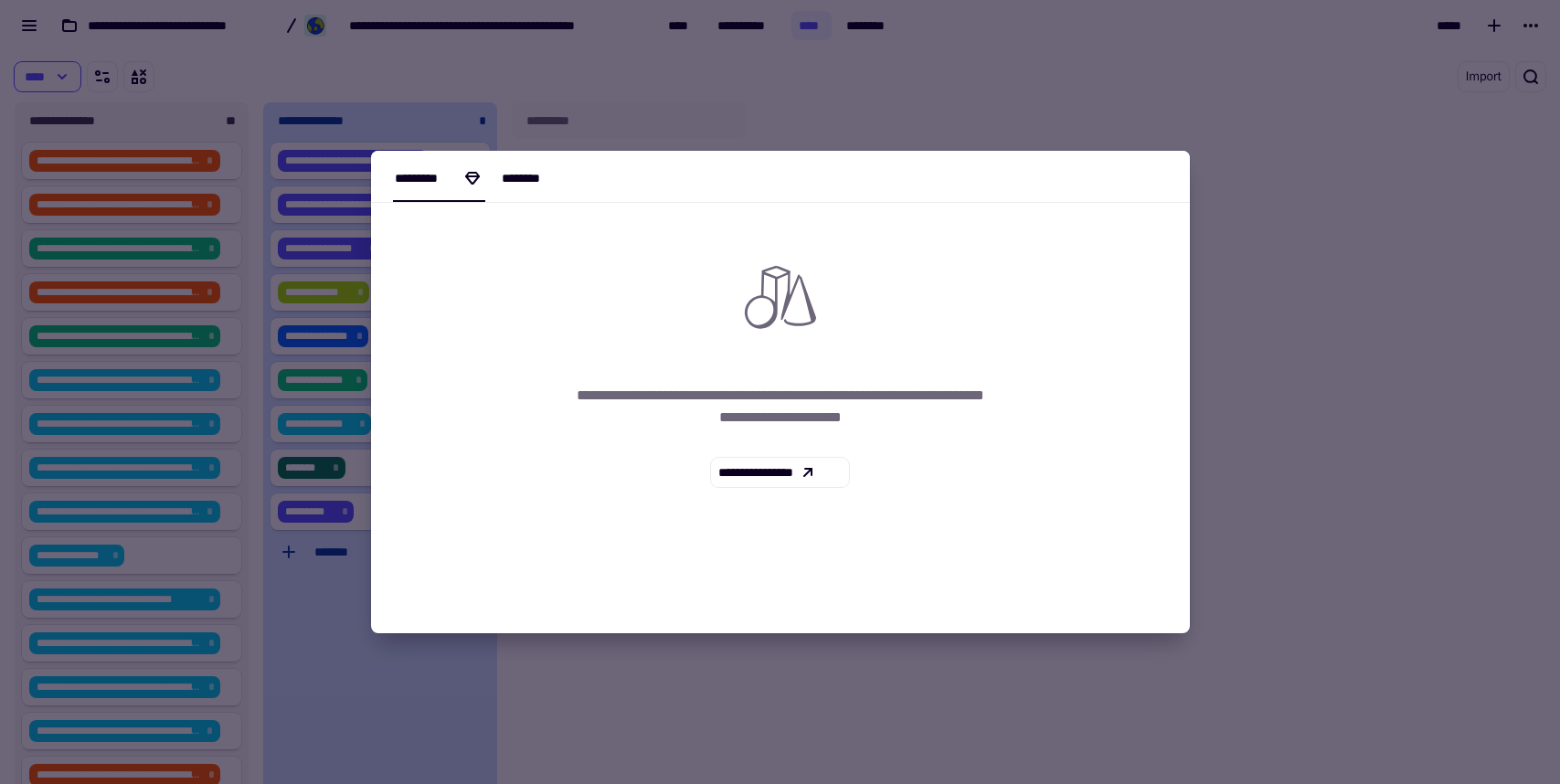 click on "********" at bounding box center (525, 178) 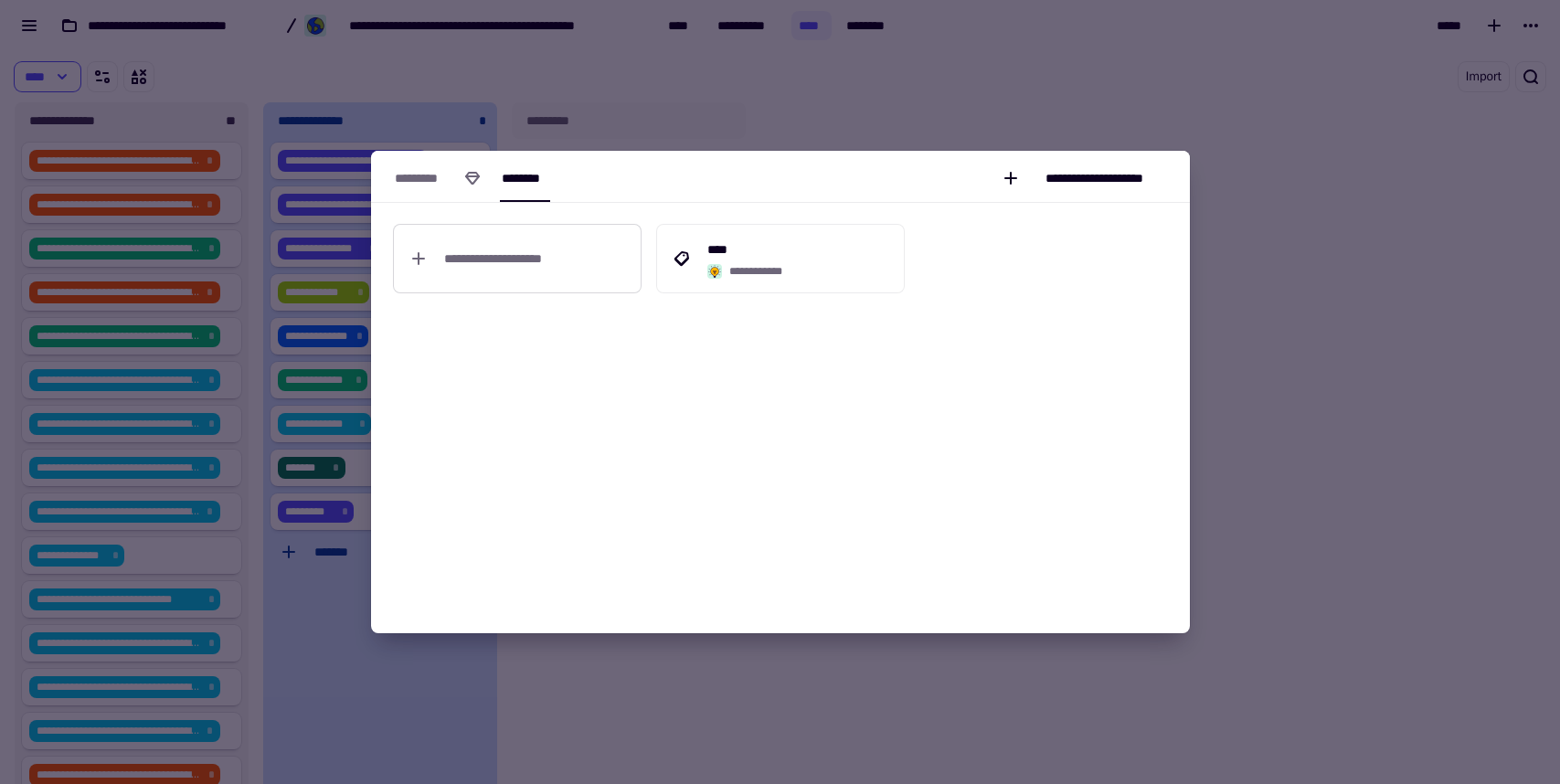 click on "**********" at bounding box center (509, 259) 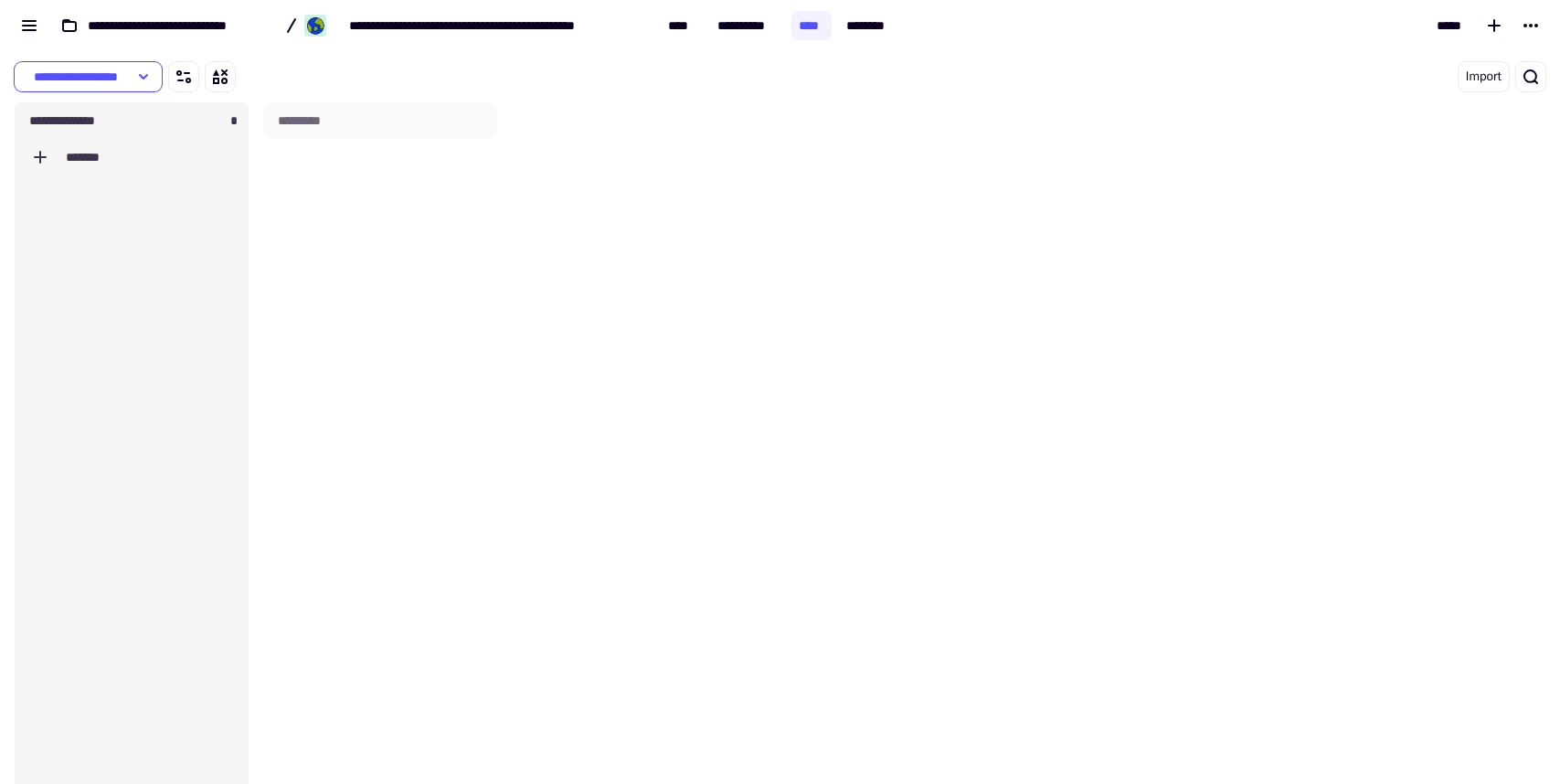 scroll, scrollTop: 15, scrollLeft: 15, axis: both 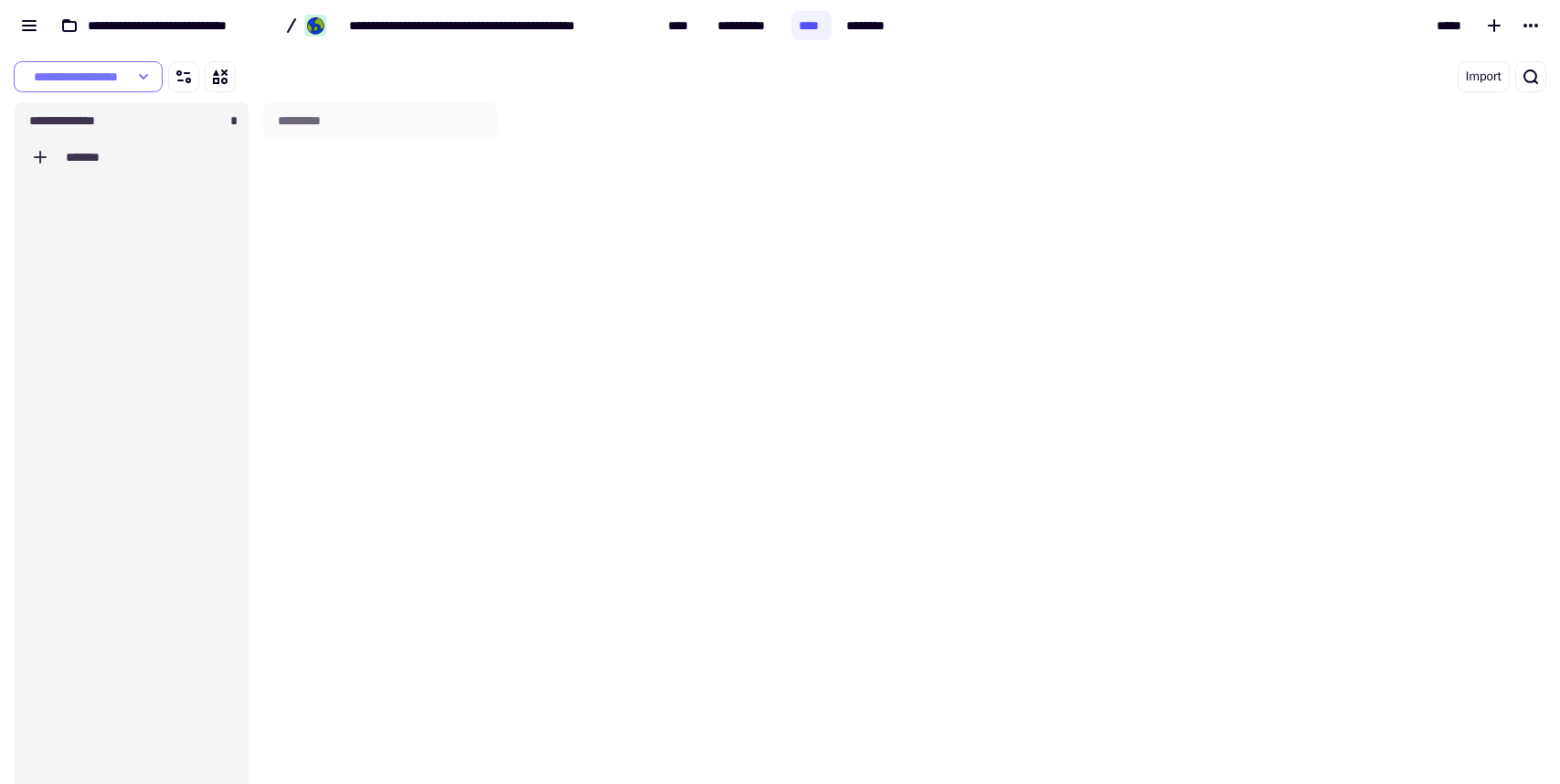 click 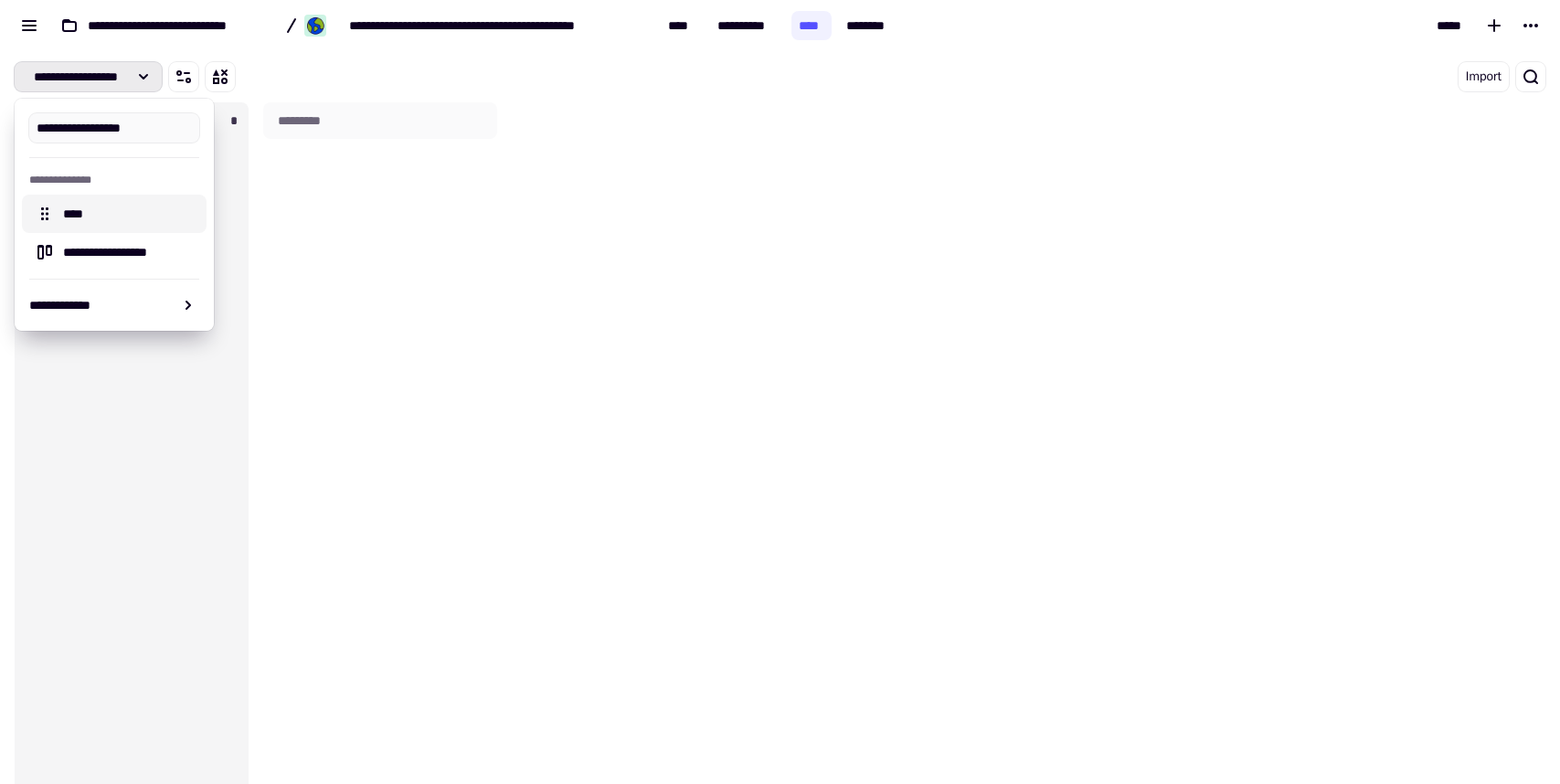 click on "****" at bounding box center (129, 214) 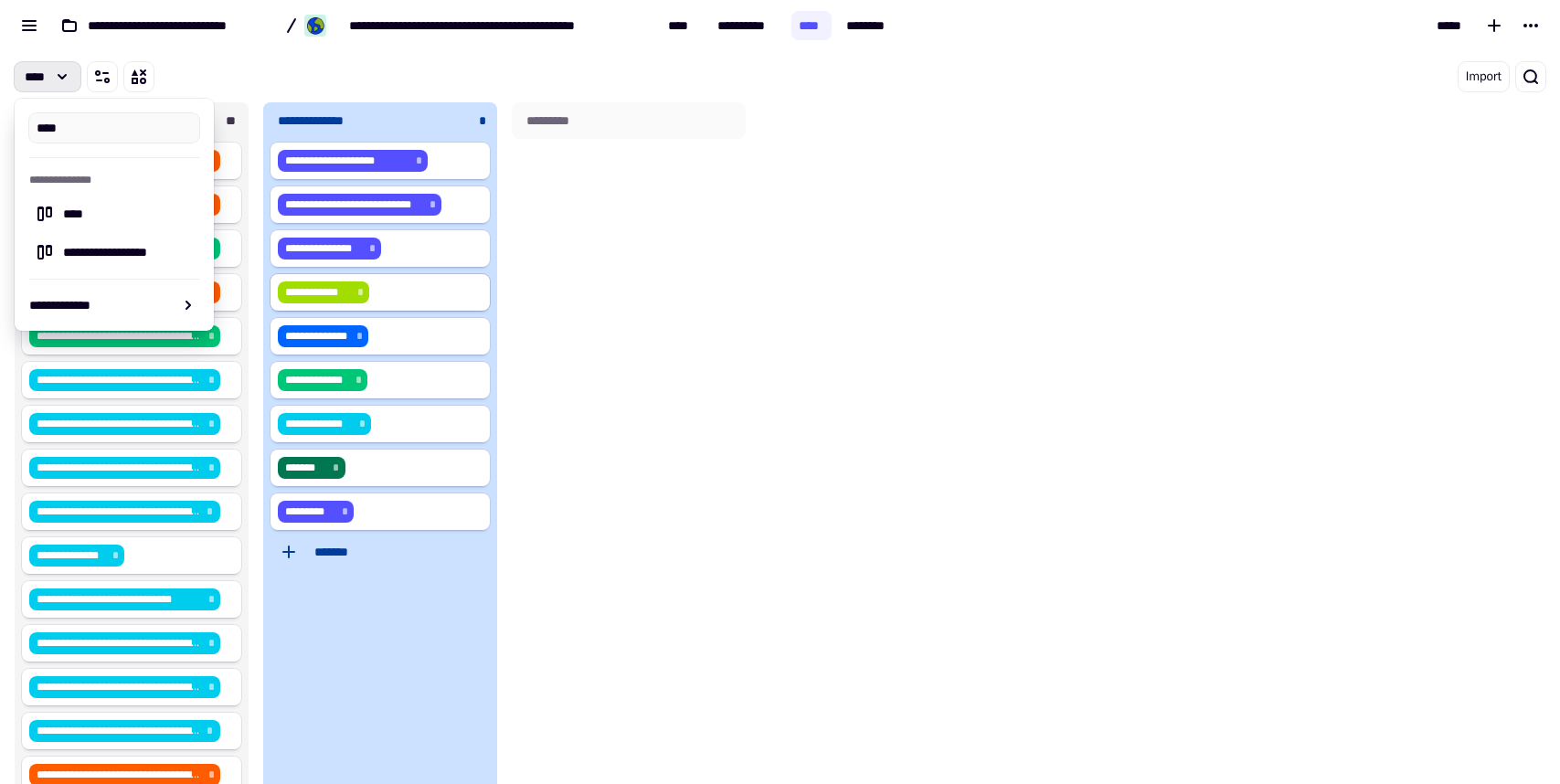 scroll, scrollTop: 15, scrollLeft: 15, axis: both 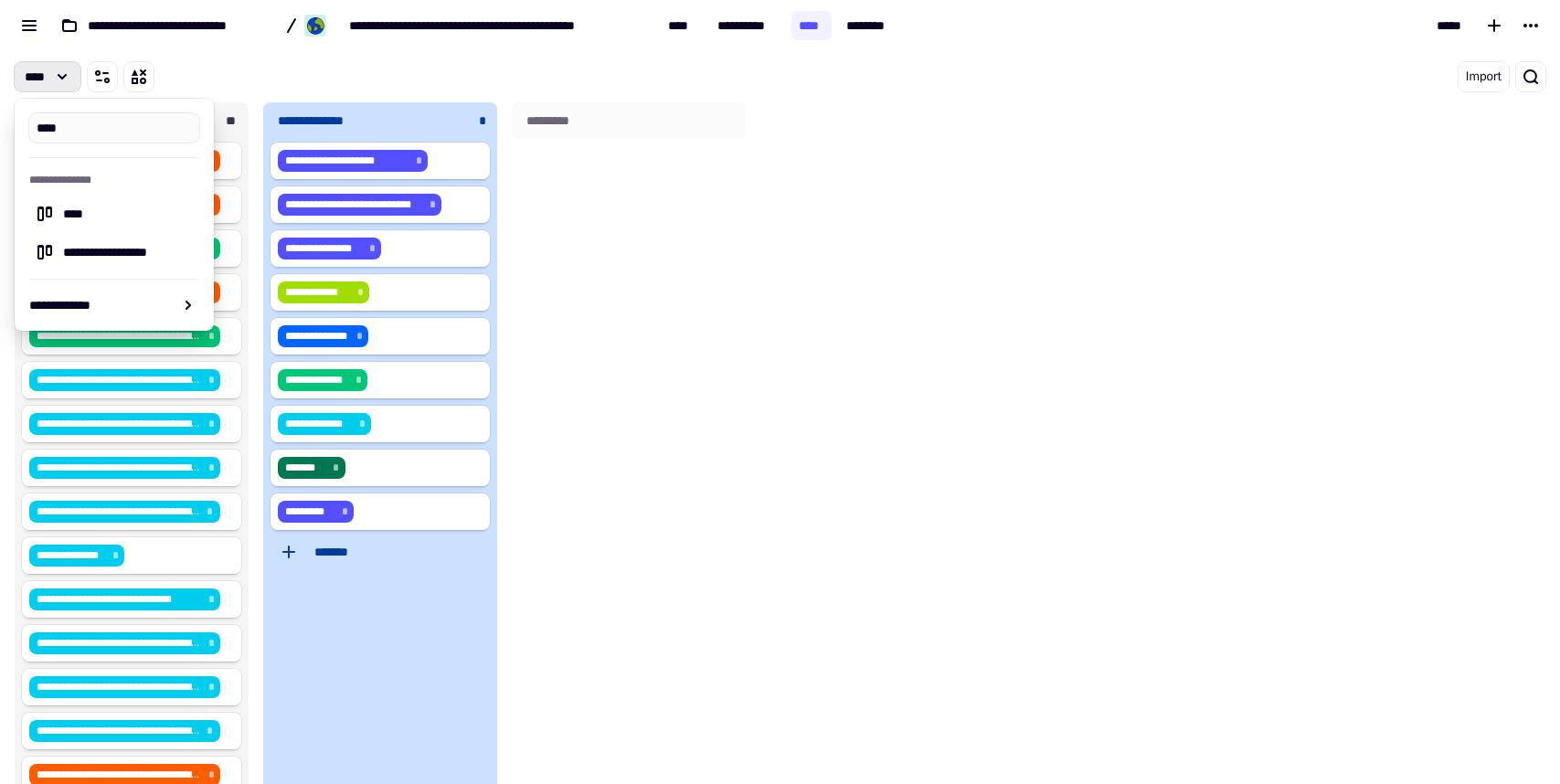 click on "*********" at bounding box center [632, 461] 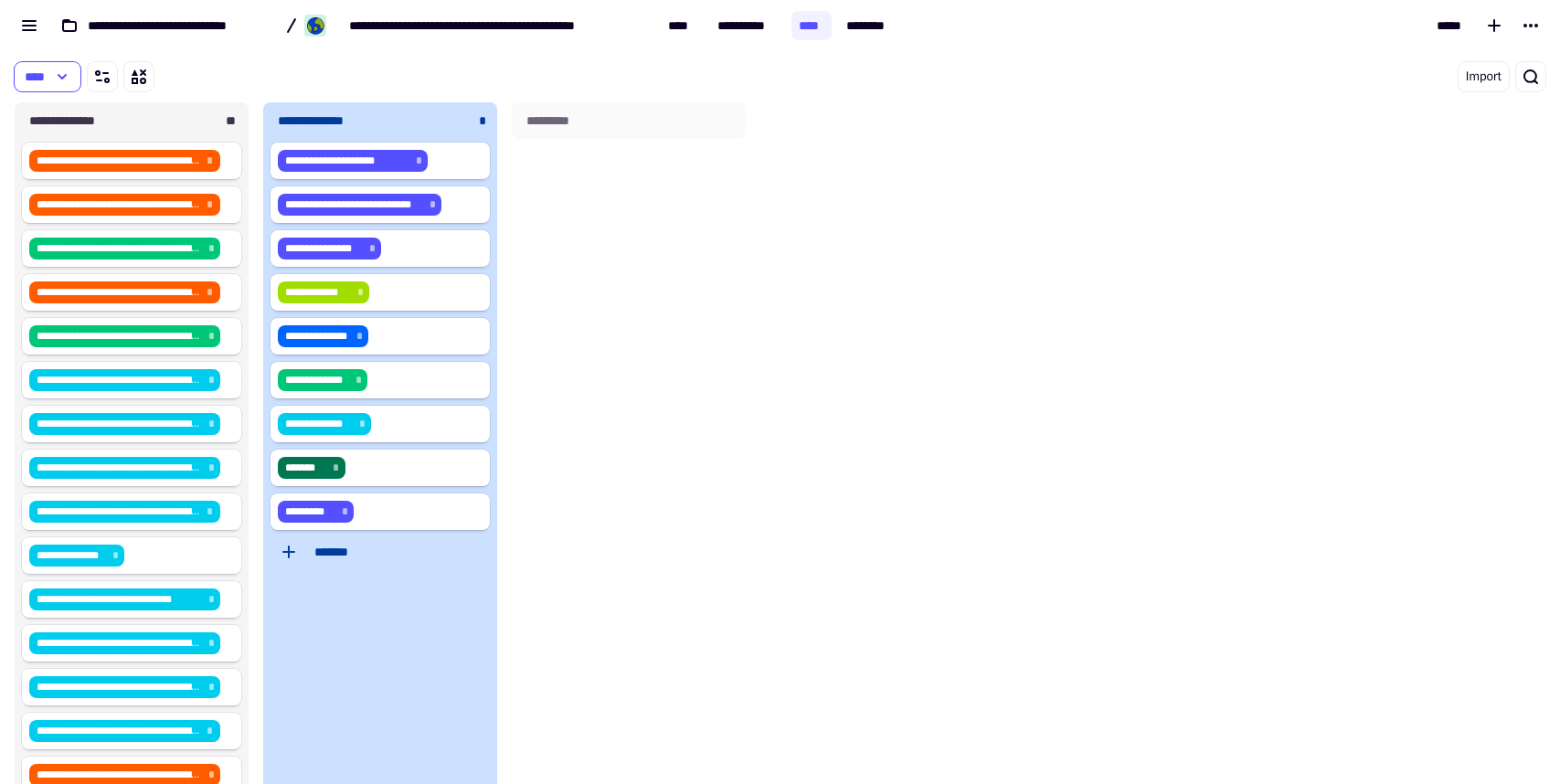 click on "*********" at bounding box center [629, 461] 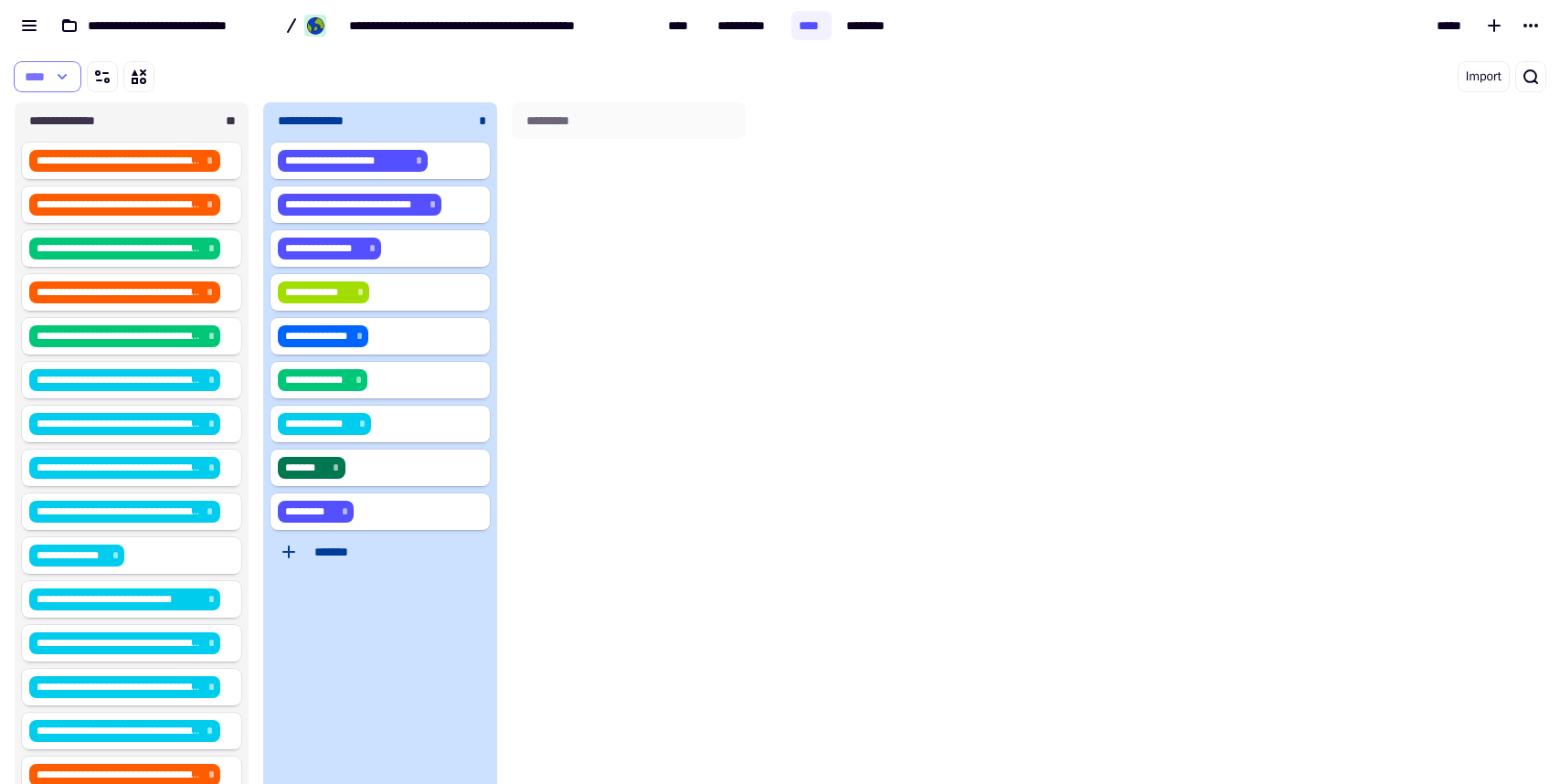click on "****" 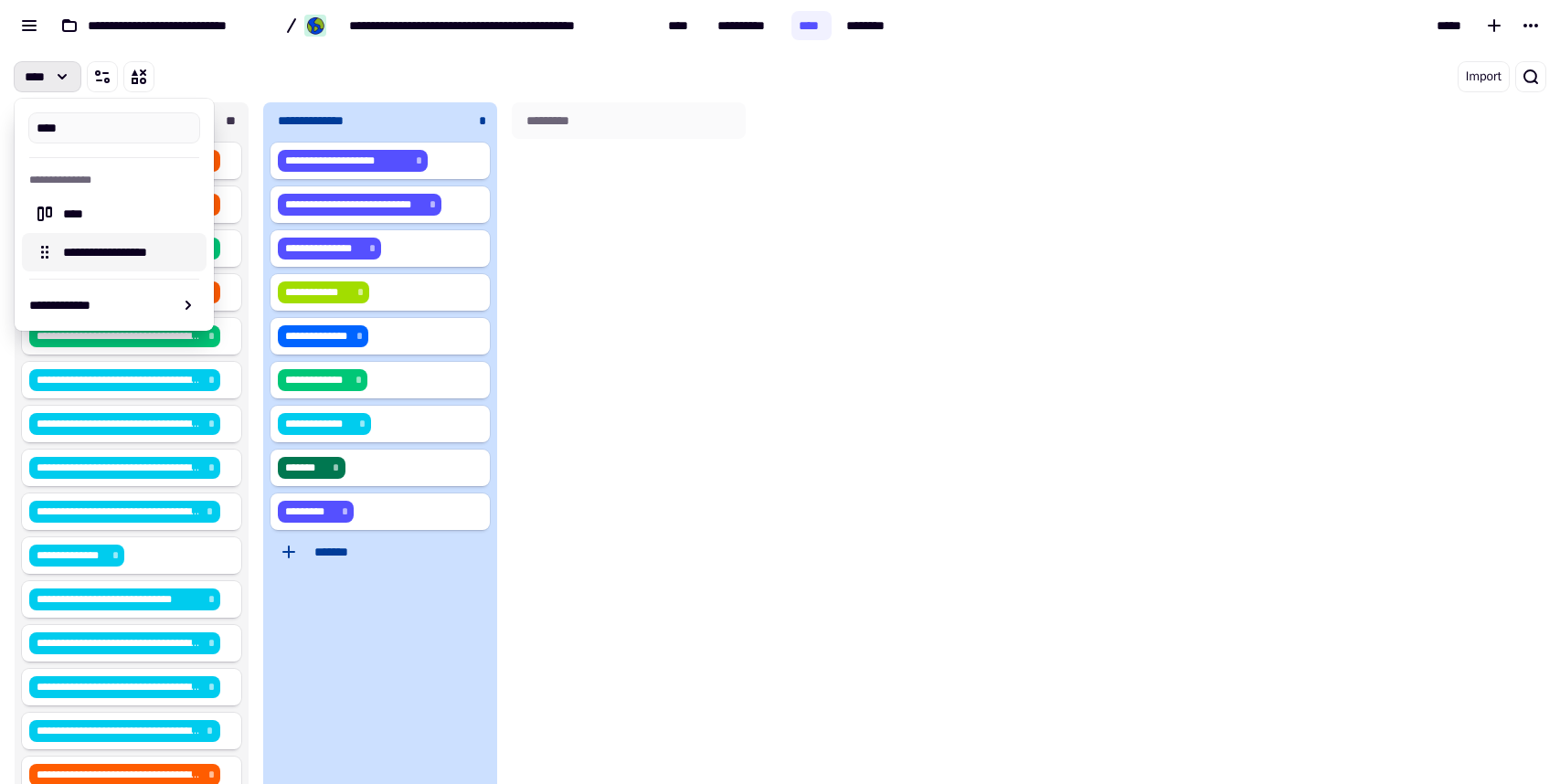 click on "**********" at bounding box center [129, 252] 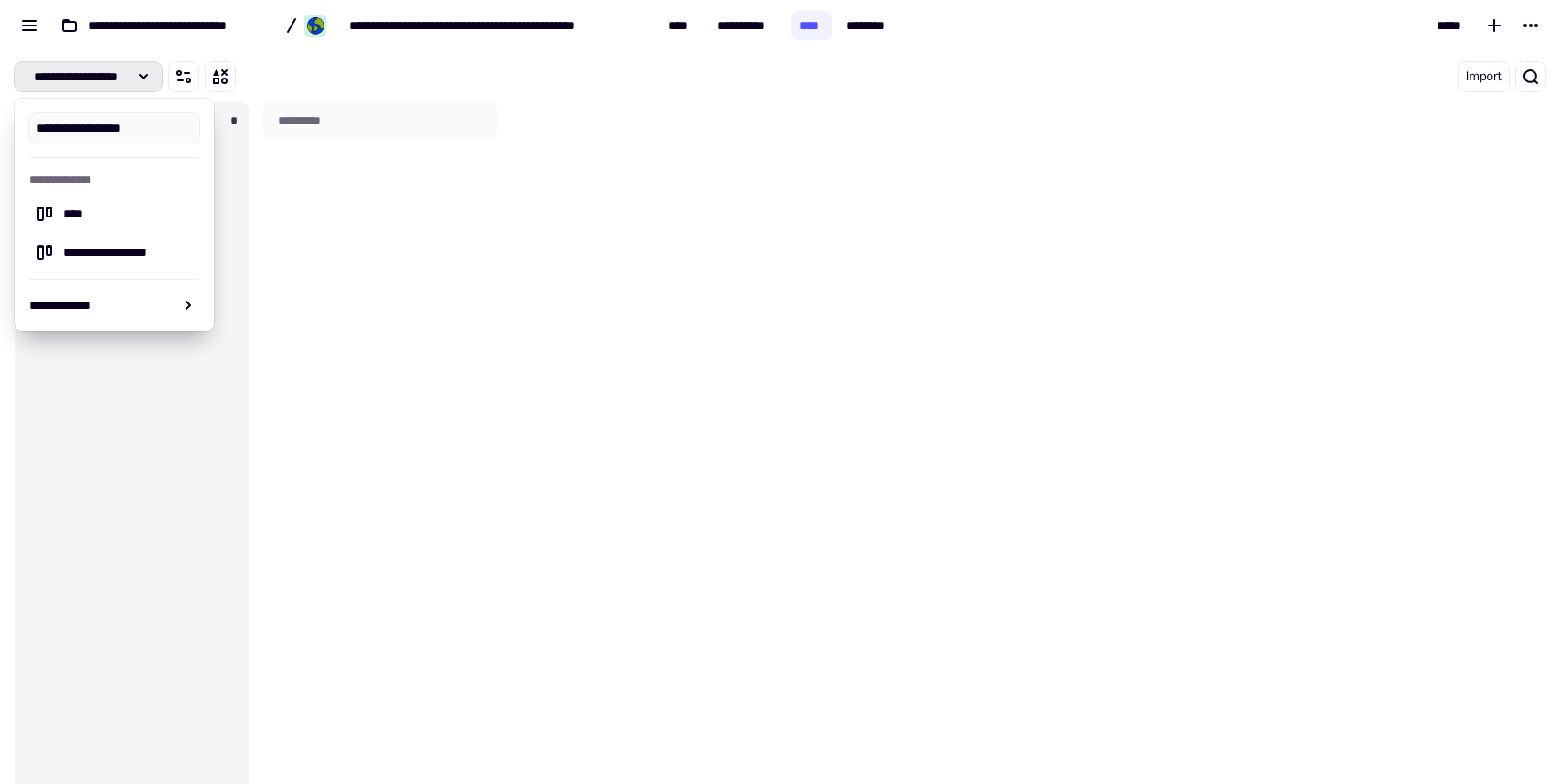 scroll, scrollTop: 15, scrollLeft: 15, axis: both 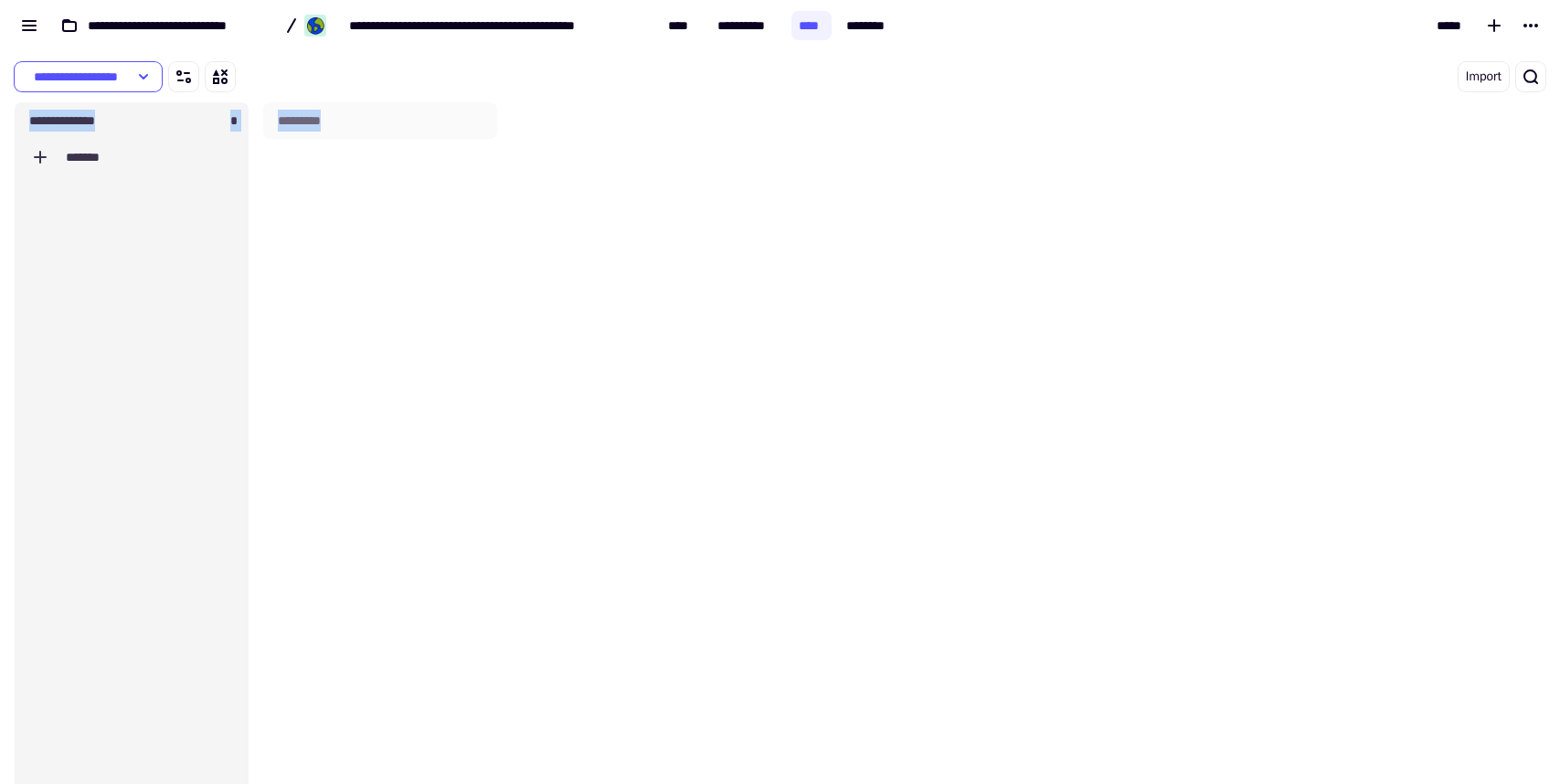 click on "**********" at bounding box center [780, 469] 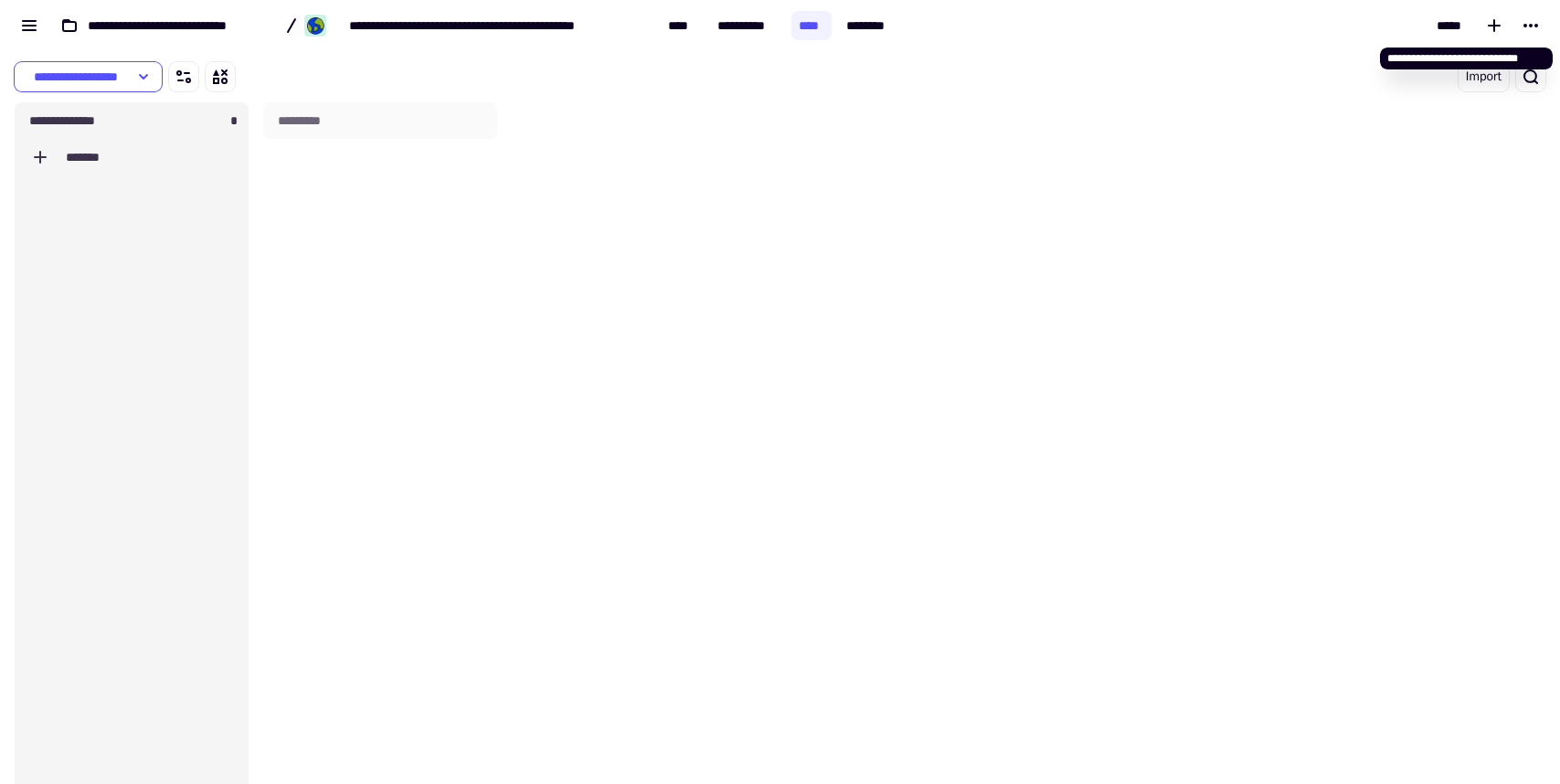 click on "*****" at bounding box center [1229, 26] 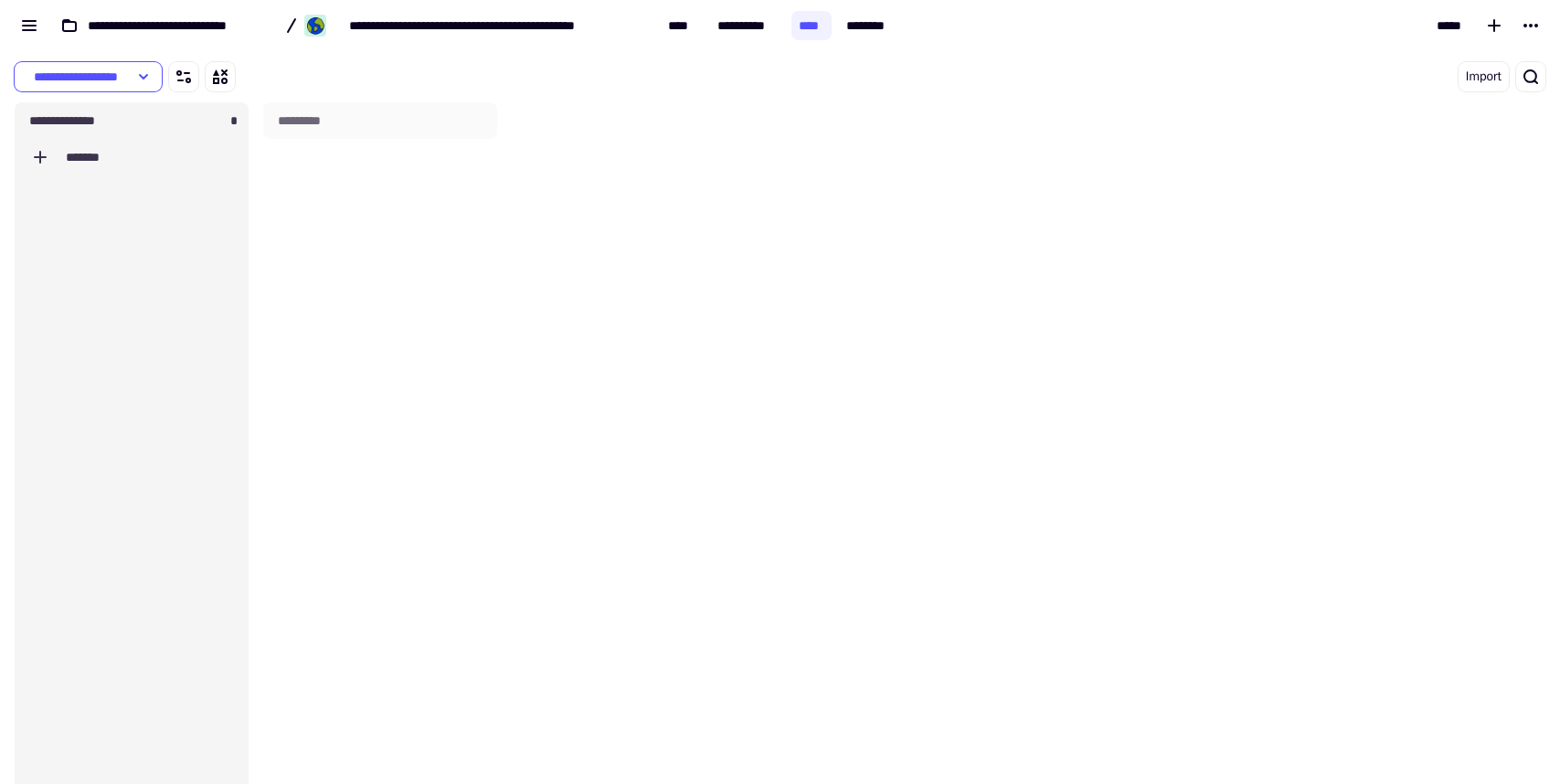 click on "*****" at bounding box center (1229, 26) 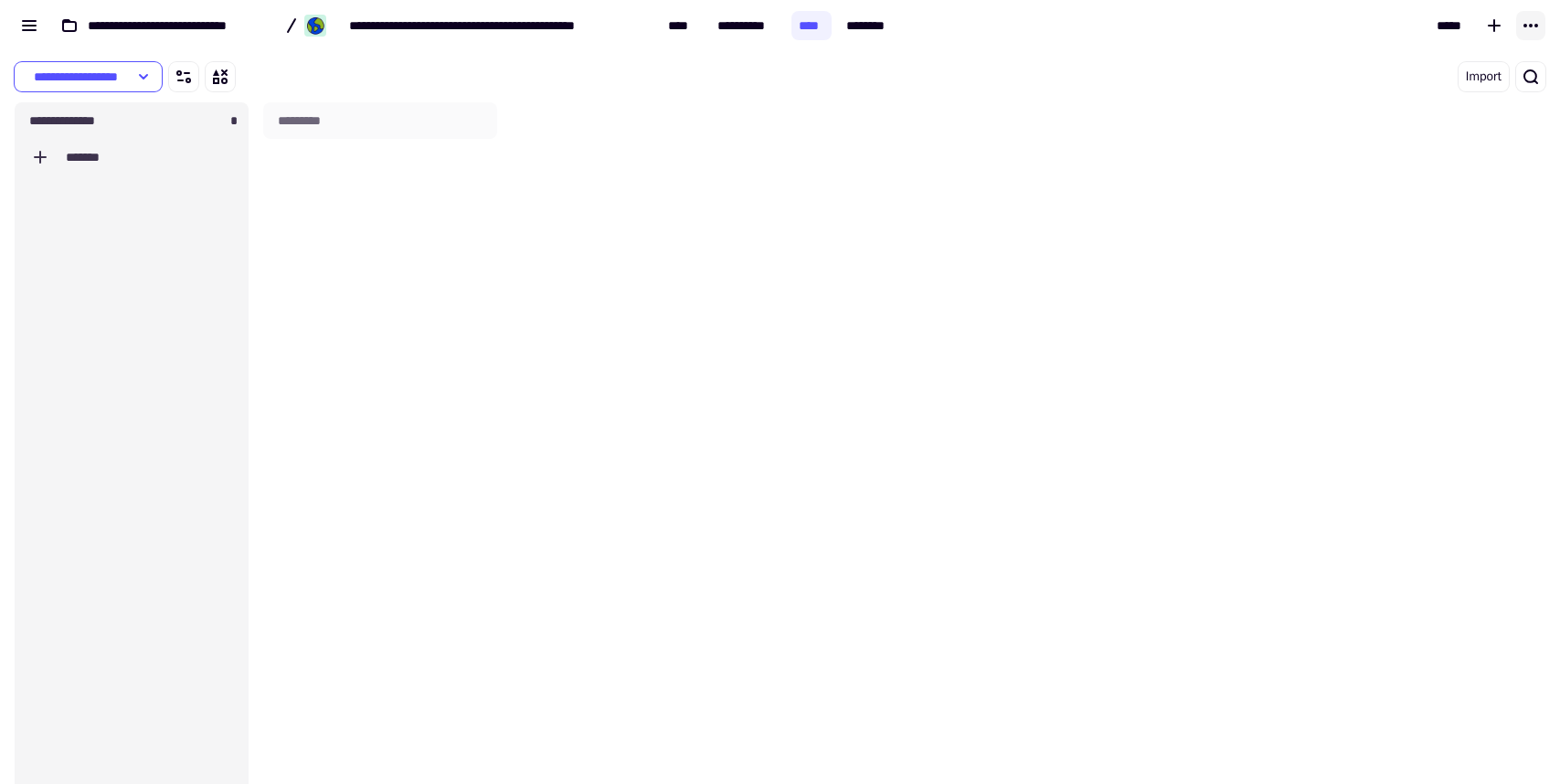 click 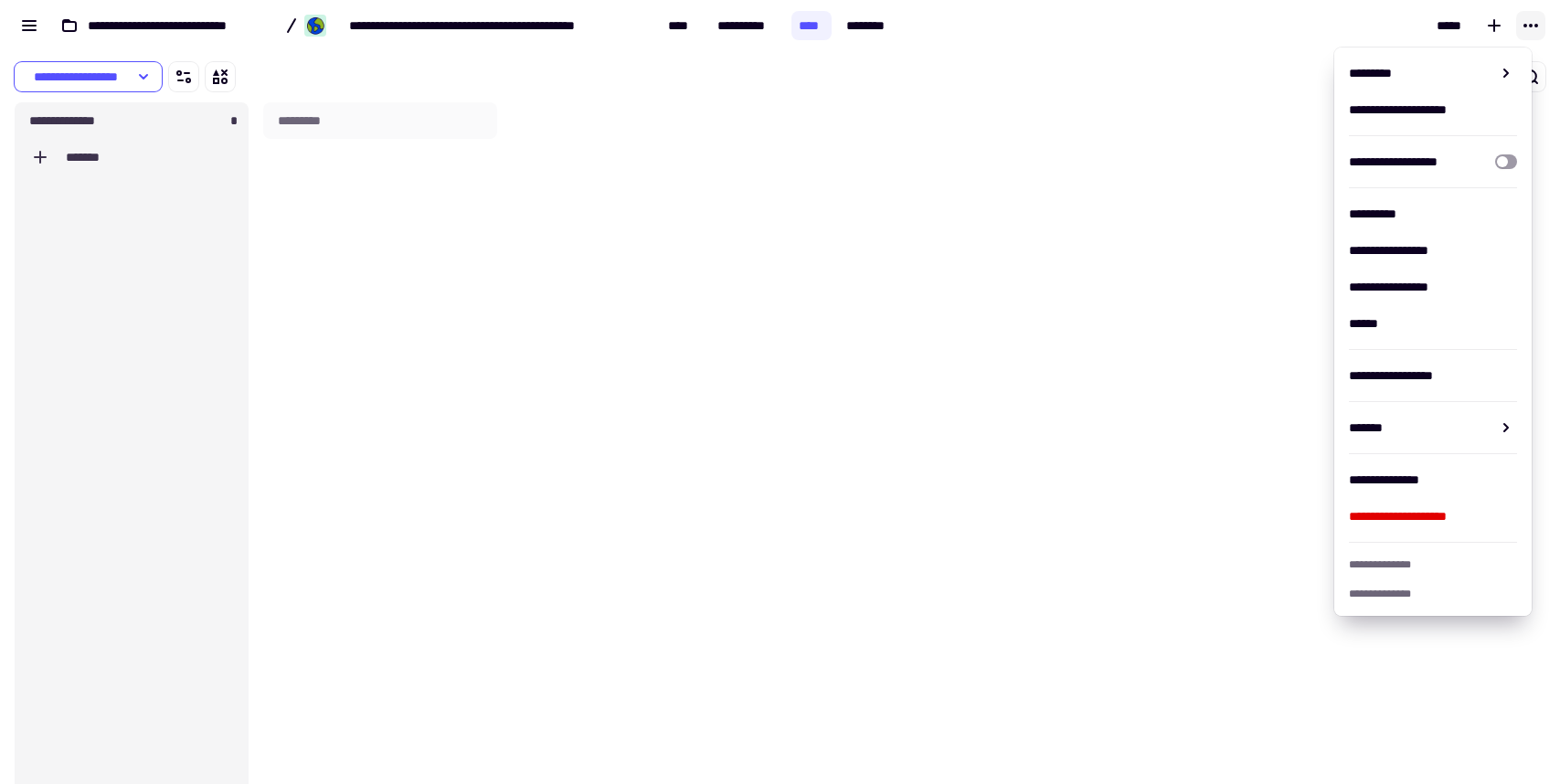 click 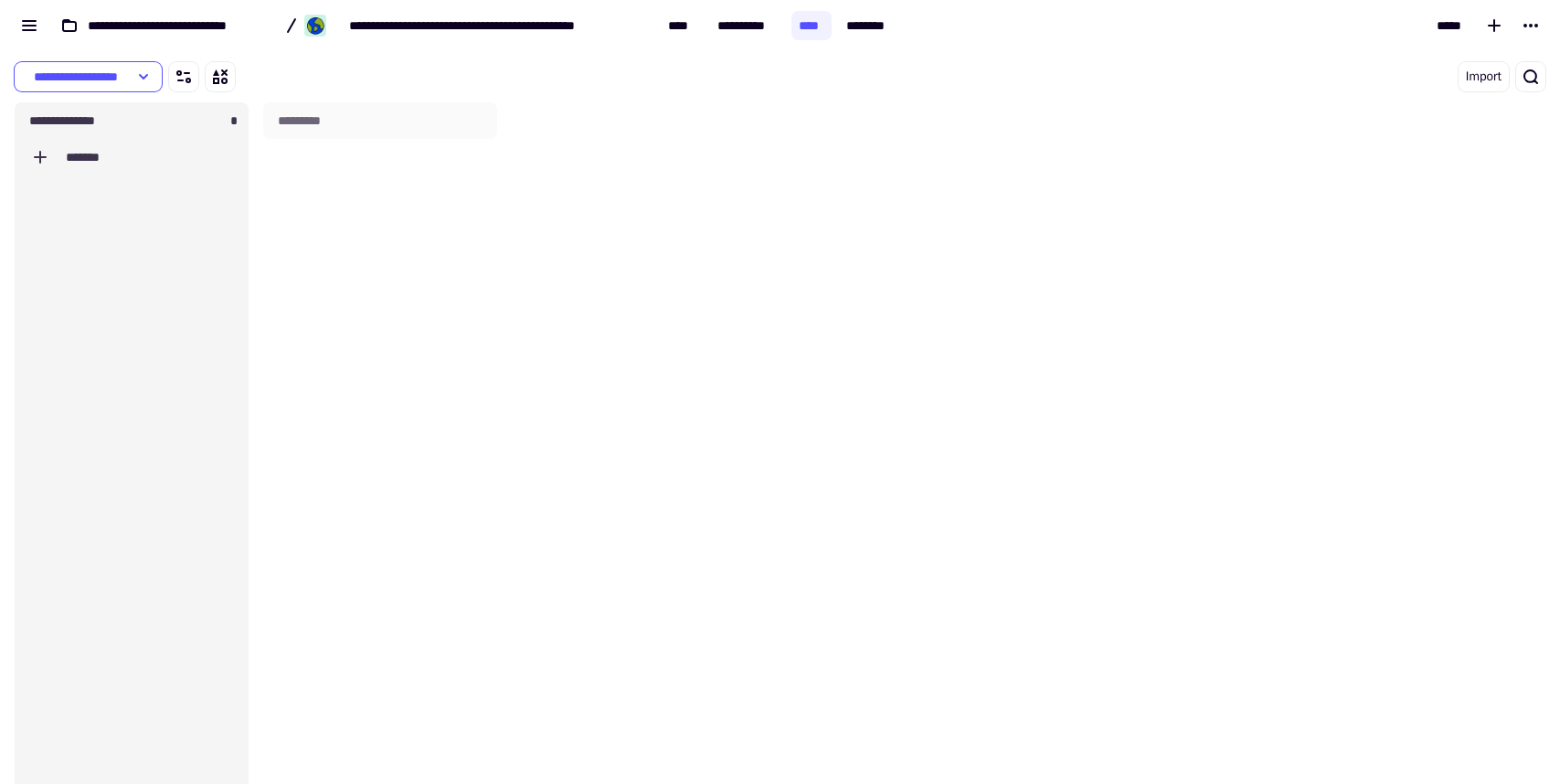 click on "**********" at bounding box center (780, 469) 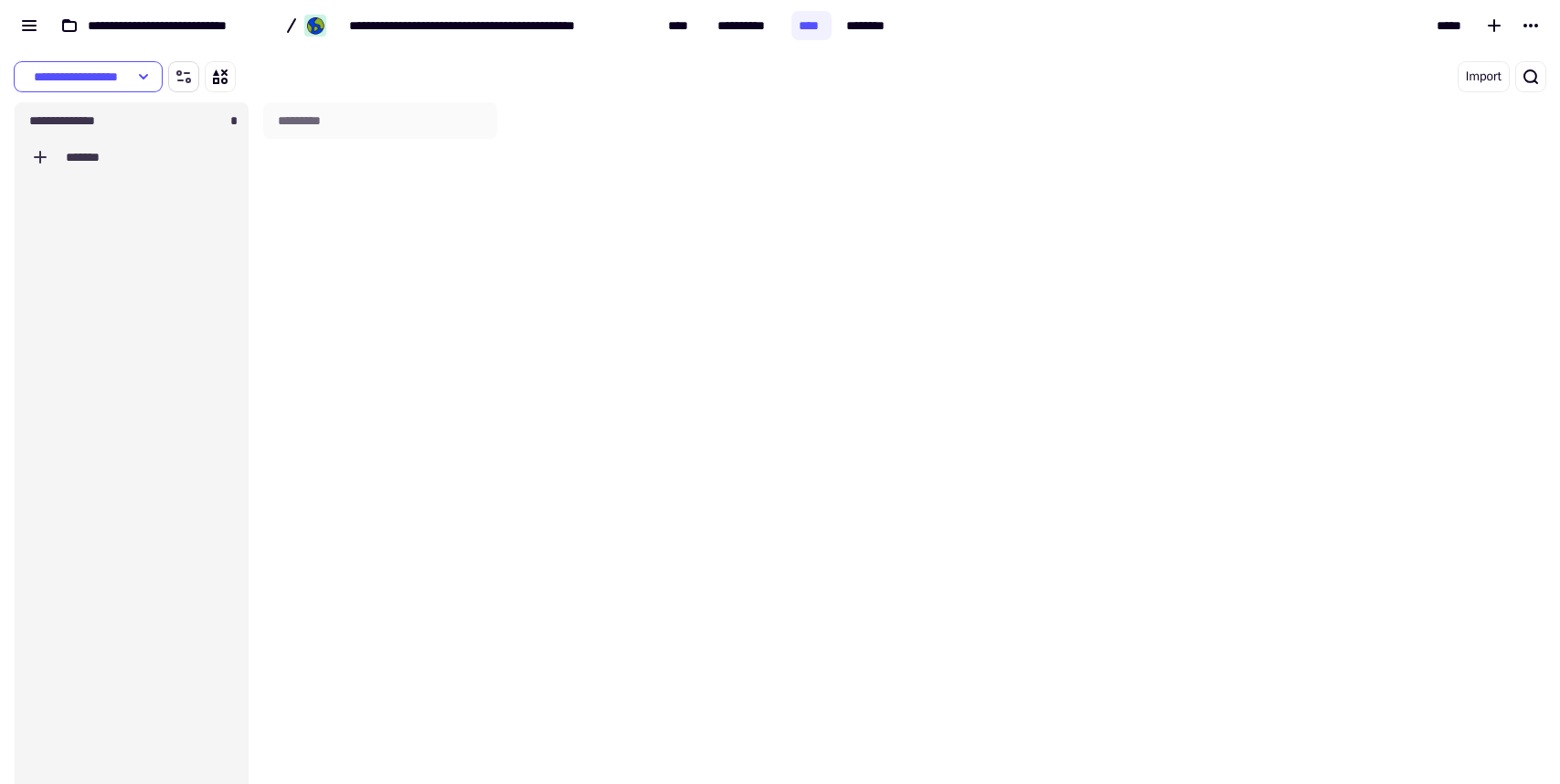 click 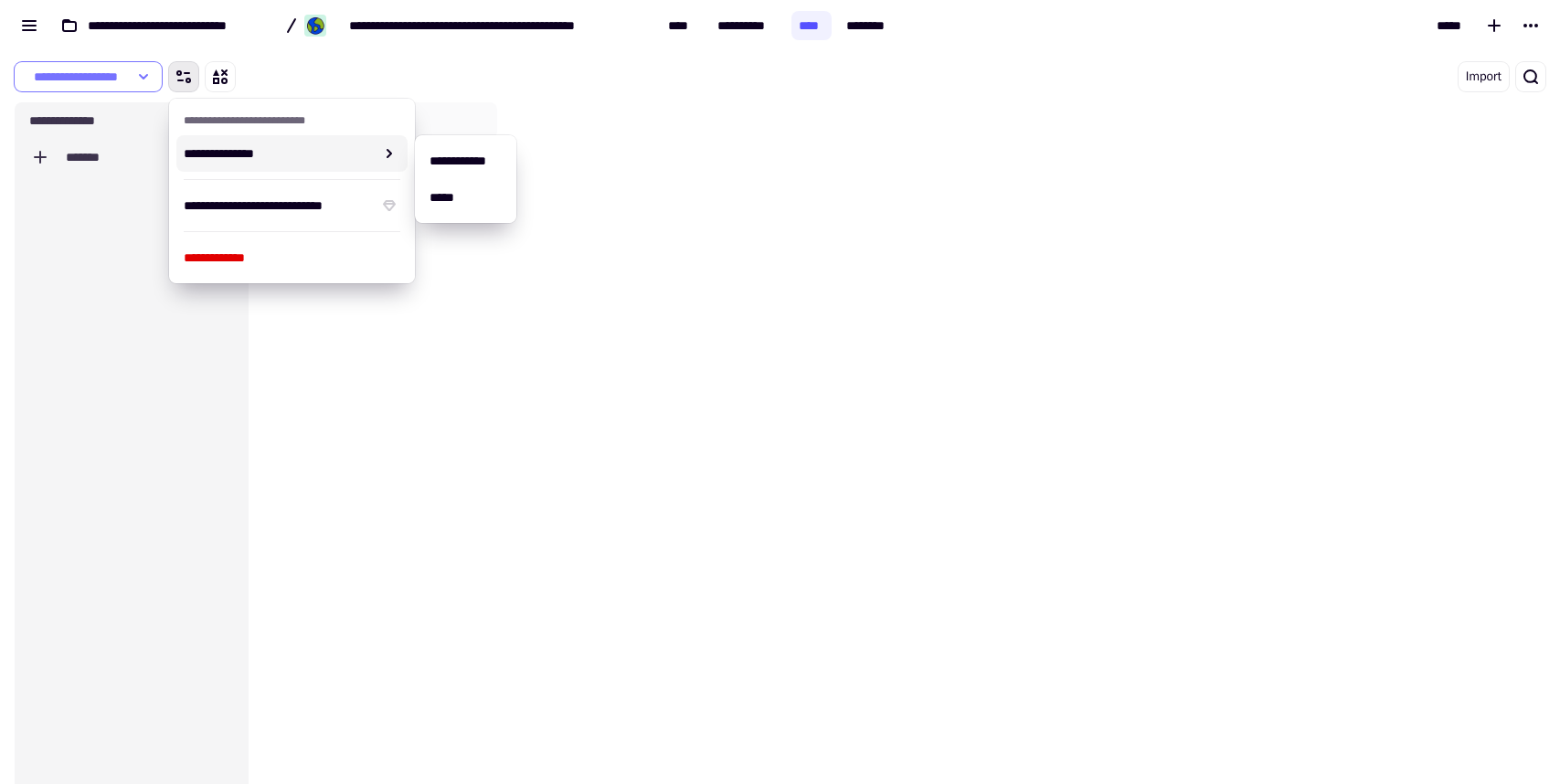 click on "**********" 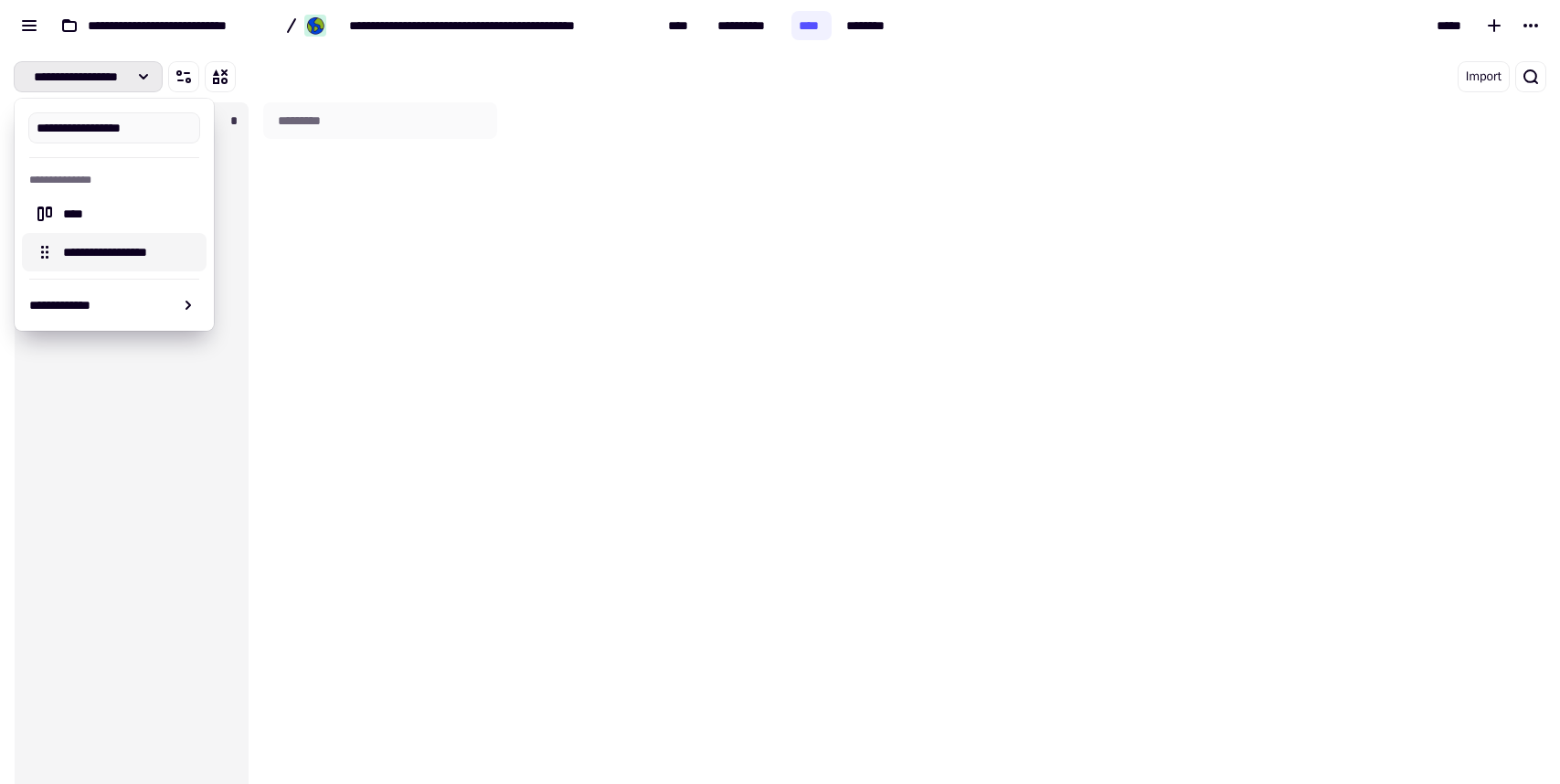 click 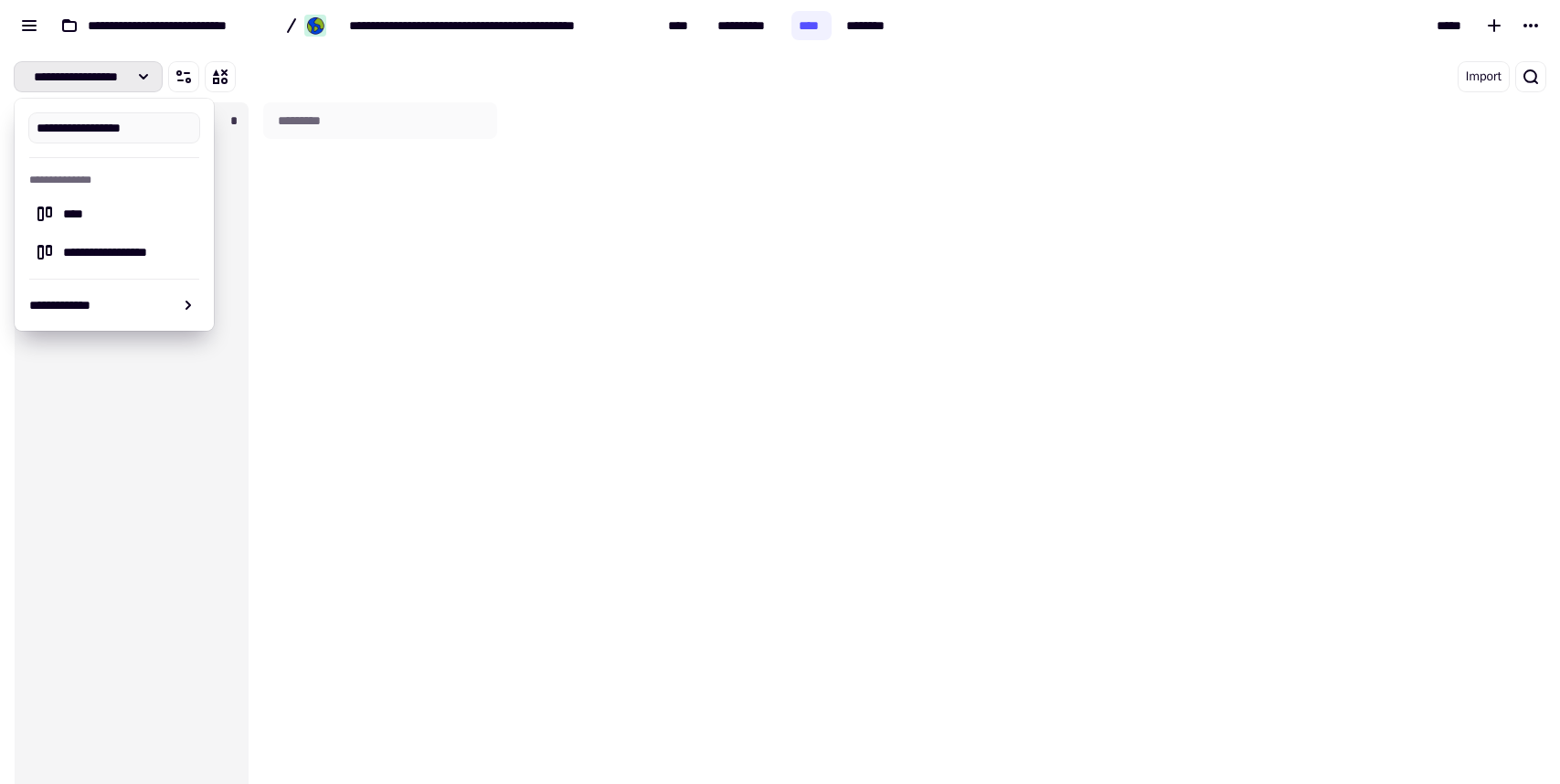 click on "**********" at bounding box center (780, 469) 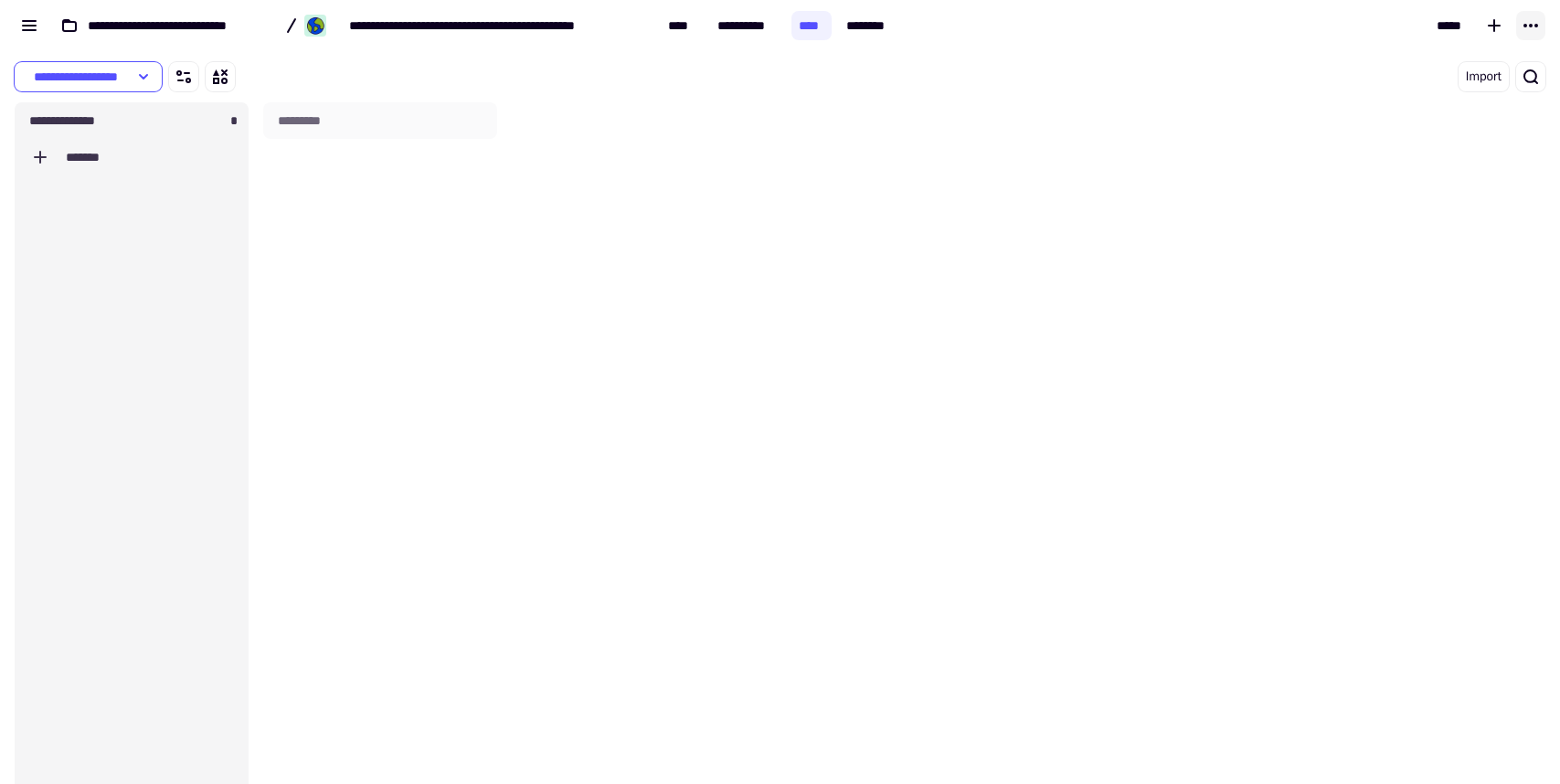 click 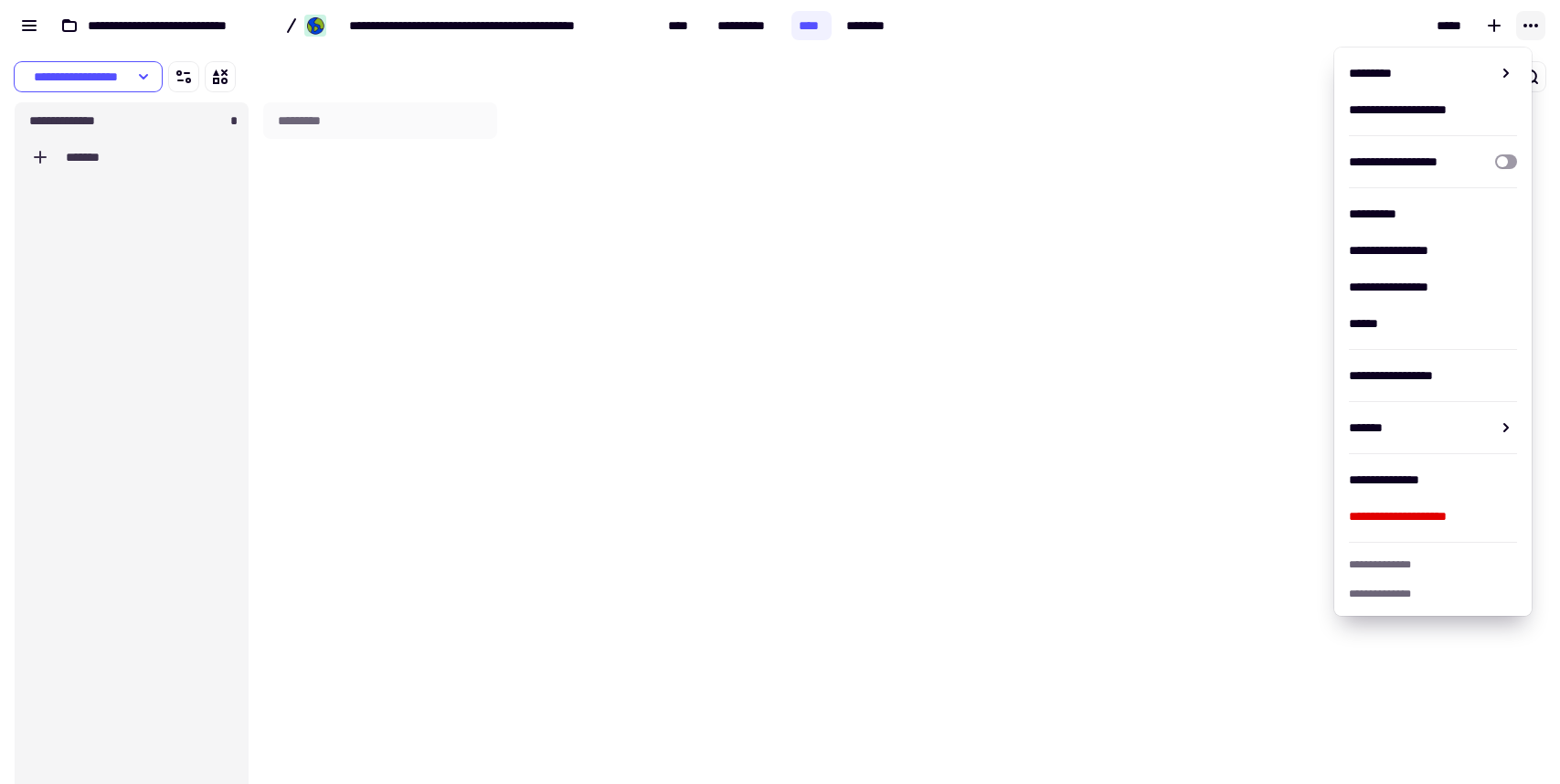 click 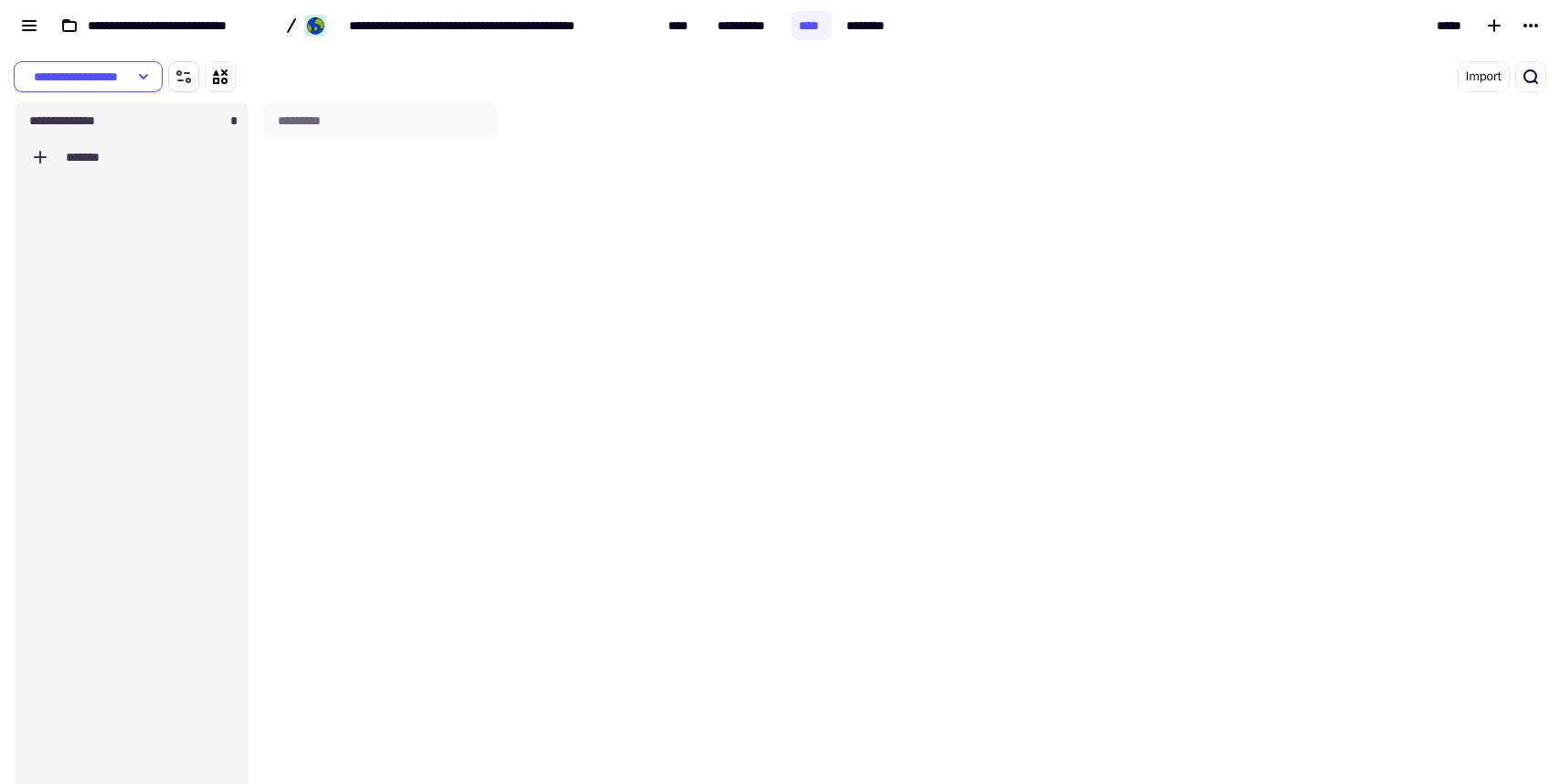 click 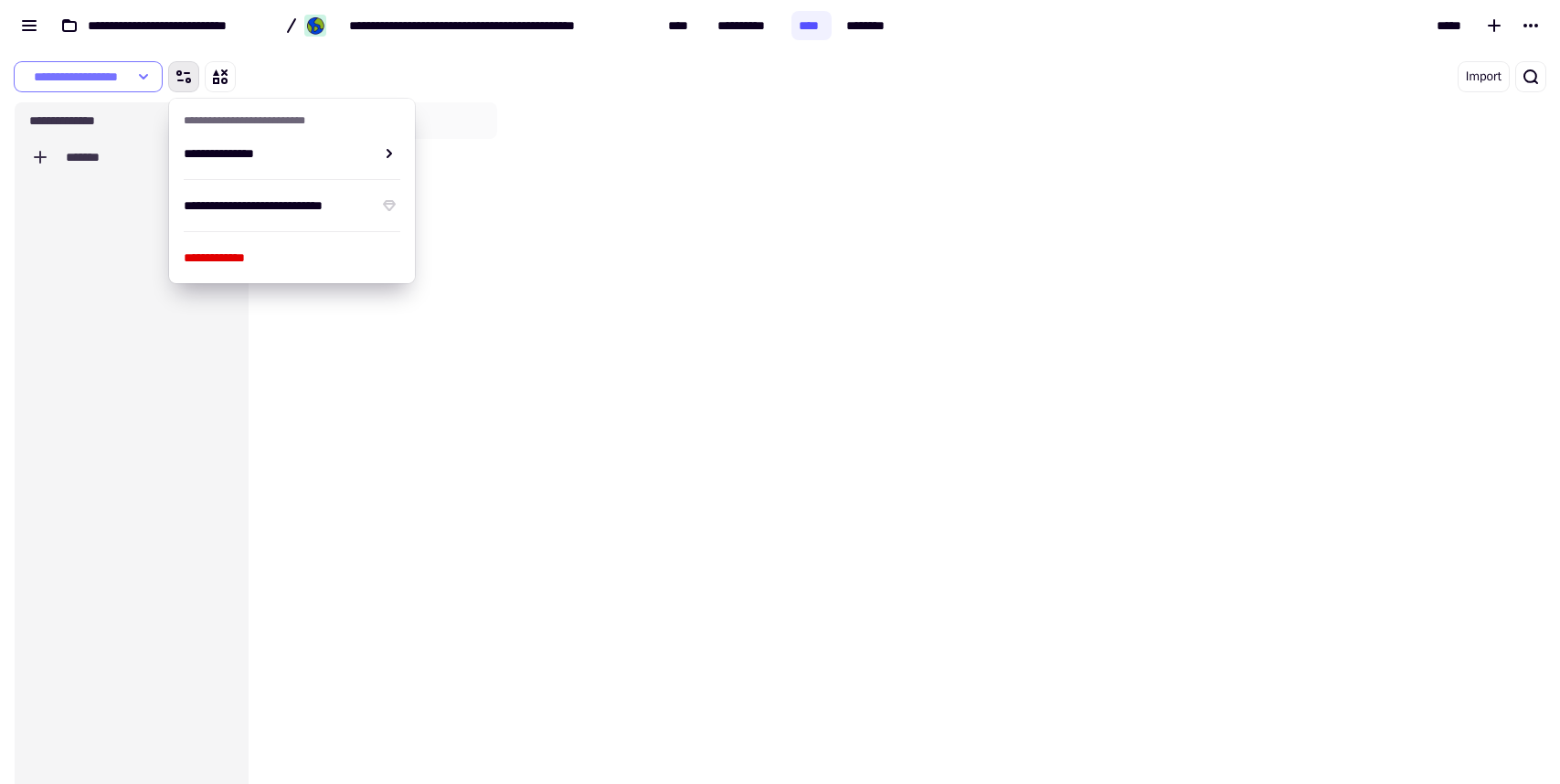 click on "**********" 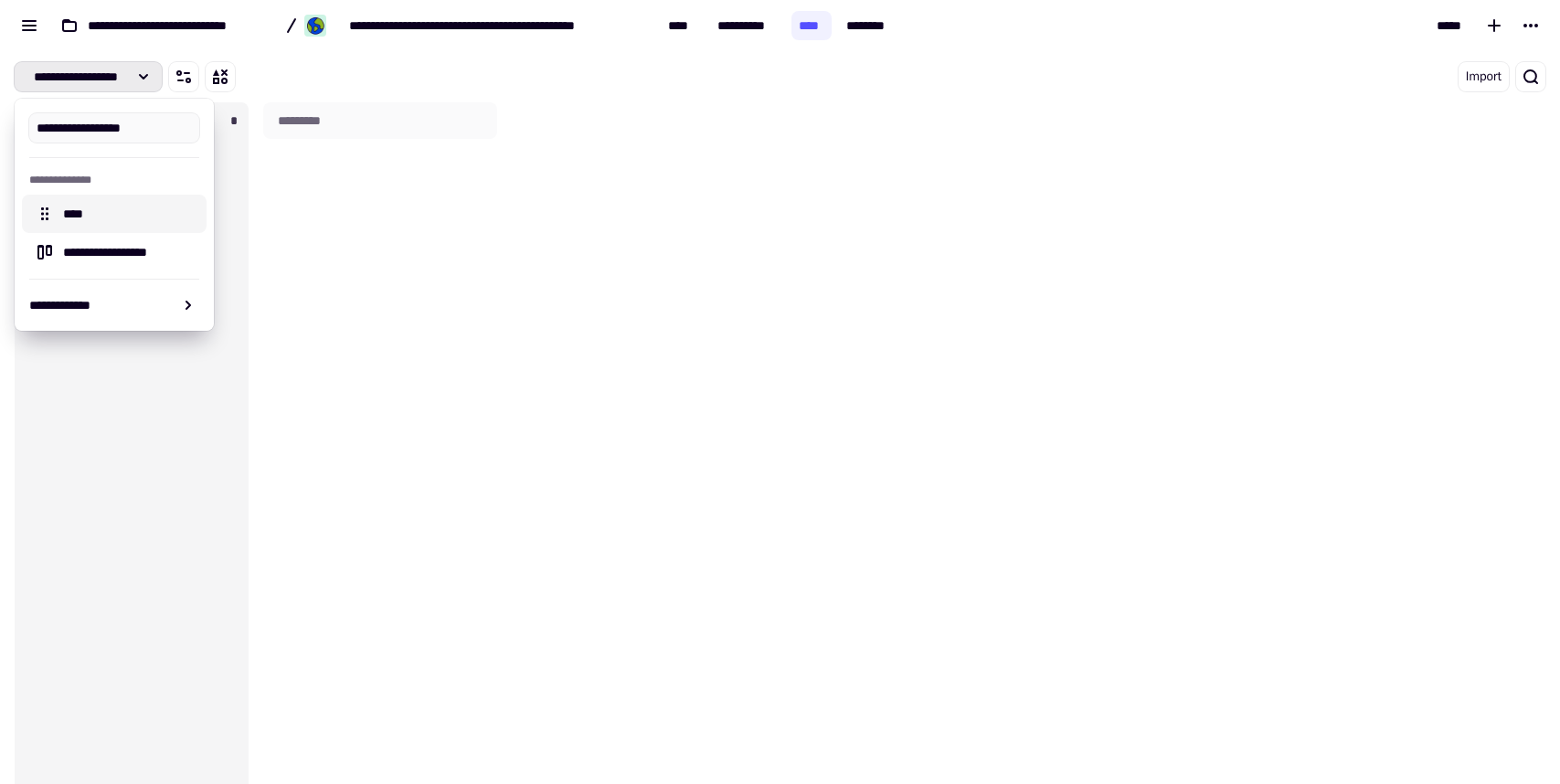 click on "****" at bounding box center [129, 214] 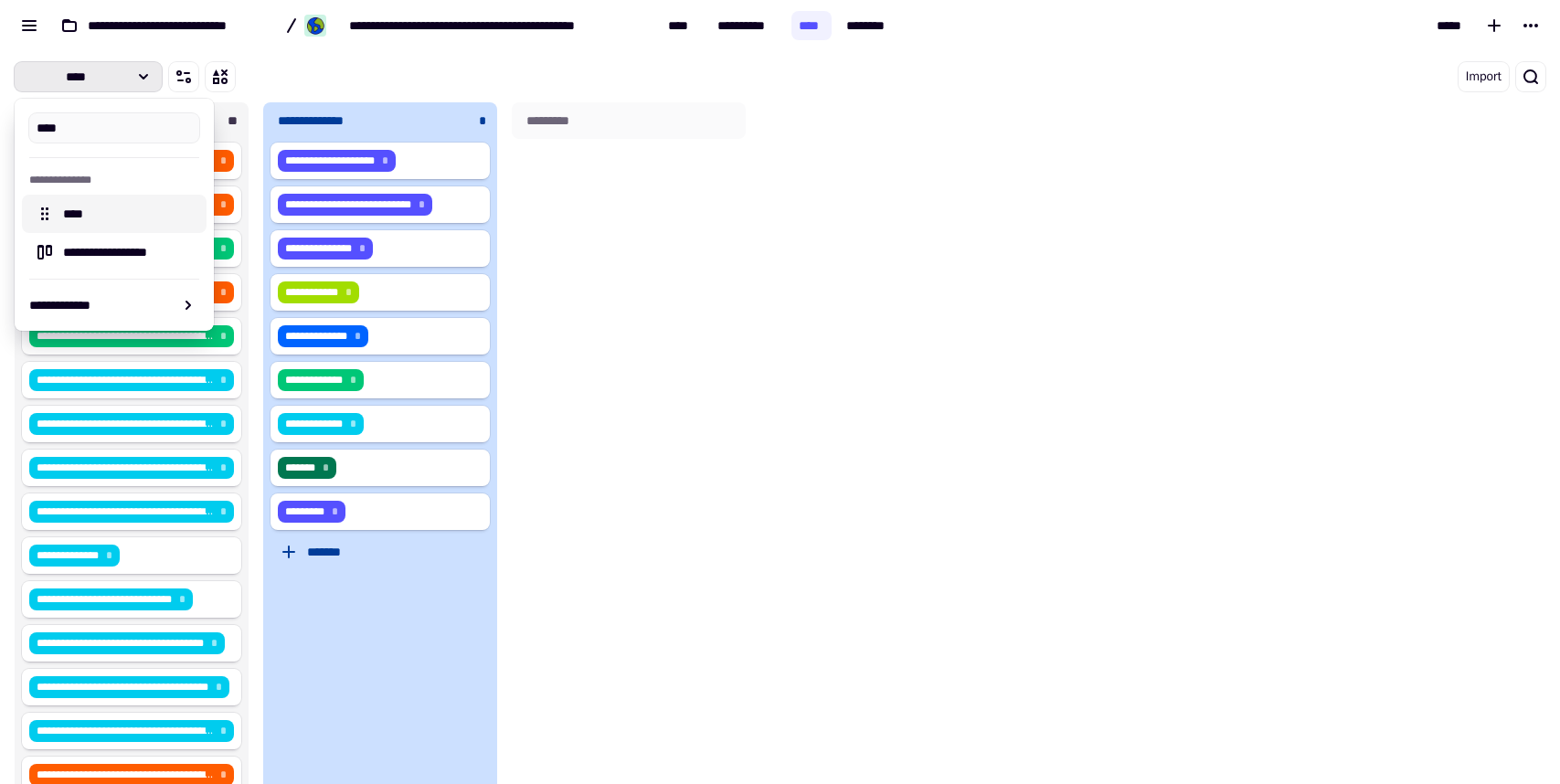 type on "****" 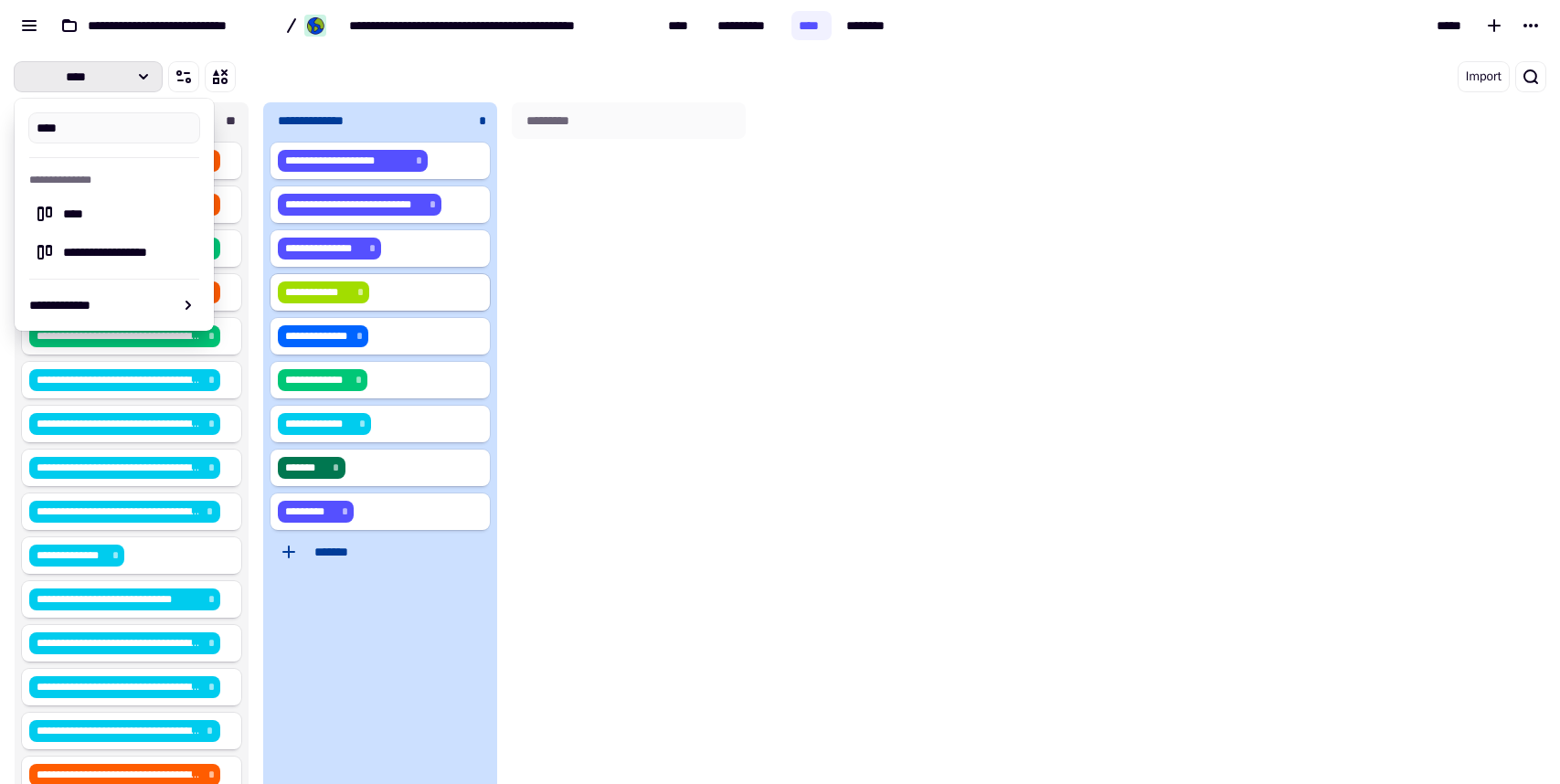 scroll, scrollTop: 15, scrollLeft: 15, axis: both 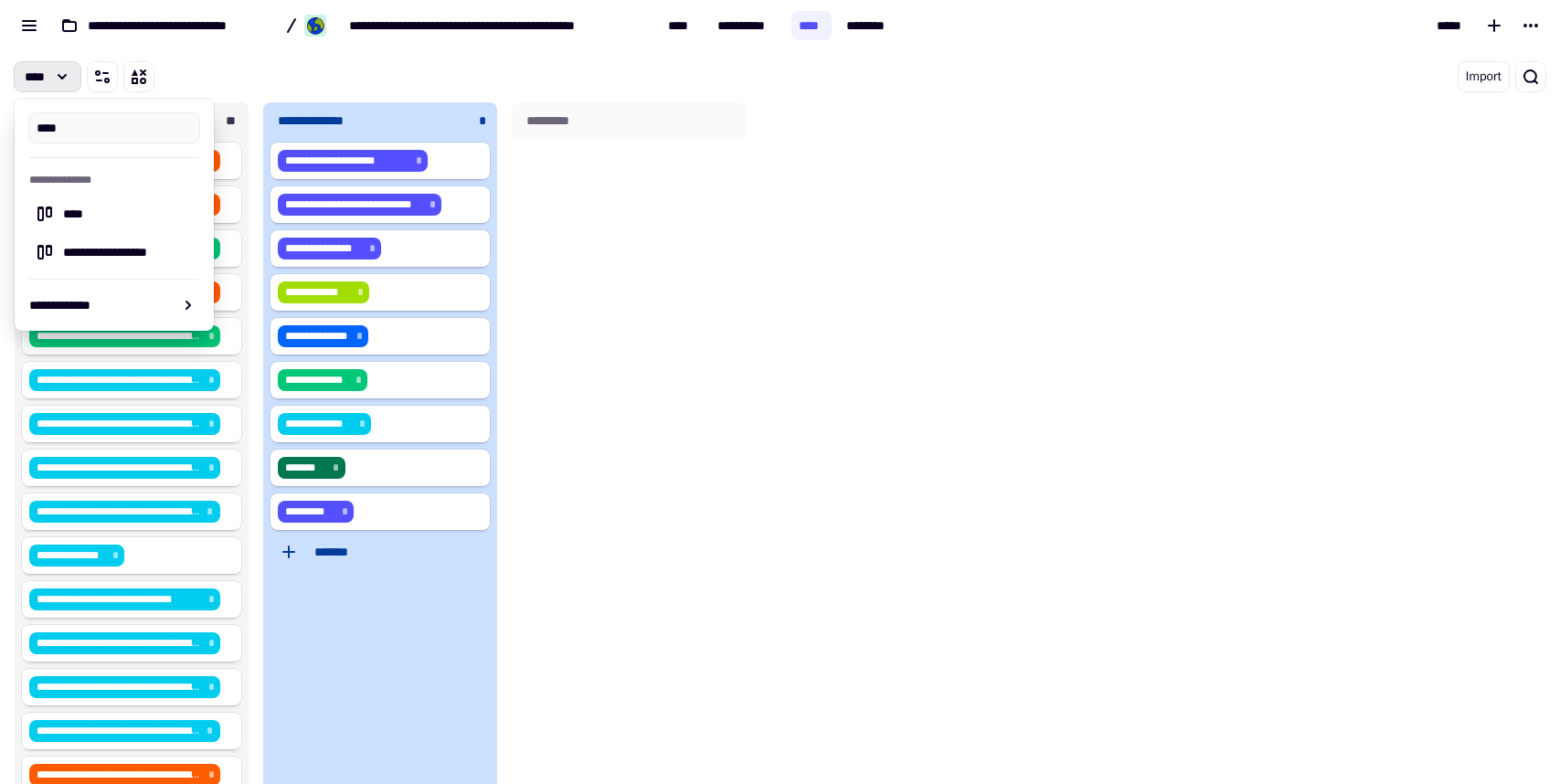 click on "*********" at bounding box center (629, 461) 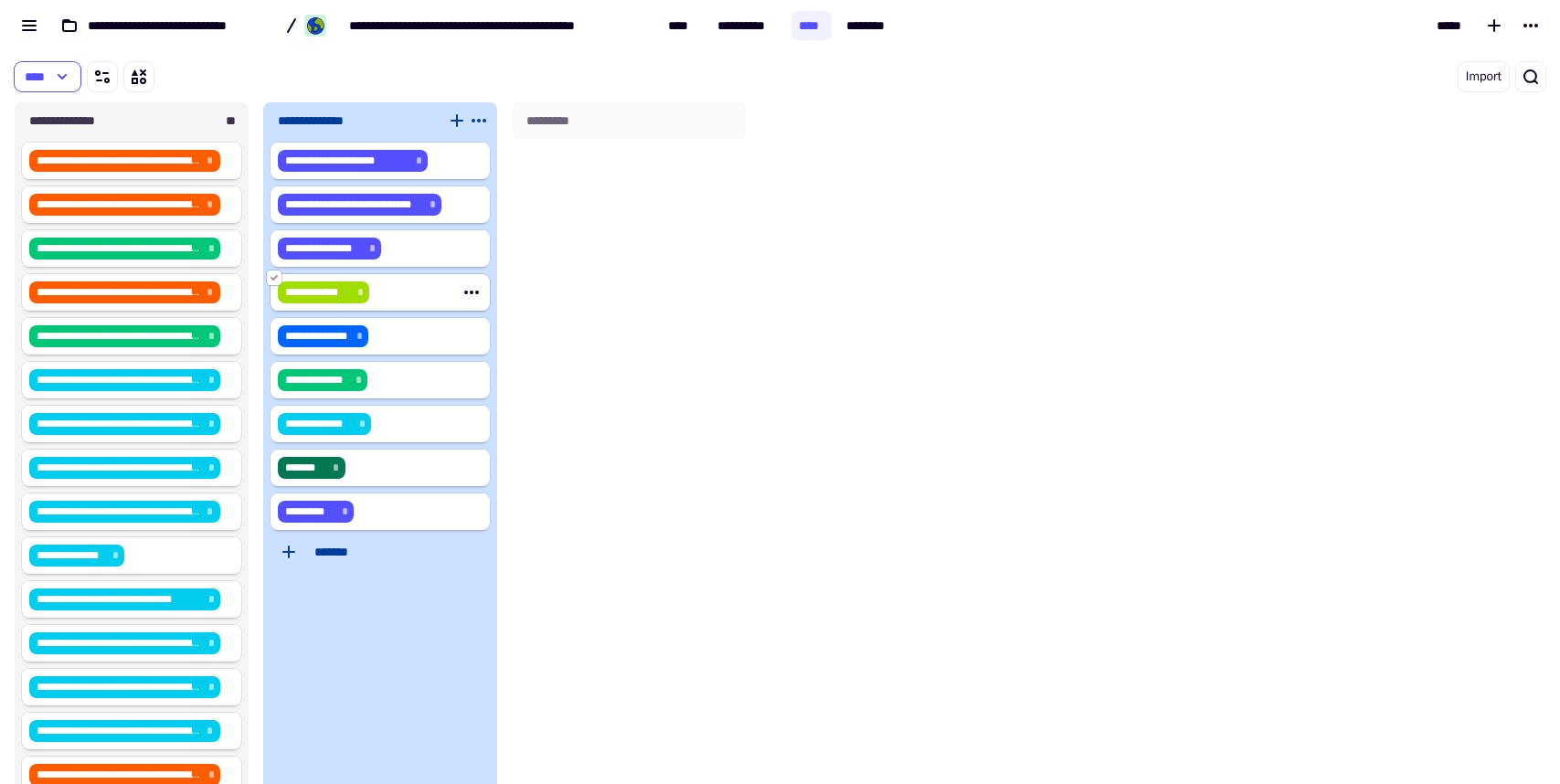 click 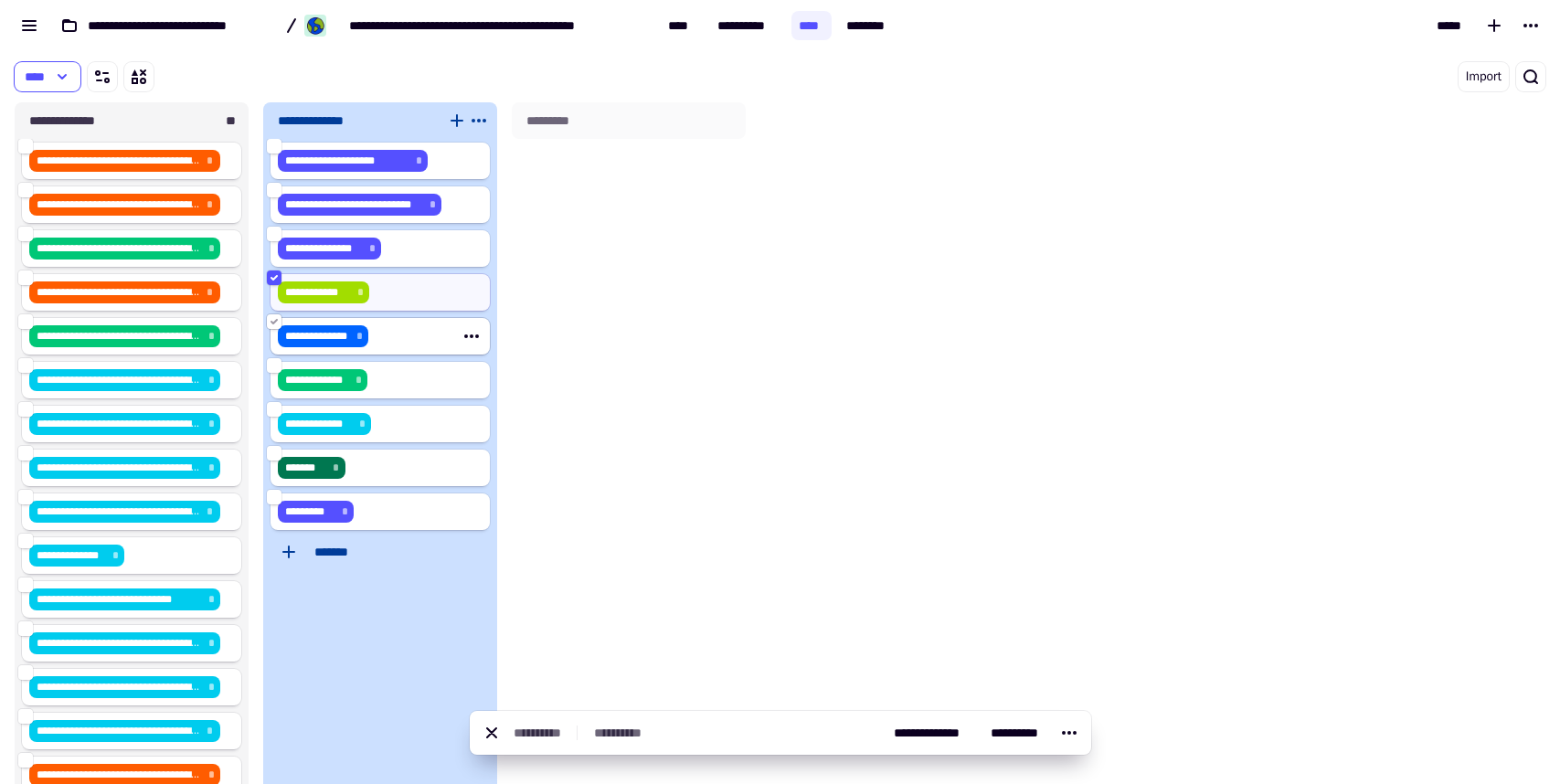 click 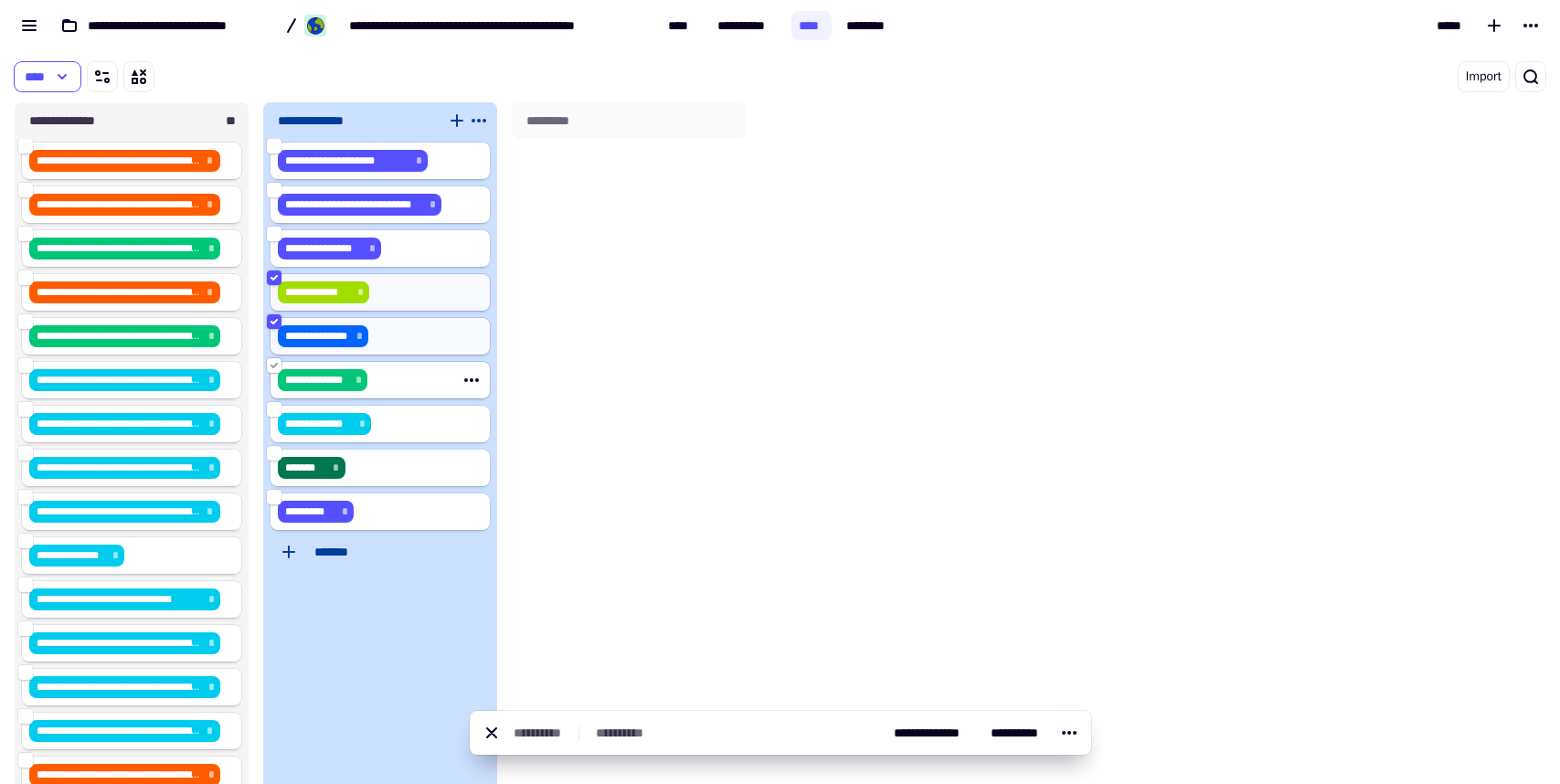 click 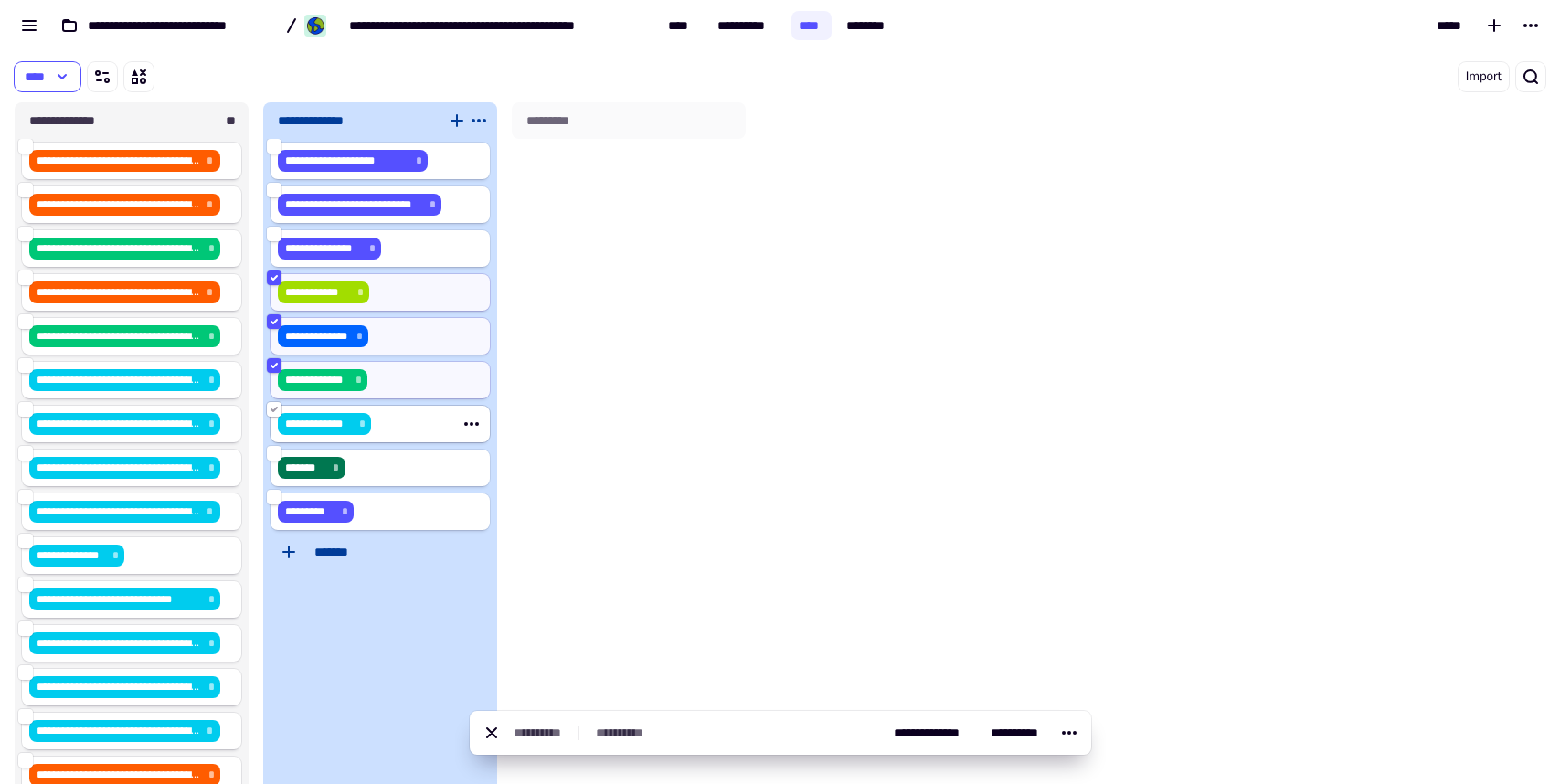 click 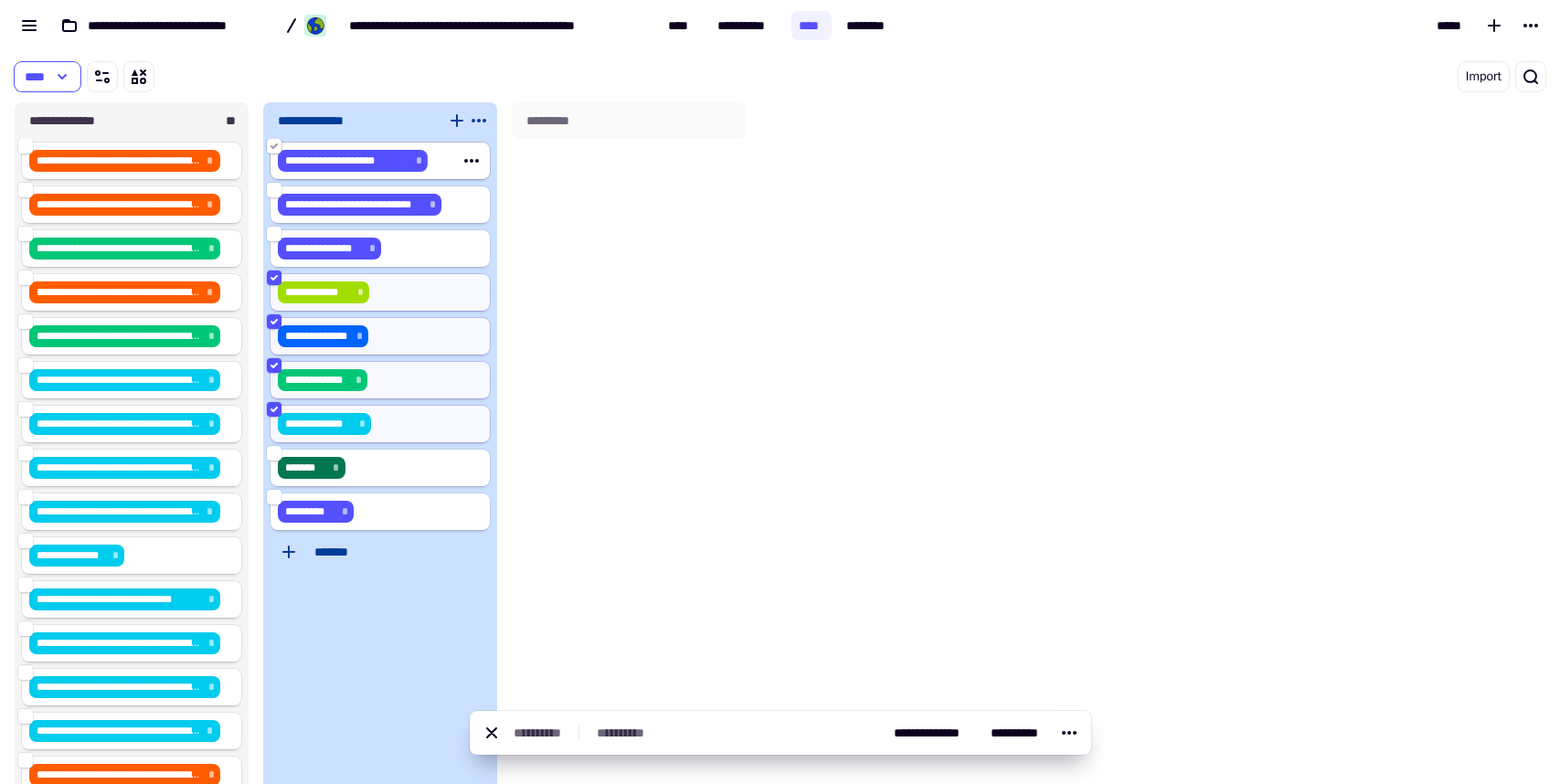 click 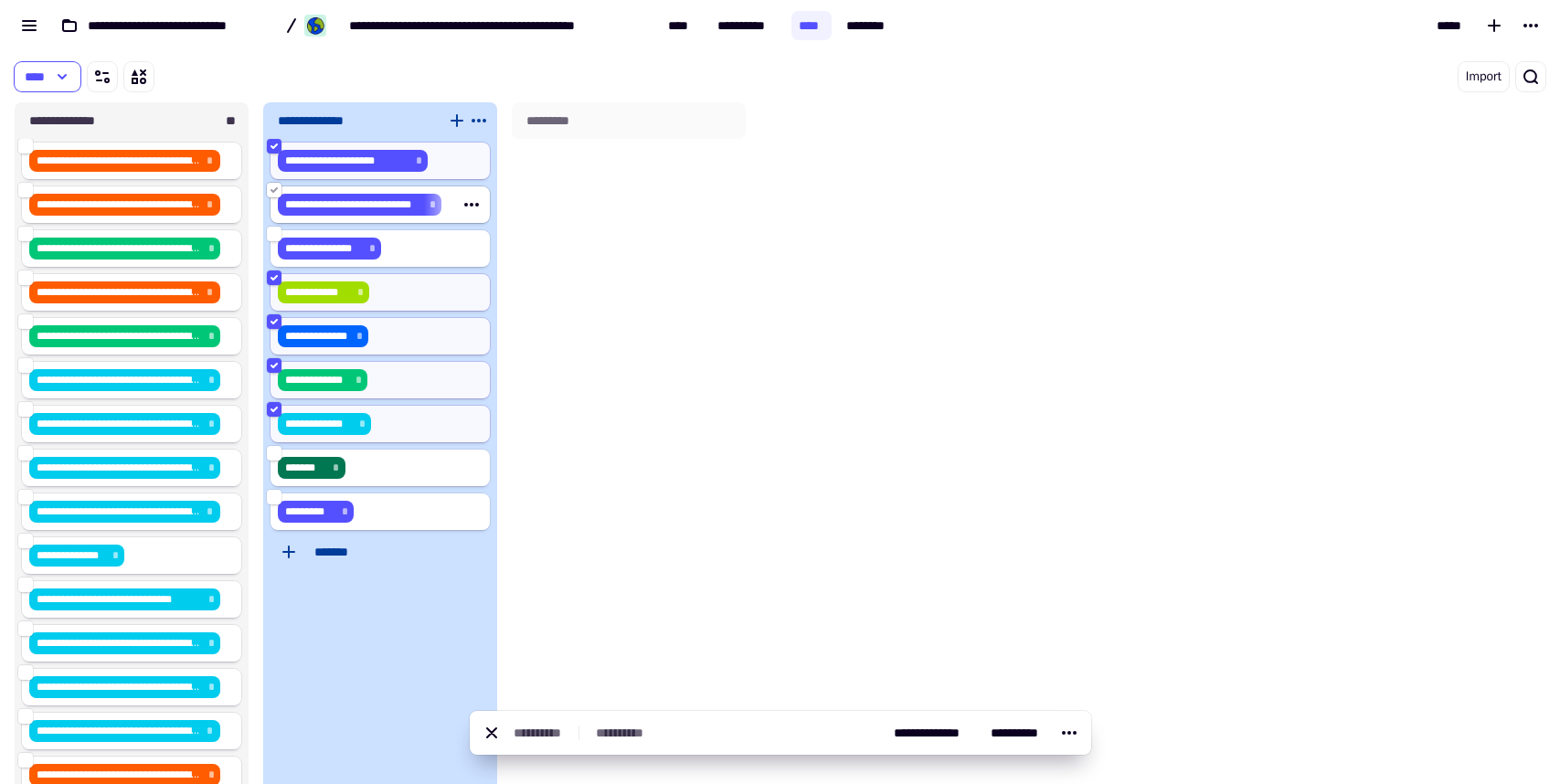 click 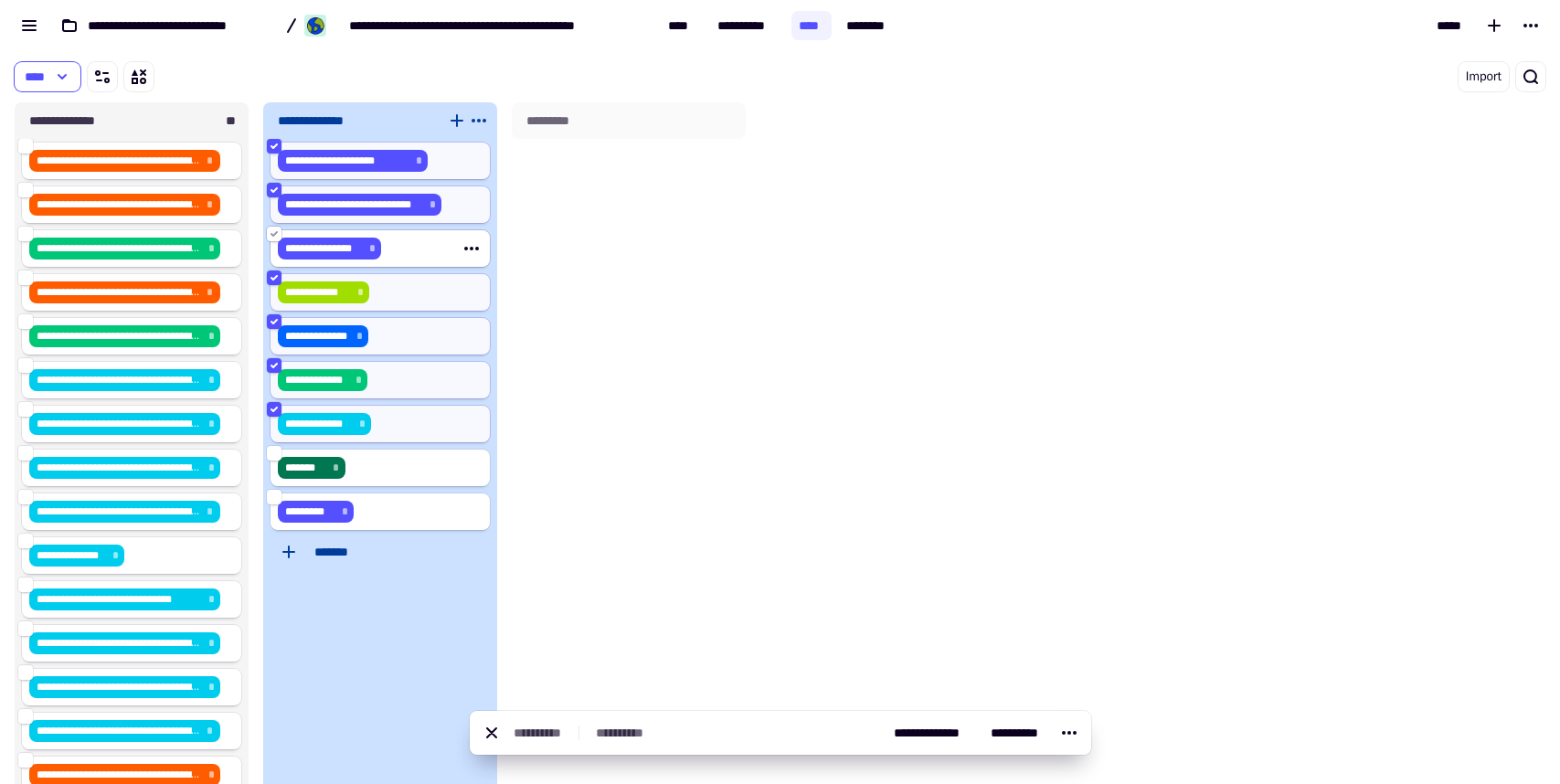 click 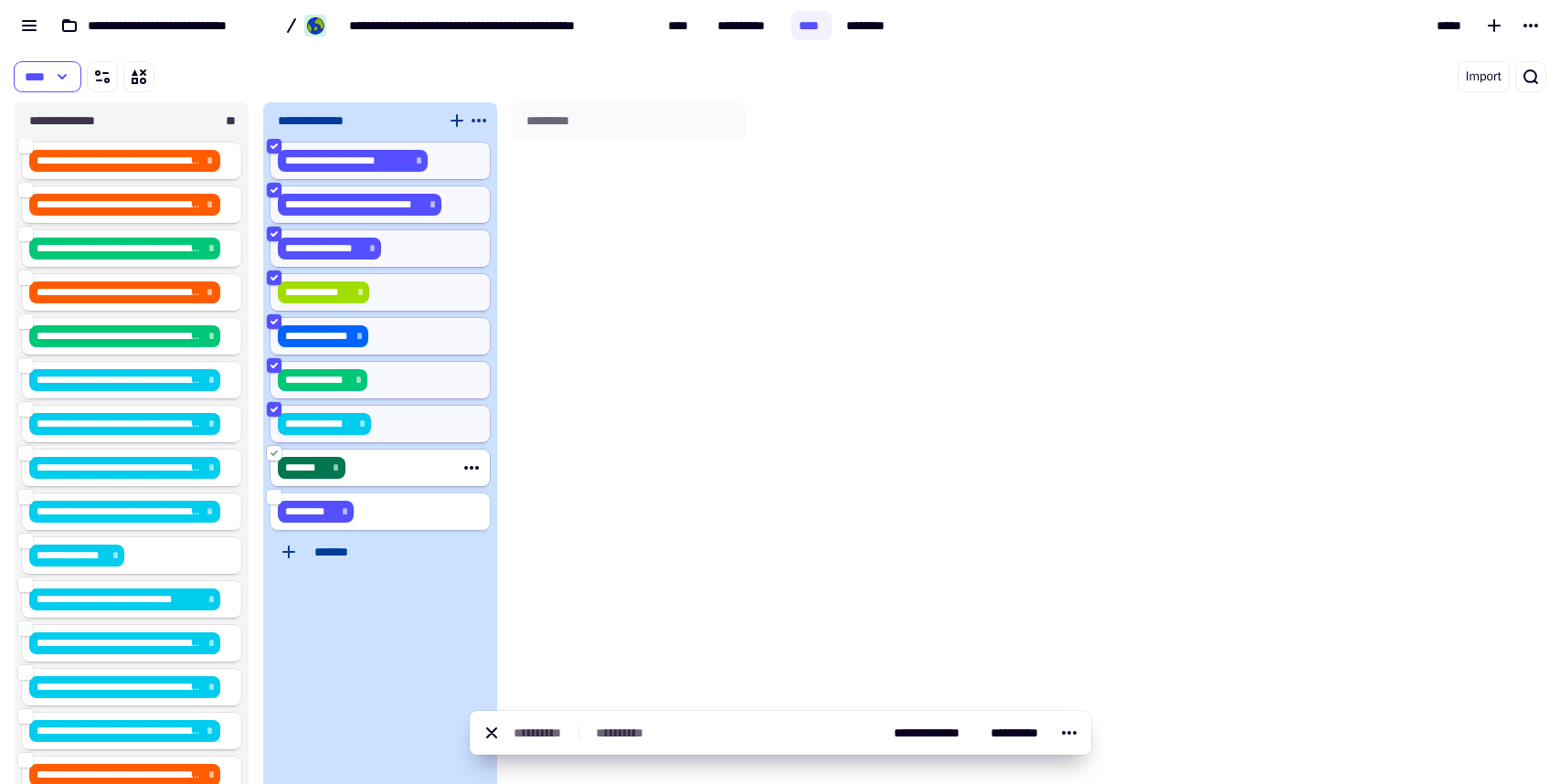 click 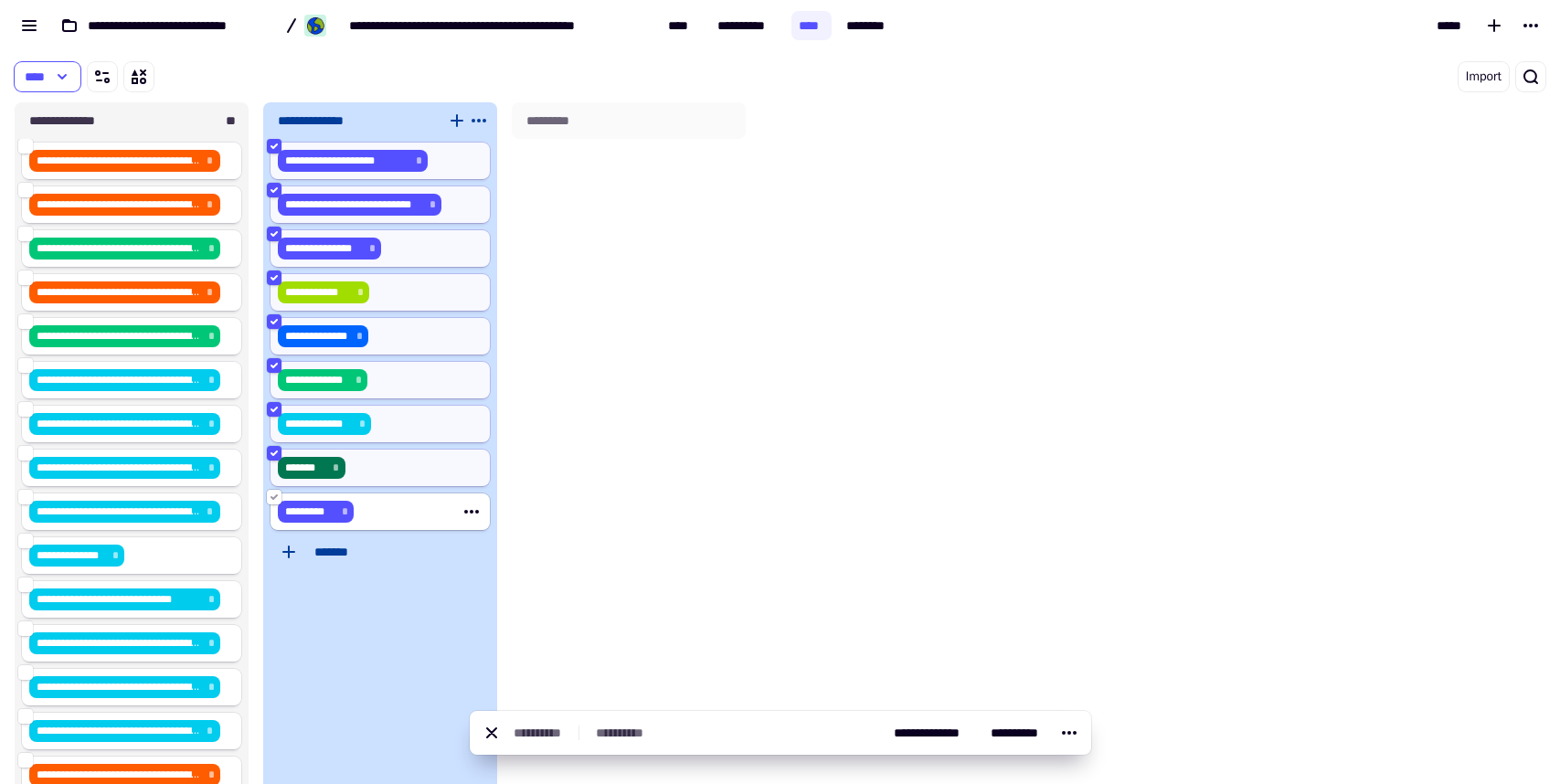 click 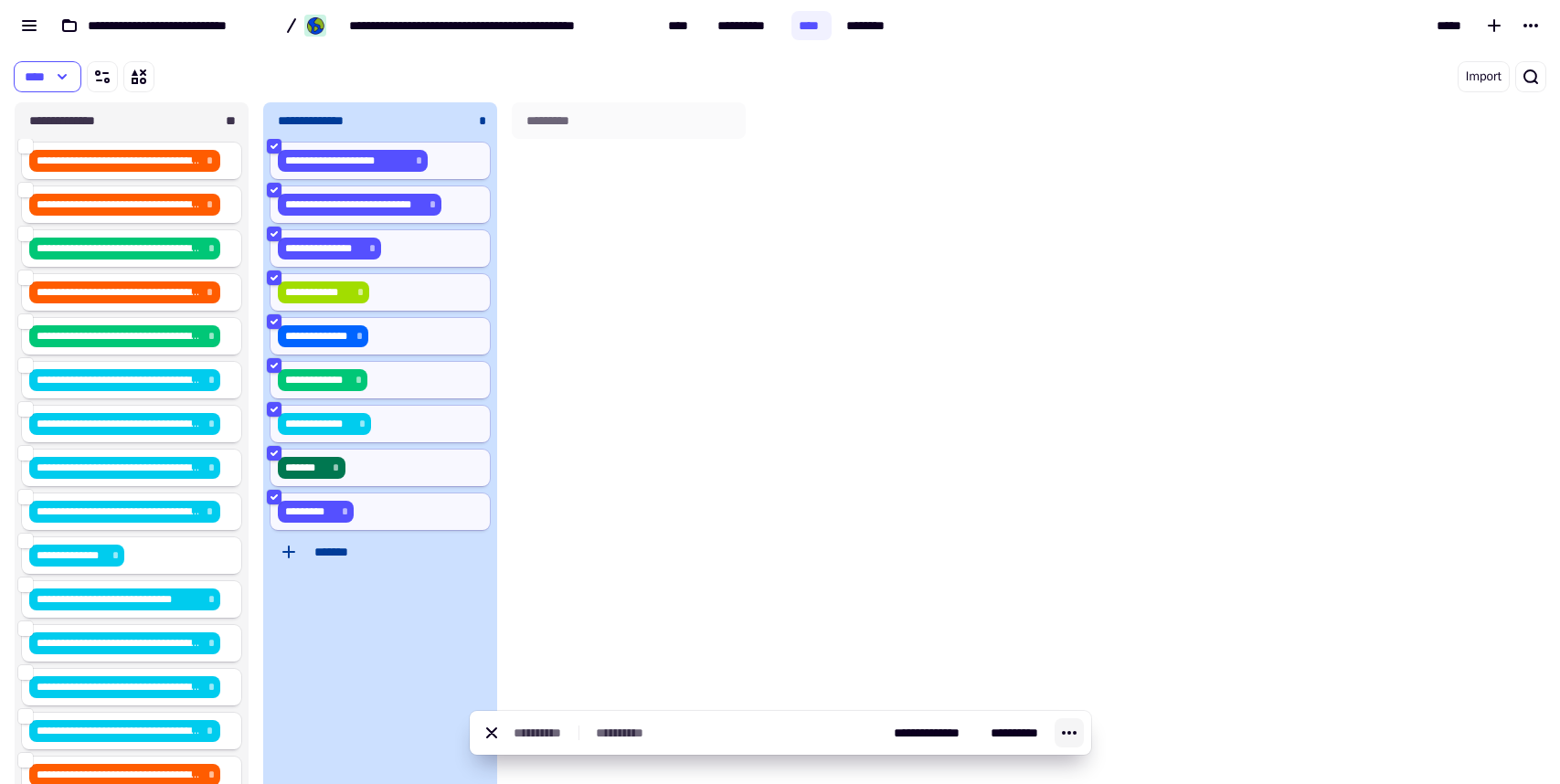click 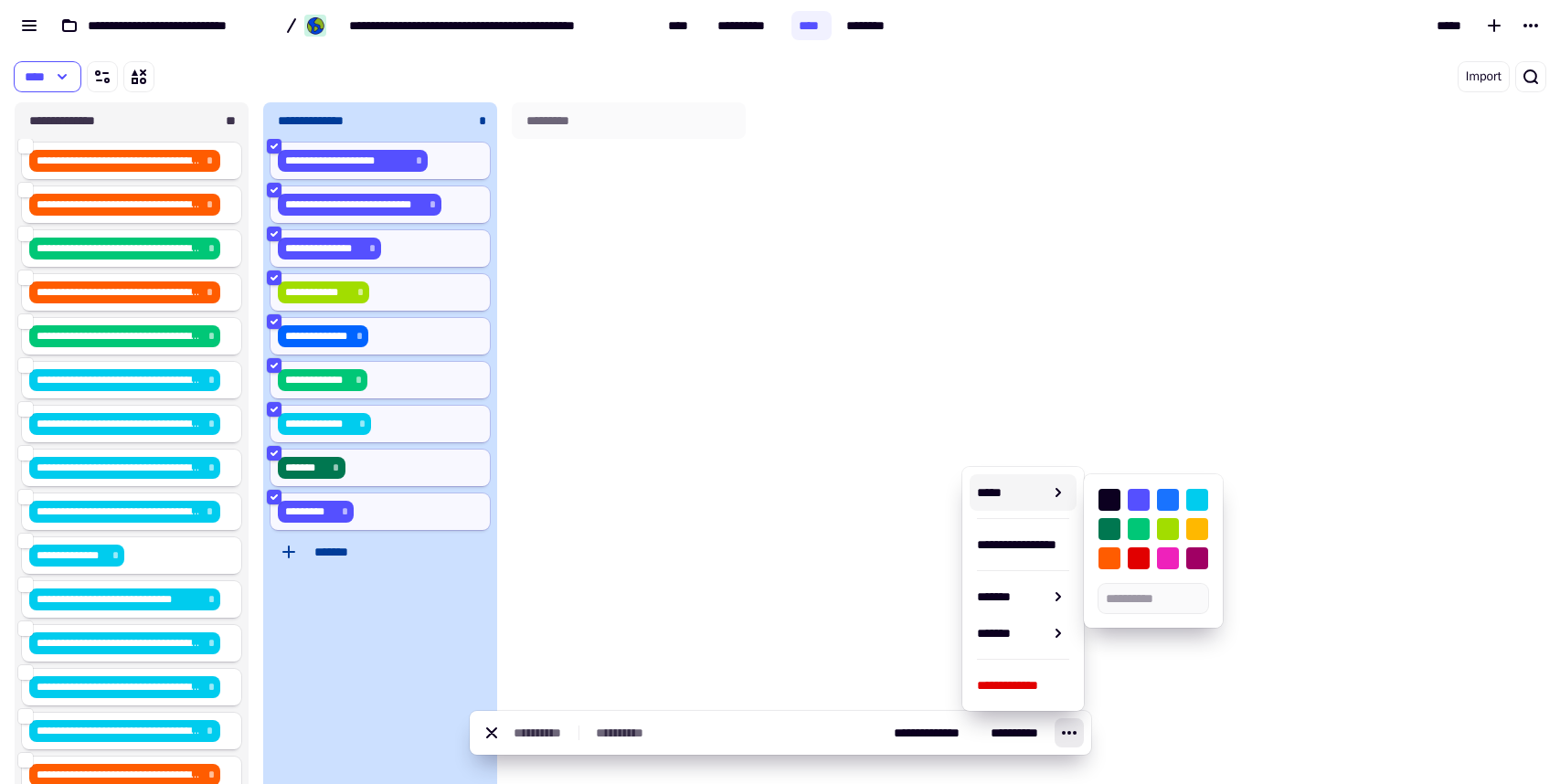 click at bounding box center (1168, 500) 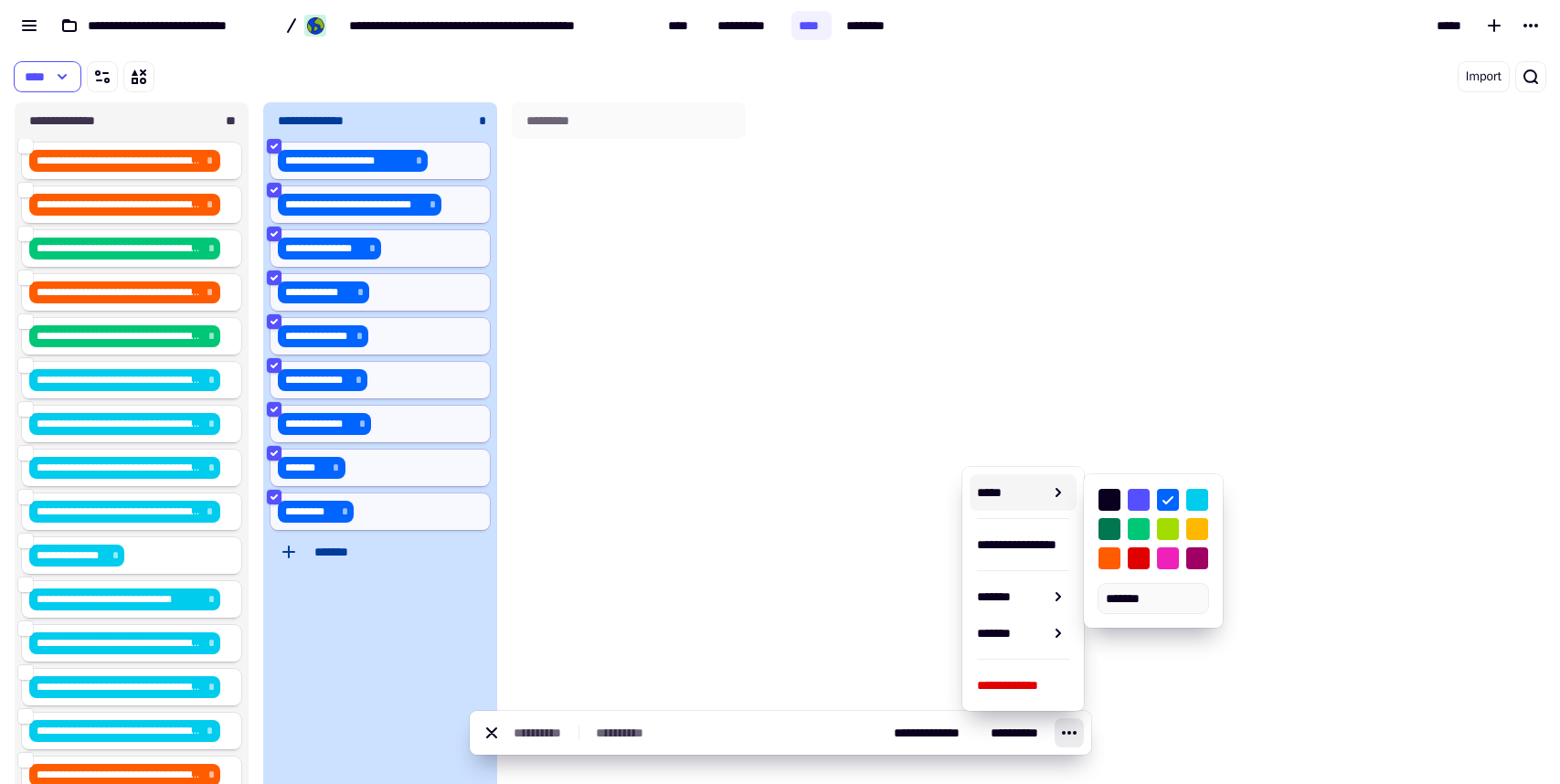 click on "**********" at bounding box center [780, 469] 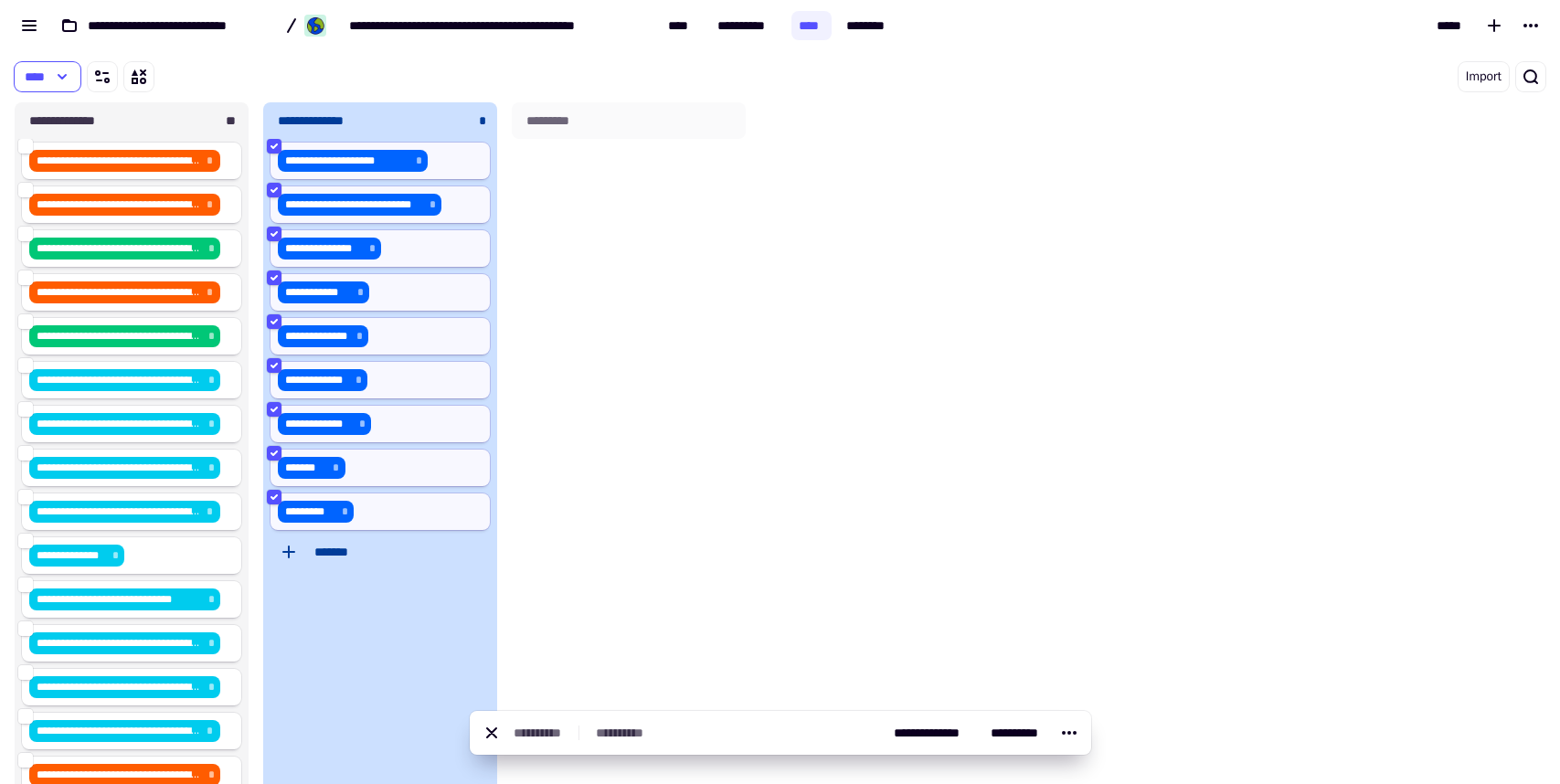 click on "**********" at bounding box center (780, 469) 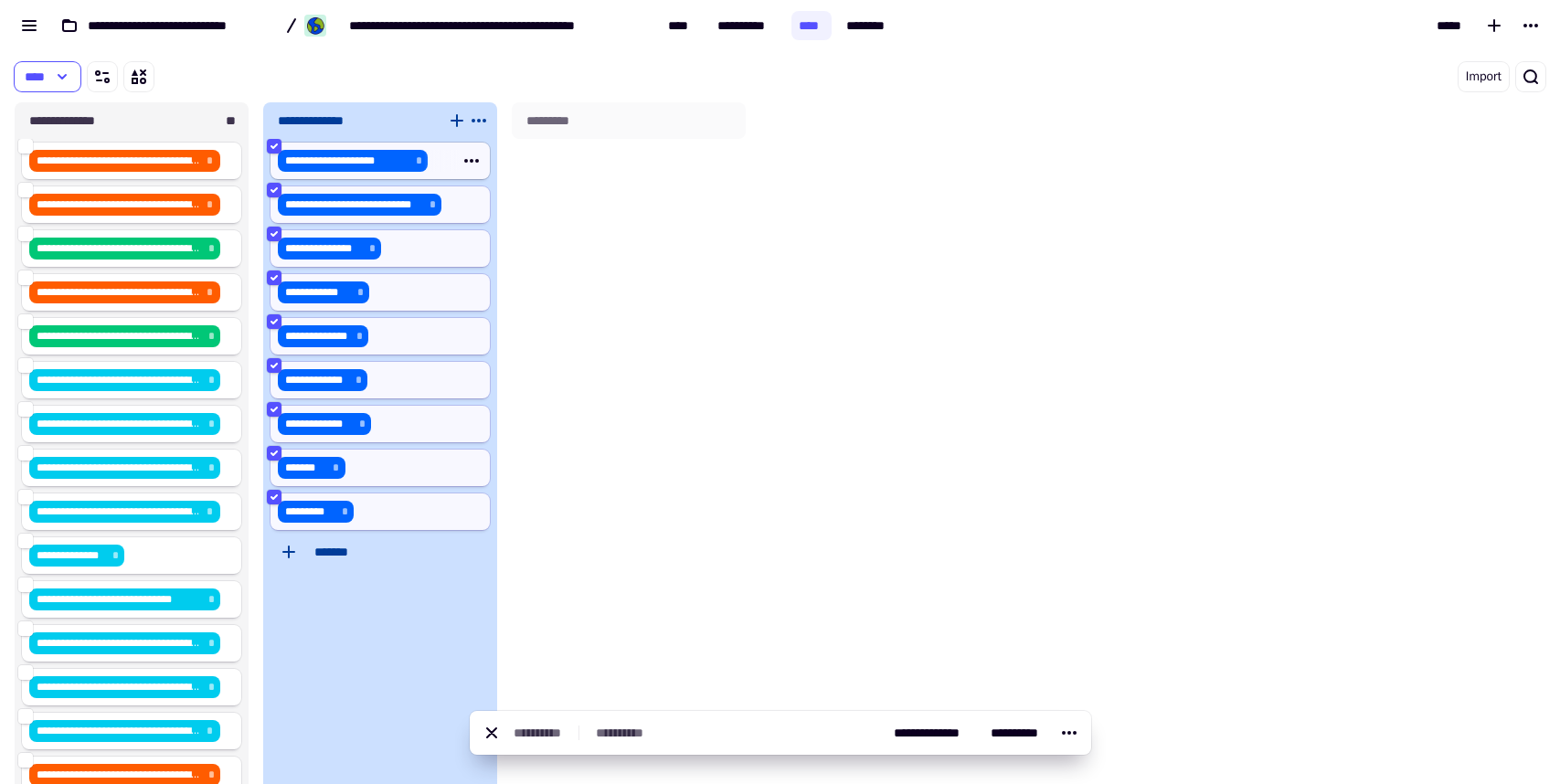 click on "**********" 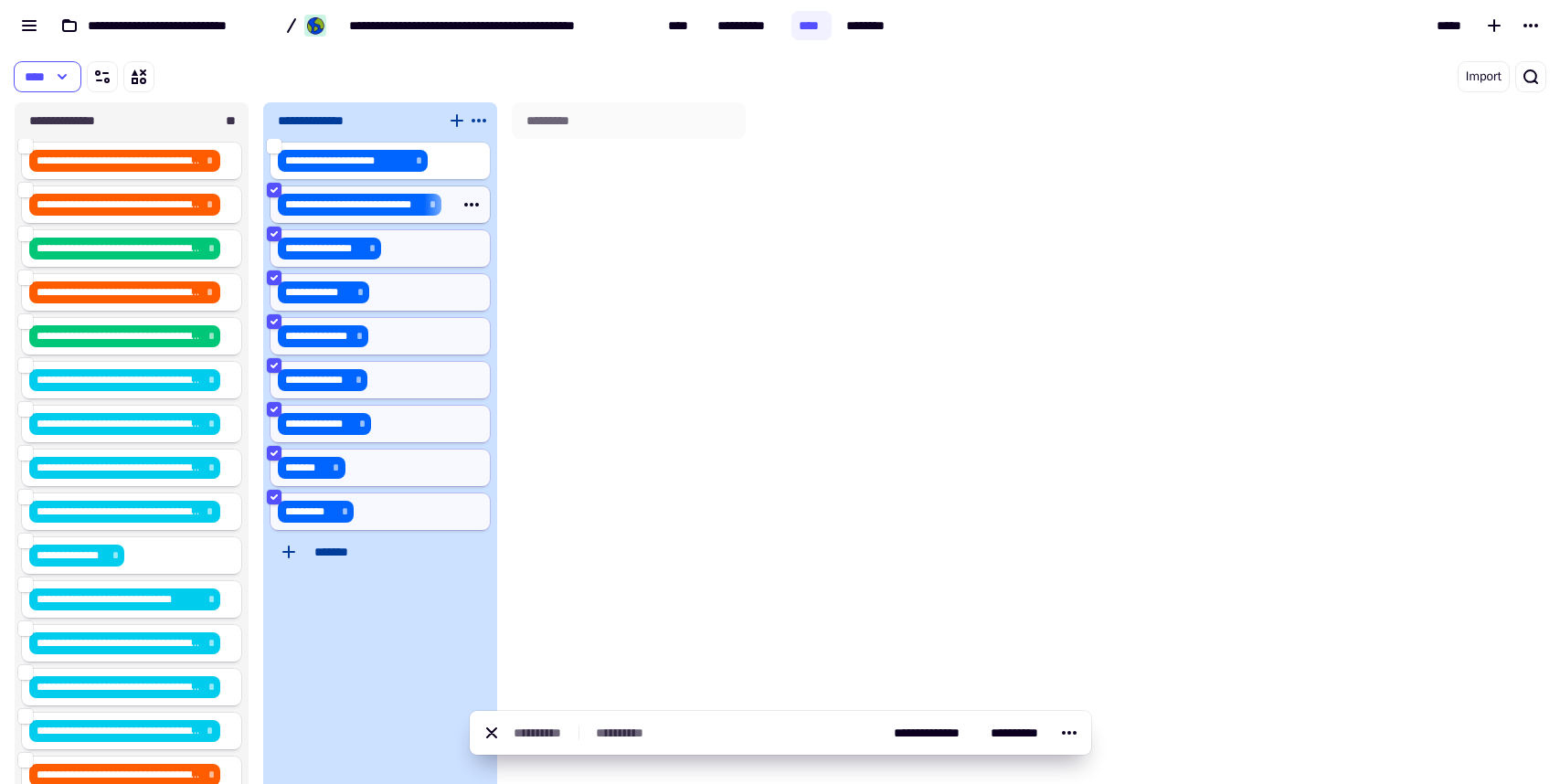 click 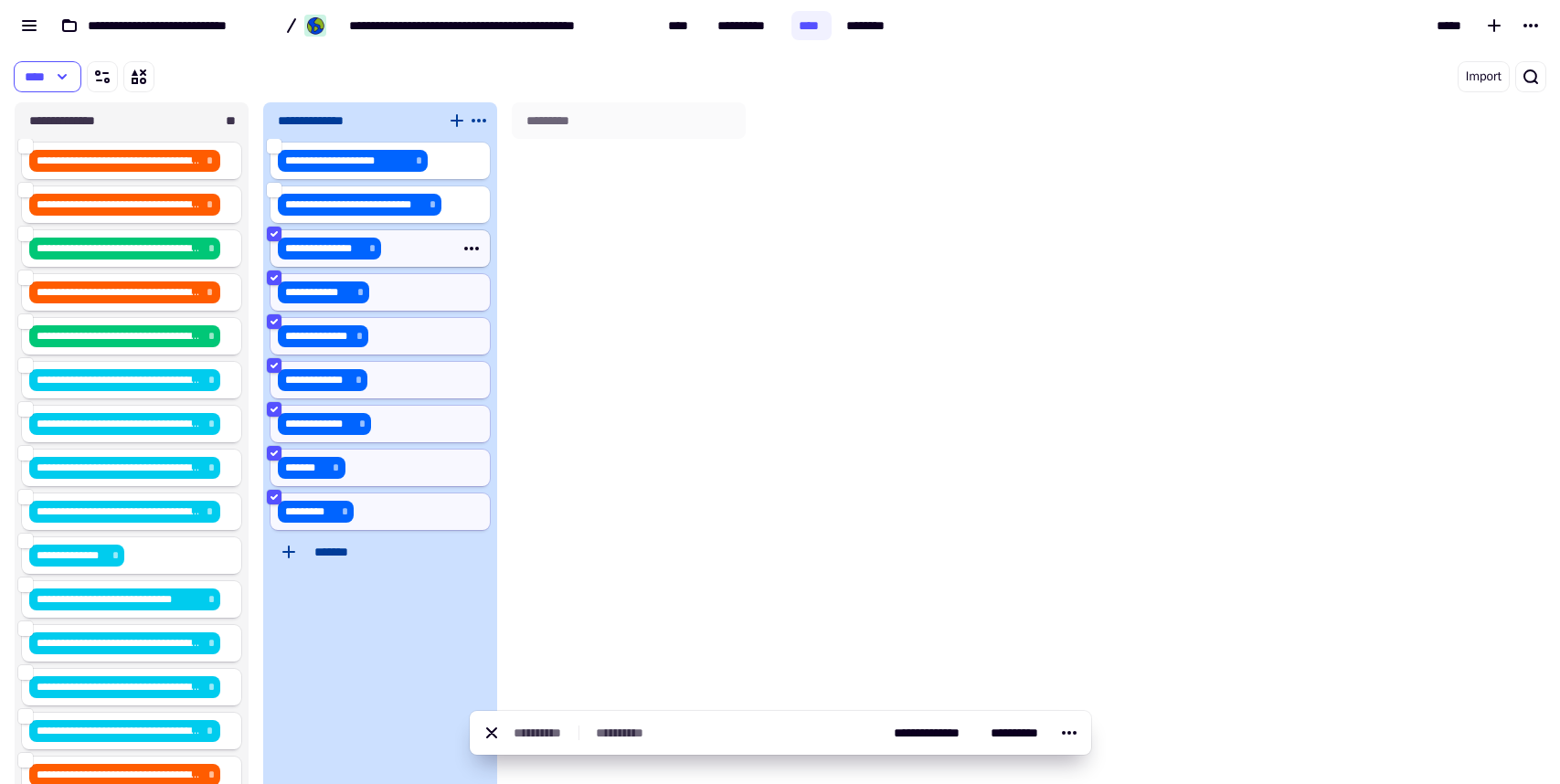 click 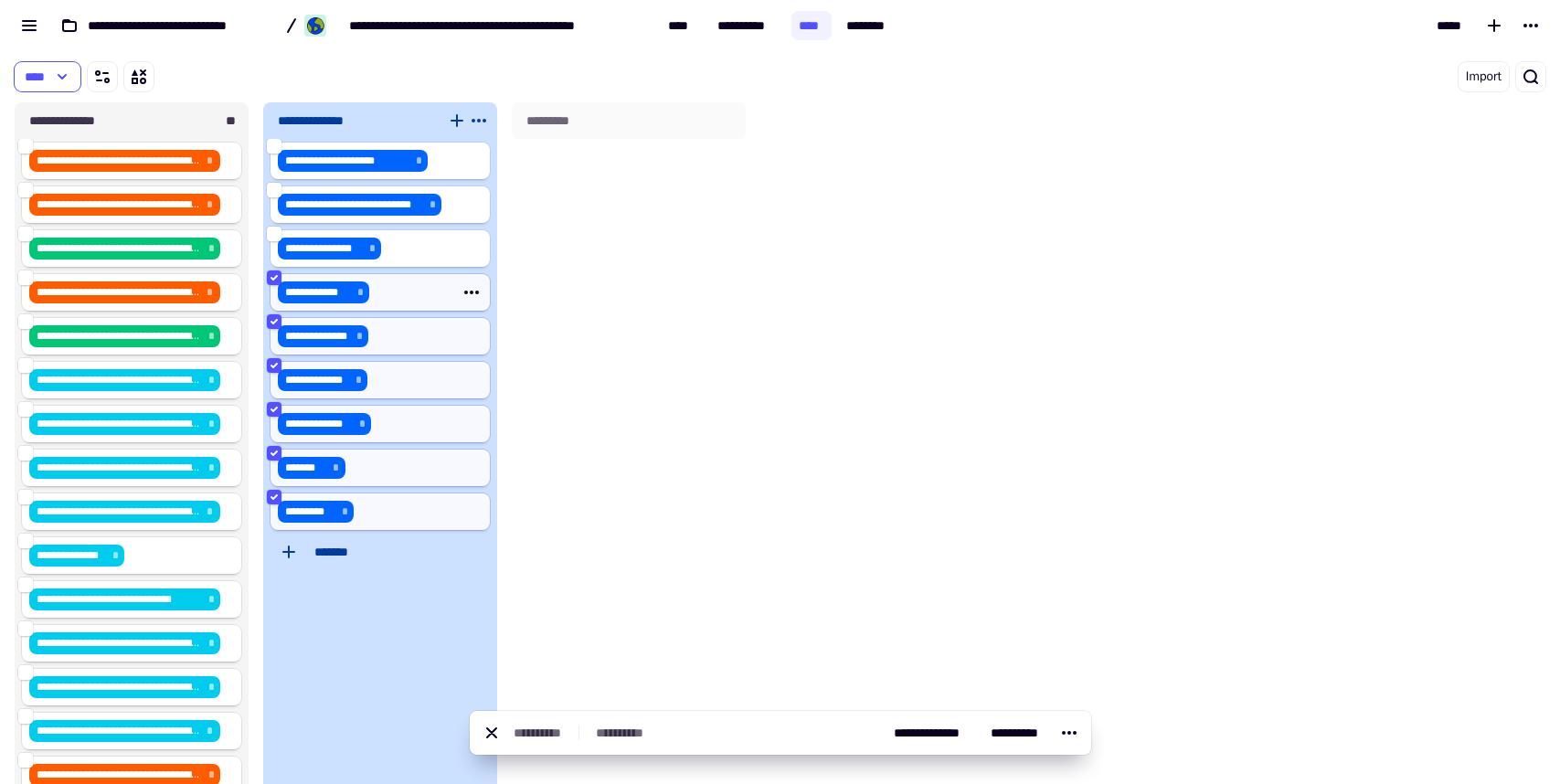 click 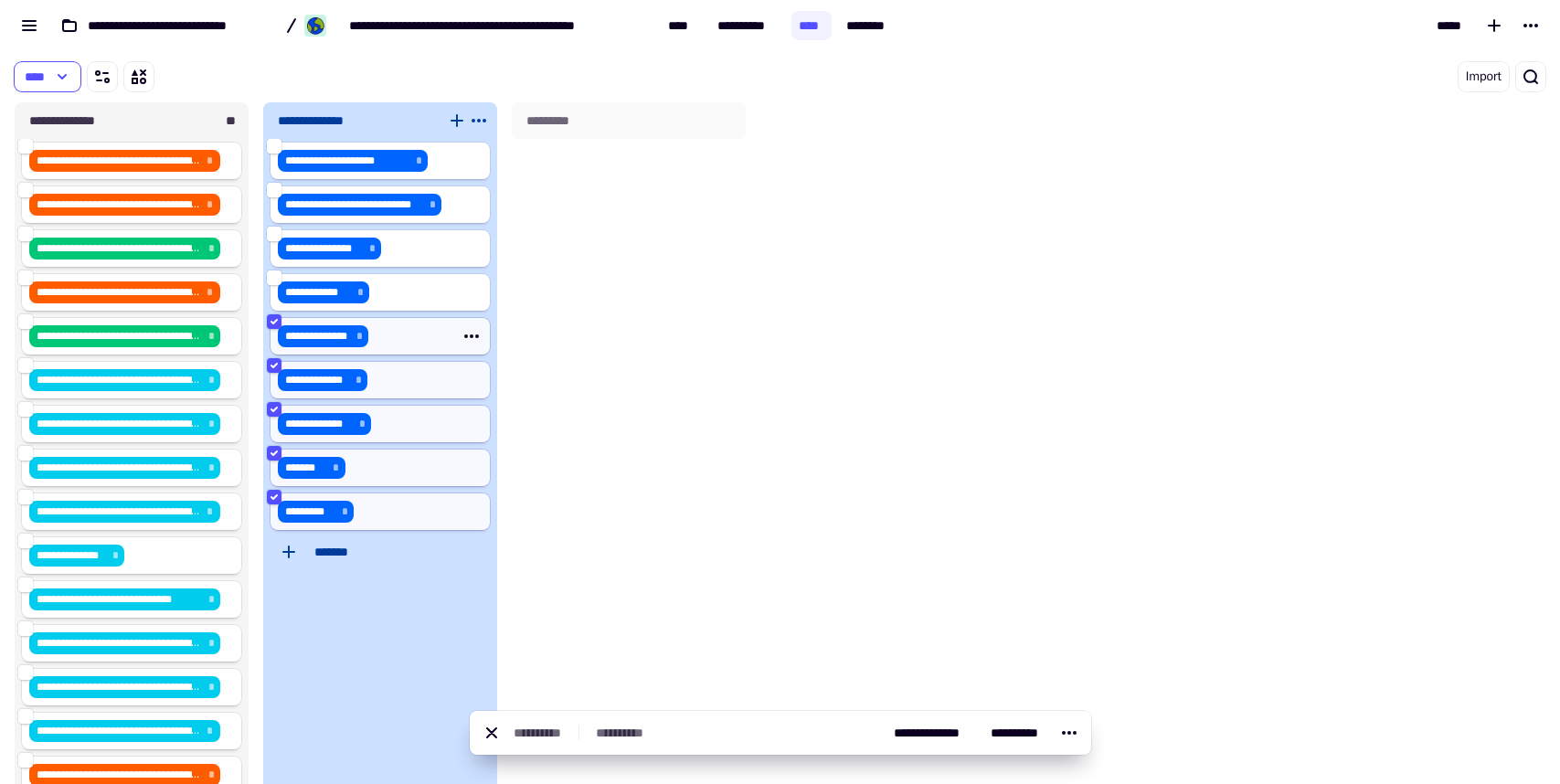 click 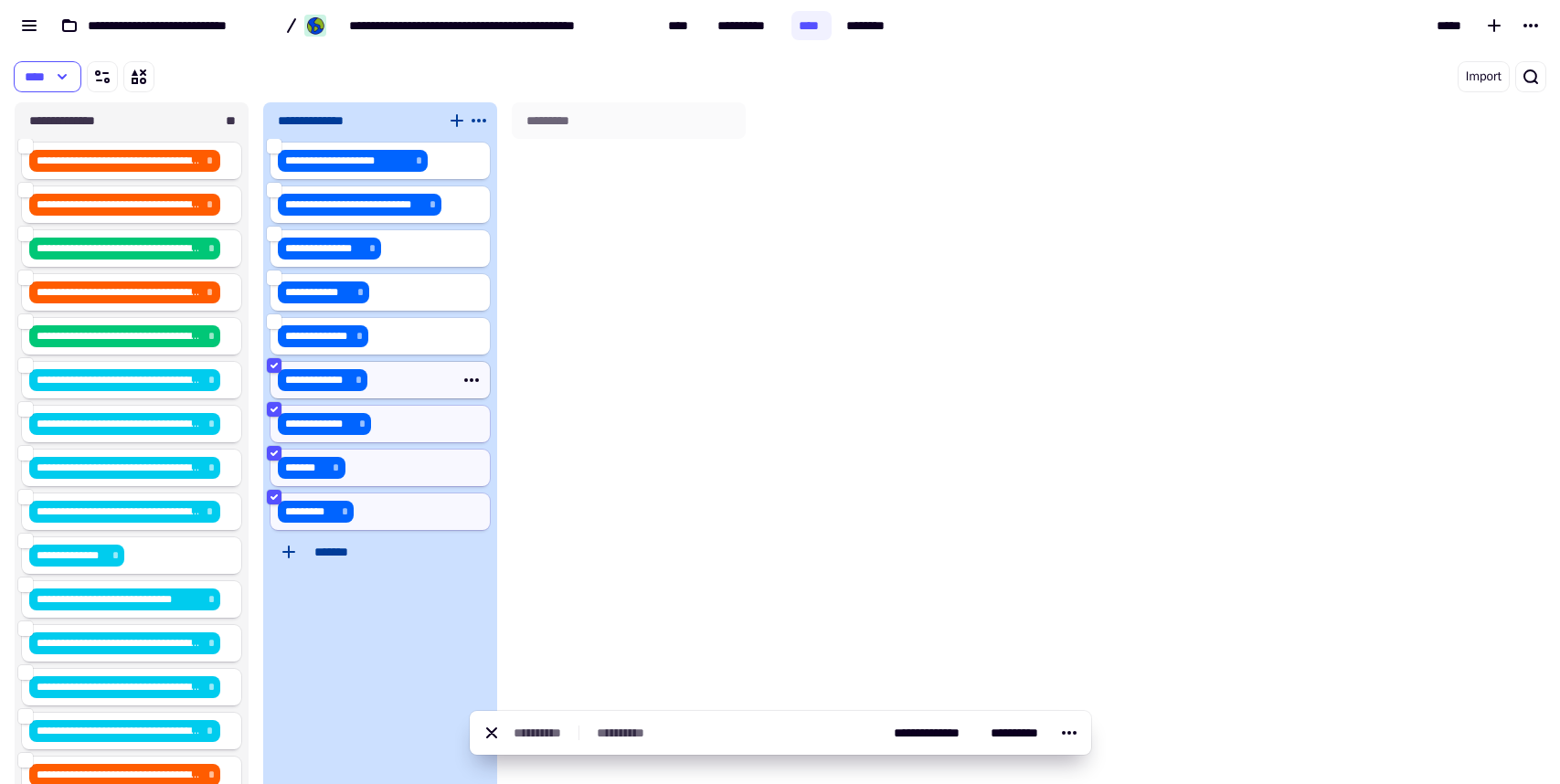 click 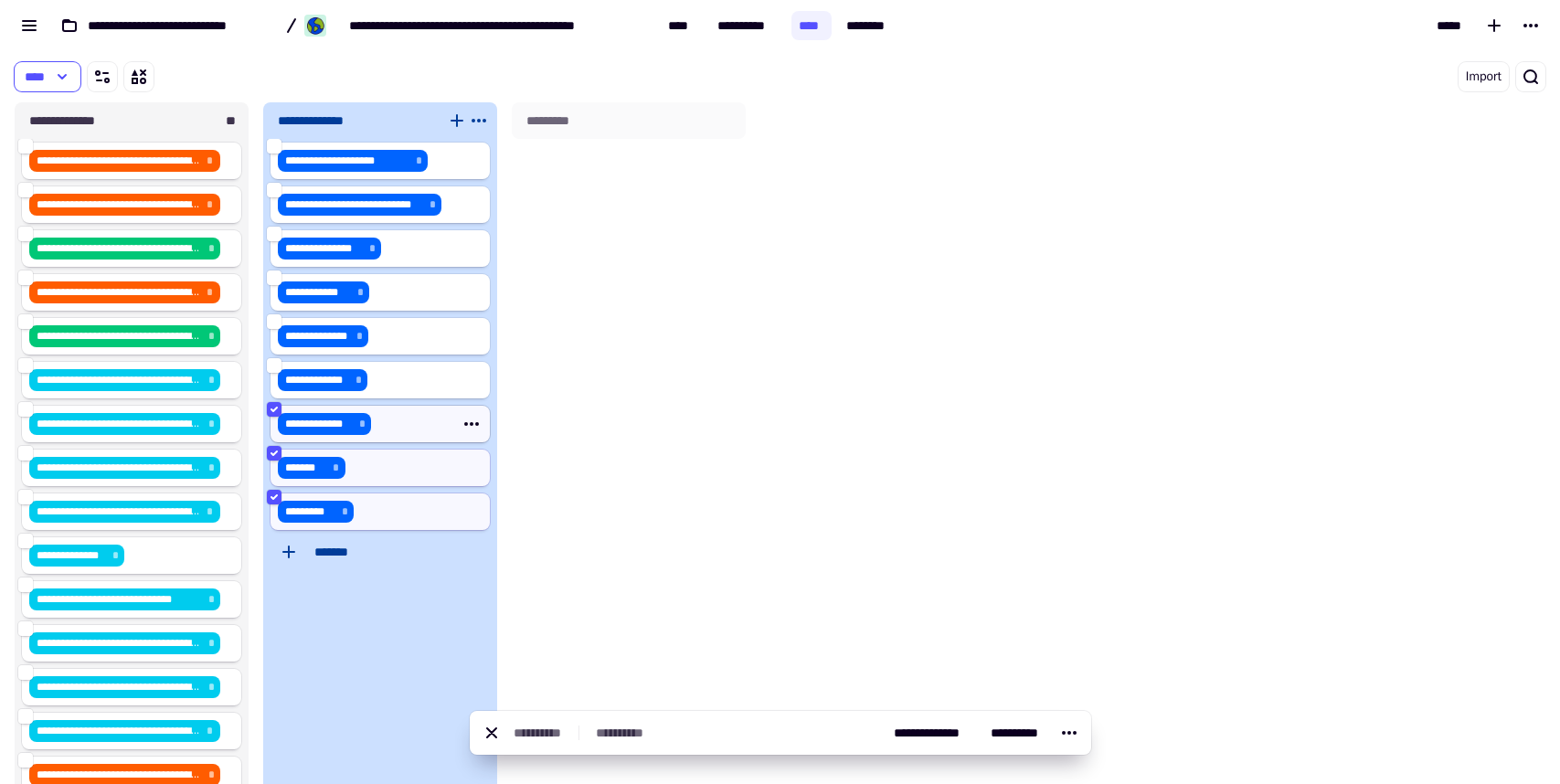 click 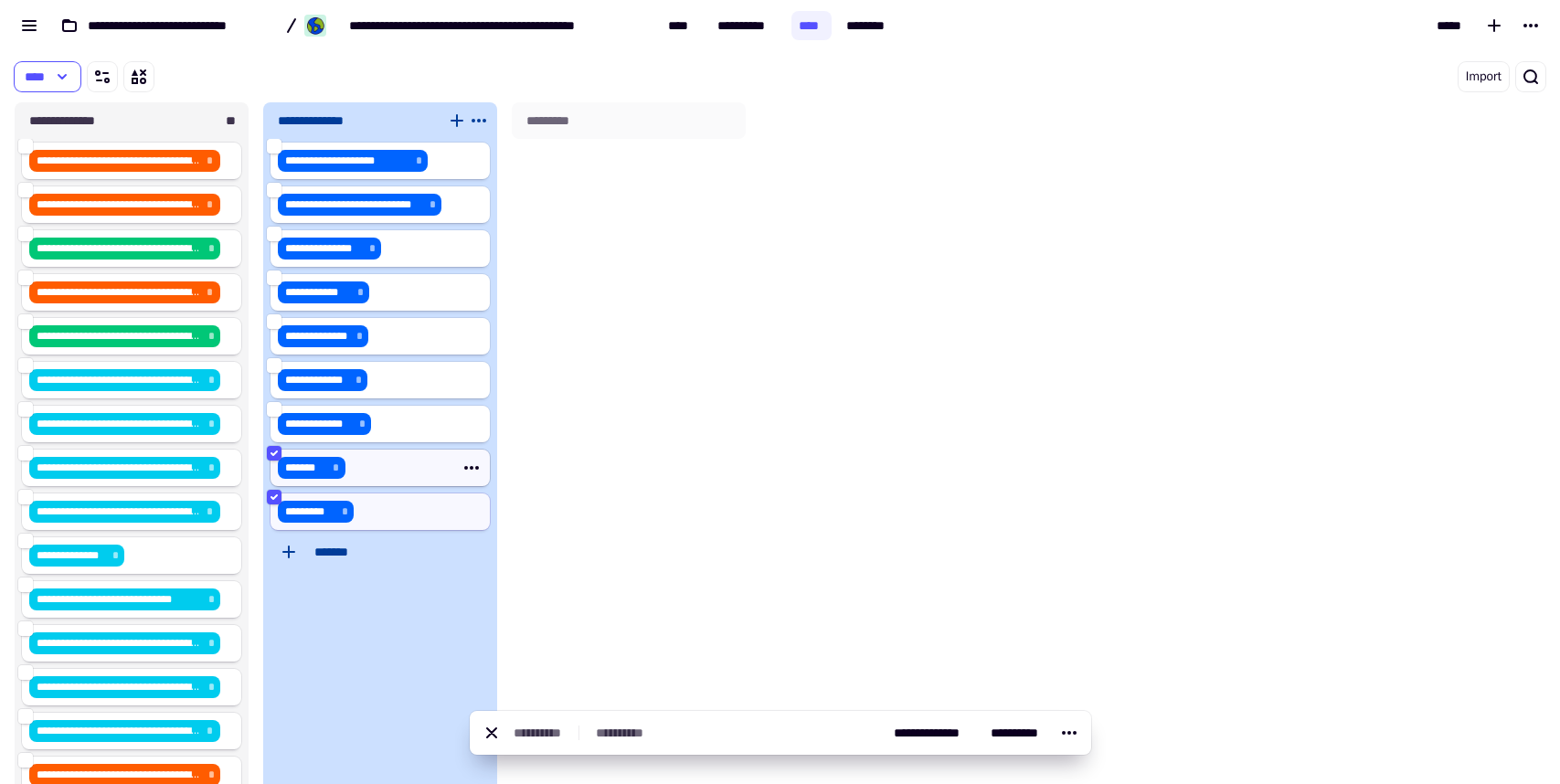 click 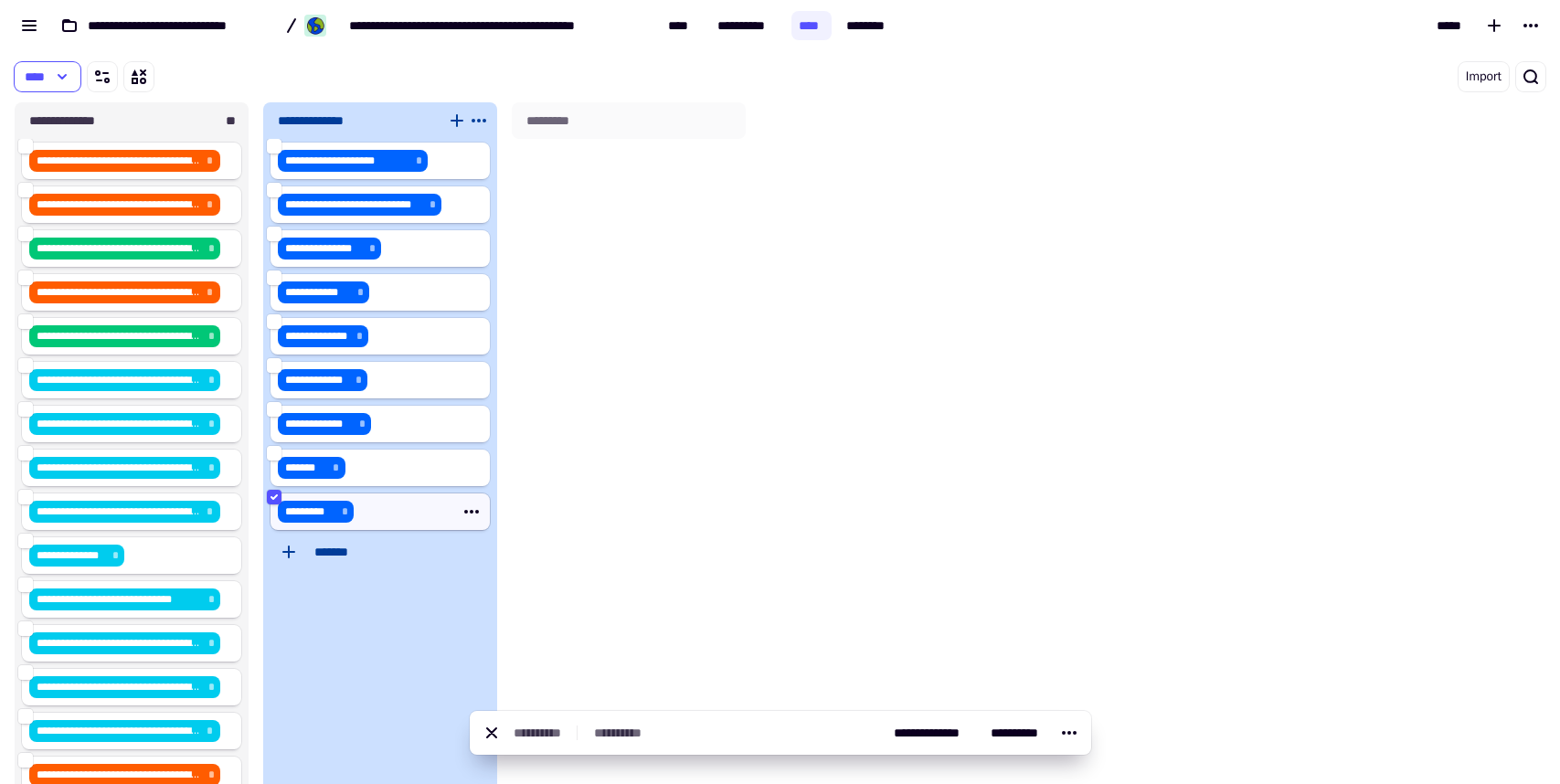 click 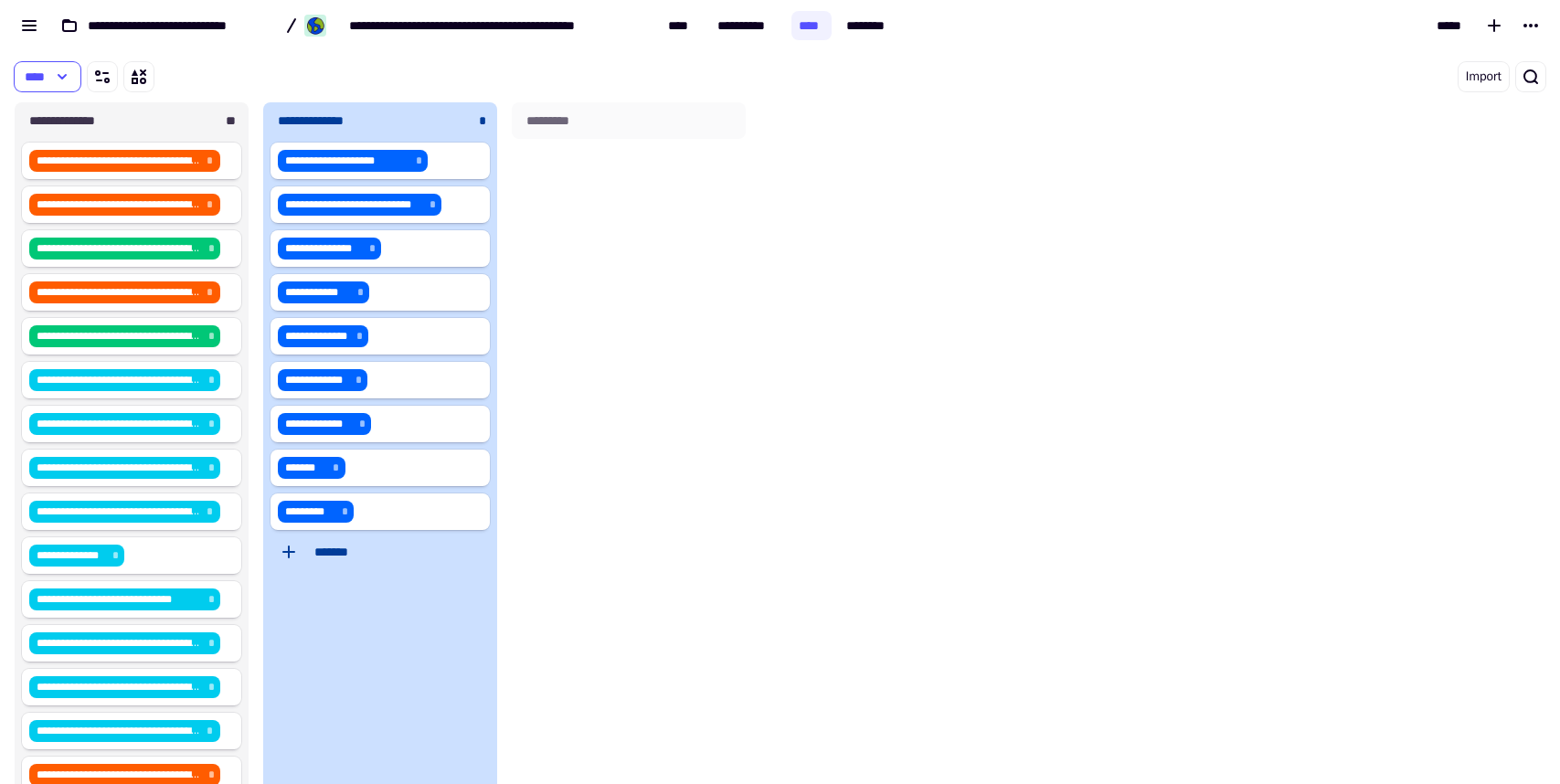 click on "*********" at bounding box center (629, 461) 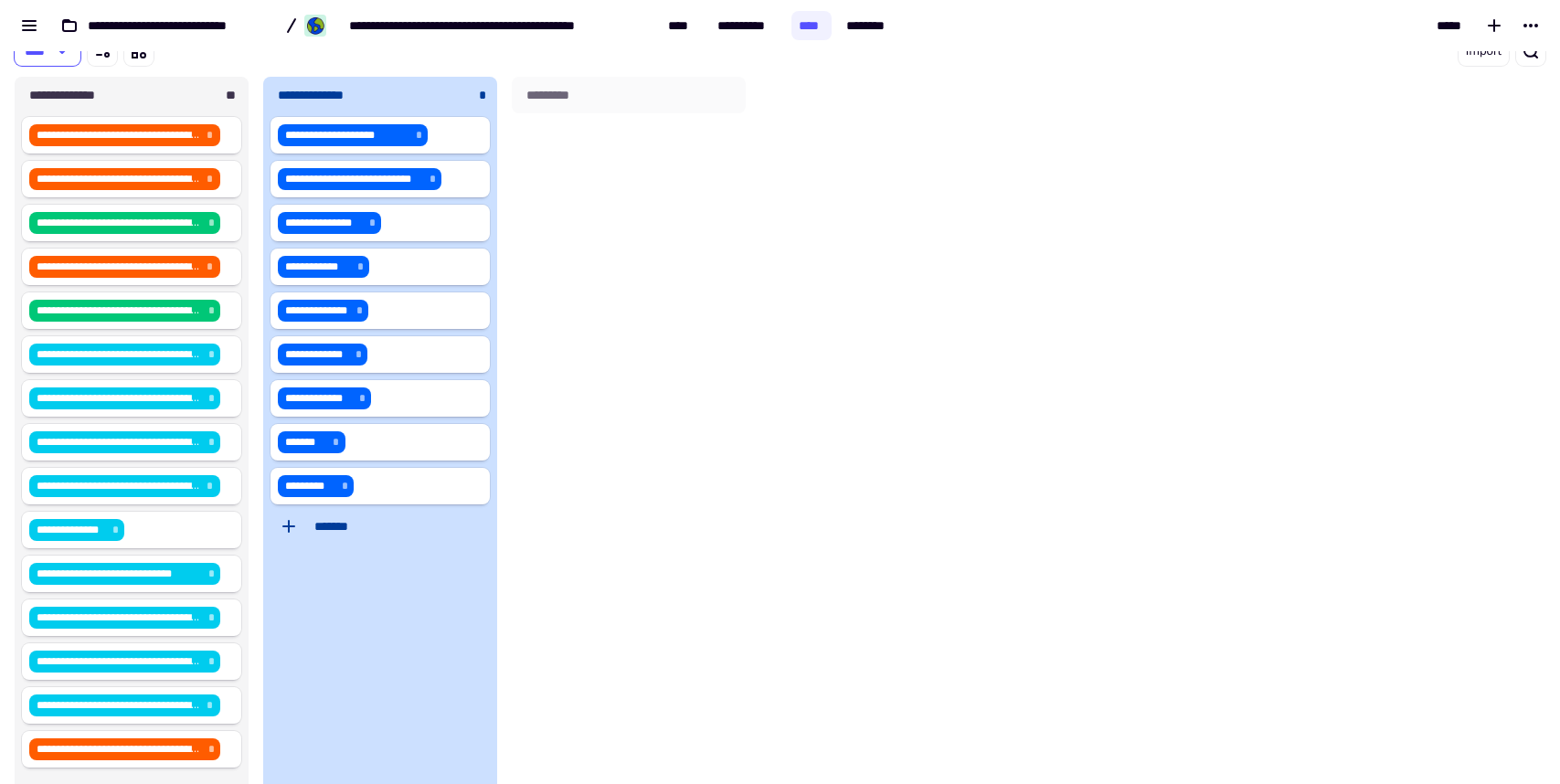 scroll, scrollTop: 51, scrollLeft: 0, axis: vertical 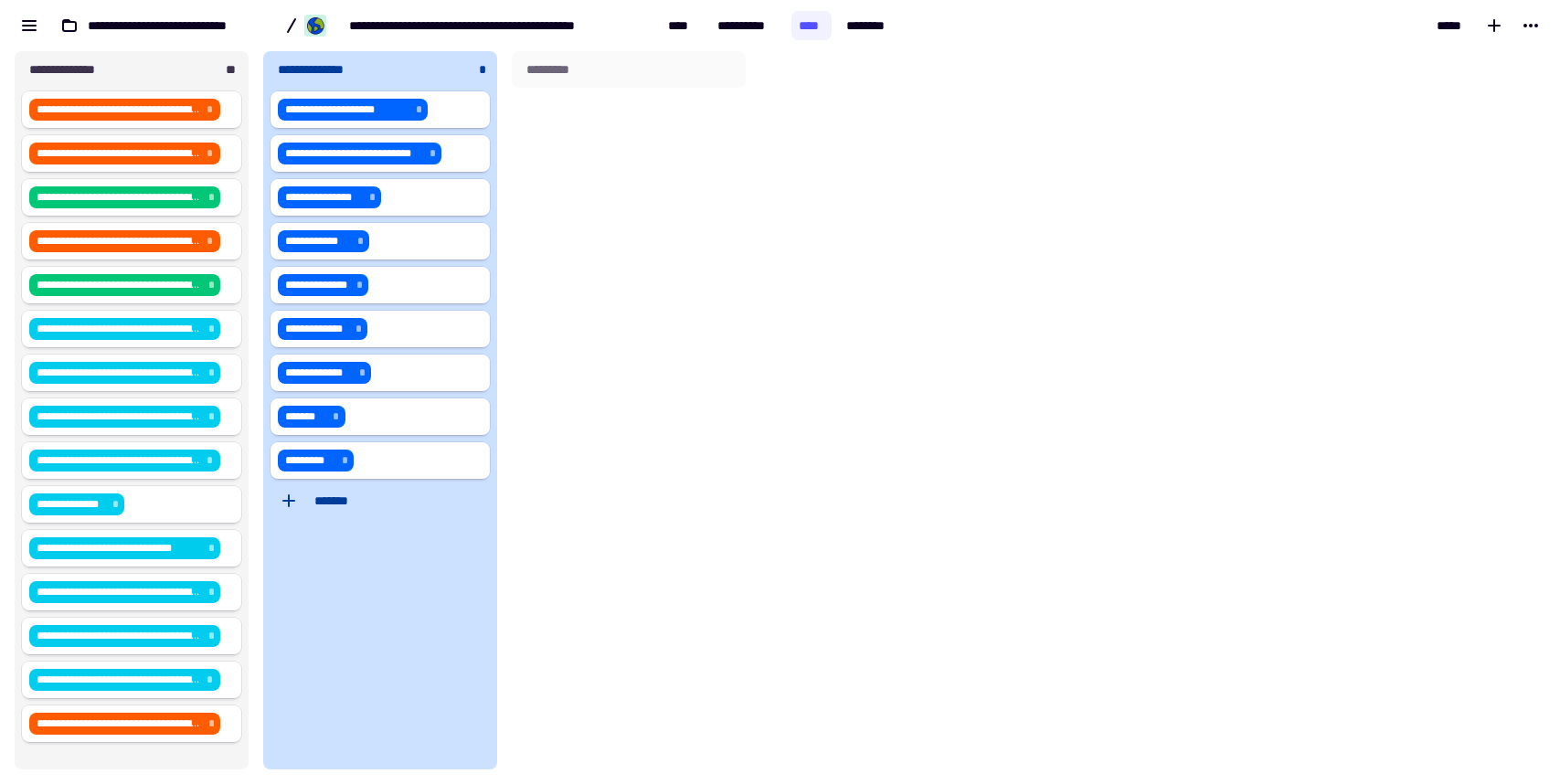click on "*********" at bounding box center [629, 410] 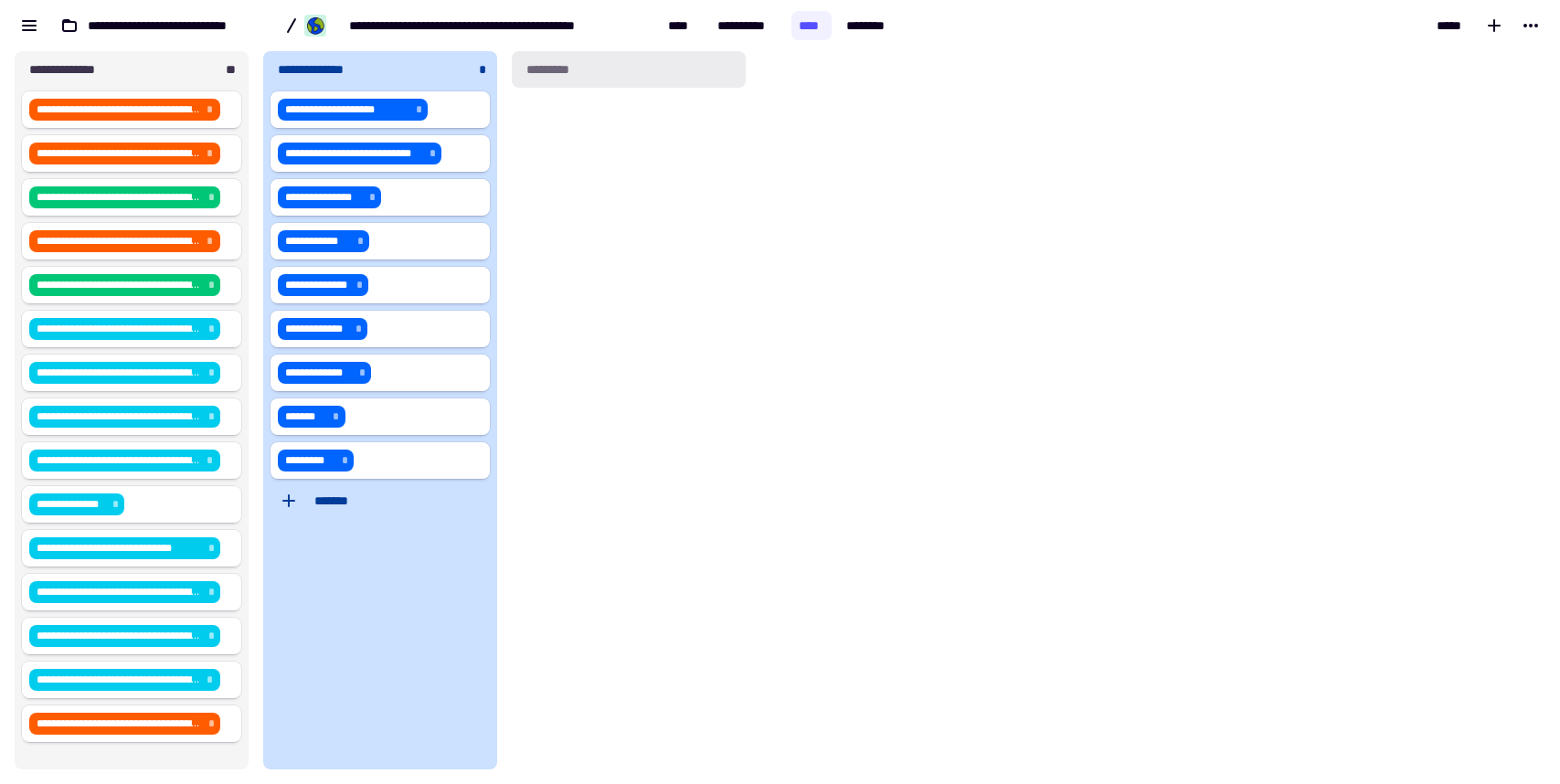 click on "*********" at bounding box center (629, 69) 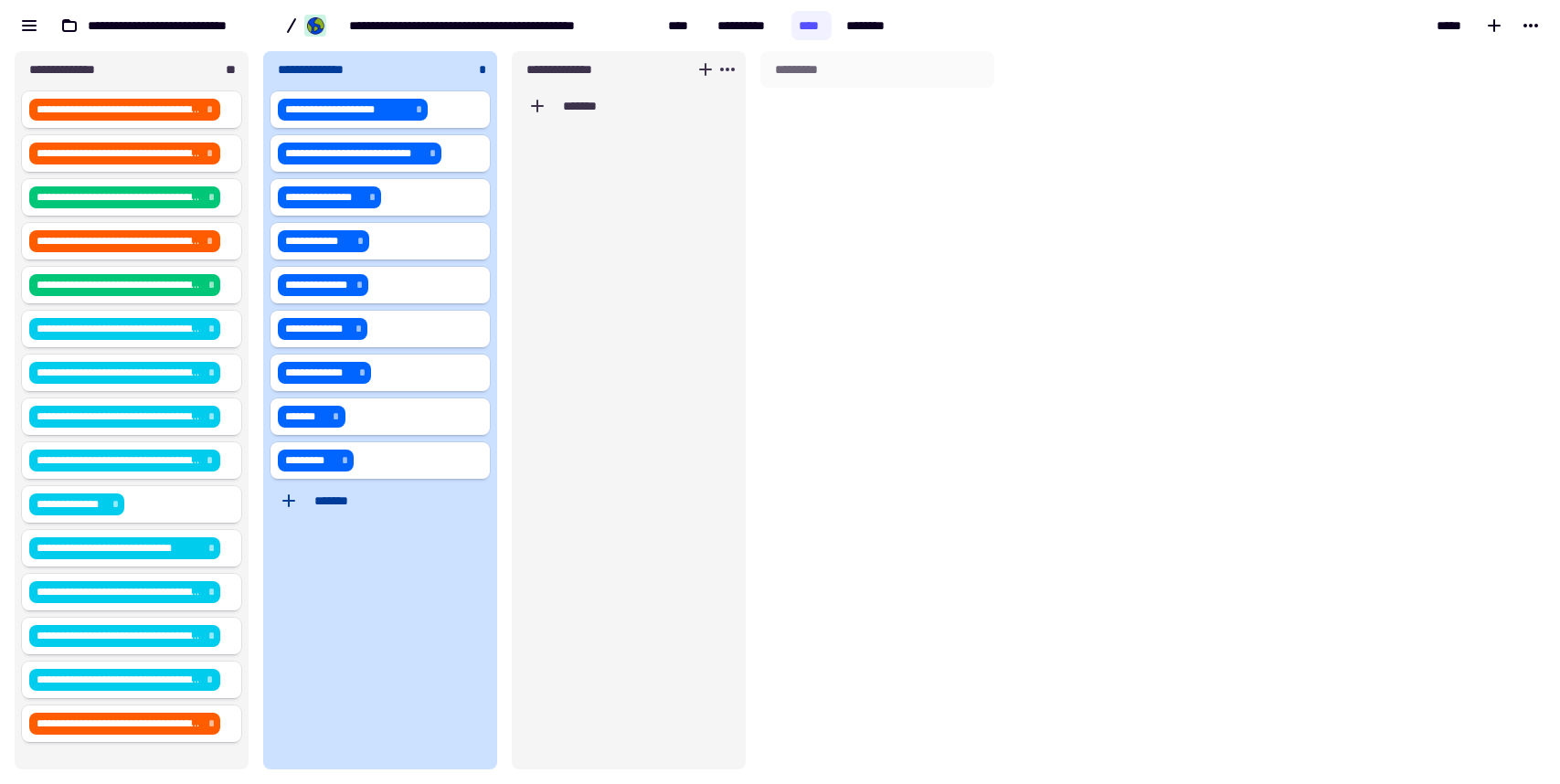 scroll, scrollTop: 15, scrollLeft: 15, axis: both 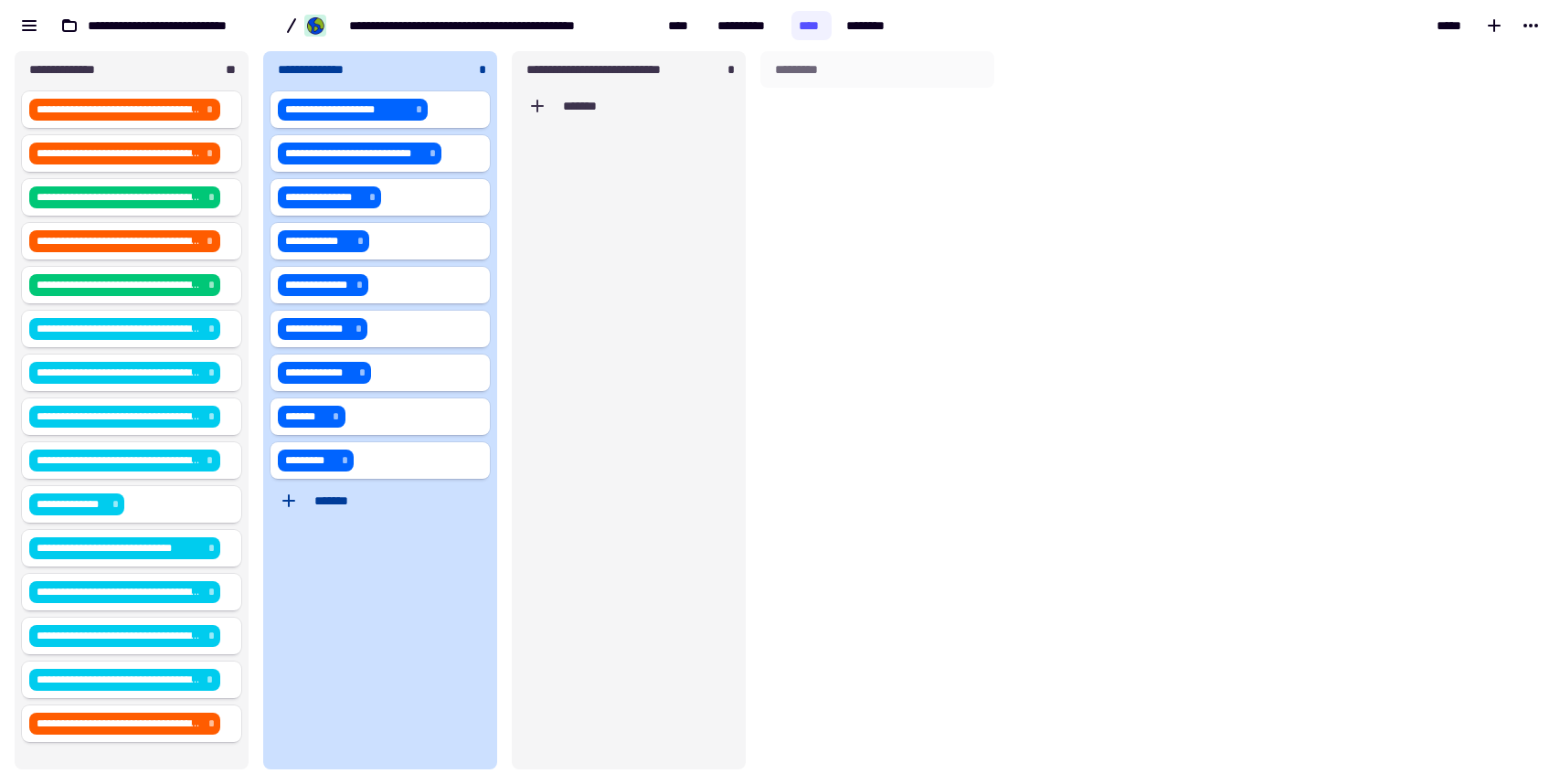 type on "**********" 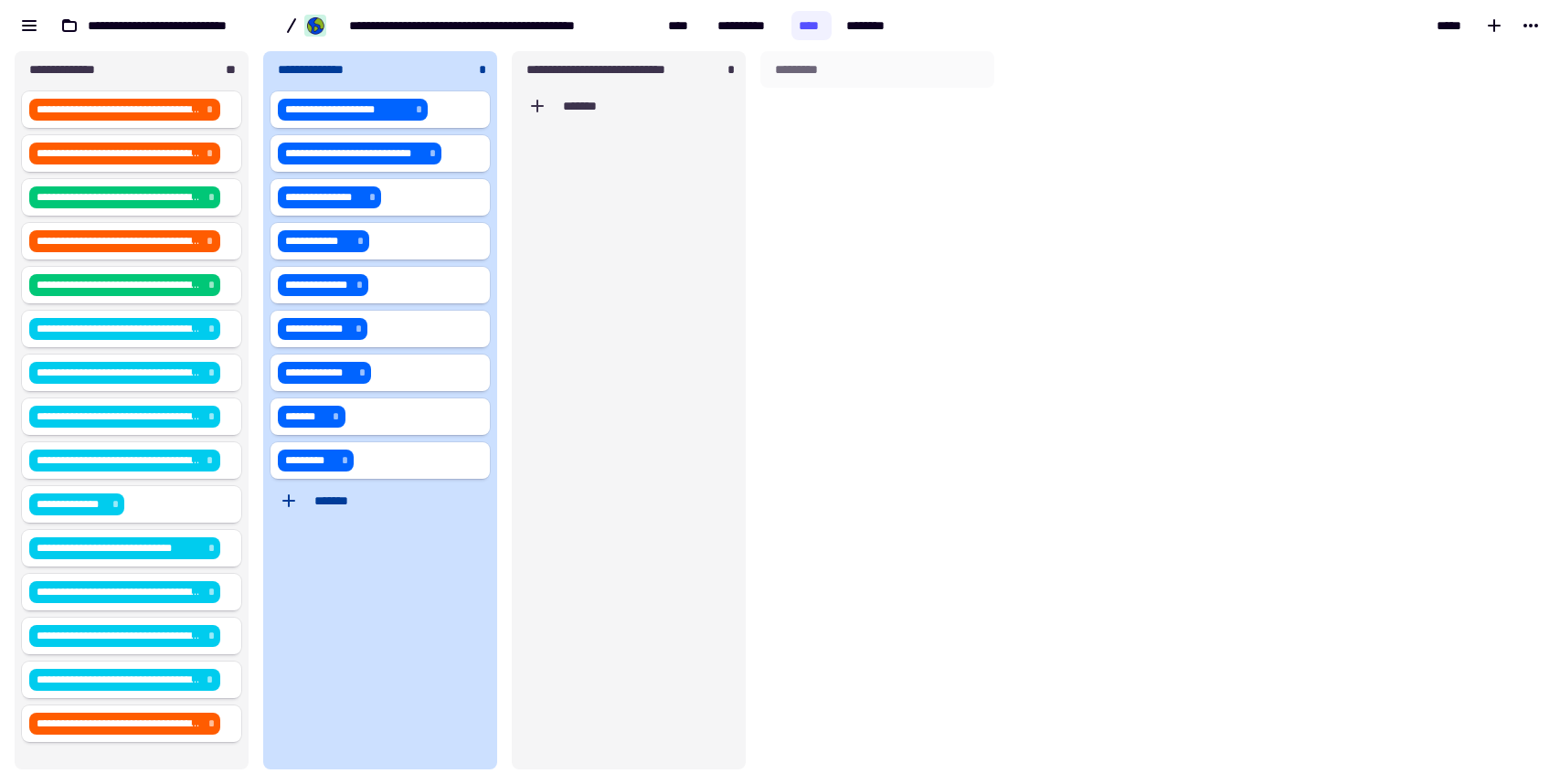 click on "*********" at bounding box center [877, 410] 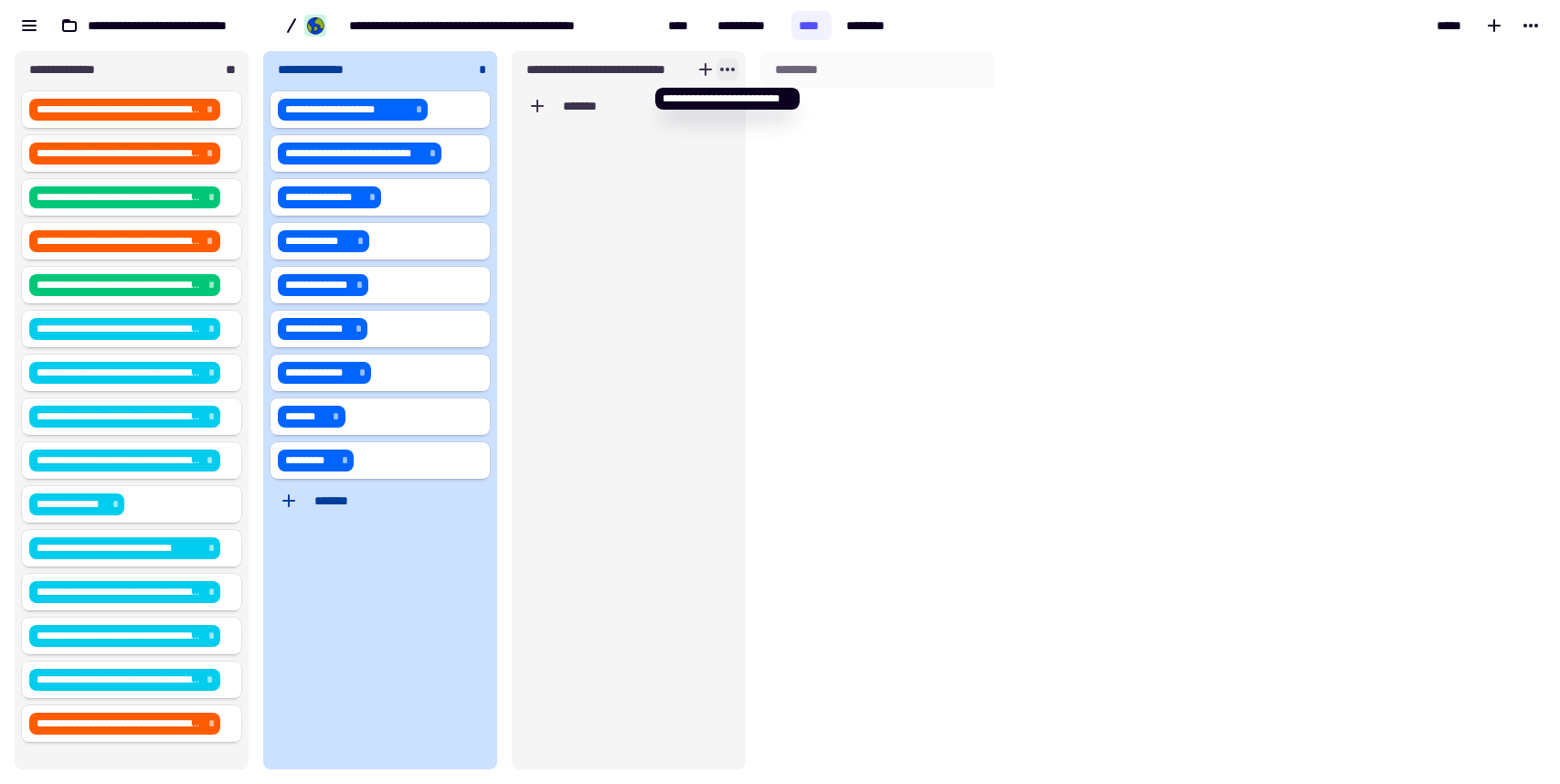 click 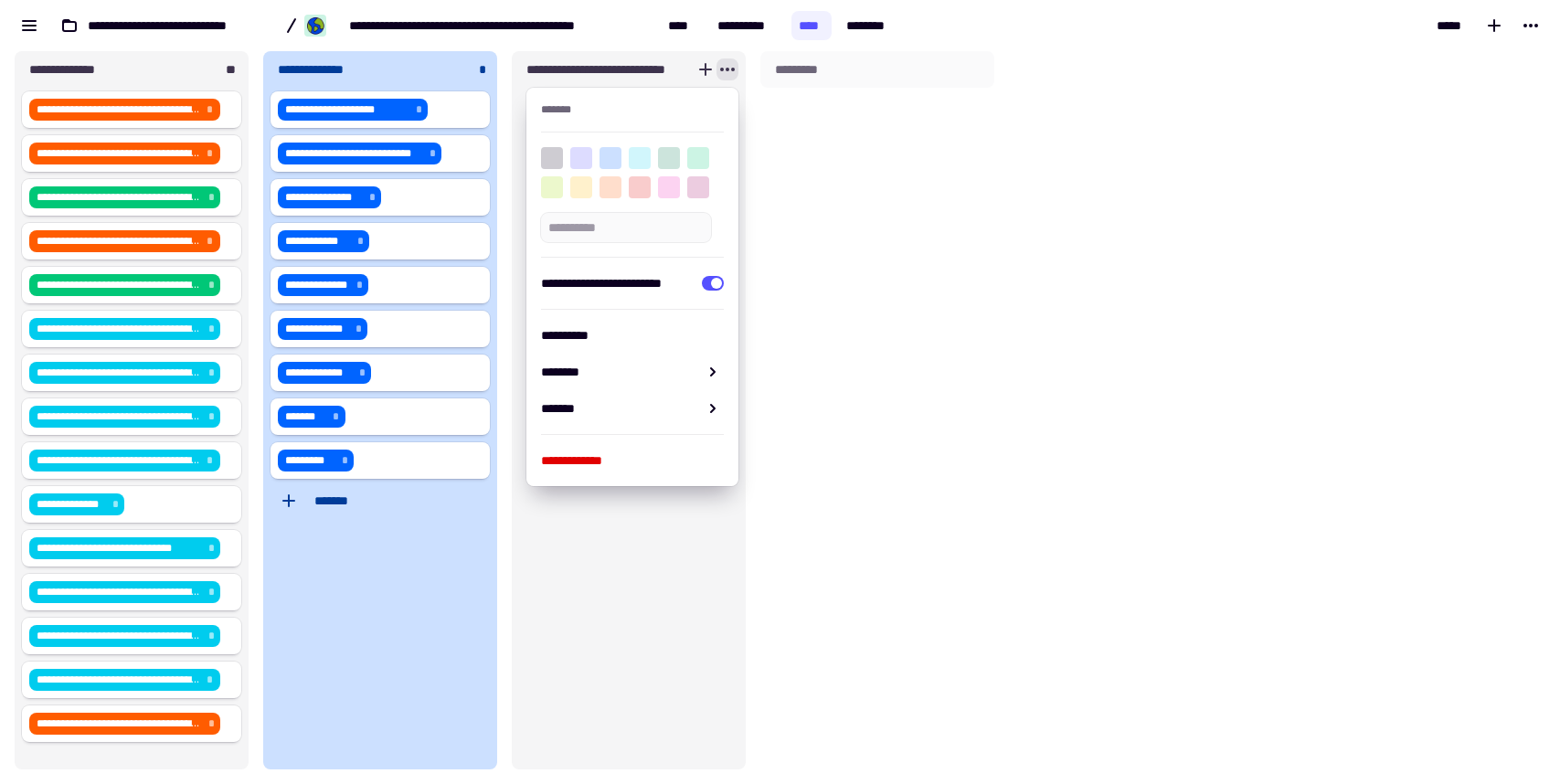 click at bounding box center (640, 158) 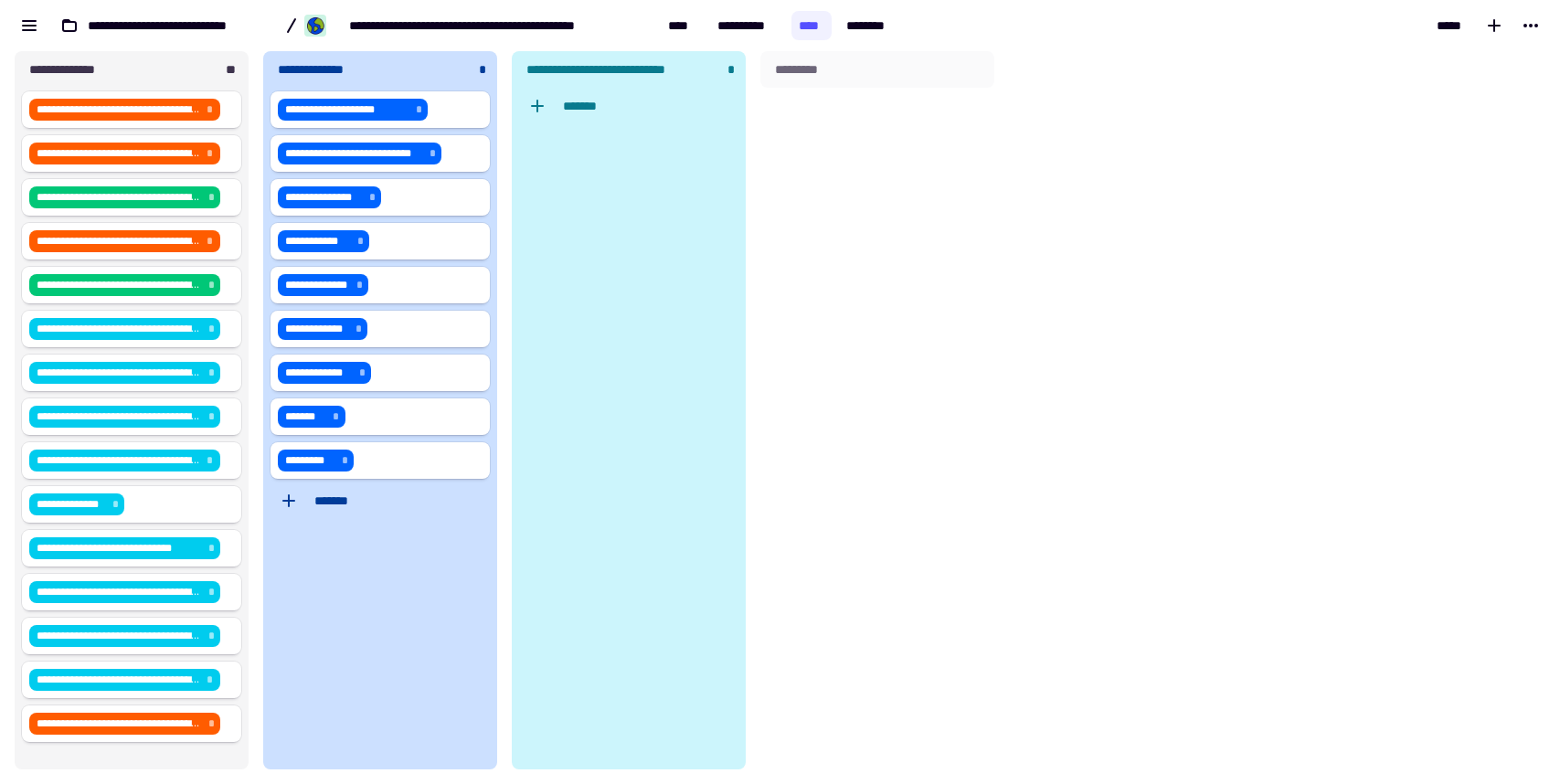 click on "*********" at bounding box center [877, 410] 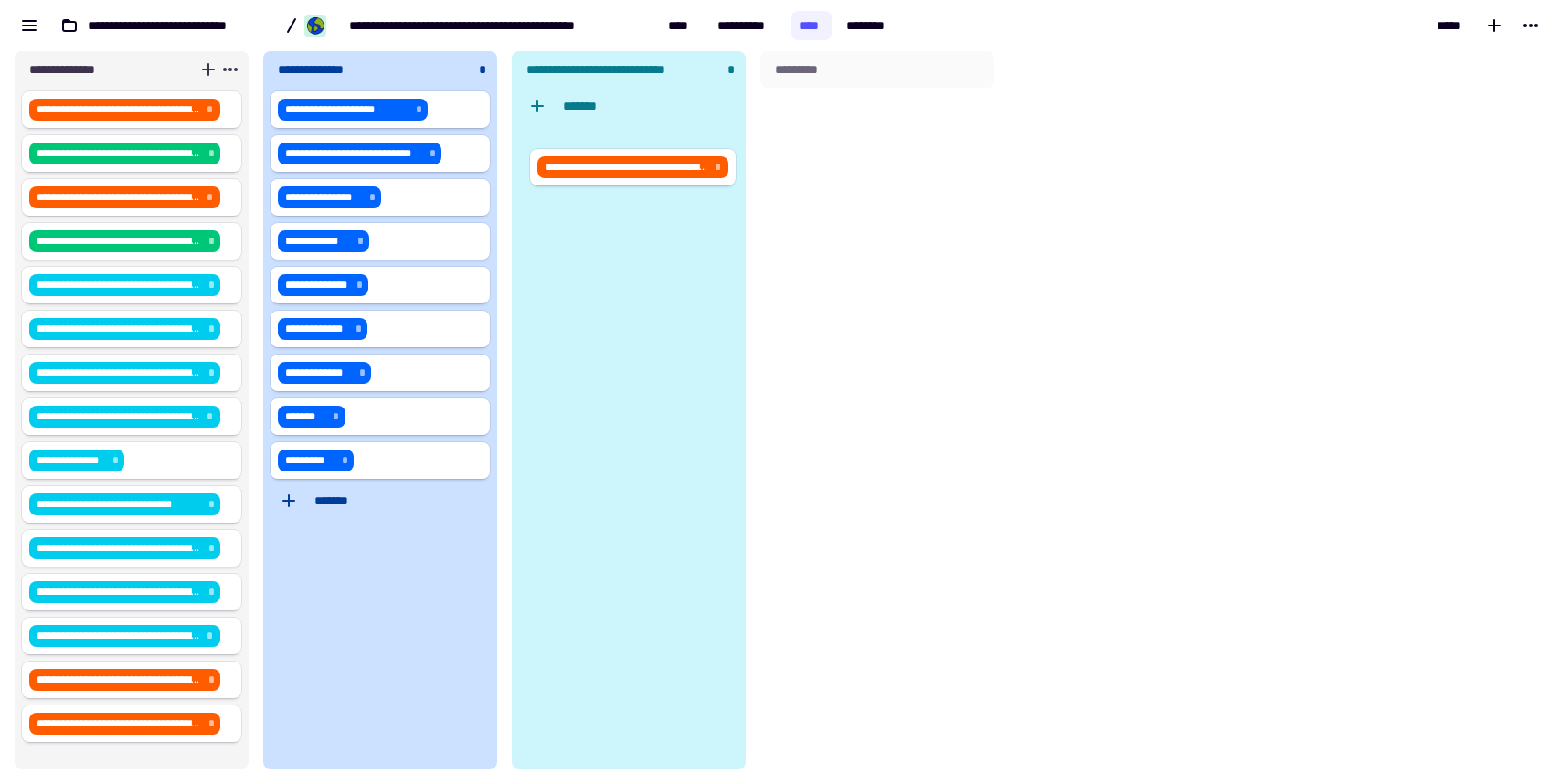 drag, startPoint x: 134, startPoint y: 154, endPoint x: 647, endPoint y: 168, distance: 513.191 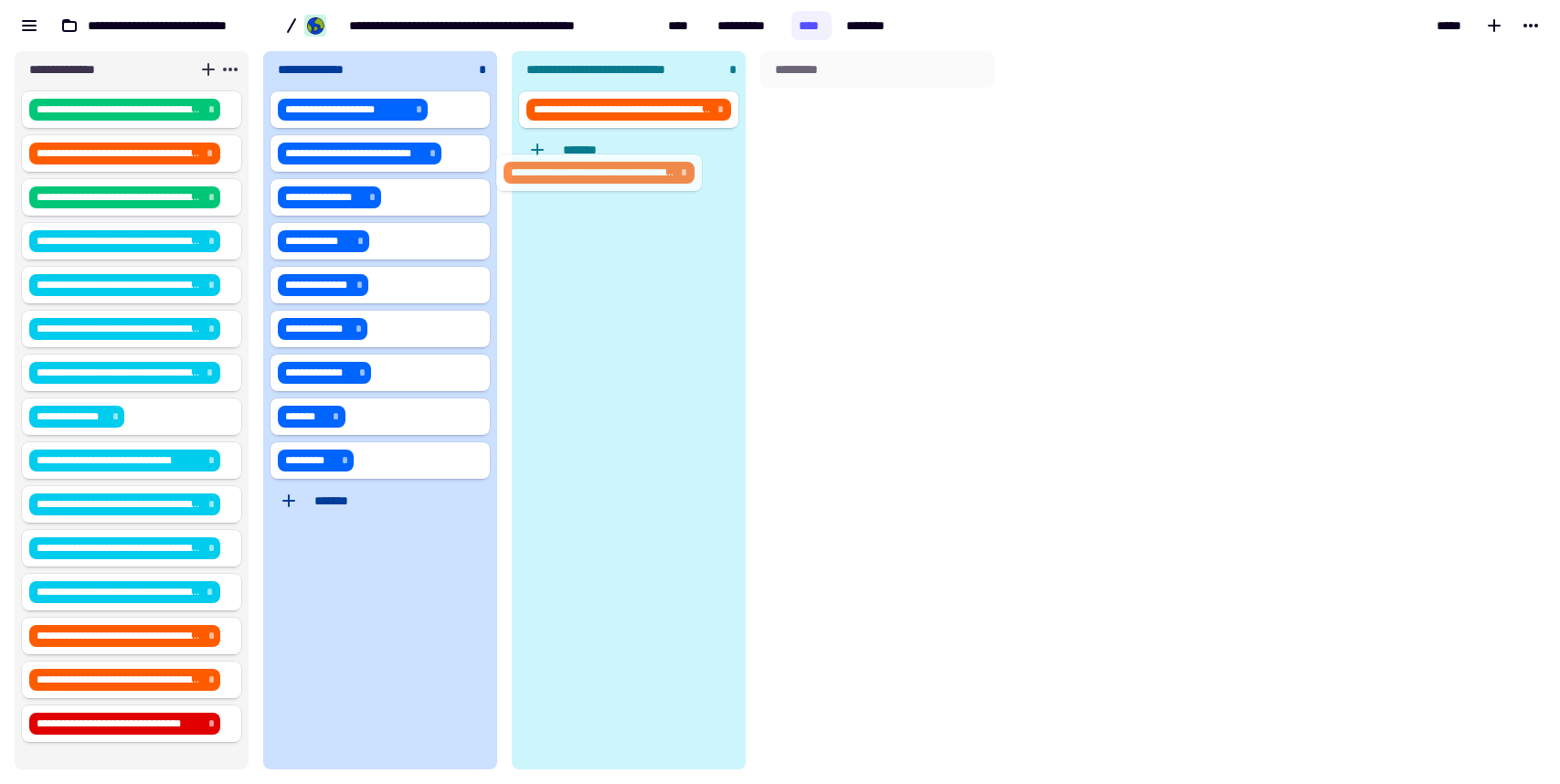 drag, startPoint x: 131, startPoint y: 111, endPoint x: 621, endPoint y: 175, distance: 494.162 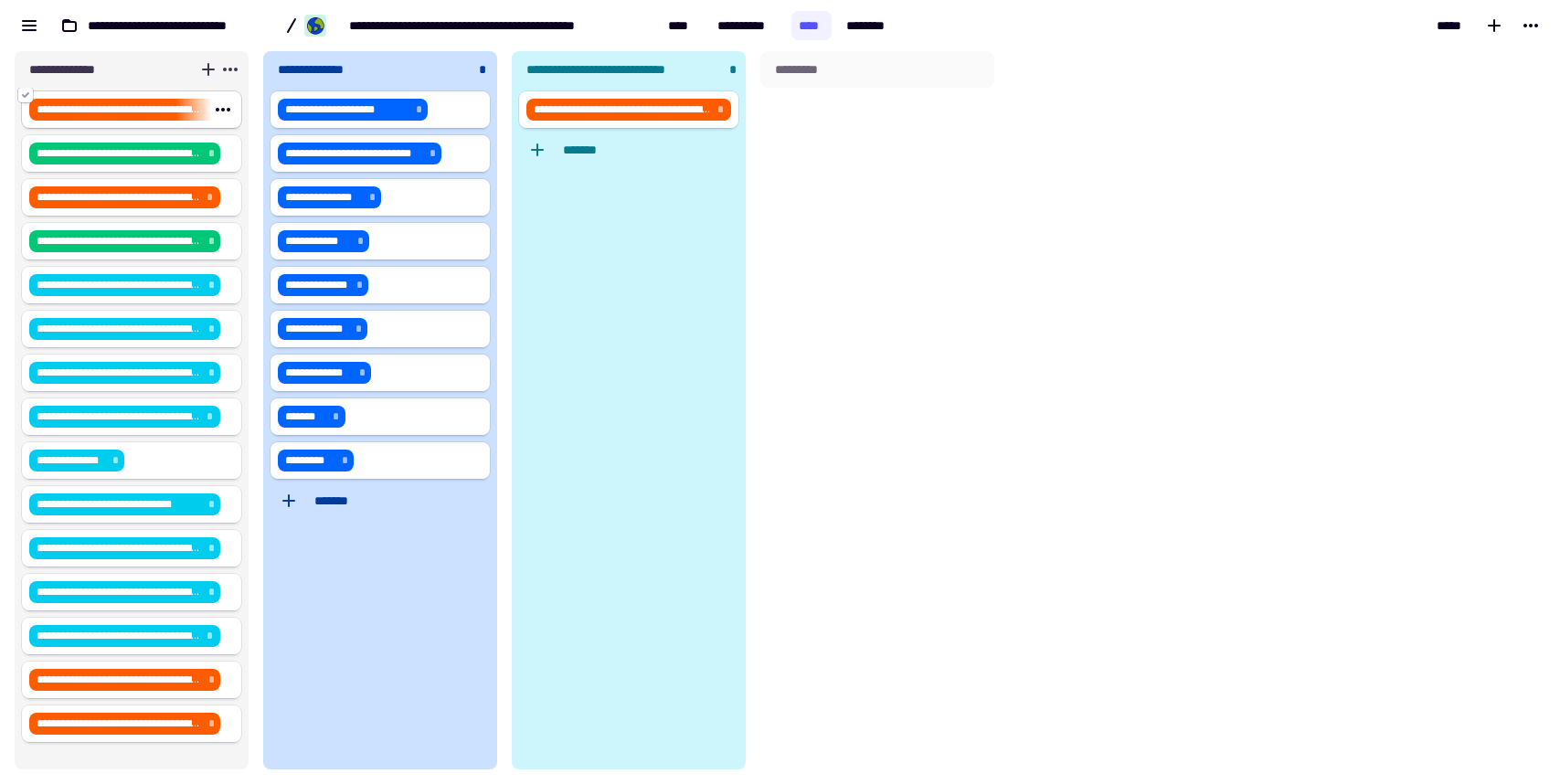 click 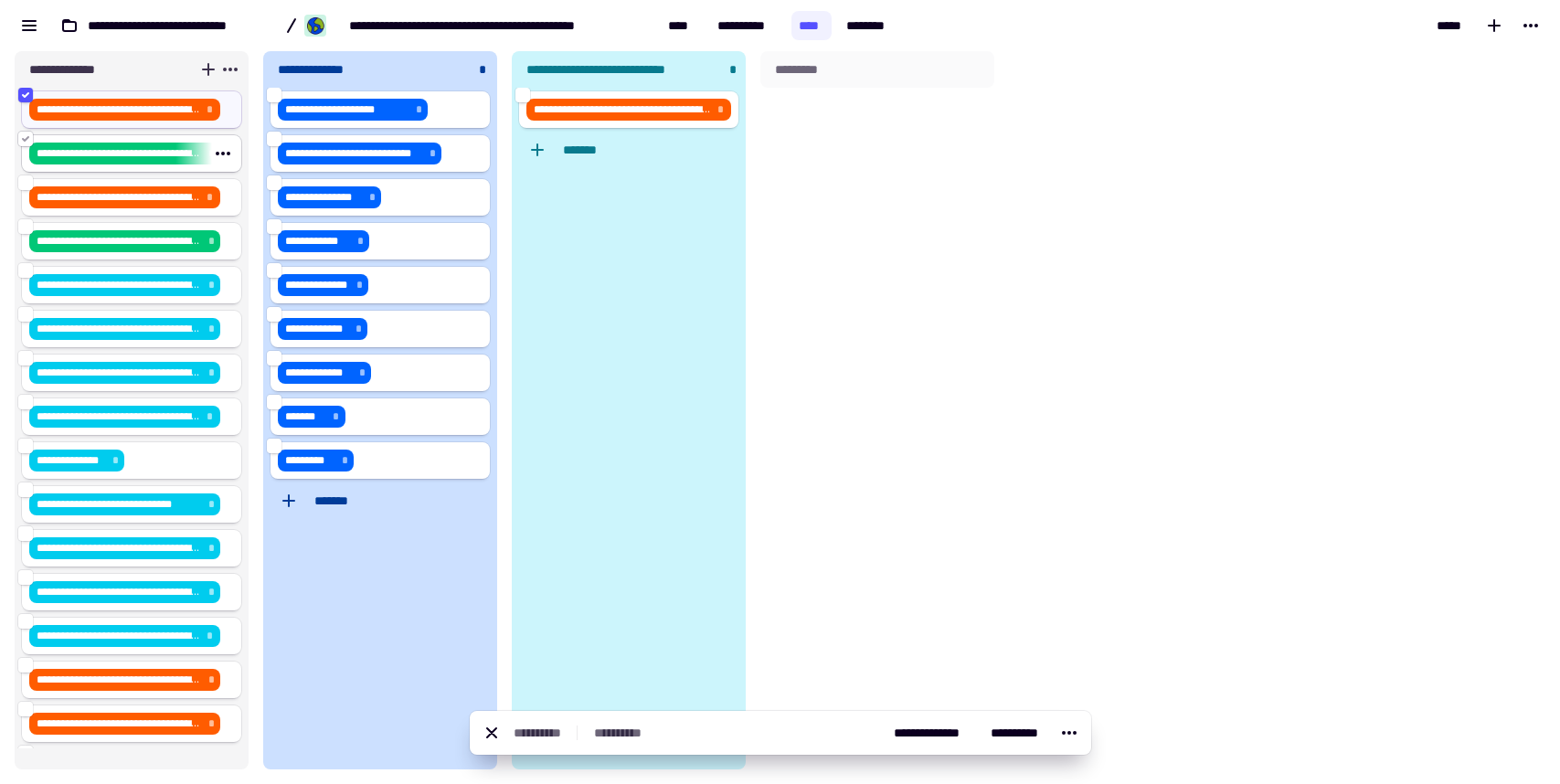 click 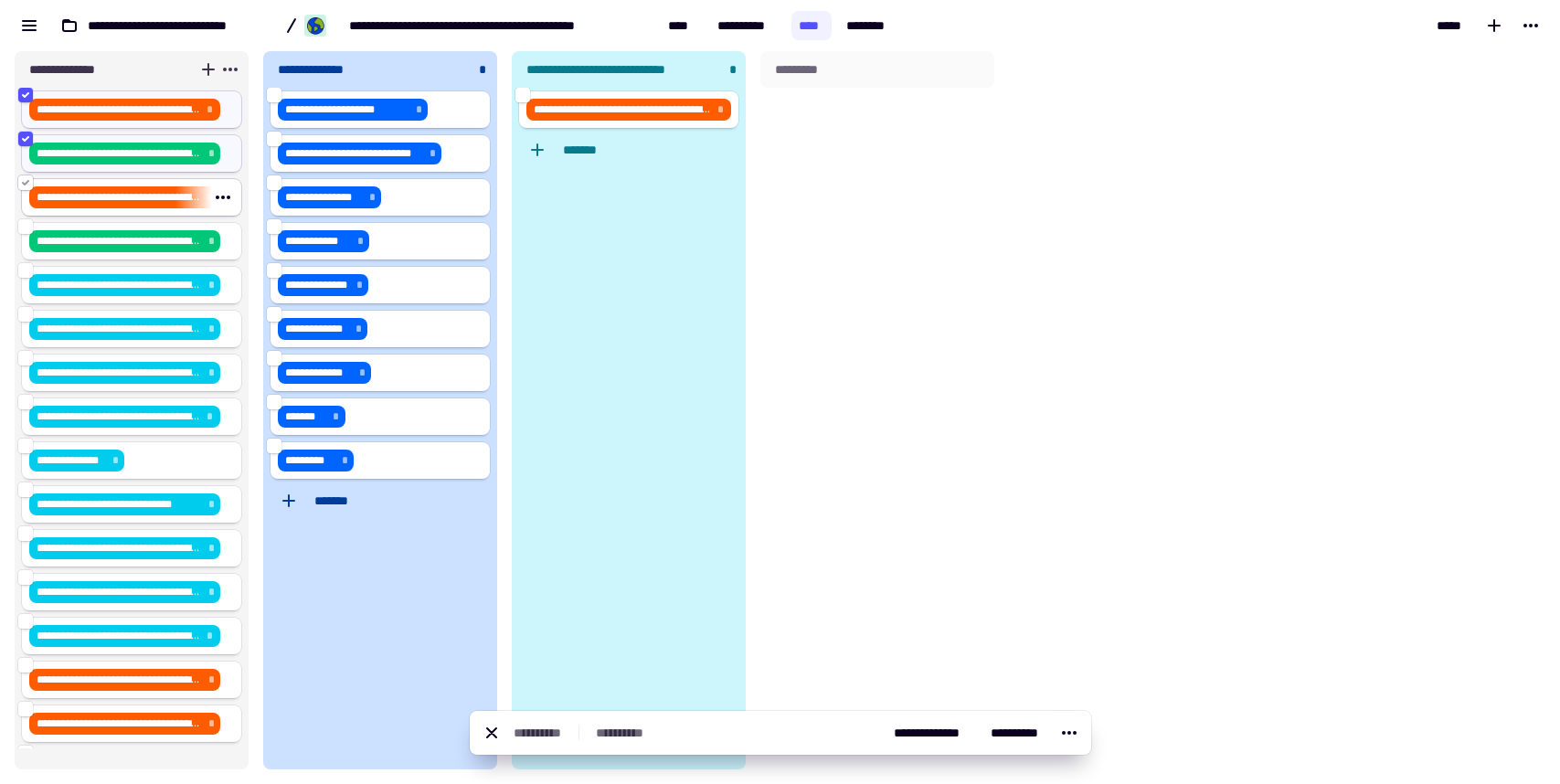 click 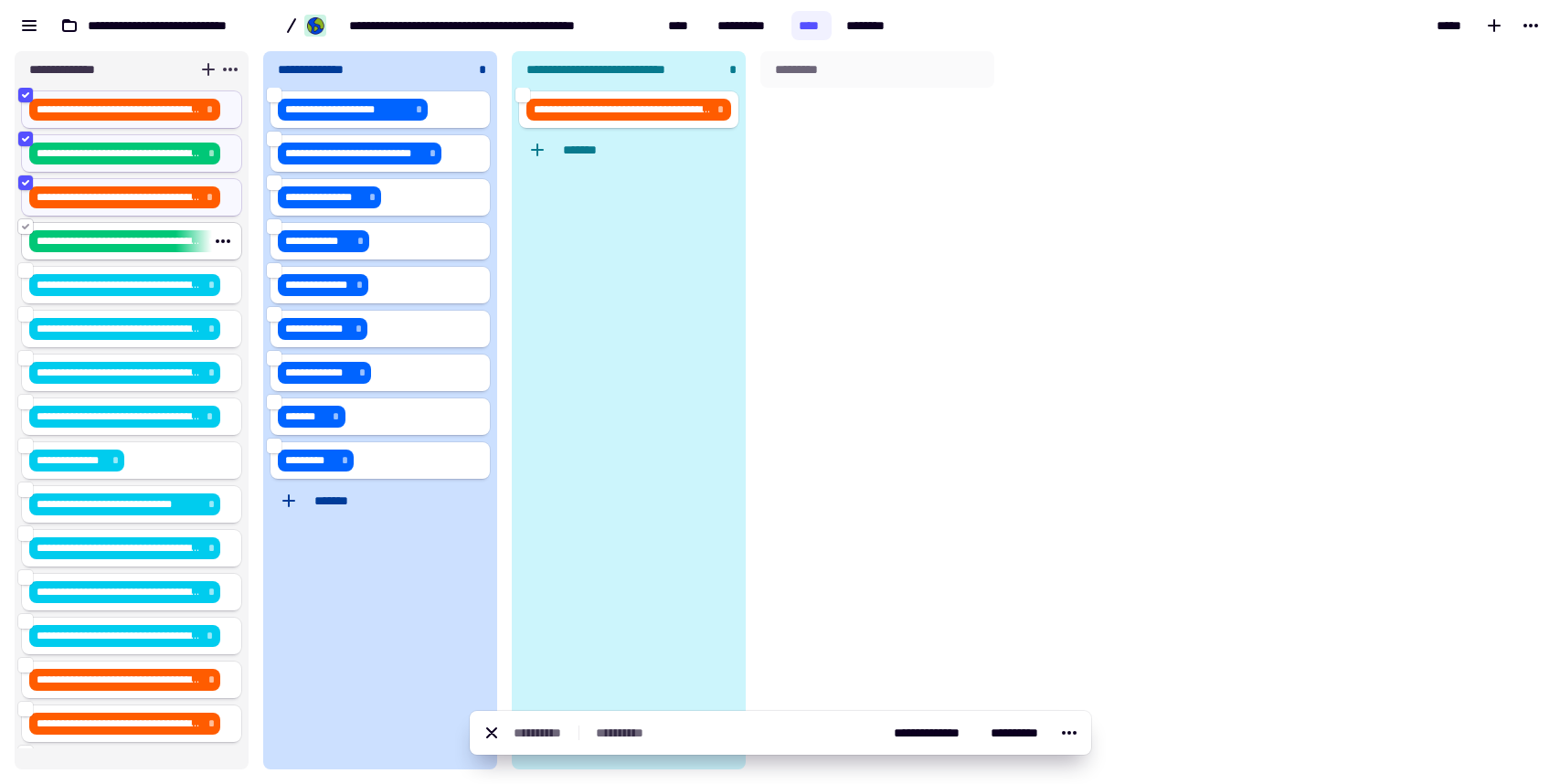 click 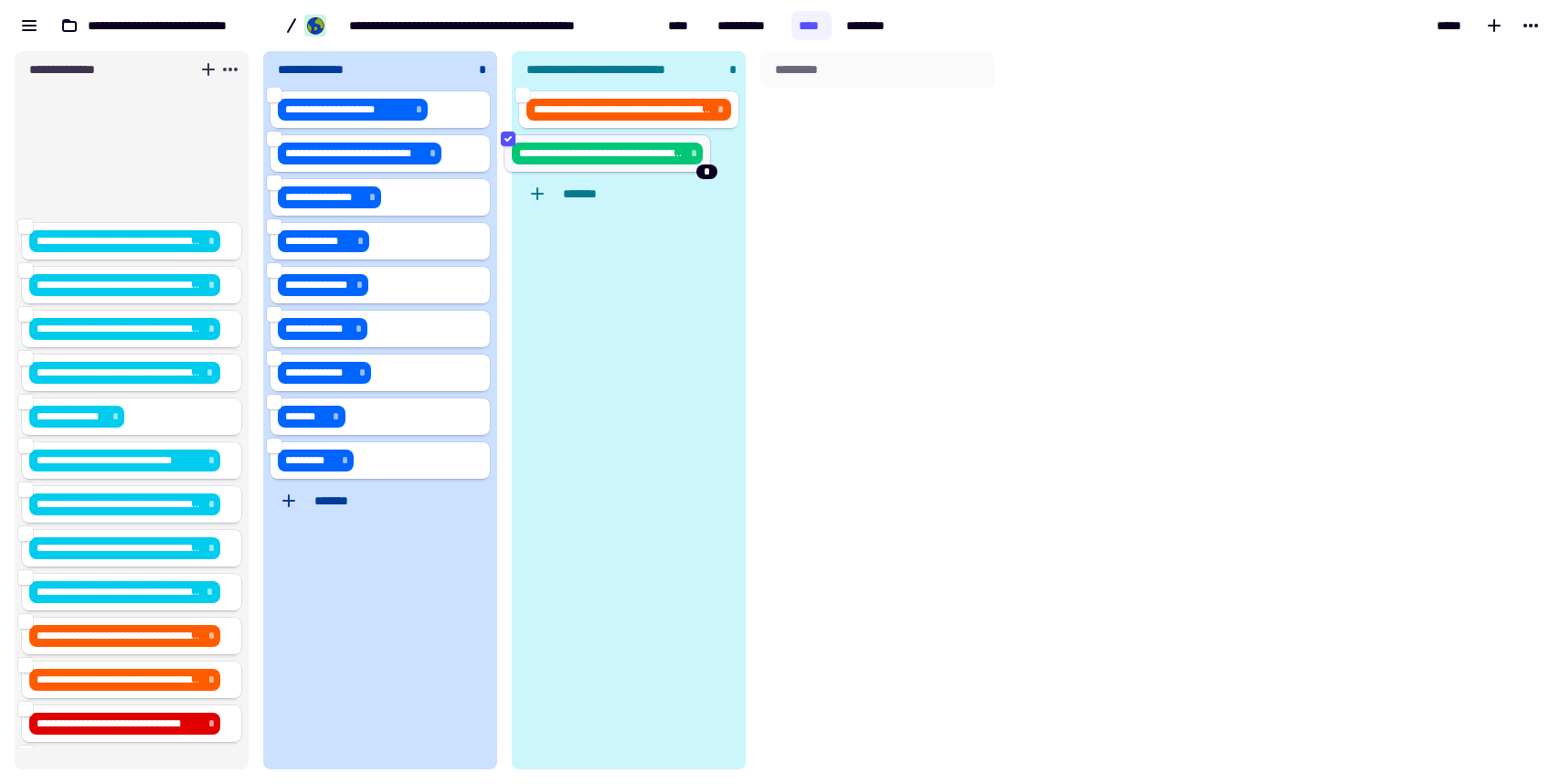 drag, startPoint x: 79, startPoint y: 238, endPoint x: 577, endPoint y: 146, distance: 506.4267 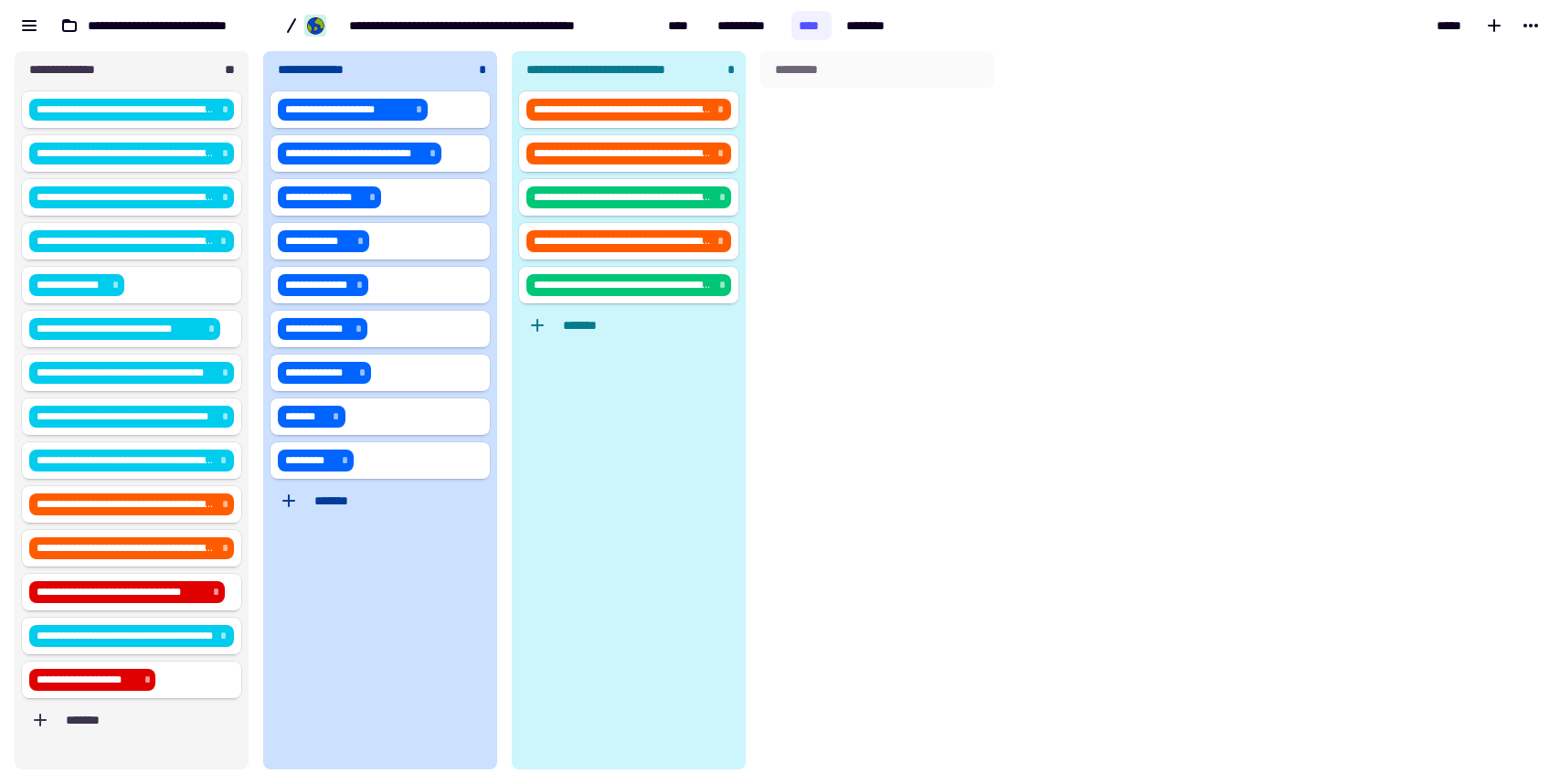 click on "**********" at bounding box center [780, 418] 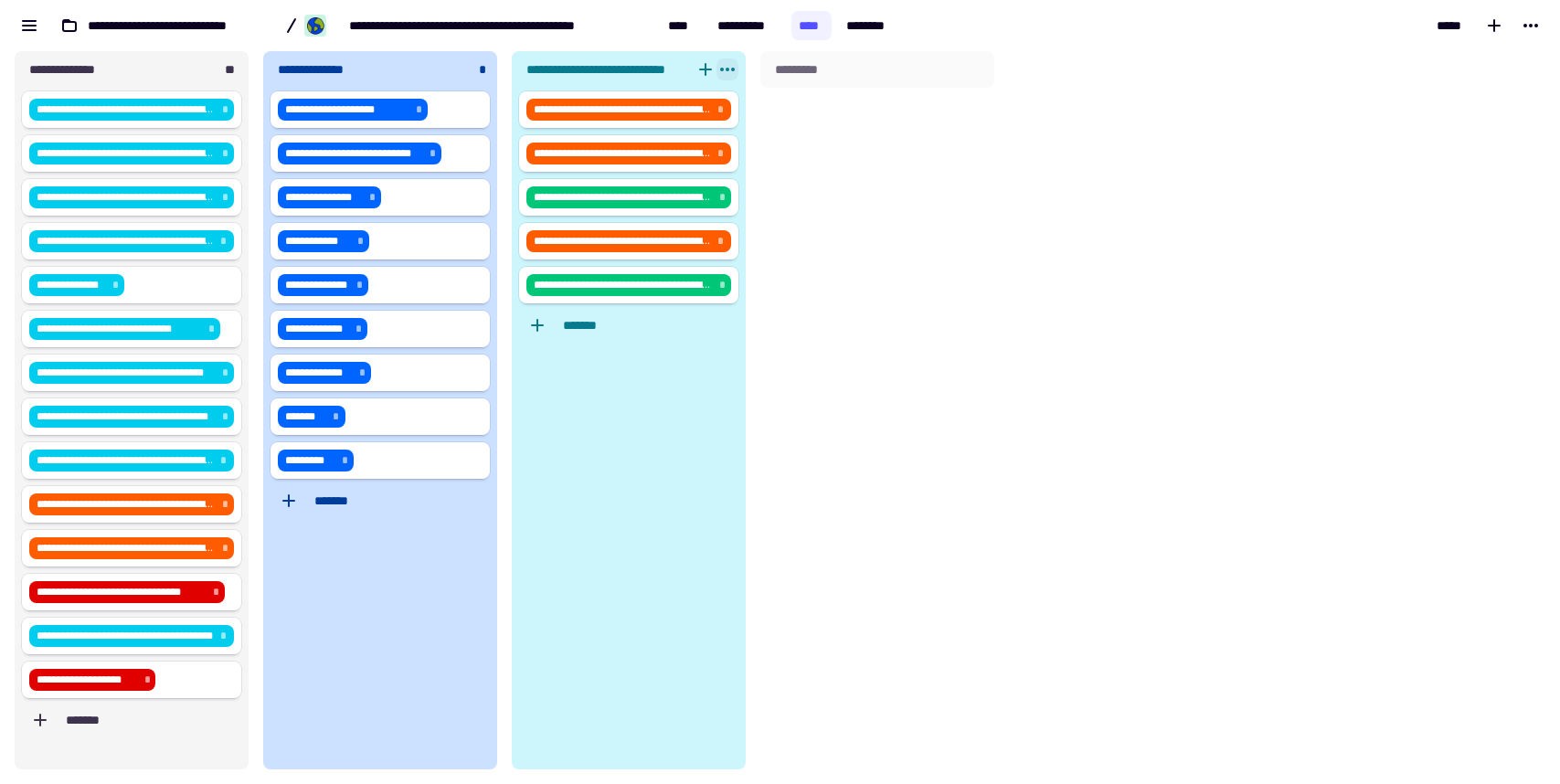 click 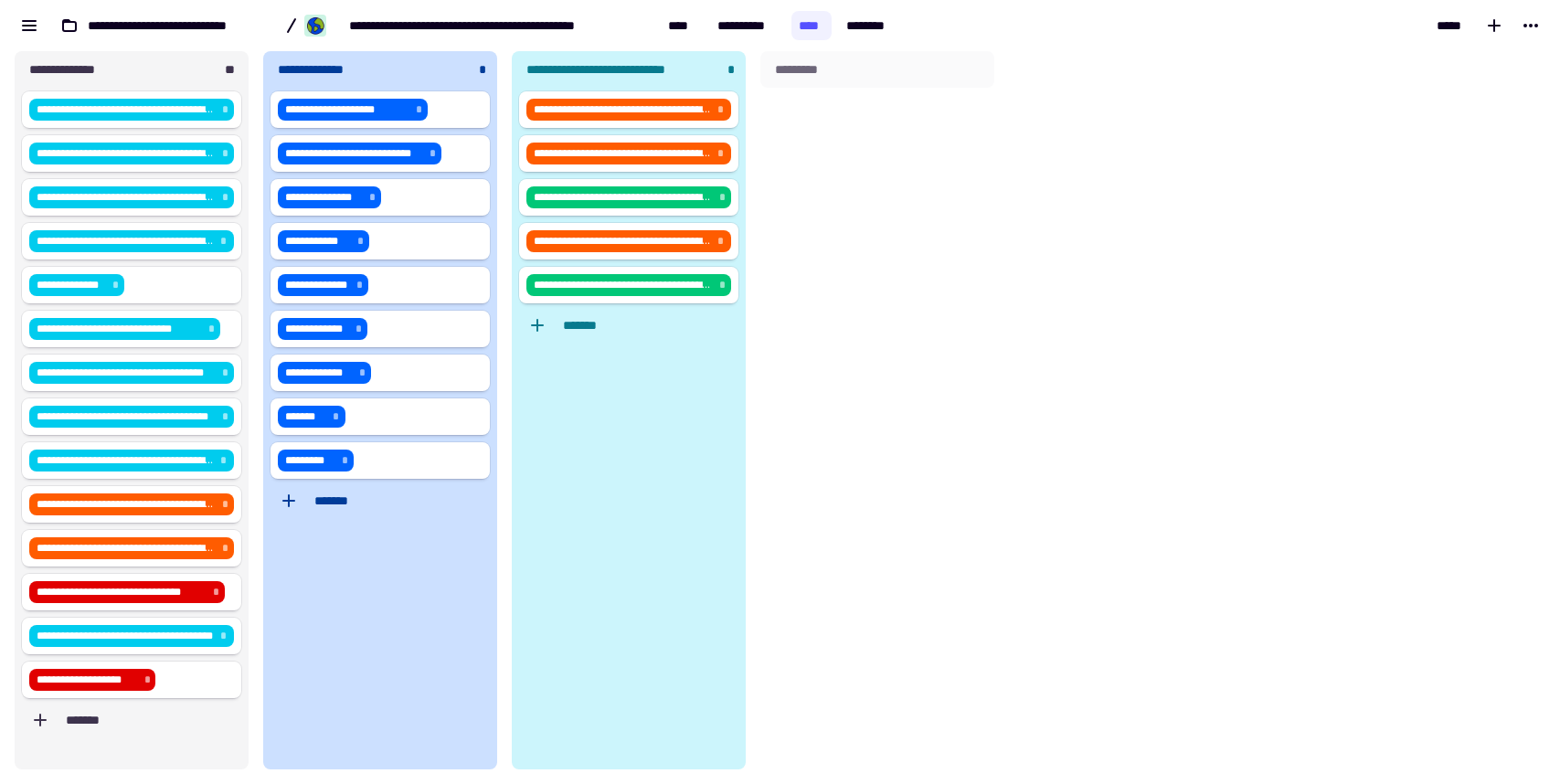 click on "*********" at bounding box center [877, 410] 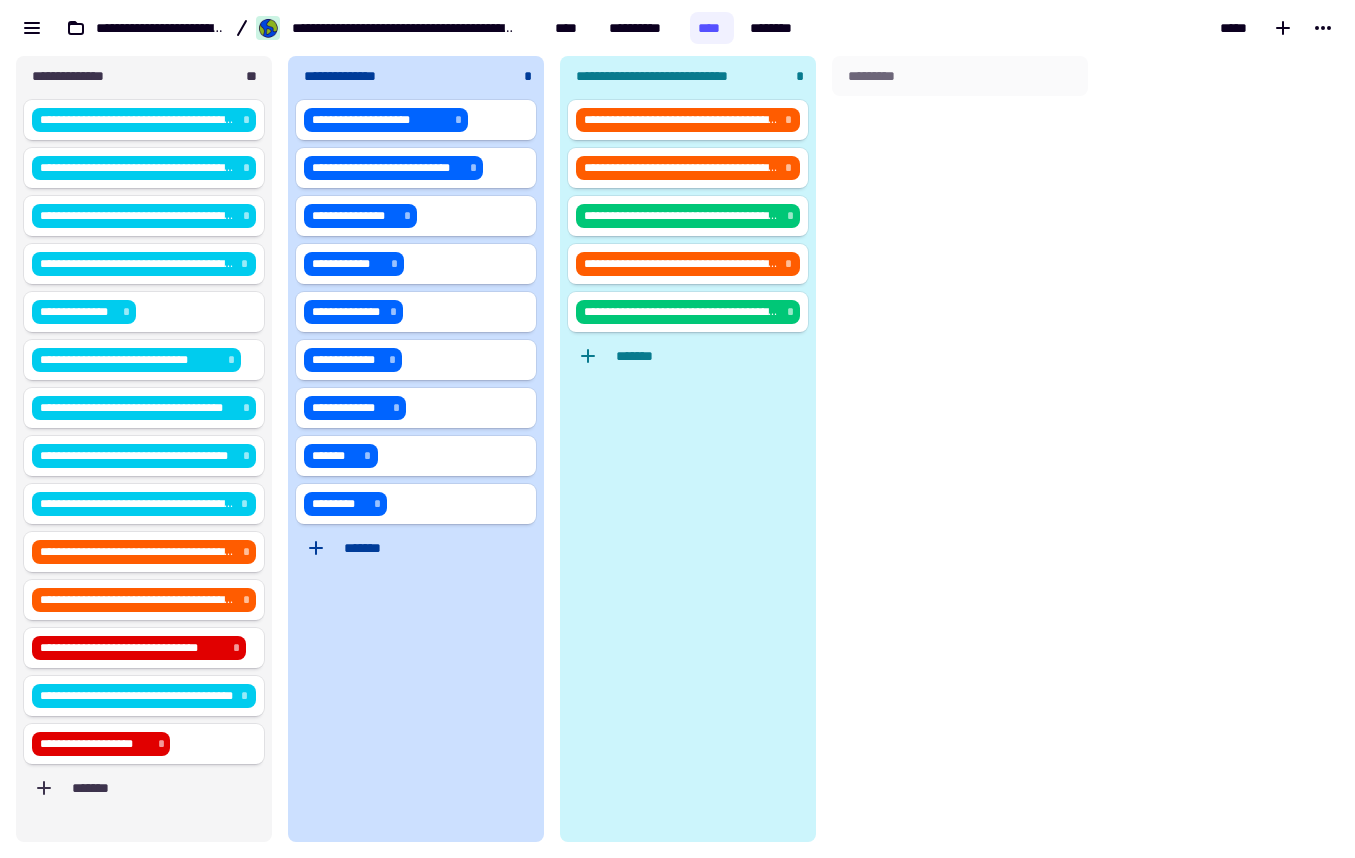 click on "*********" at bounding box center [960, 449] 